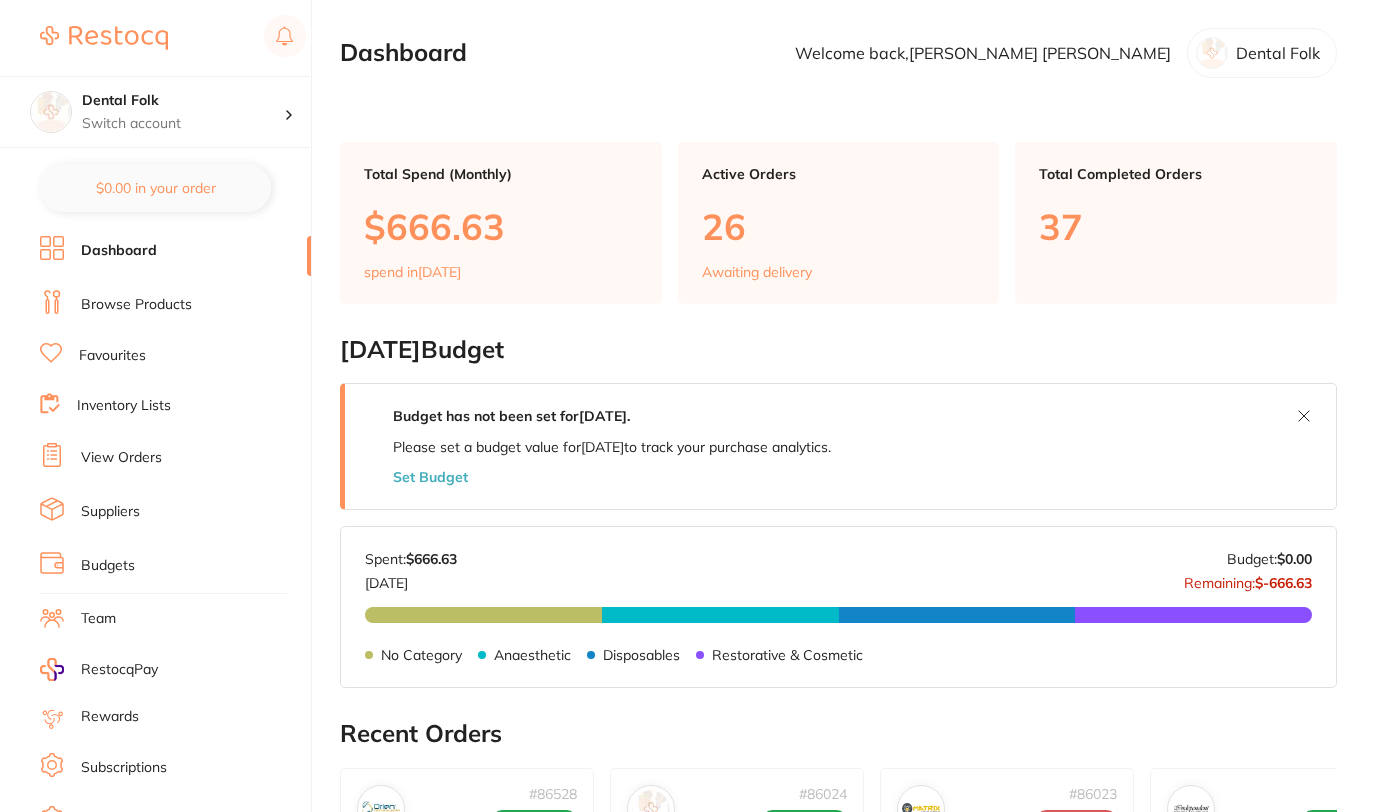 scroll, scrollTop: 0, scrollLeft: 0, axis: both 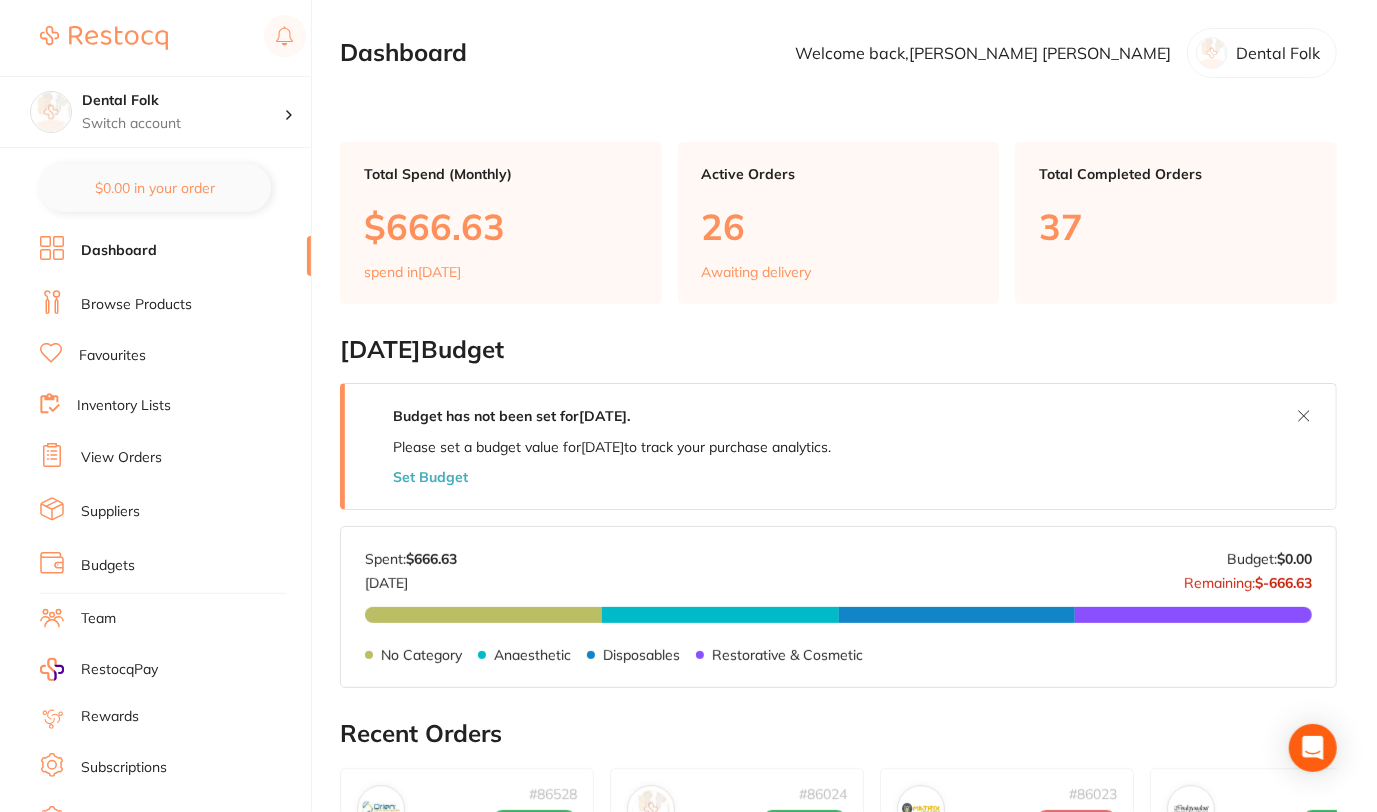 click on "Browse Products" at bounding box center (175, 305) 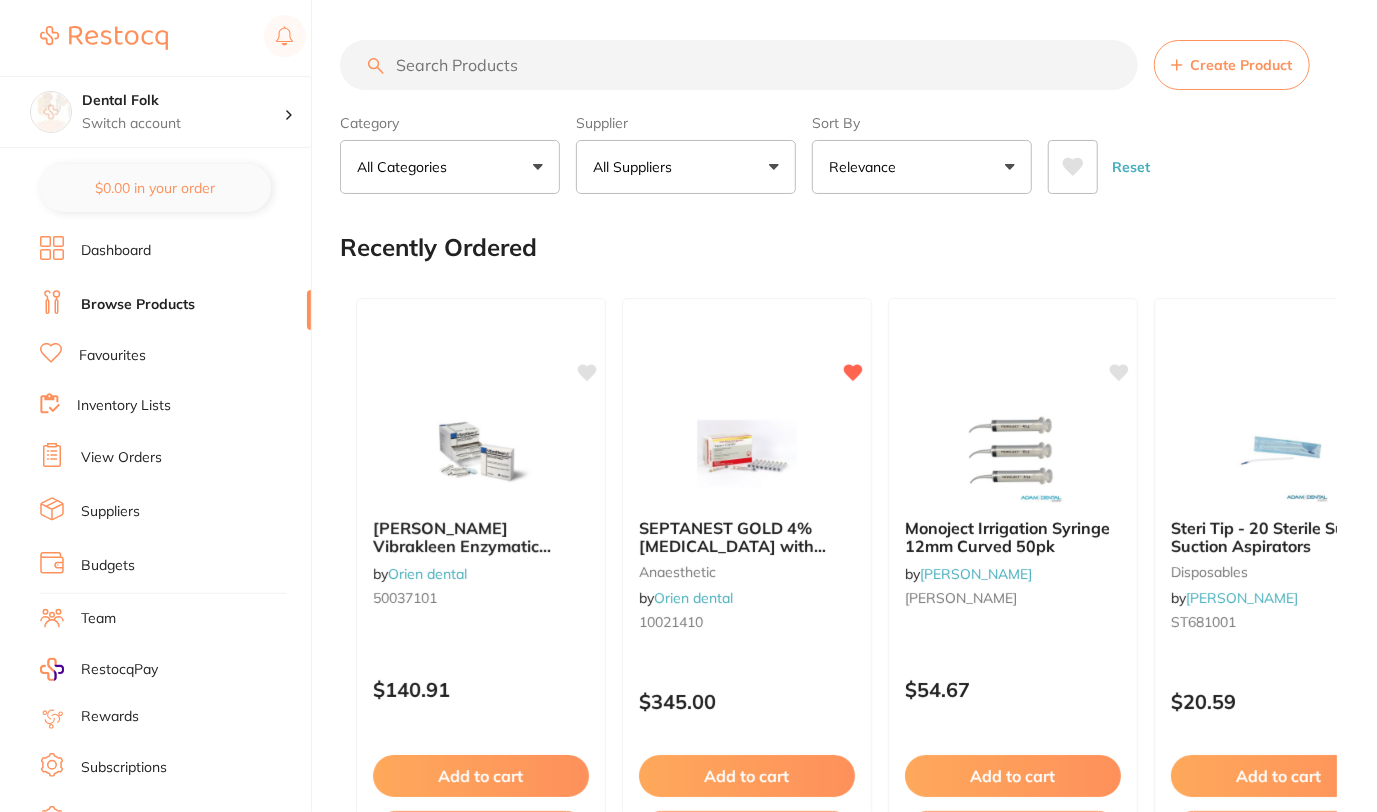 click at bounding box center (739, 65) 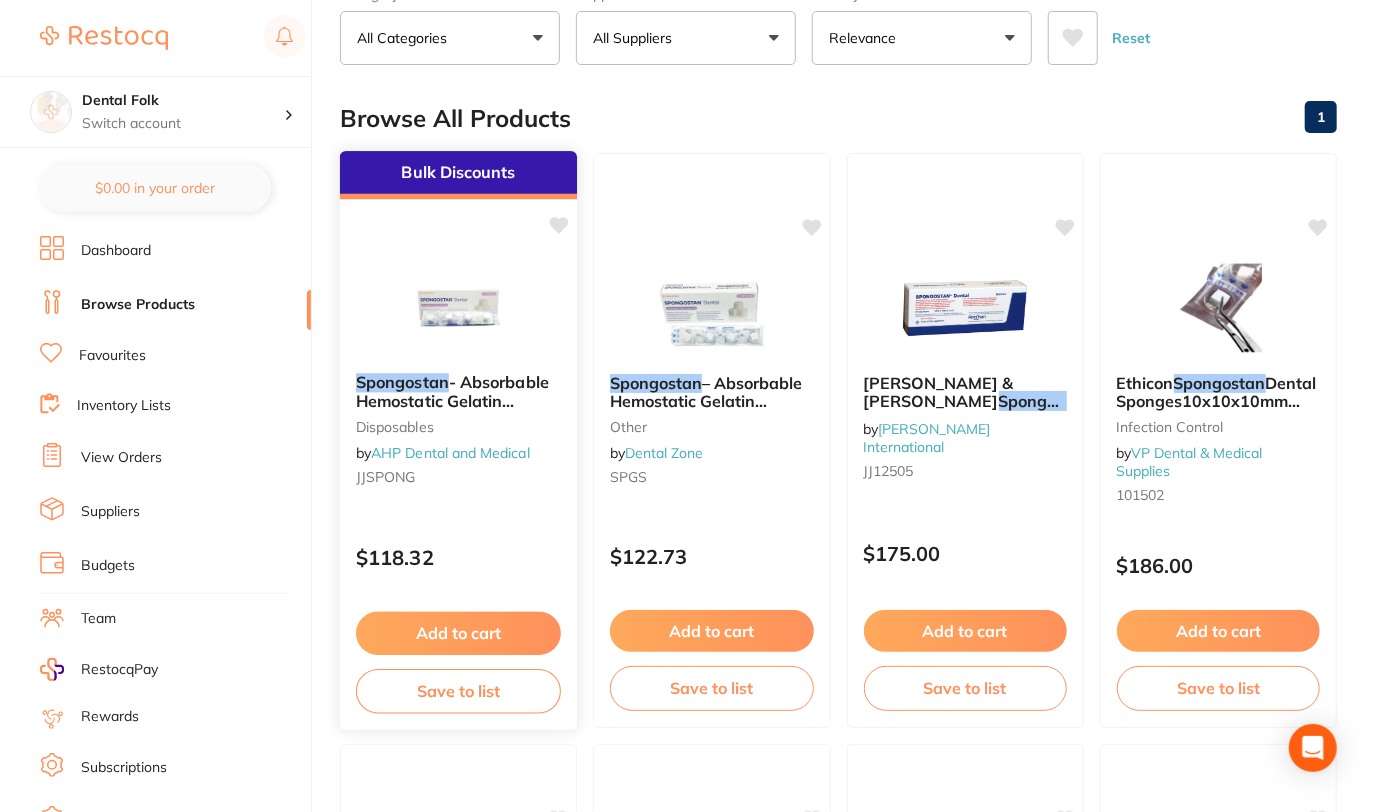 scroll, scrollTop: 130, scrollLeft: 0, axis: vertical 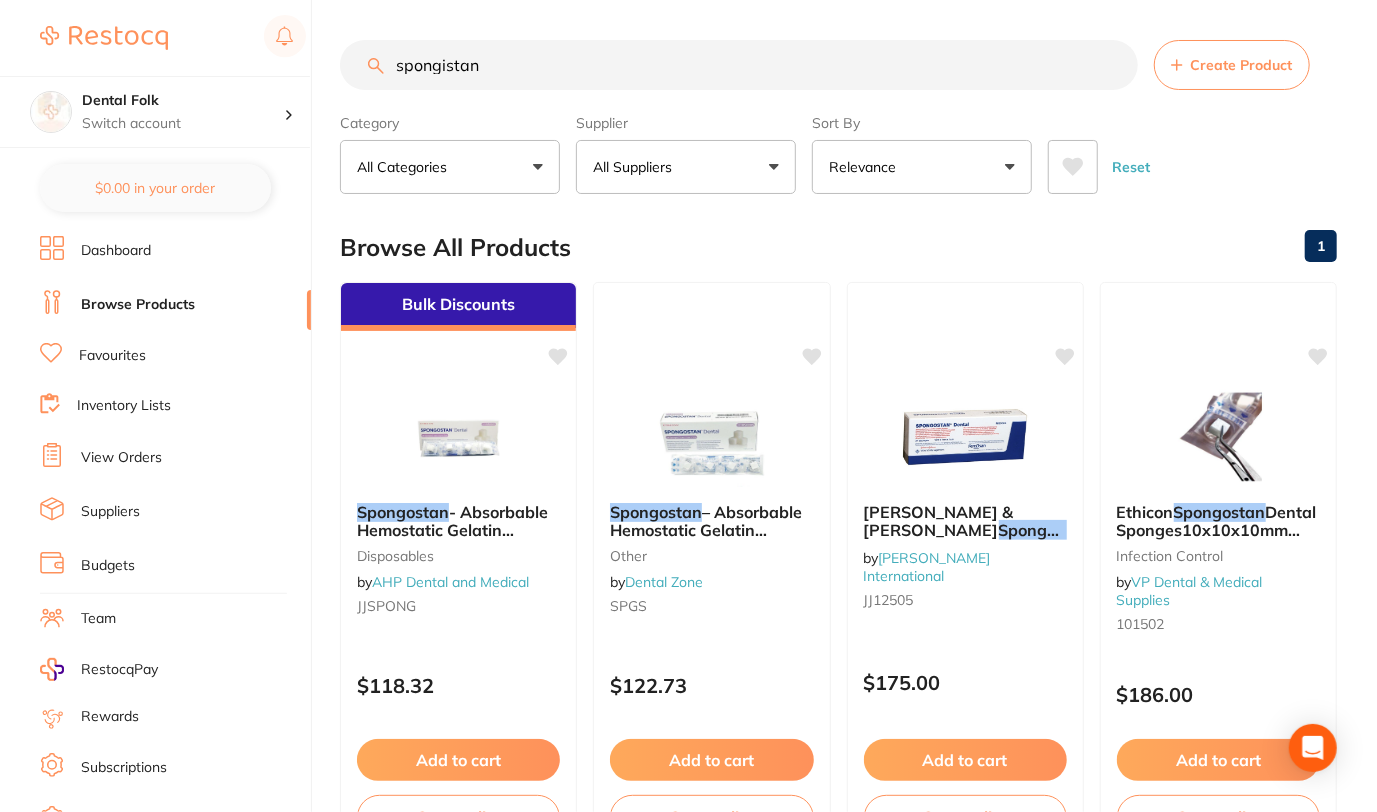 drag, startPoint x: 499, startPoint y: 71, endPoint x: 216, endPoint y: 52, distance: 283.6371 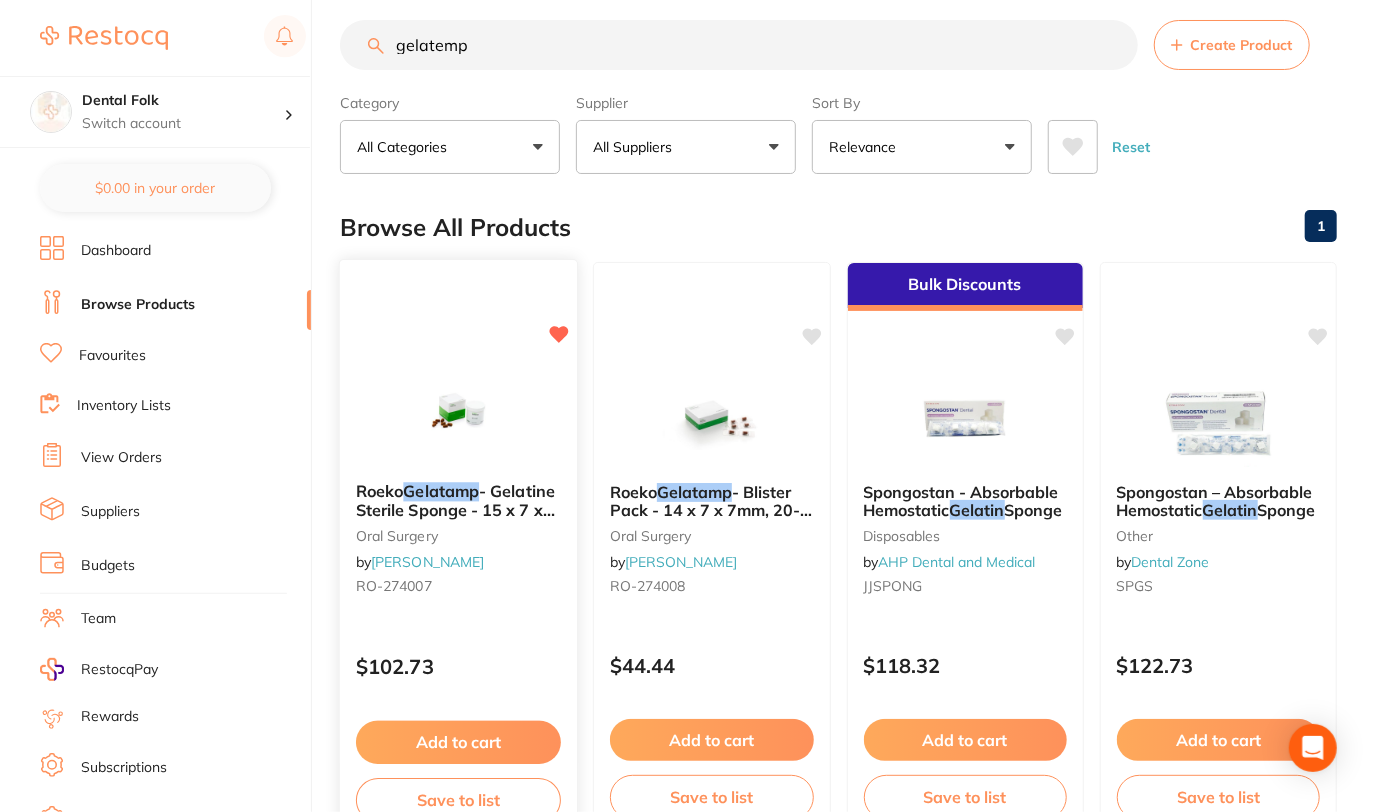 scroll, scrollTop: 13, scrollLeft: 0, axis: vertical 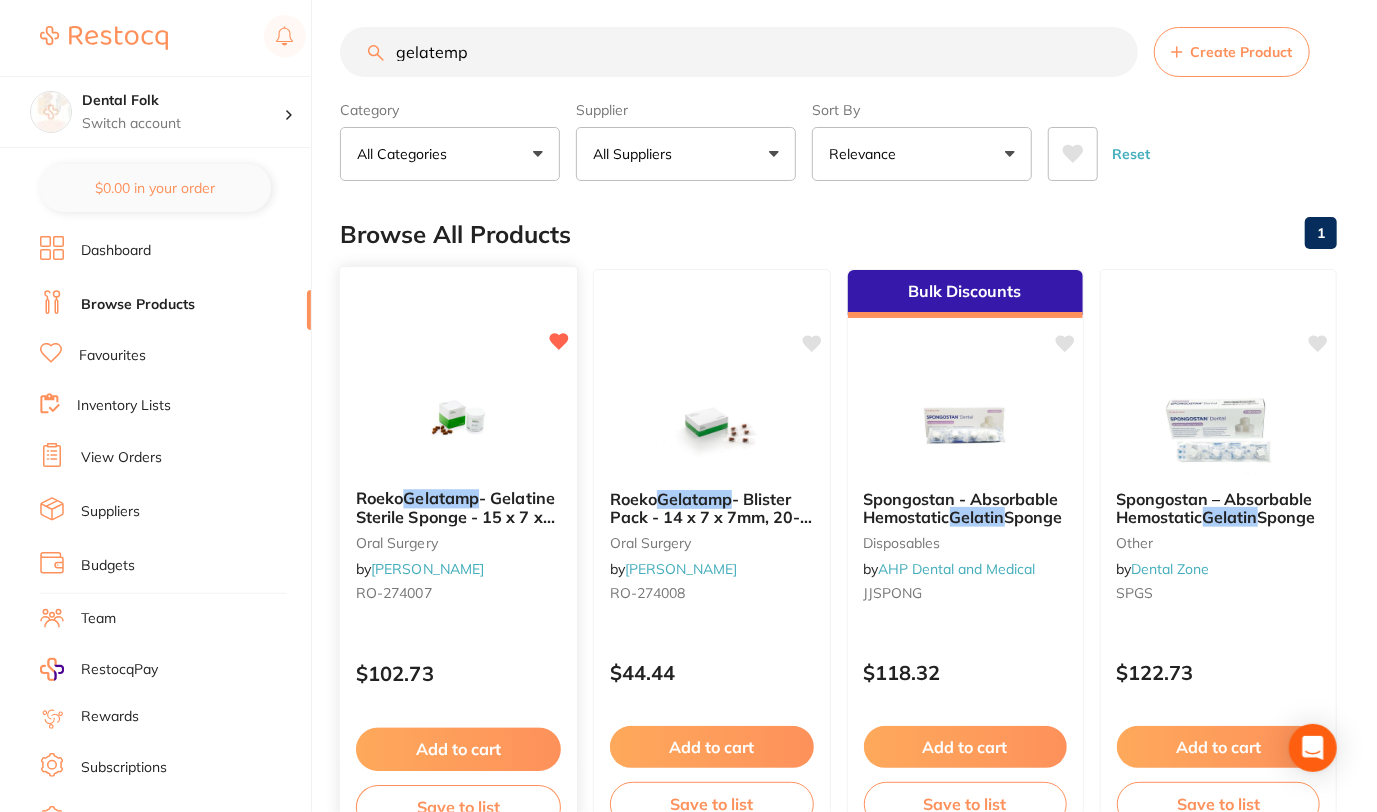type on "gelatemp" 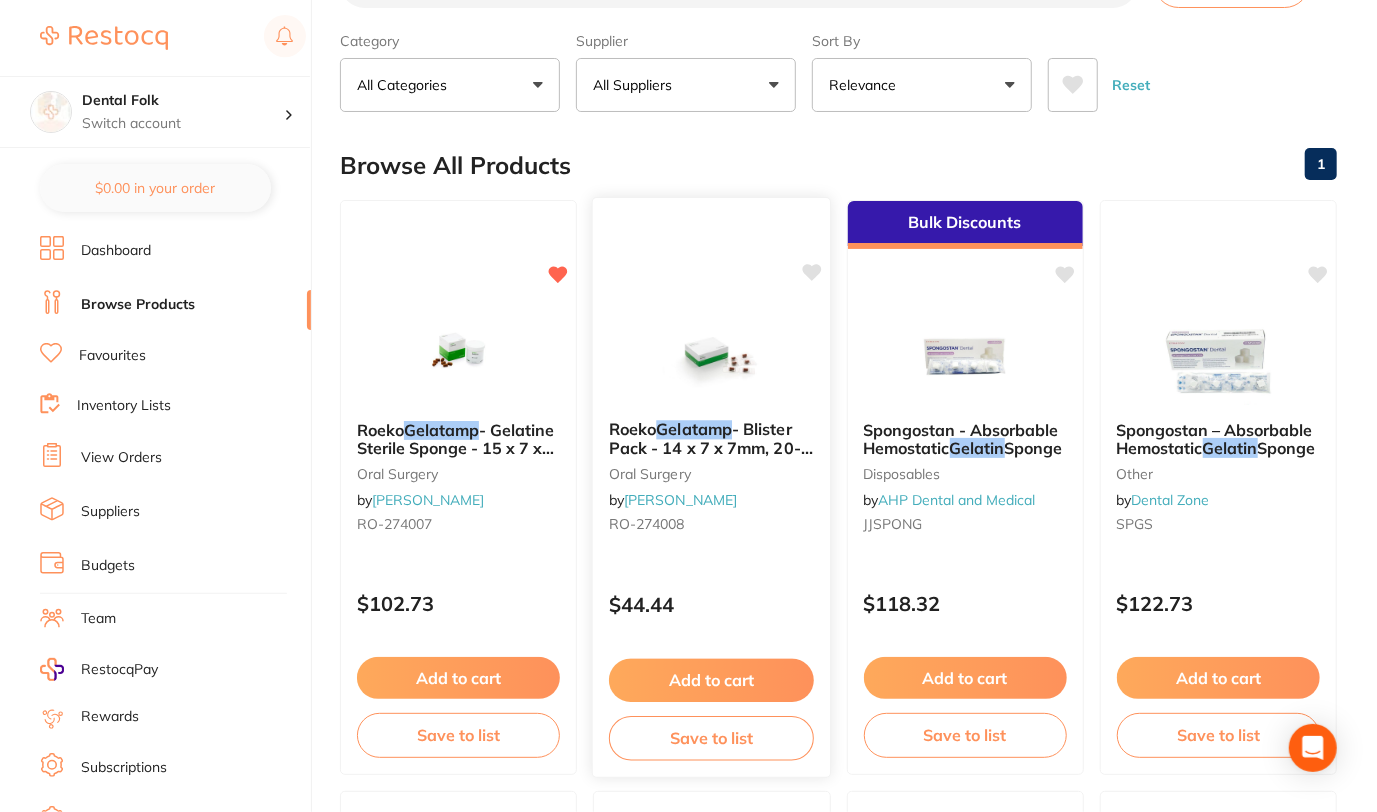scroll, scrollTop: 57, scrollLeft: 0, axis: vertical 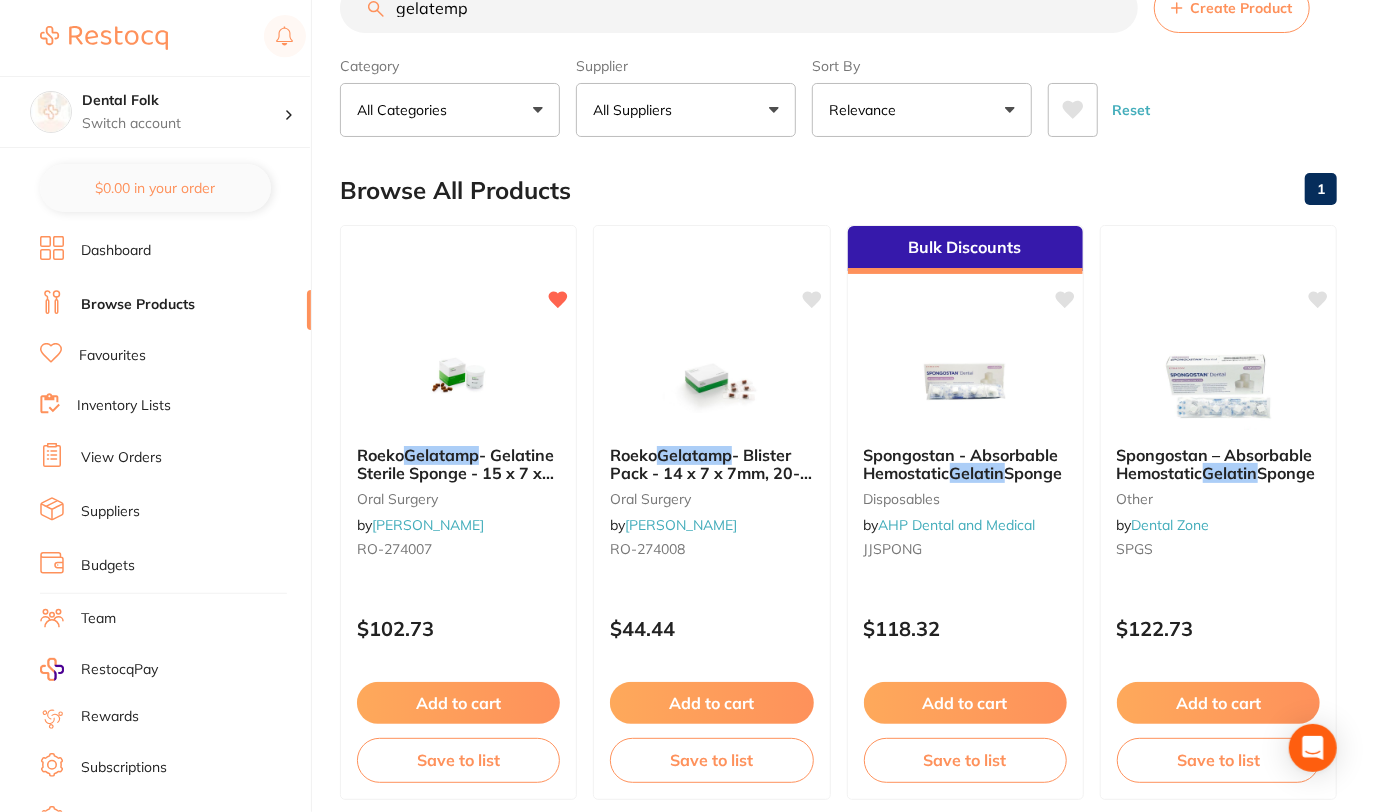 drag, startPoint x: 966, startPoint y: 454, endPoint x: 866, endPoint y: 180, distance: 291.67792 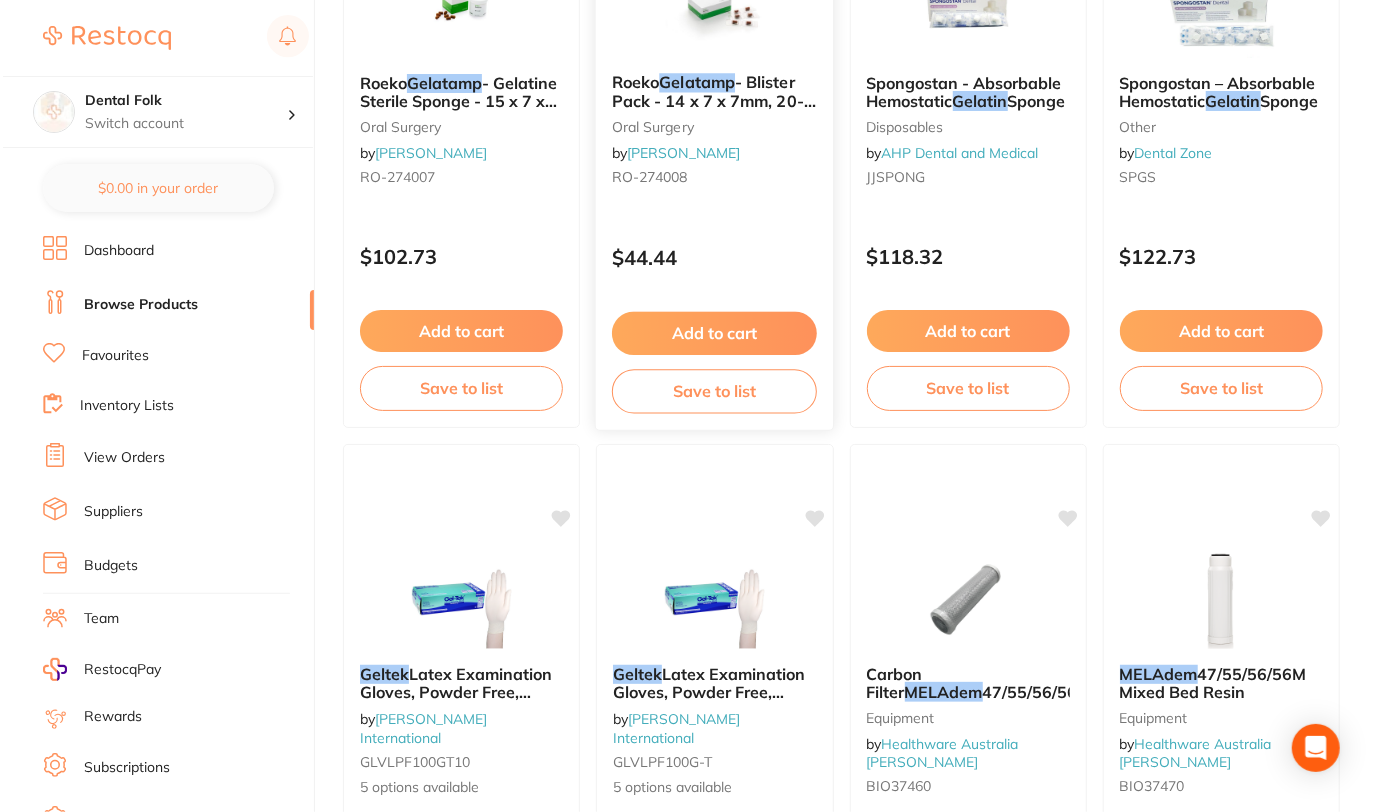 scroll, scrollTop: 0, scrollLeft: 0, axis: both 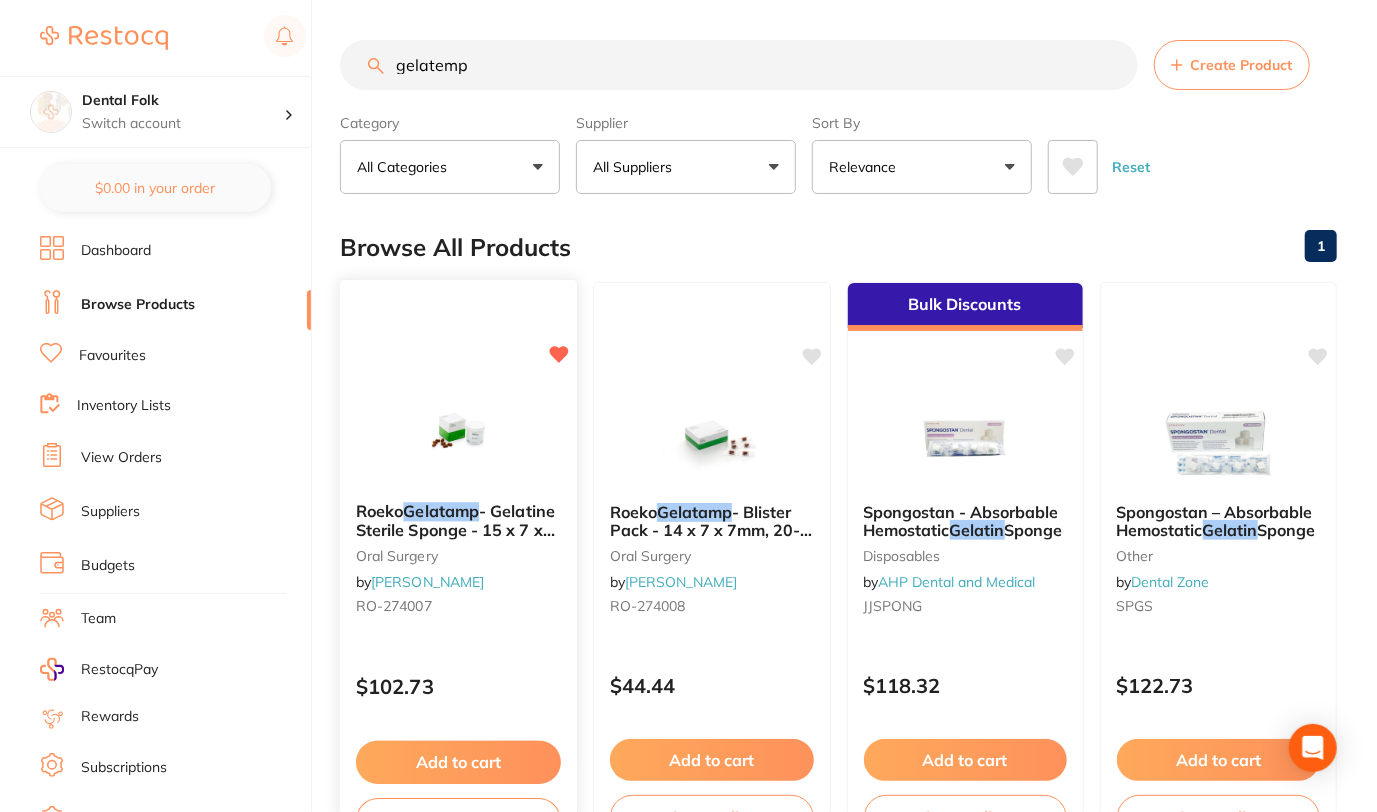 drag, startPoint x: 459, startPoint y: 439, endPoint x: 404, endPoint y: 535, distance: 110.63905 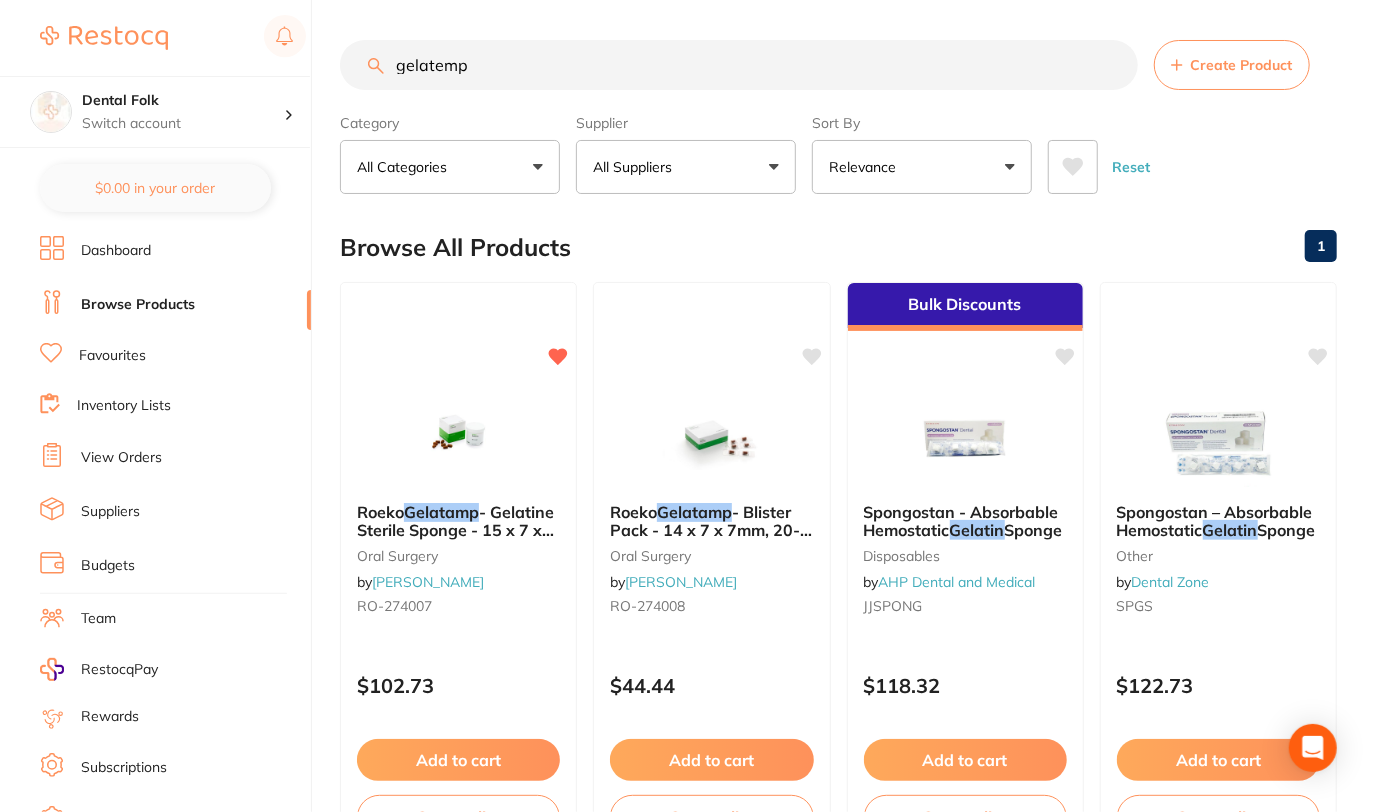 drag, startPoint x: 404, startPoint y: 535, endPoint x: 936, endPoint y: 80, distance: 700.035 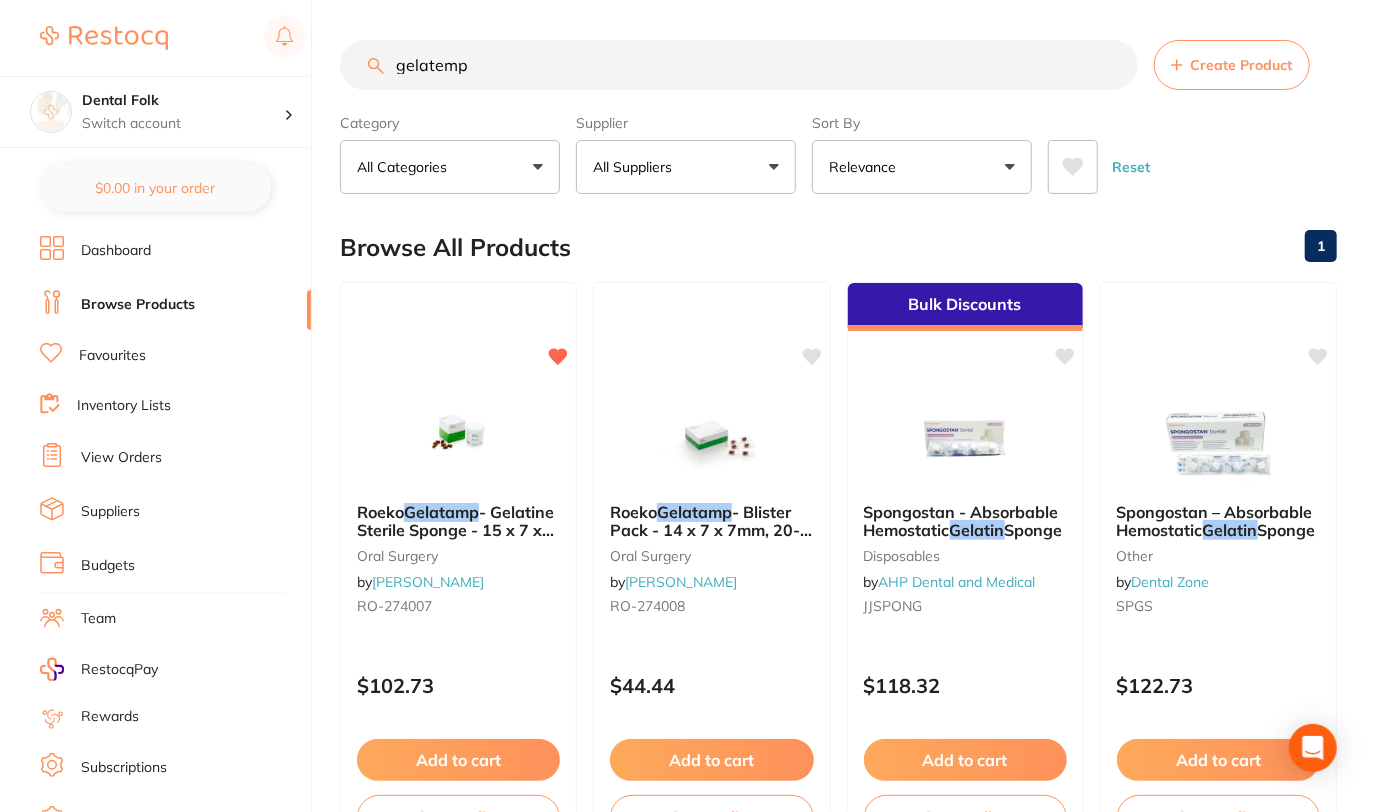 drag, startPoint x: 480, startPoint y: 533, endPoint x: 420, endPoint y: 515, distance: 62.641838 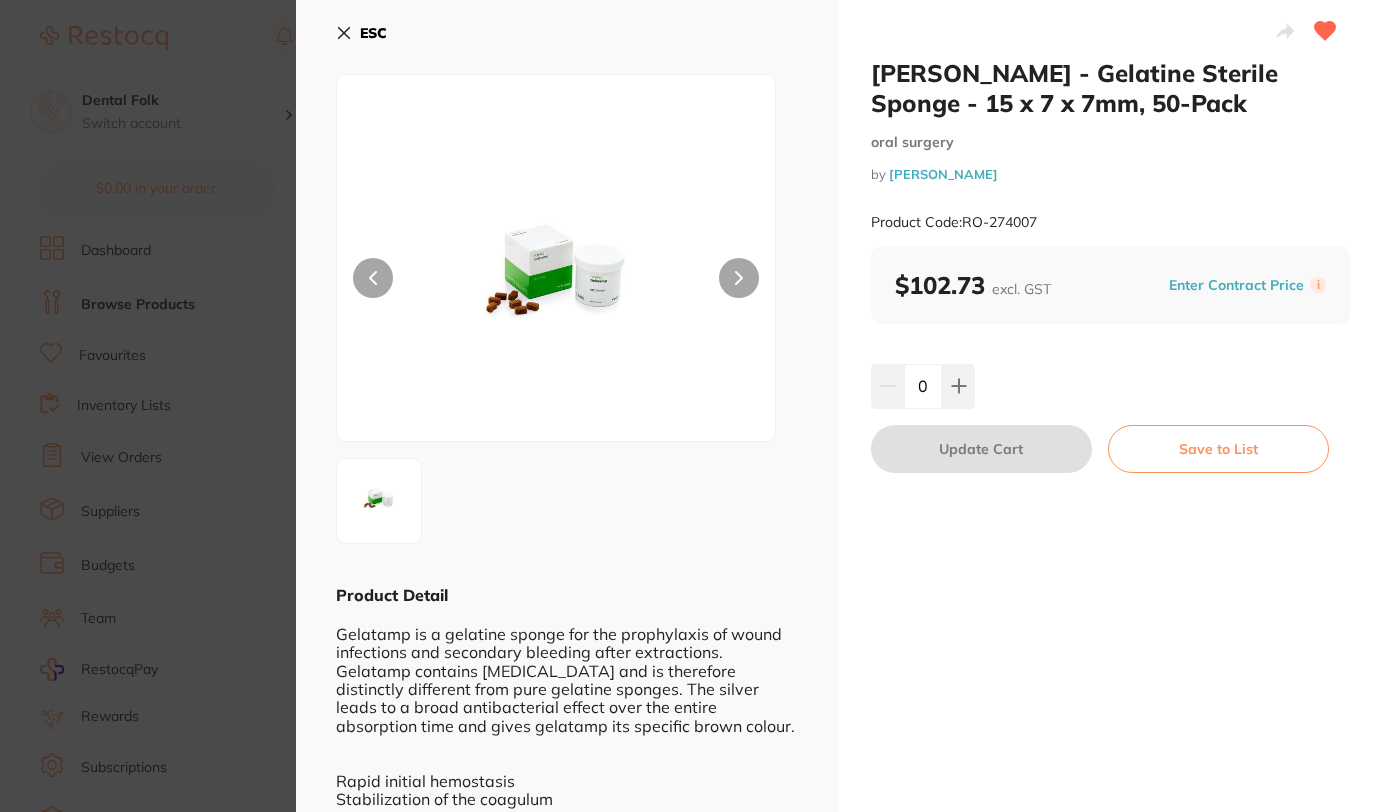 click 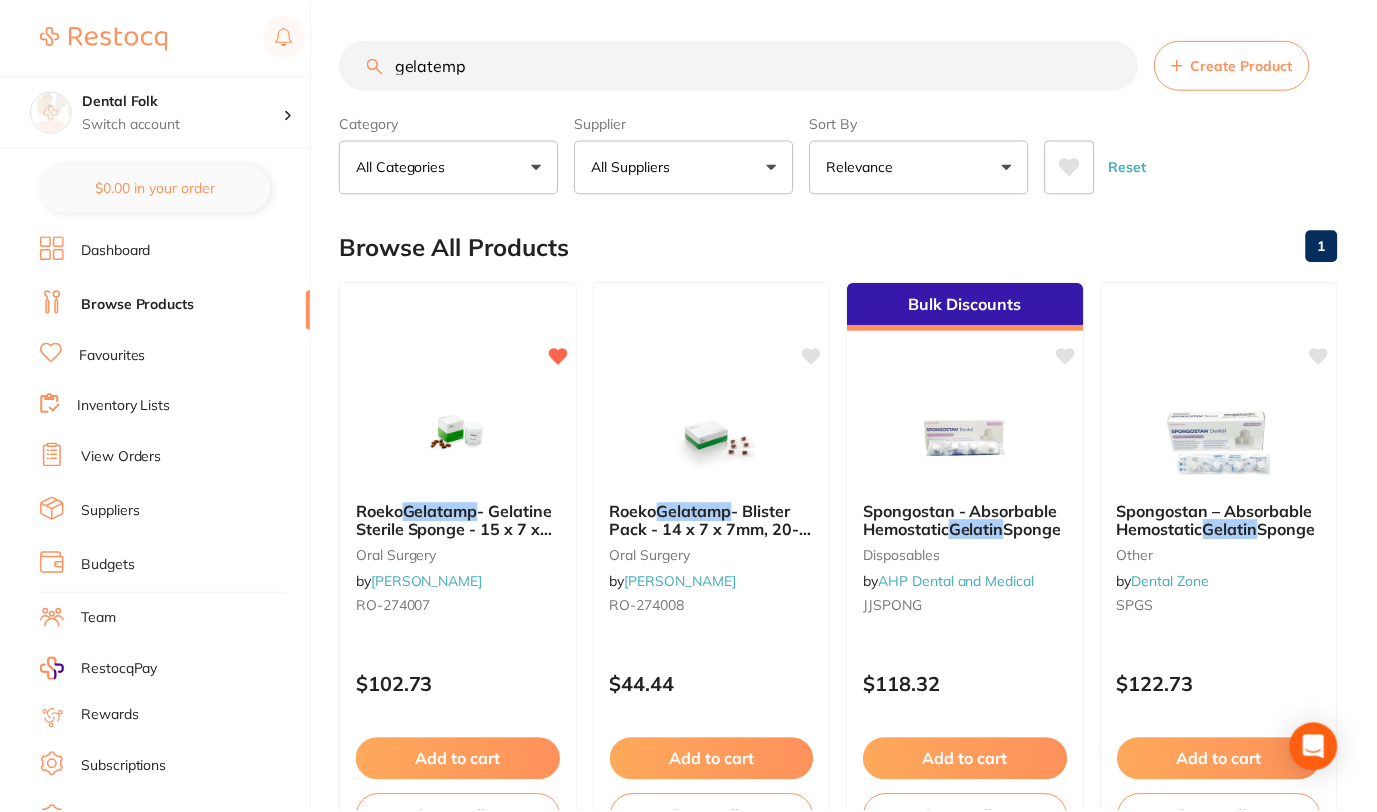 scroll, scrollTop: 3, scrollLeft: 0, axis: vertical 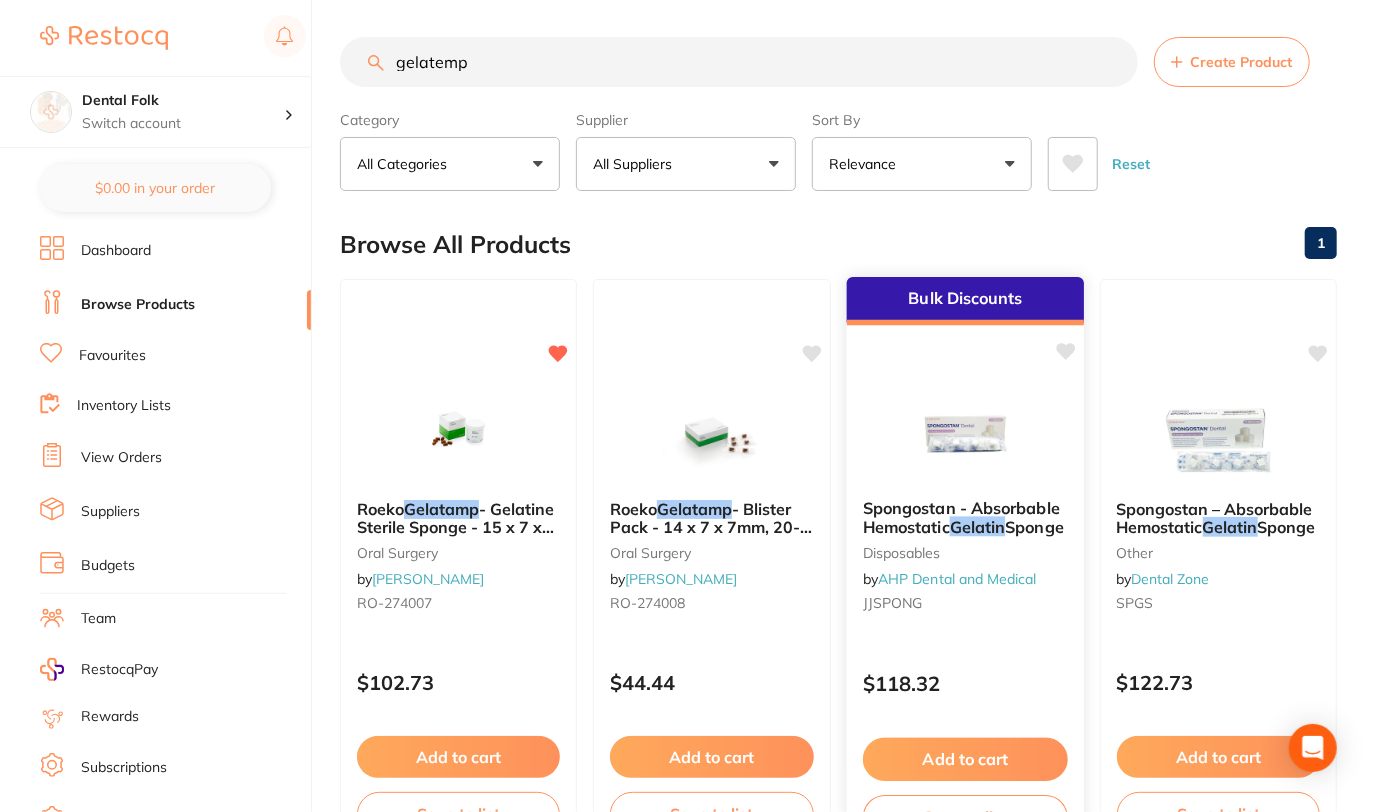 click on "Gelatin" at bounding box center (977, 527) 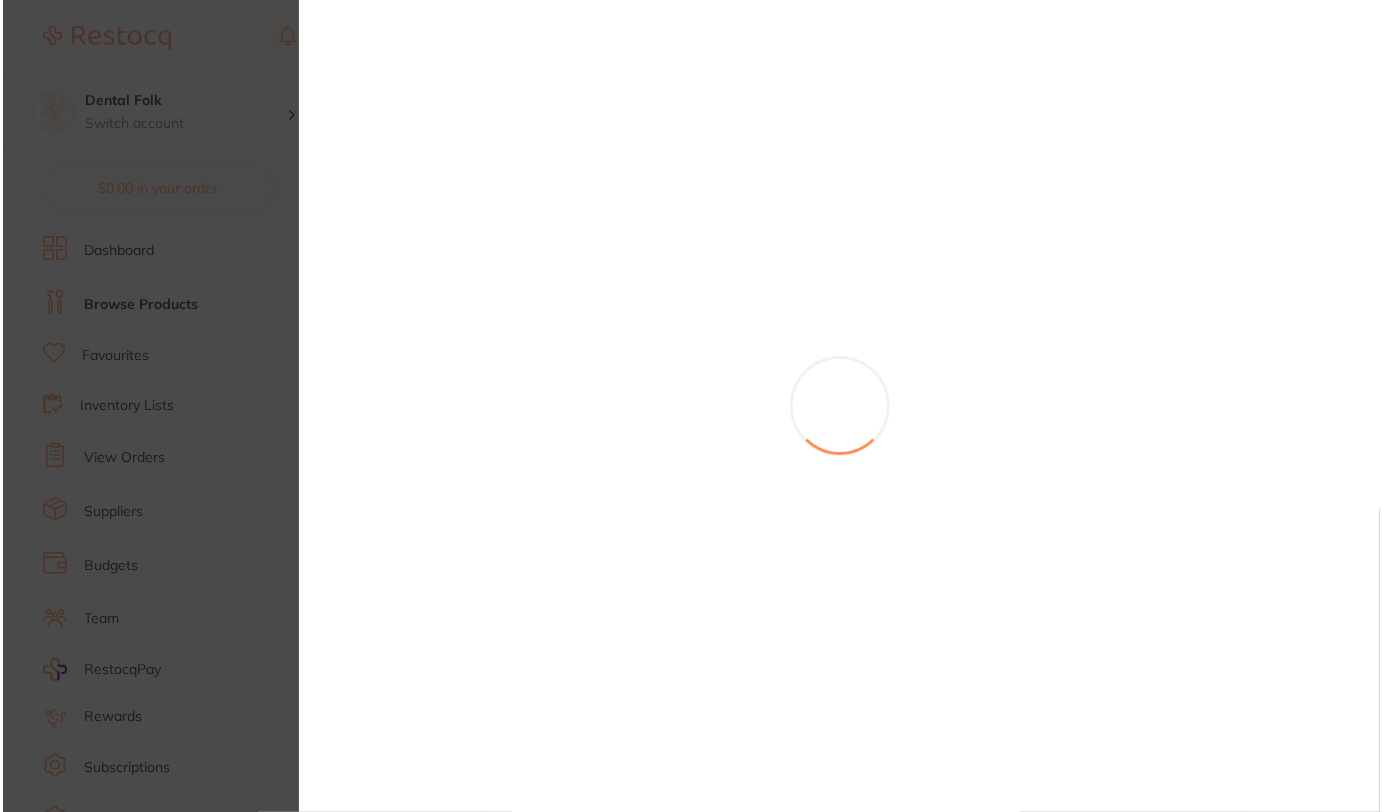 scroll, scrollTop: 0, scrollLeft: 0, axis: both 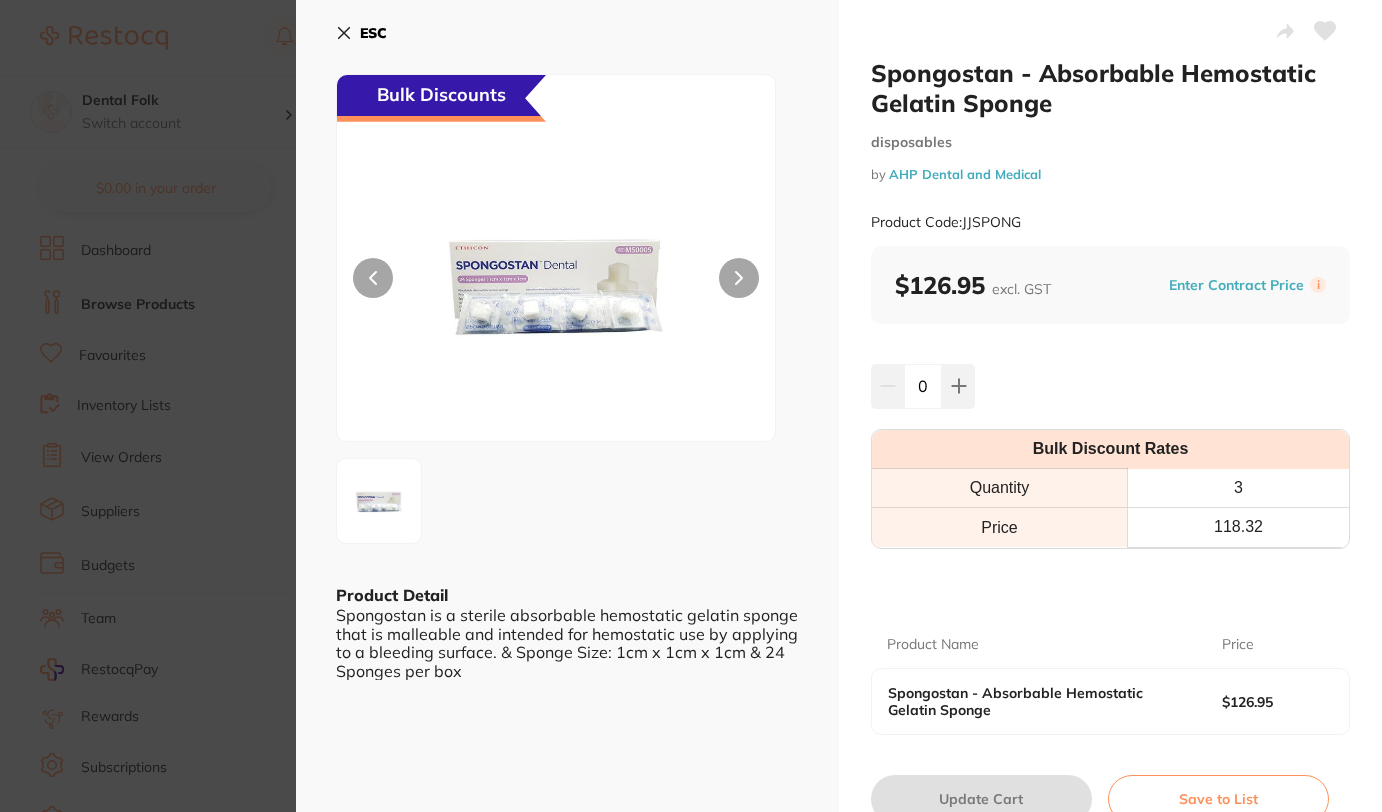 click on "ESC" at bounding box center (361, 33) 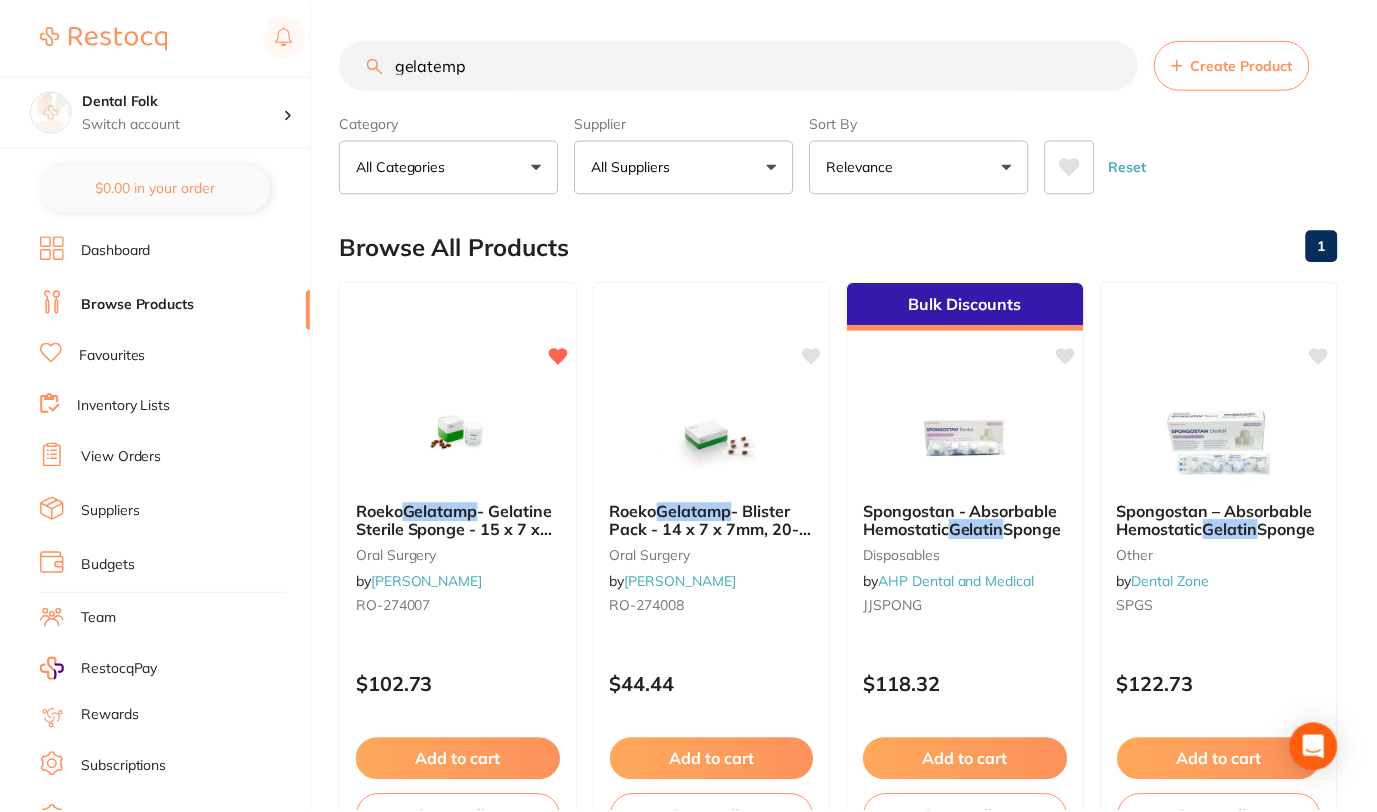 scroll, scrollTop: 3, scrollLeft: 0, axis: vertical 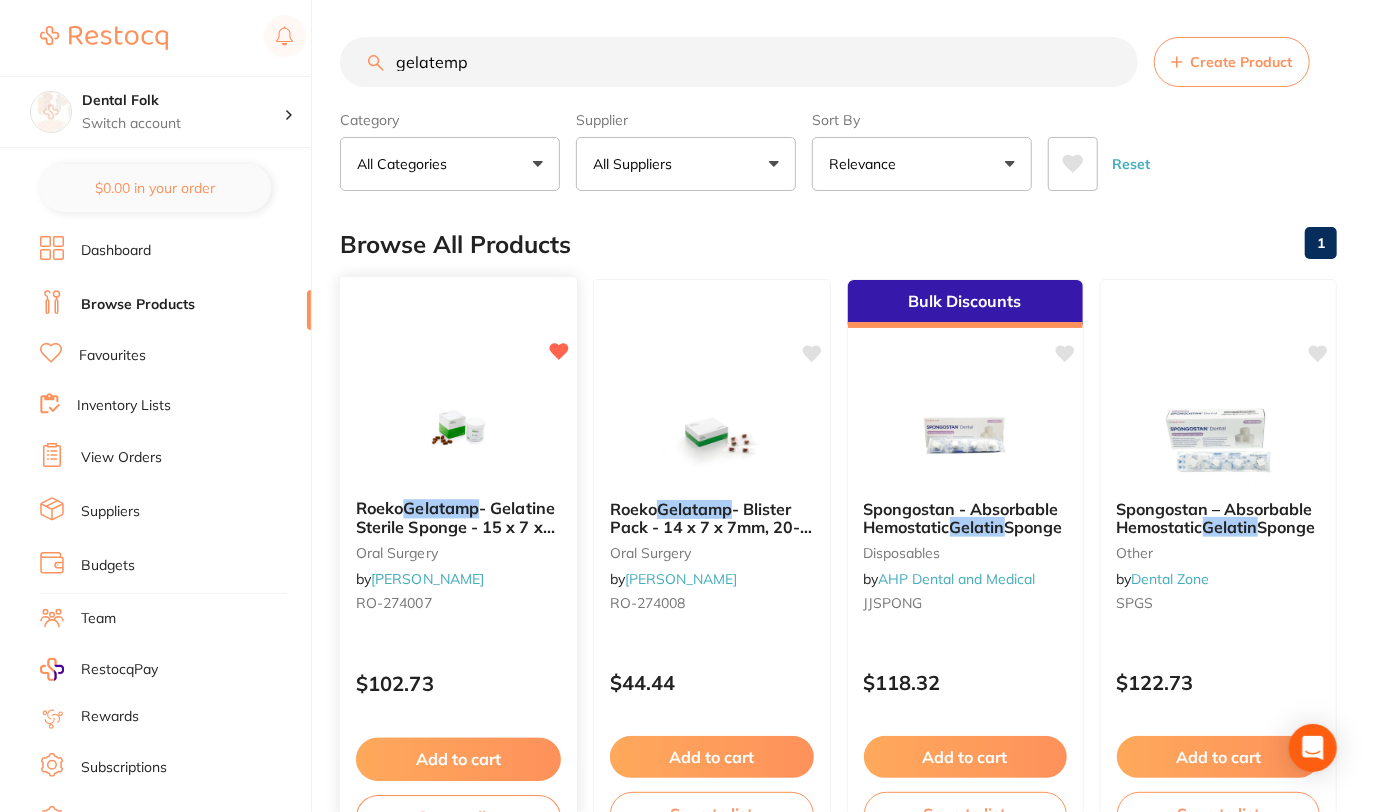 click on "Roeko  Gelatamp  - Gelatine Sterile Sponge - 15 x 7 x 7mm, 50-Pack   oral surgery by  Henry Schein Halas RO-274007" at bounding box center (459, 559) 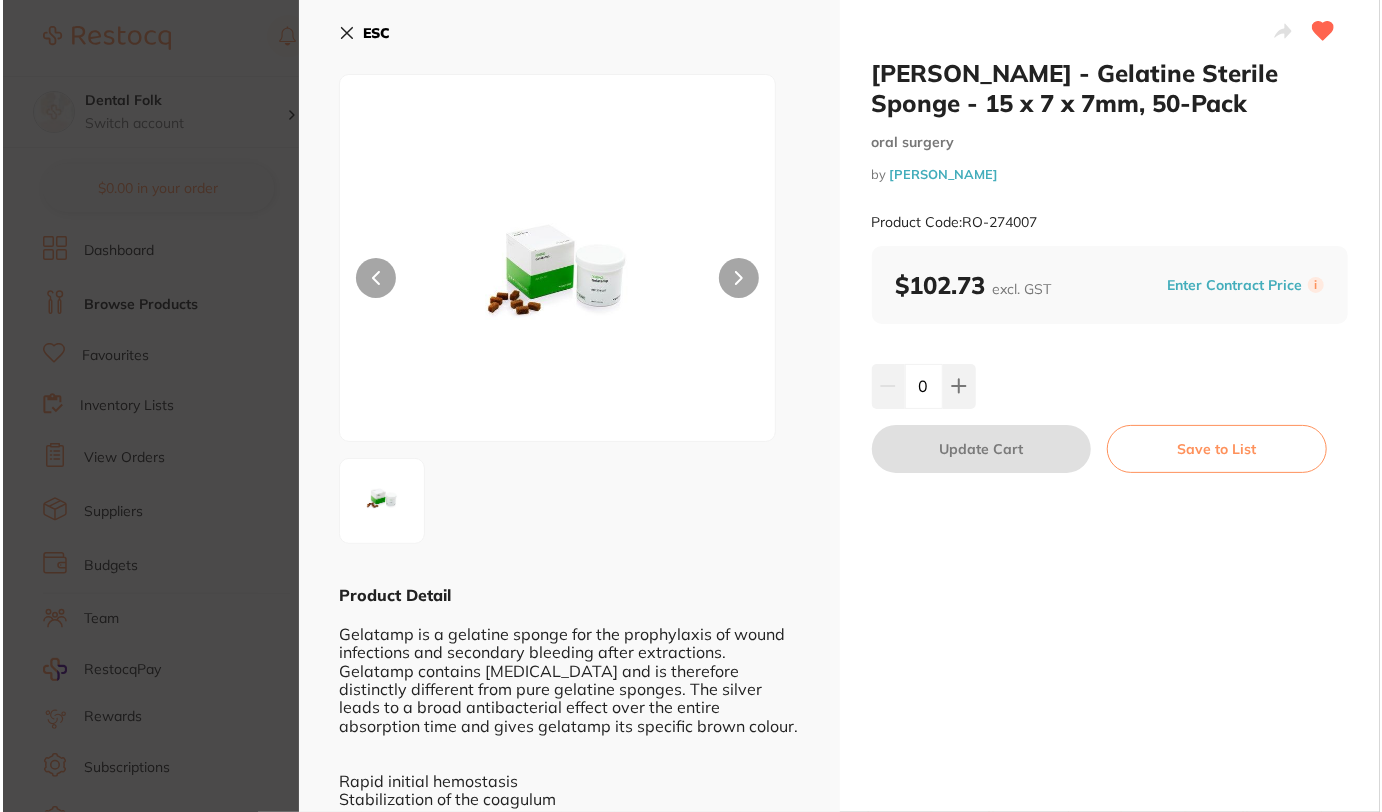scroll, scrollTop: 0, scrollLeft: 0, axis: both 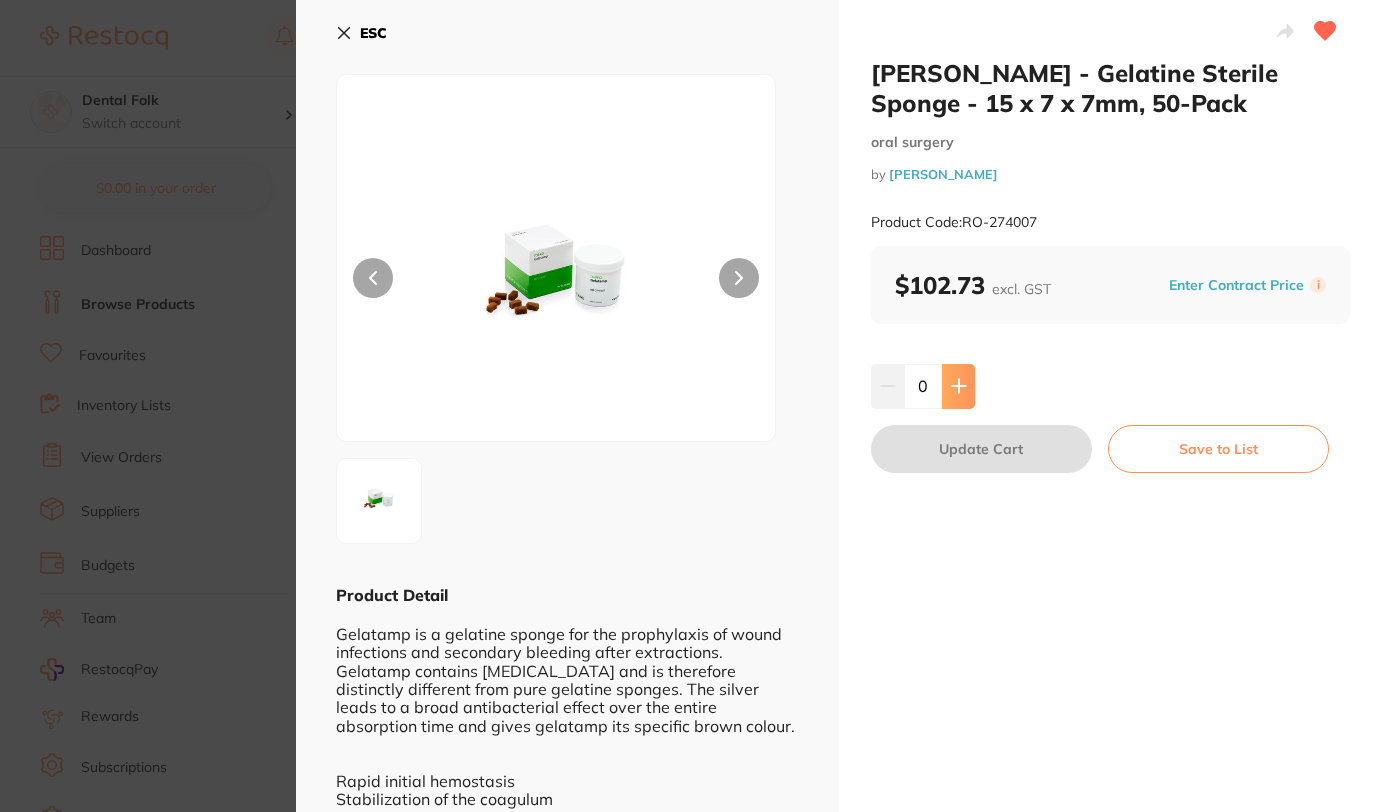 click at bounding box center [958, 386] 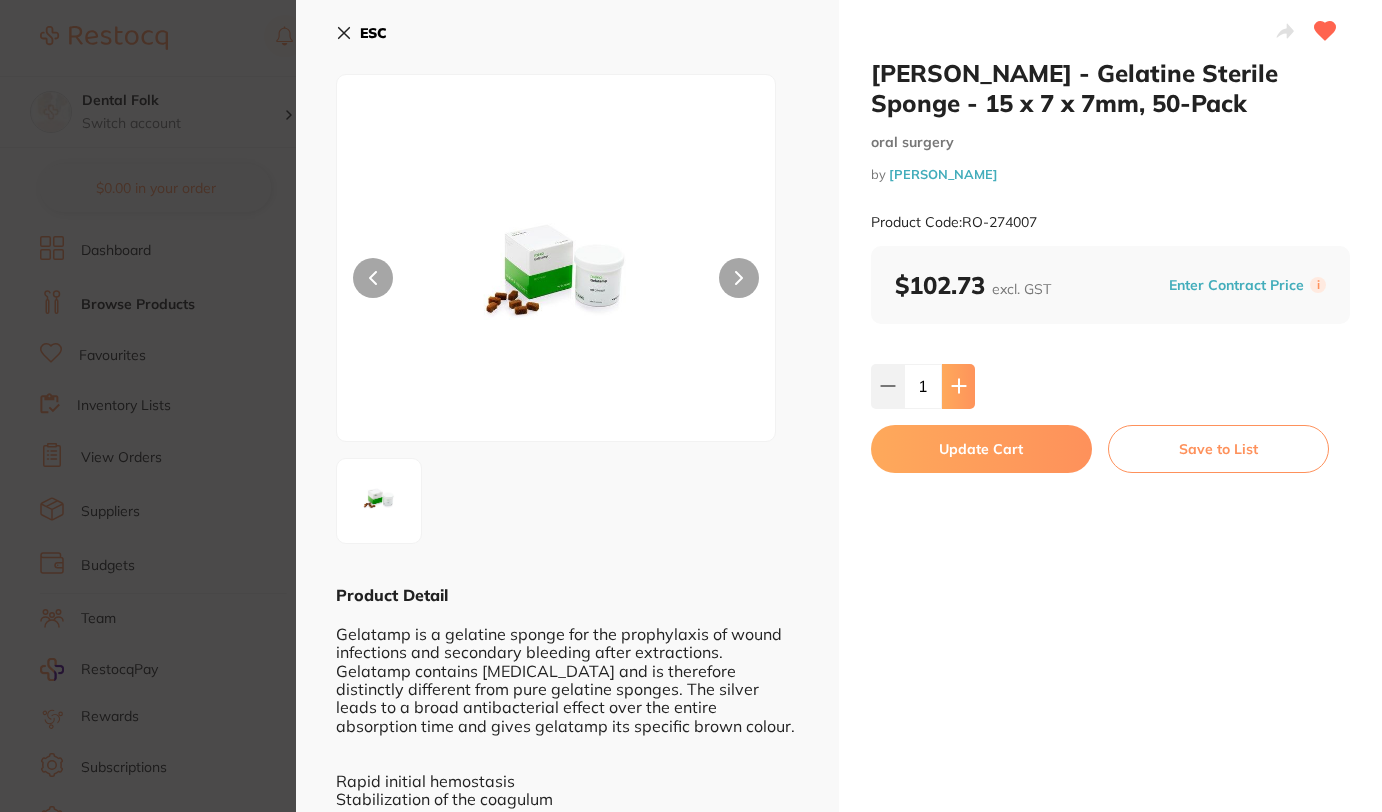 click 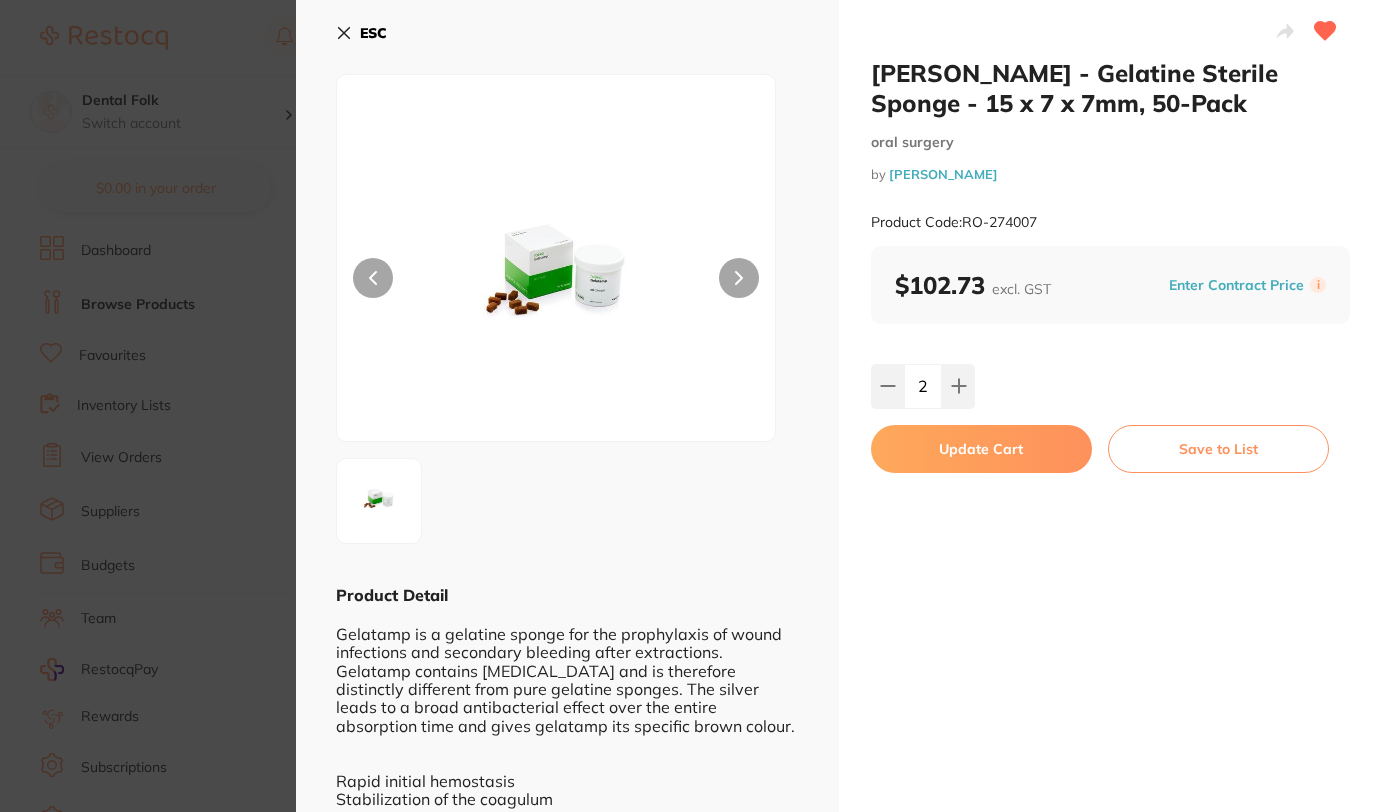 click on "Update Cart" at bounding box center [981, 449] 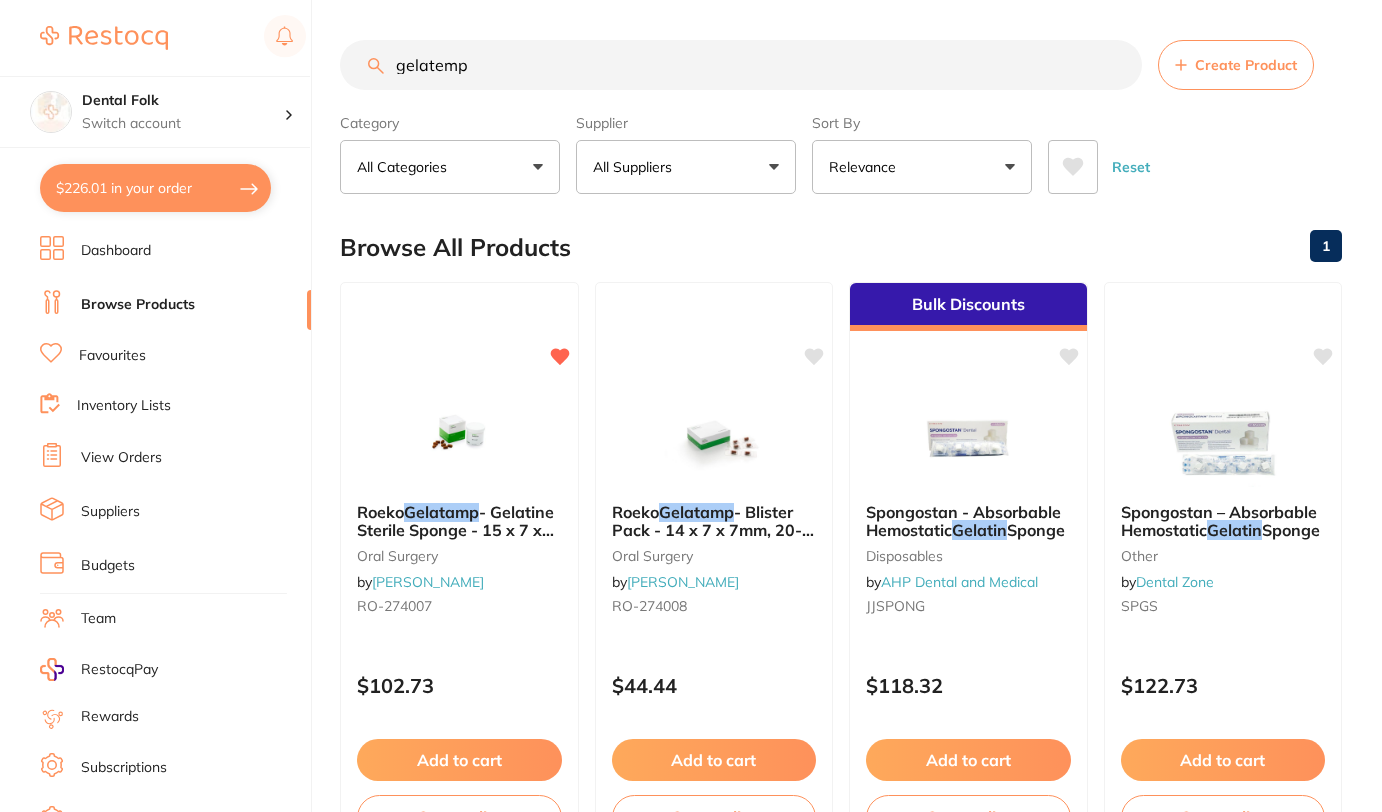 checkbox on "false" 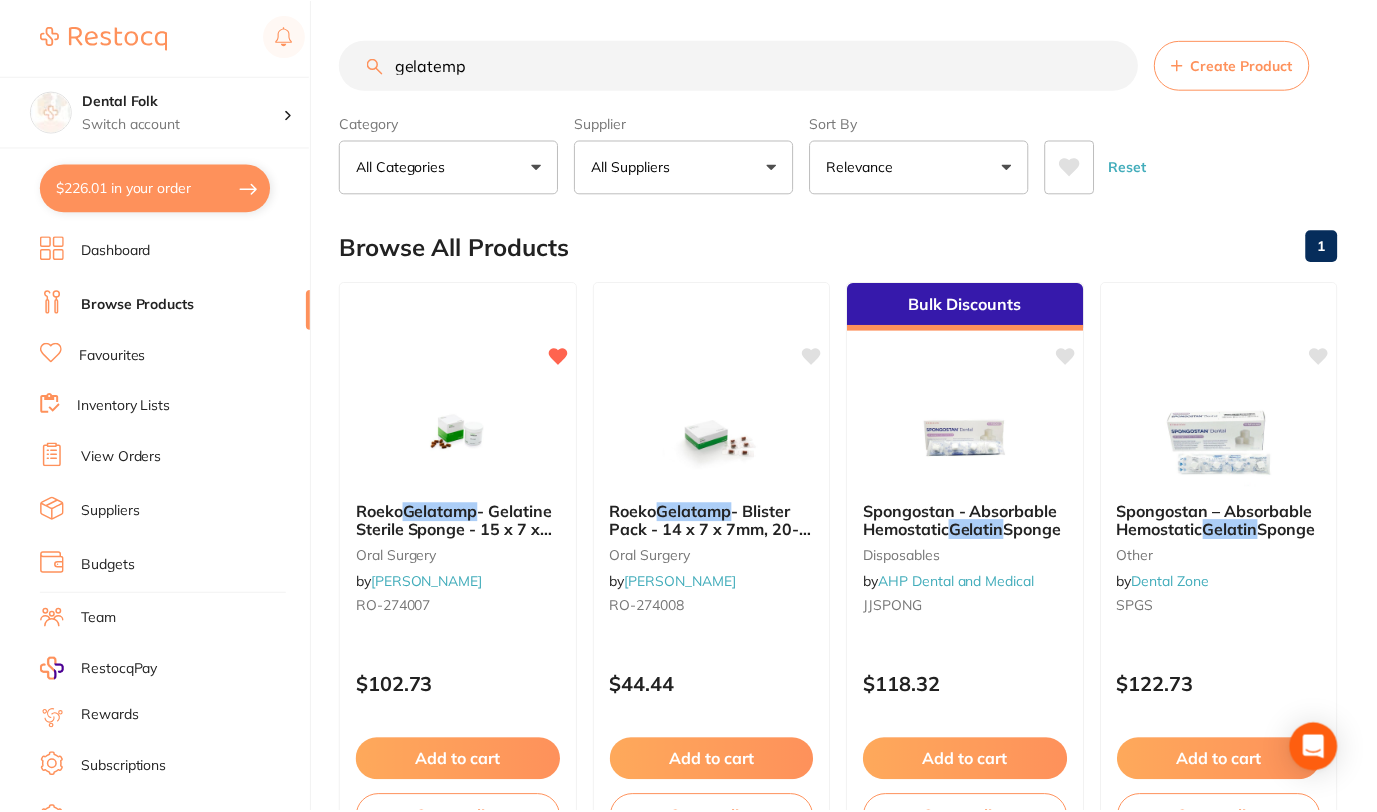 scroll, scrollTop: 3, scrollLeft: 0, axis: vertical 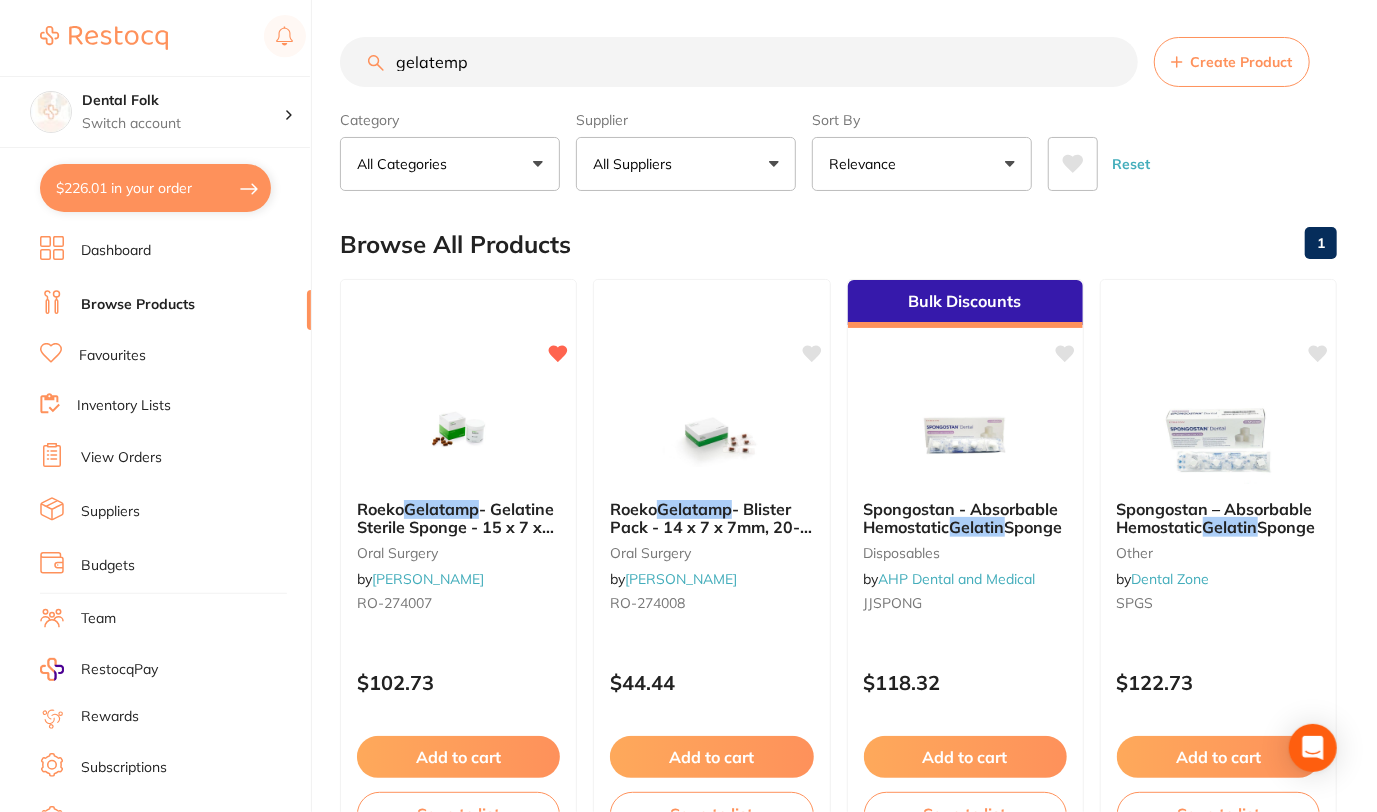 drag, startPoint x: 525, startPoint y: 58, endPoint x: 216, endPoint y: 14, distance: 312.11697 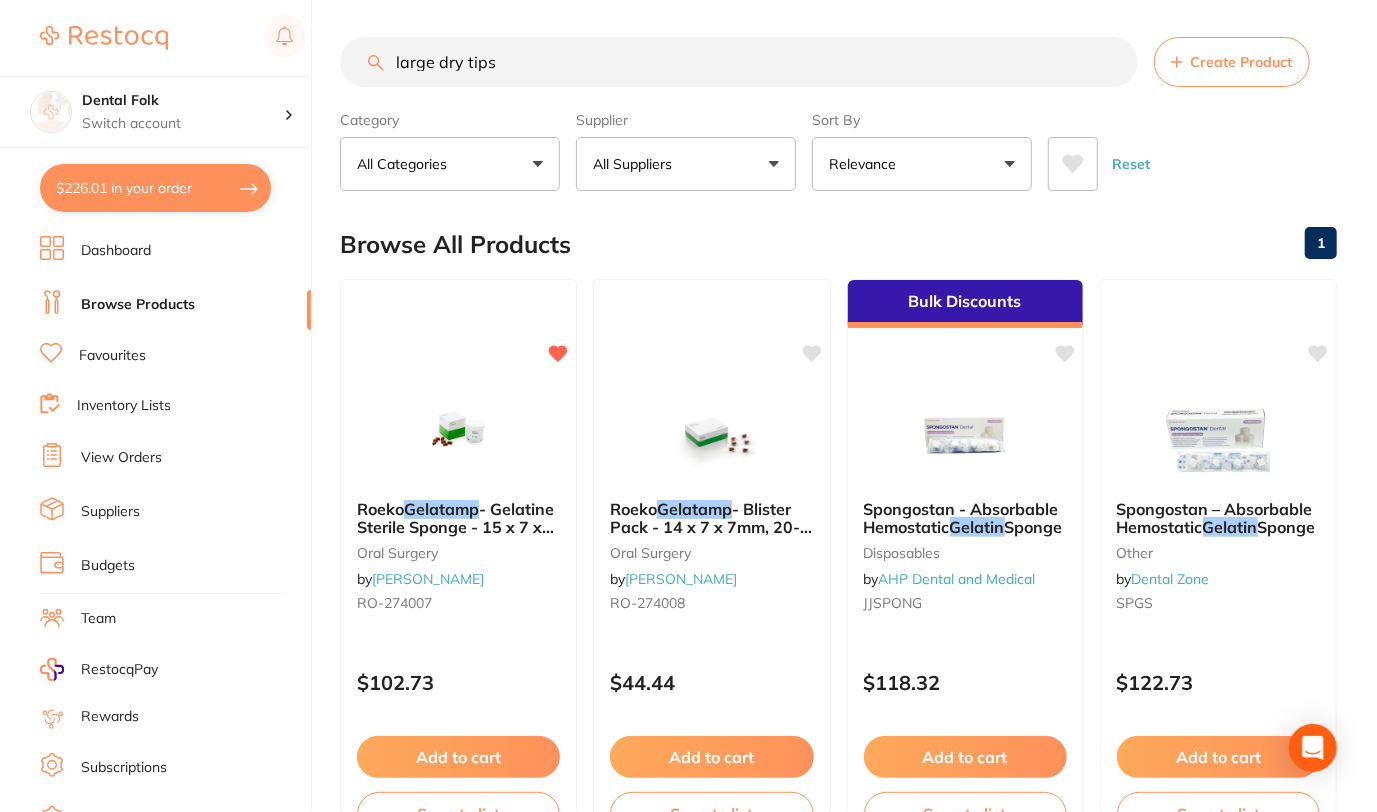 type on "large dry tips" 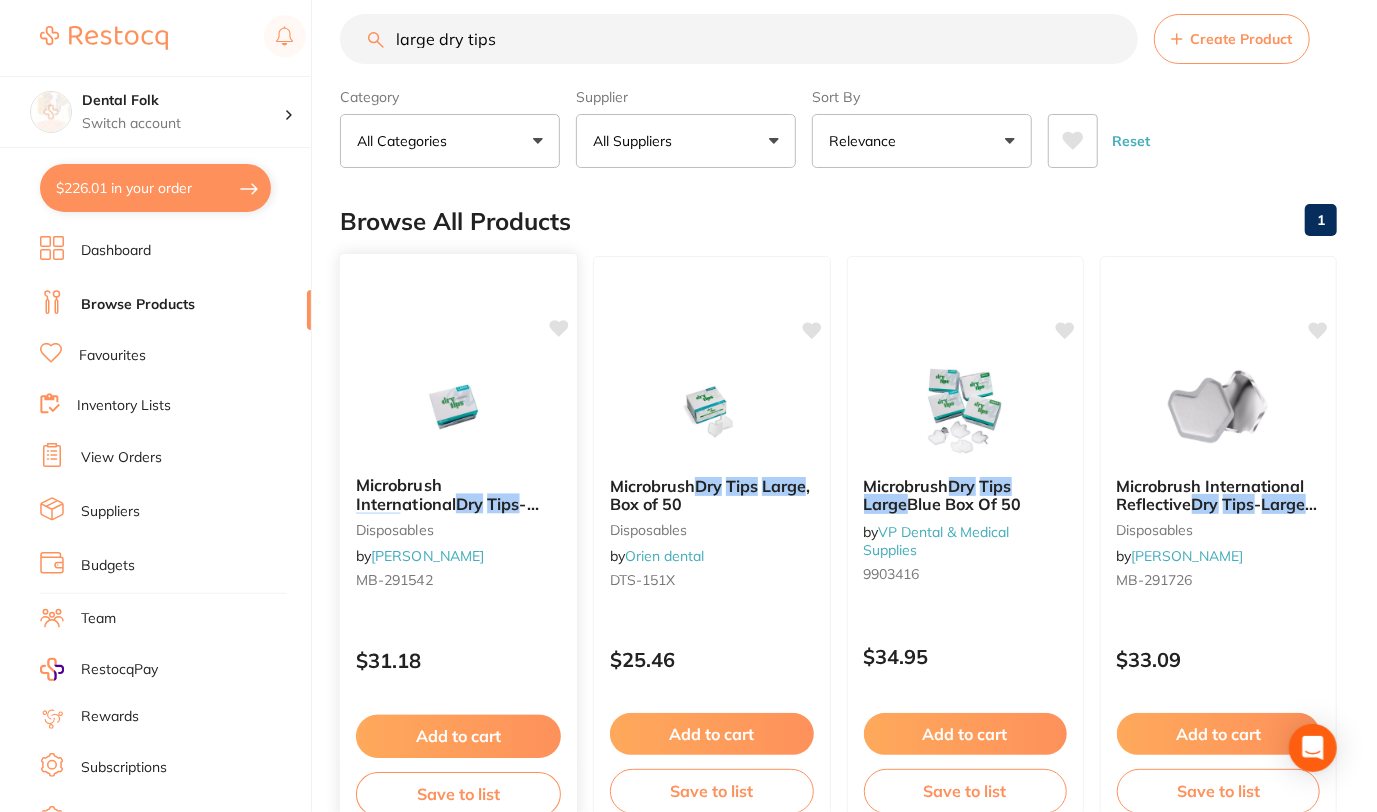 scroll, scrollTop: 0, scrollLeft: 0, axis: both 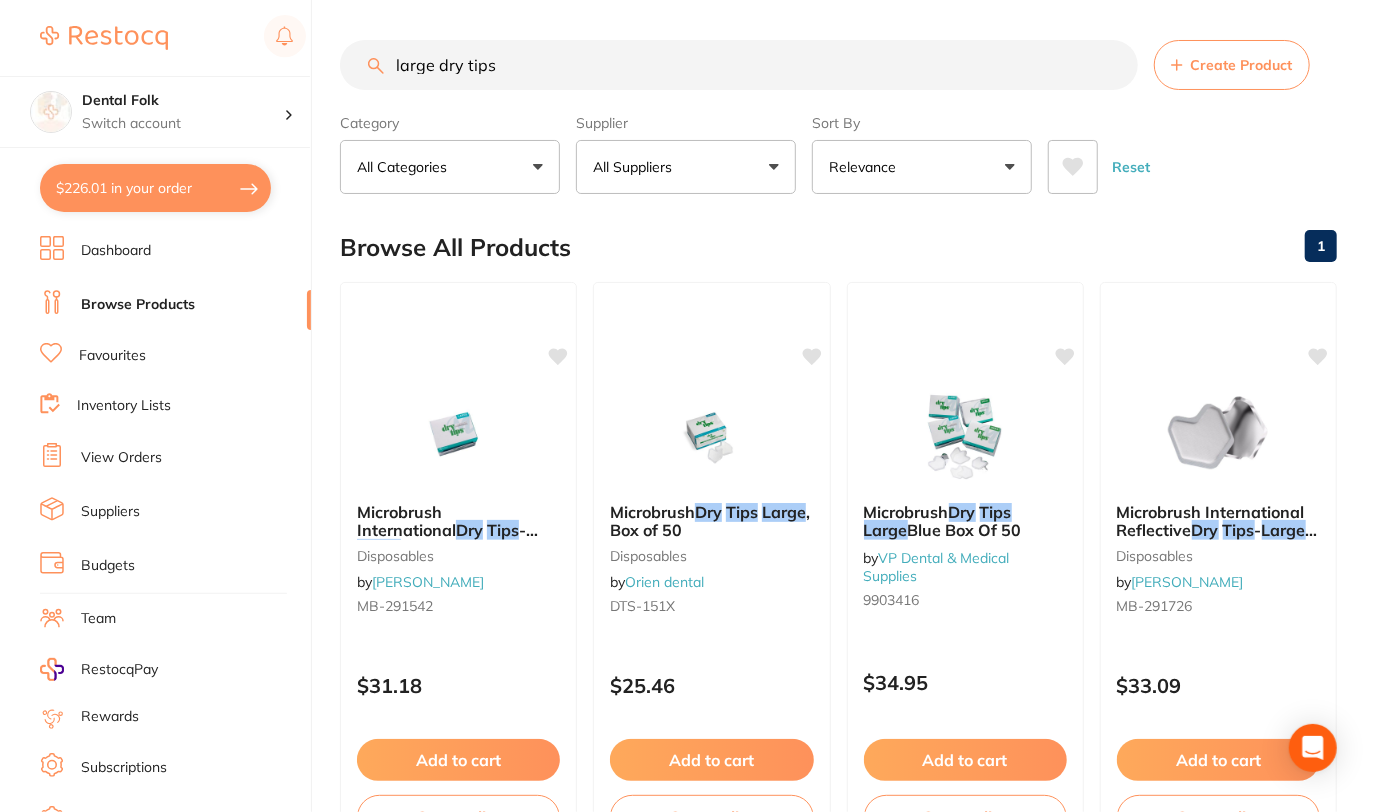 click on "Relevance" at bounding box center [922, 167] 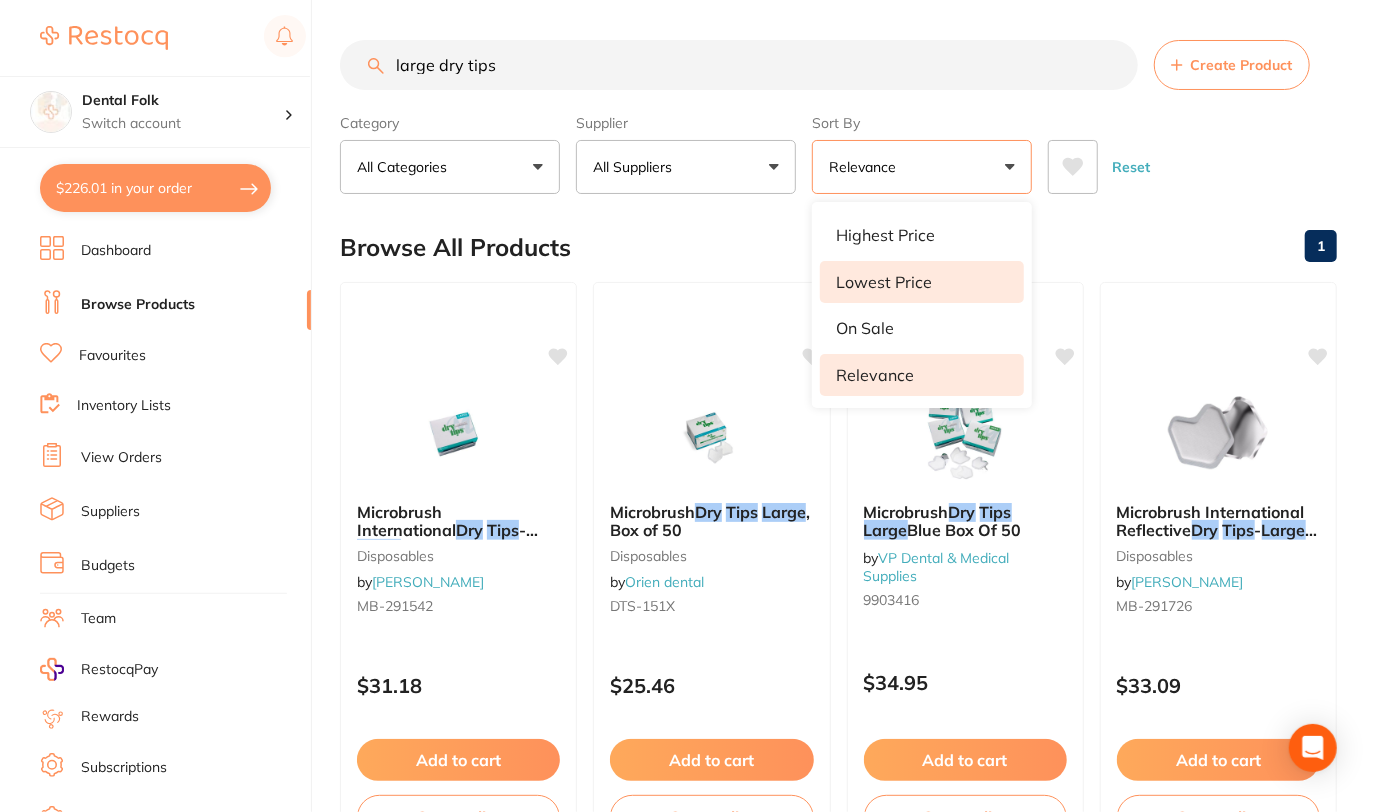 click on "Lowest Price" at bounding box center [884, 282] 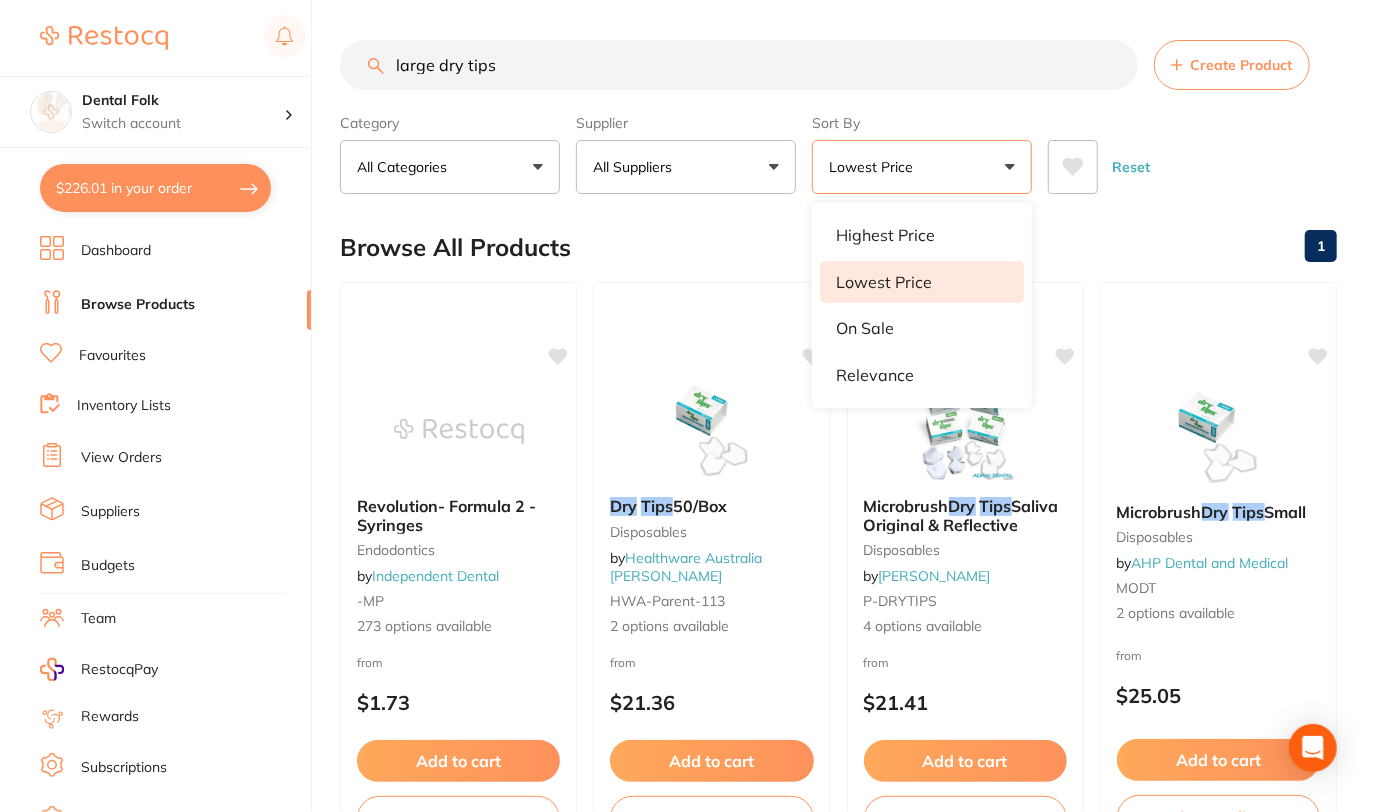 click on "Category All Categories All Categories disposables endodontics Clear Category   false    All Categories Category All Categories disposables endodontics Supplier All Suppliers All Suppliers Adam Dental AHP Dental and Medical Healthware Australia Ridley Henry Schein Halas Independent Dental Leepac Medical and Dental Matrixdental Orien dental VP Dental & Medical Supplies Clear Supplier   false    All Suppliers Supplier Adam Dental AHP Dental and Medical Healthware Australia Ridley Henry Schein Halas Independent Dental Leepac Medical and Dental Matrixdental Orien dental VP Dental & Medical Supplies Sort By Lowest Price Highest Price Lowest Price On Sale Relevance Clear Sort By   true    Lowest Price Sort By Highest Price Lowest Price On Sale Relevance Reset" at bounding box center (838, 150) 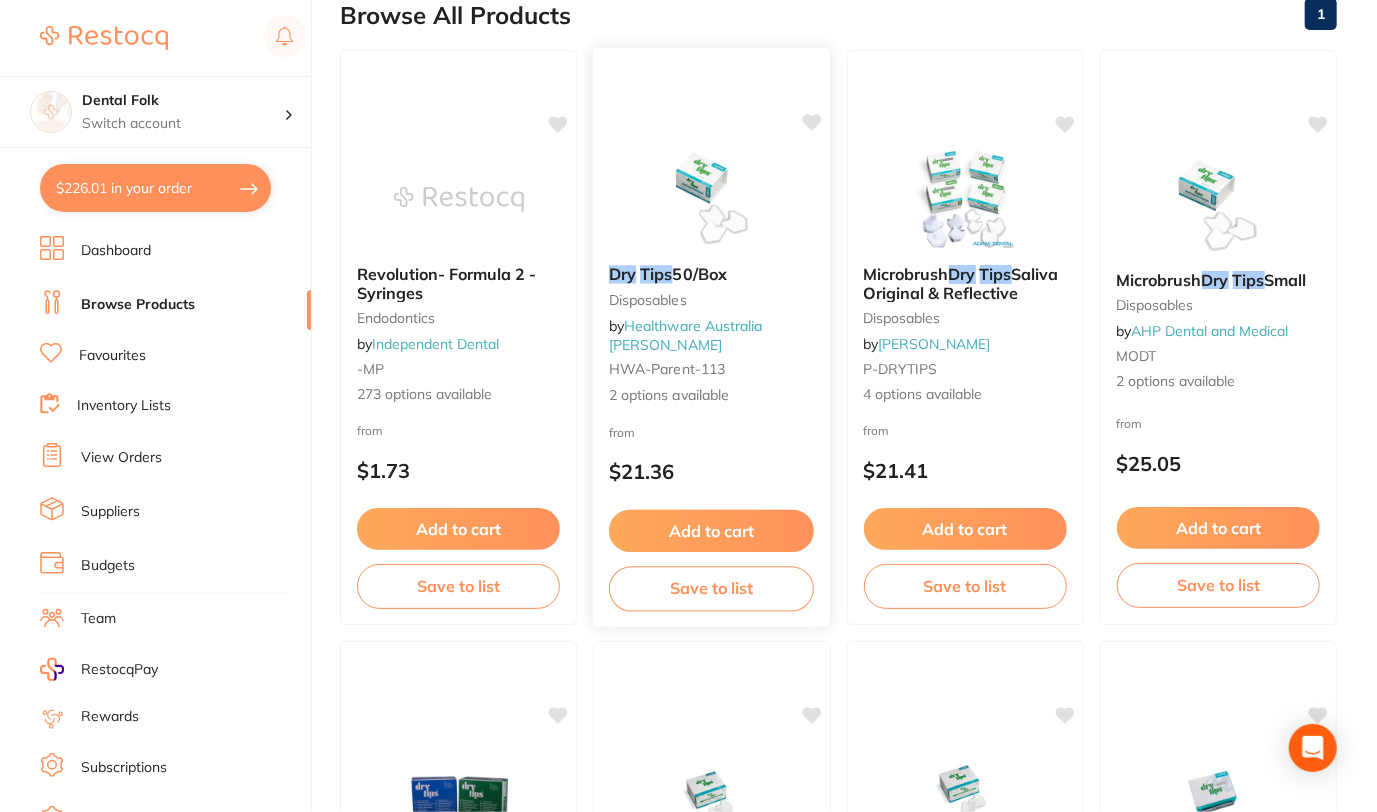 scroll, scrollTop: 231, scrollLeft: 0, axis: vertical 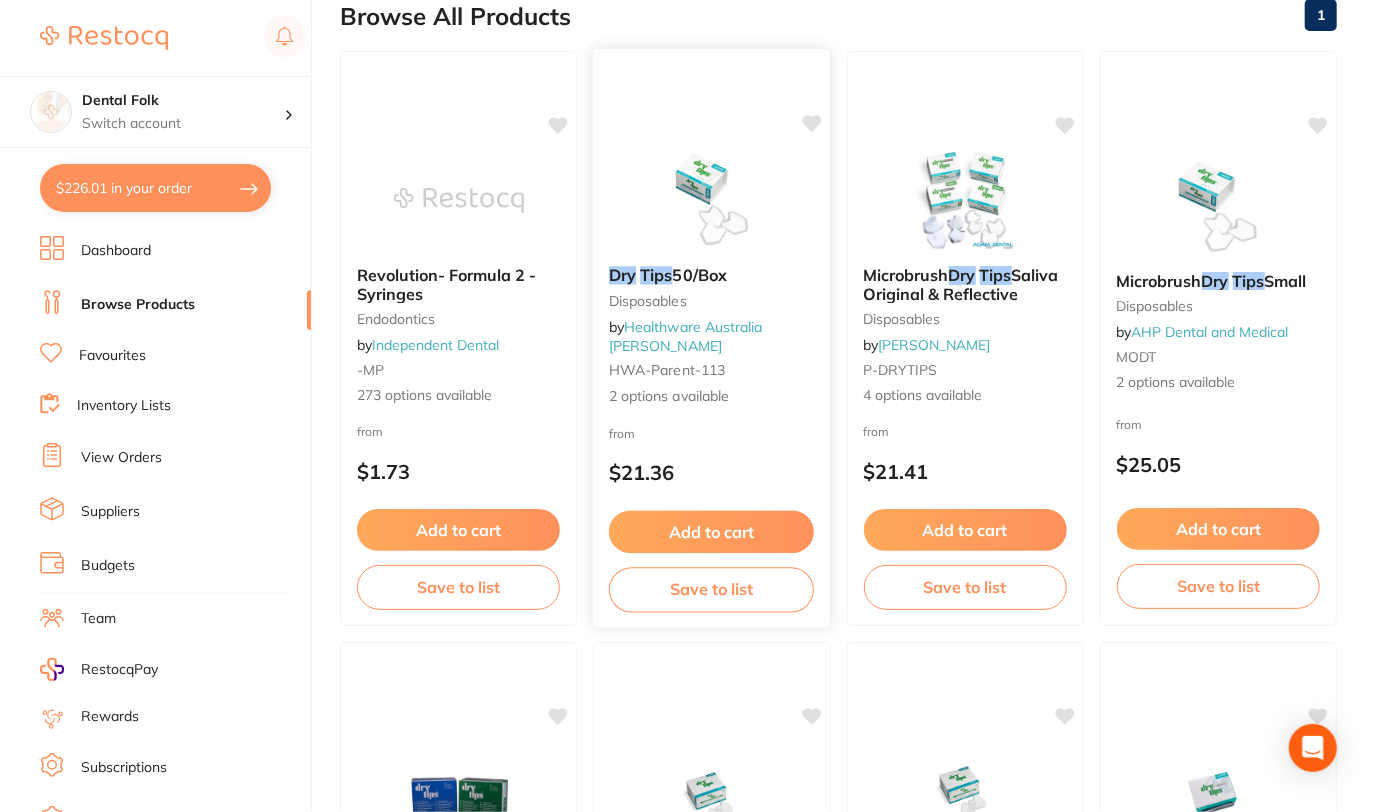 click on "Add to cart" at bounding box center (711, 532) 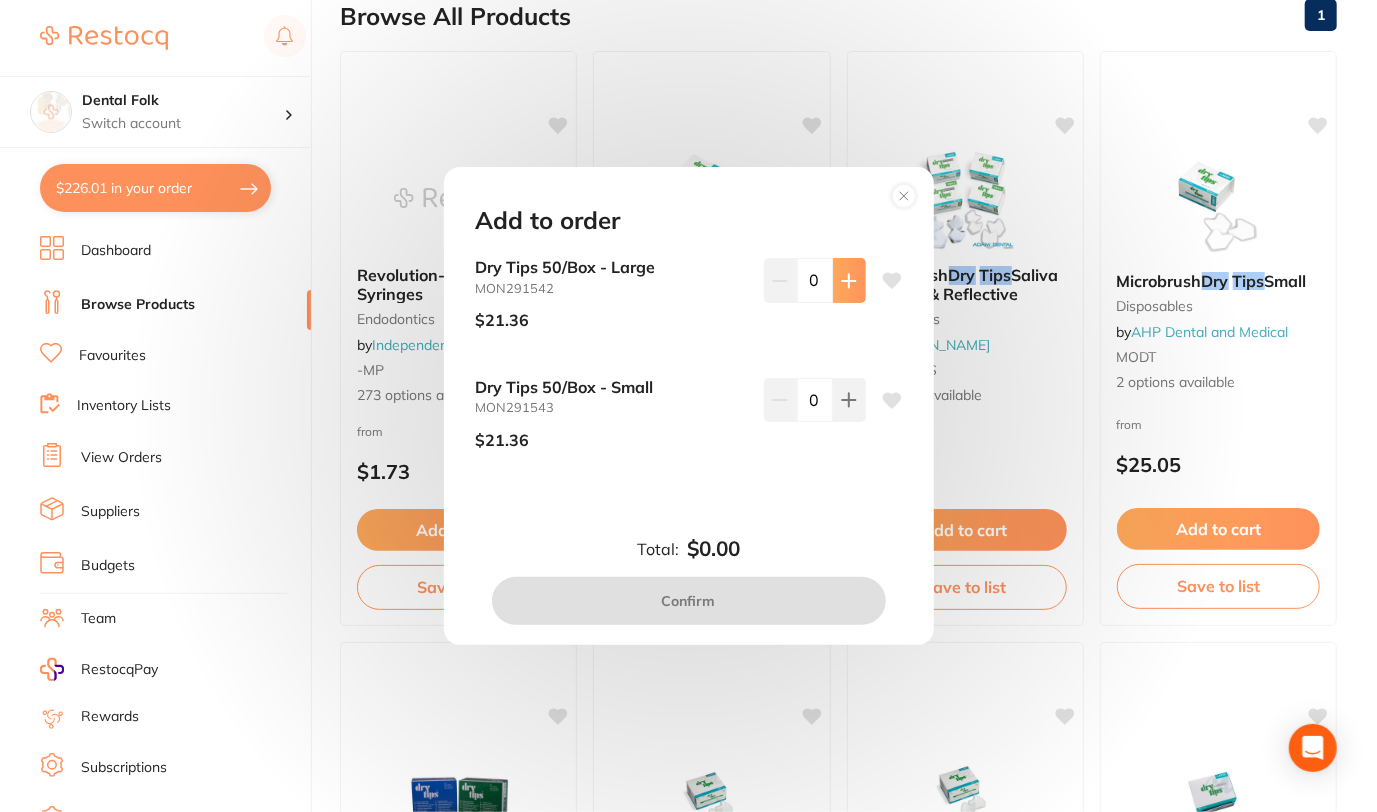 click at bounding box center (849, 280) 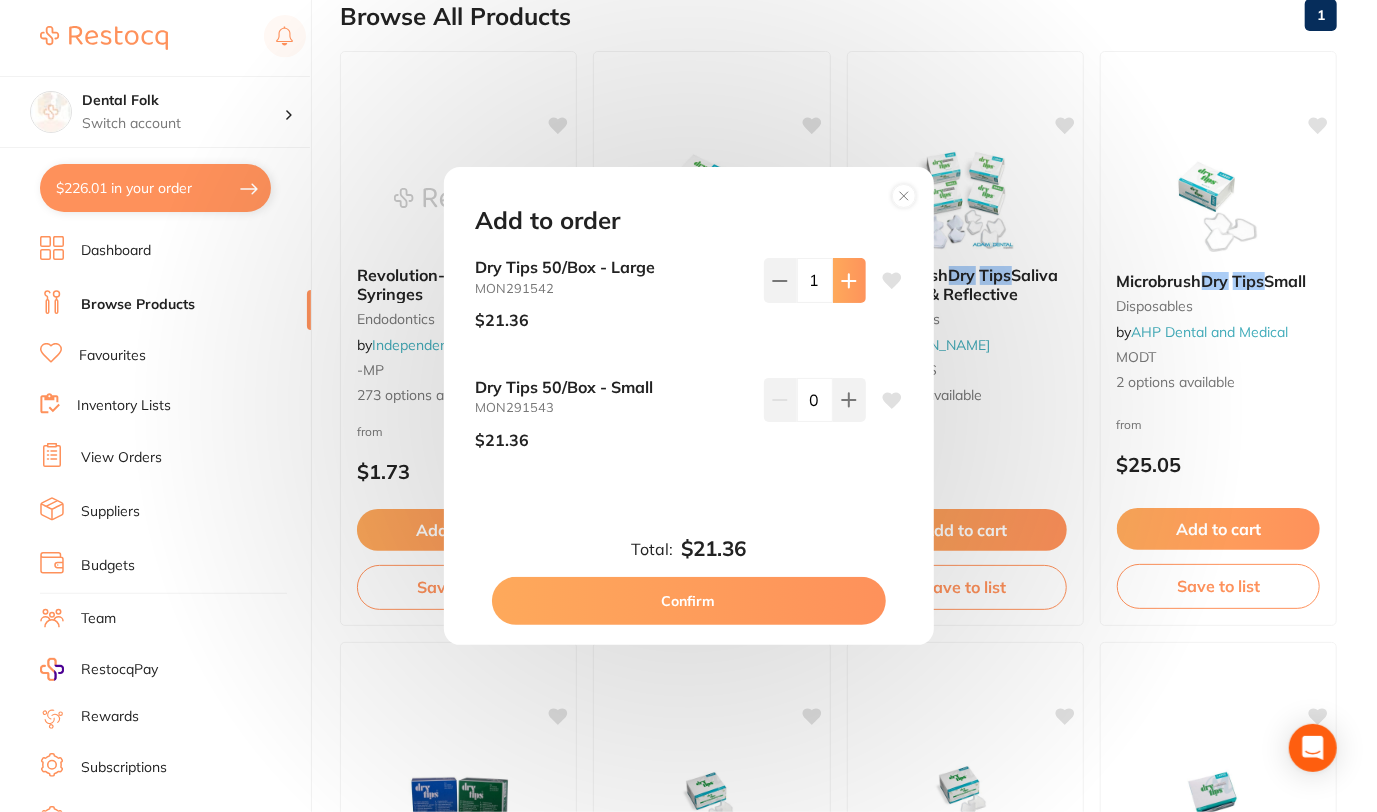 click at bounding box center (849, 280) 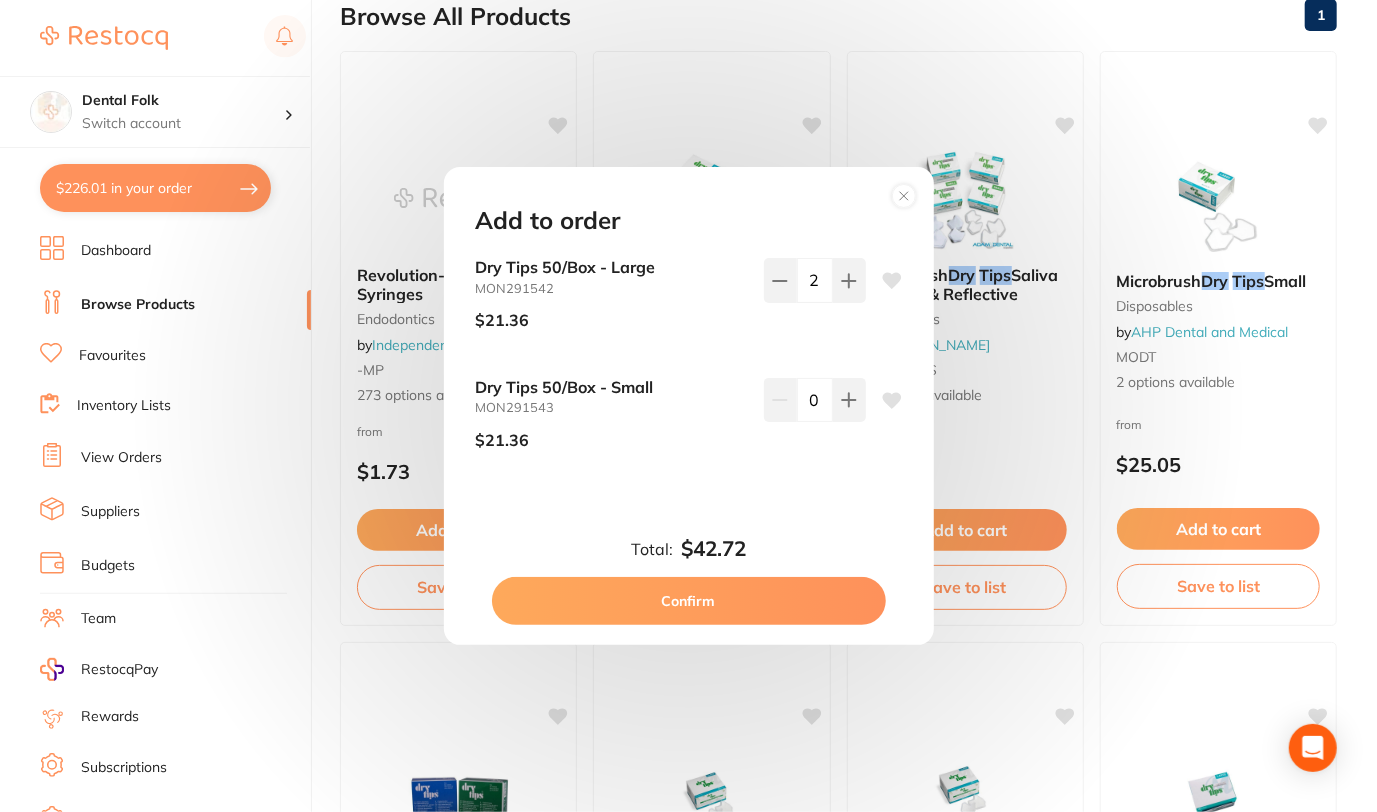 click on "Confirm" at bounding box center (689, 601) 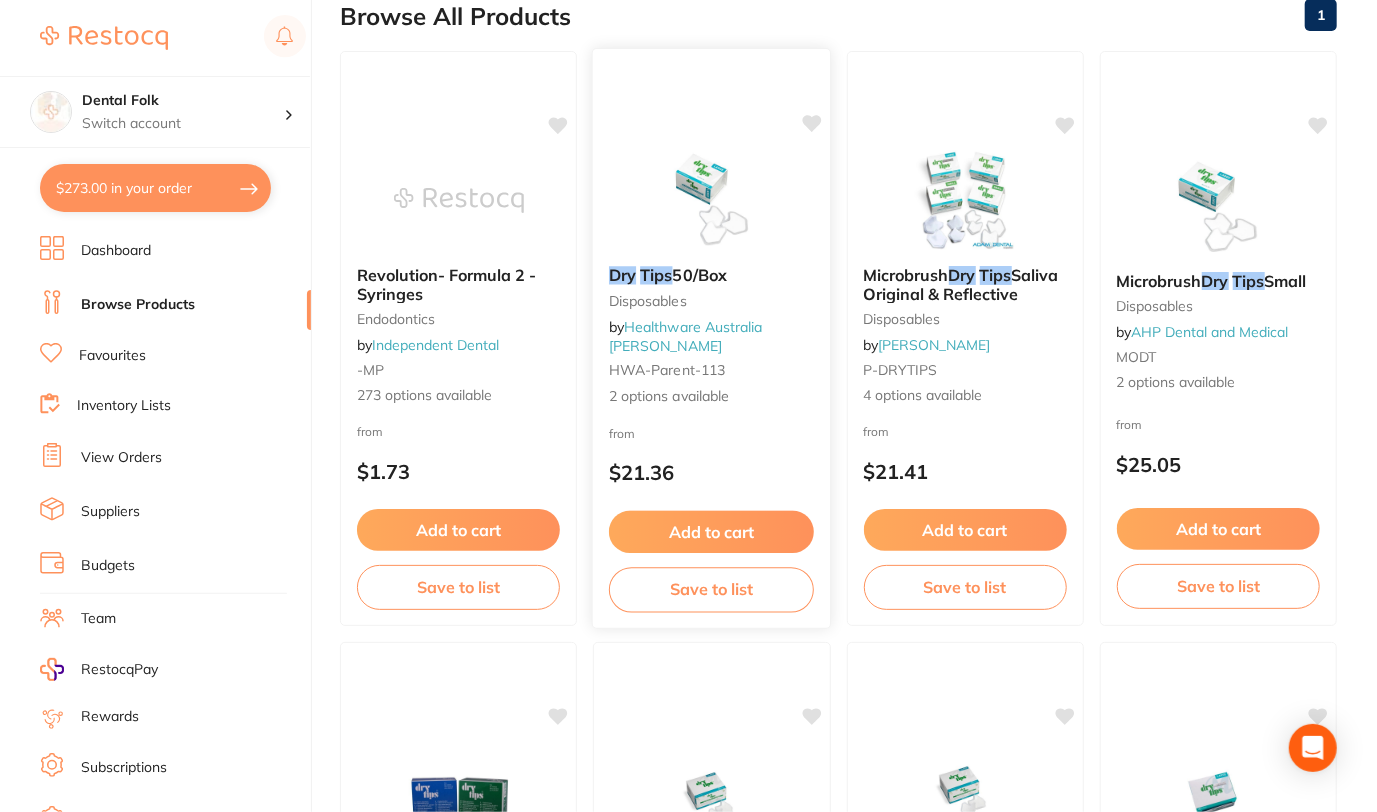 scroll, scrollTop: 0, scrollLeft: 0, axis: both 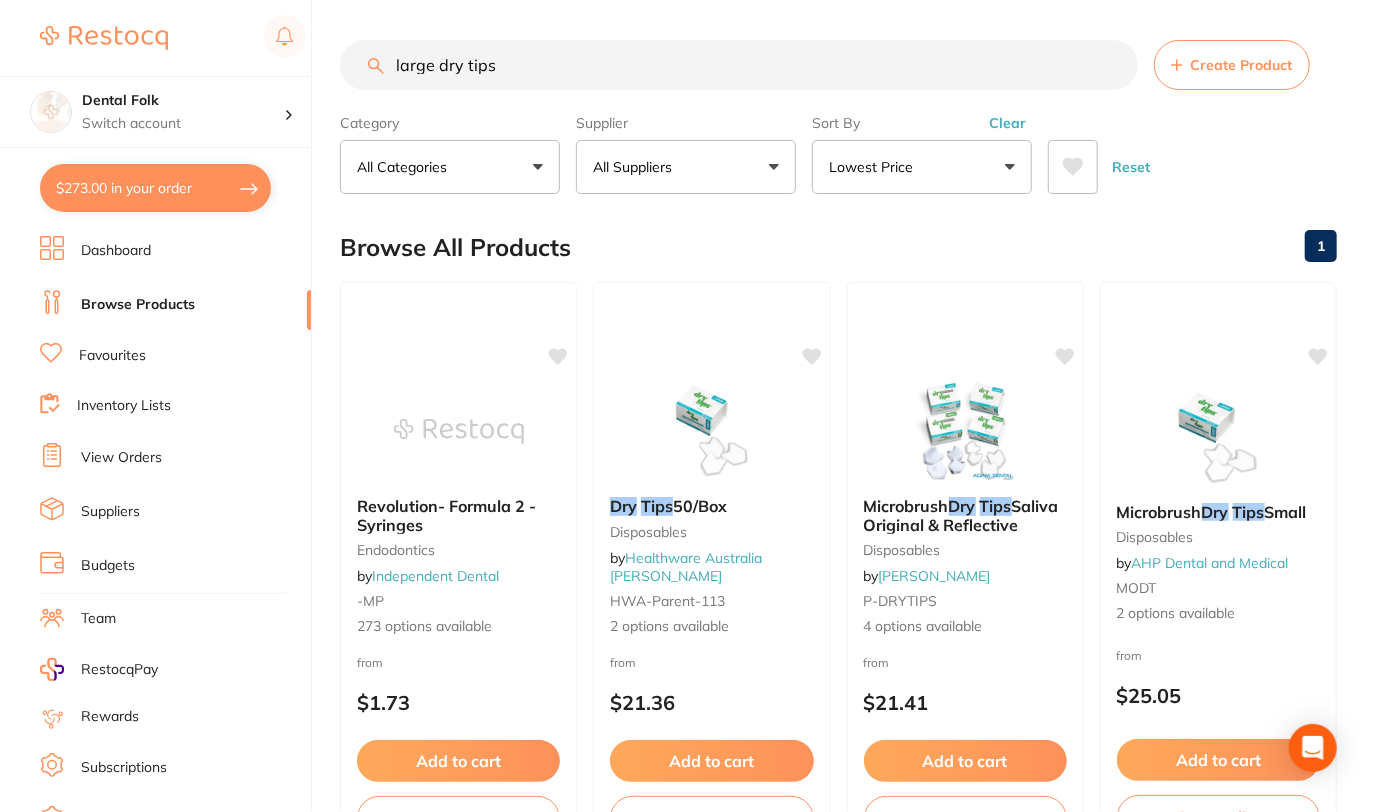 drag, startPoint x: 557, startPoint y: 73, endPoint x: 188, endPoint y: 65, distance: 369.0867 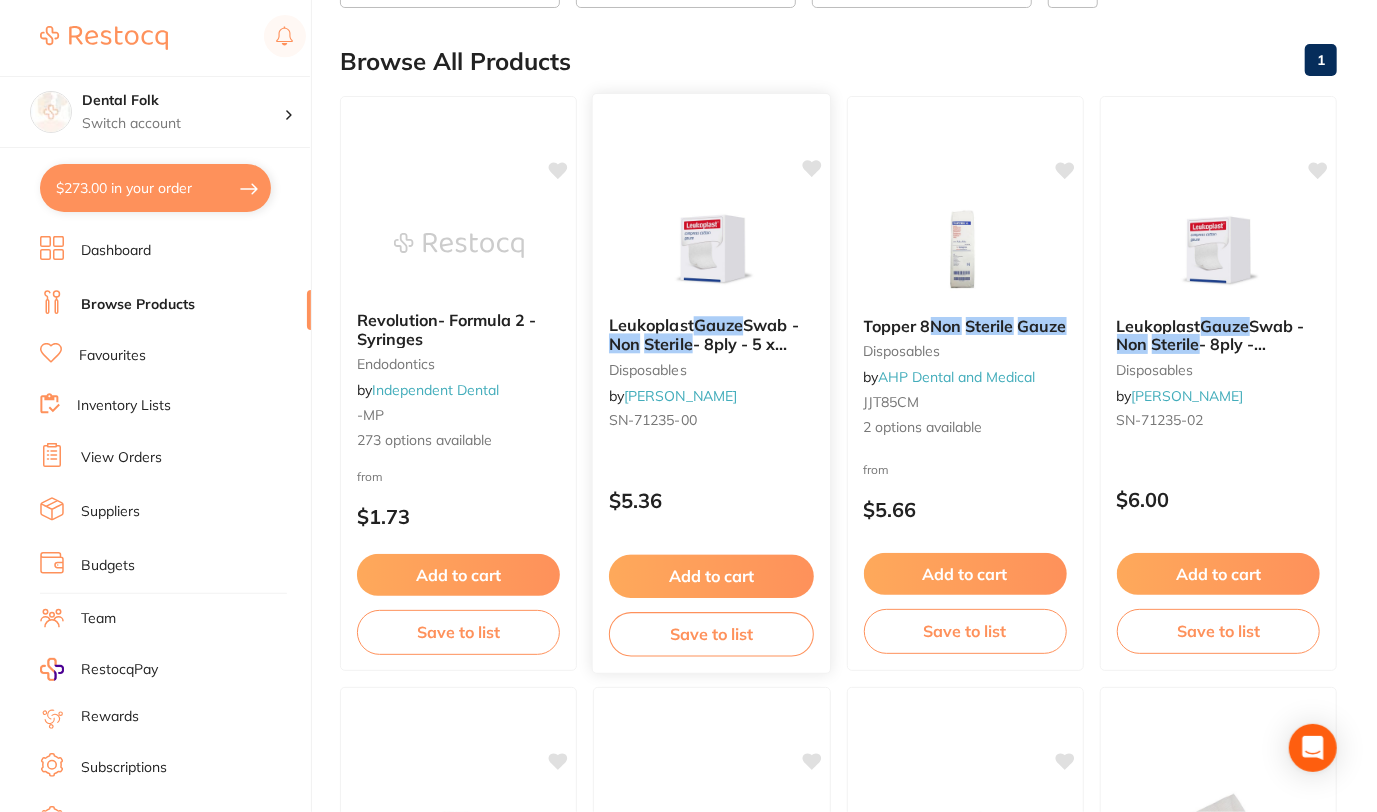 scroll, scrollTop: 214, scrollLeft: 0, axis: vertical 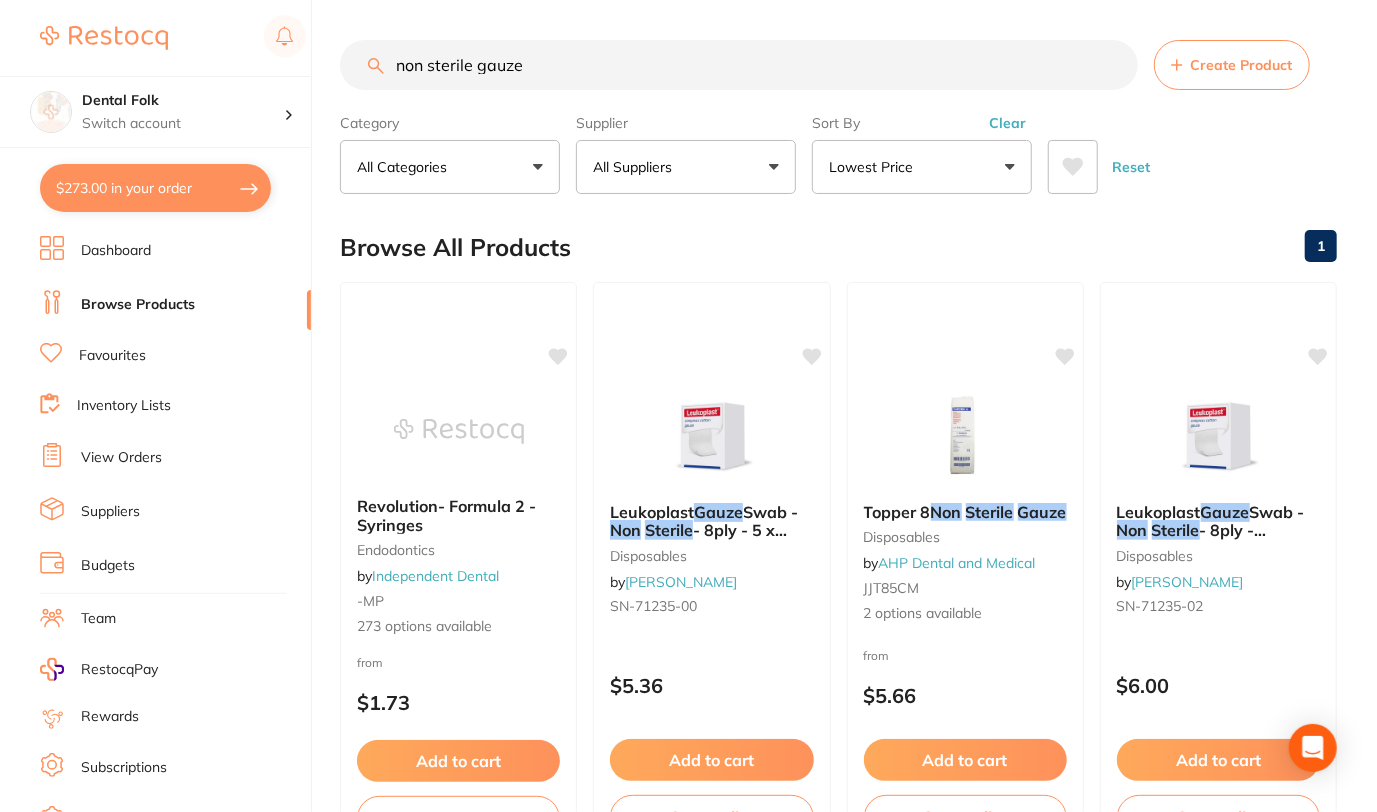 drag, startPoint x: 562, startPoint y: 61, endPoint x: 235, endPoint y: 2, distance: 332.28 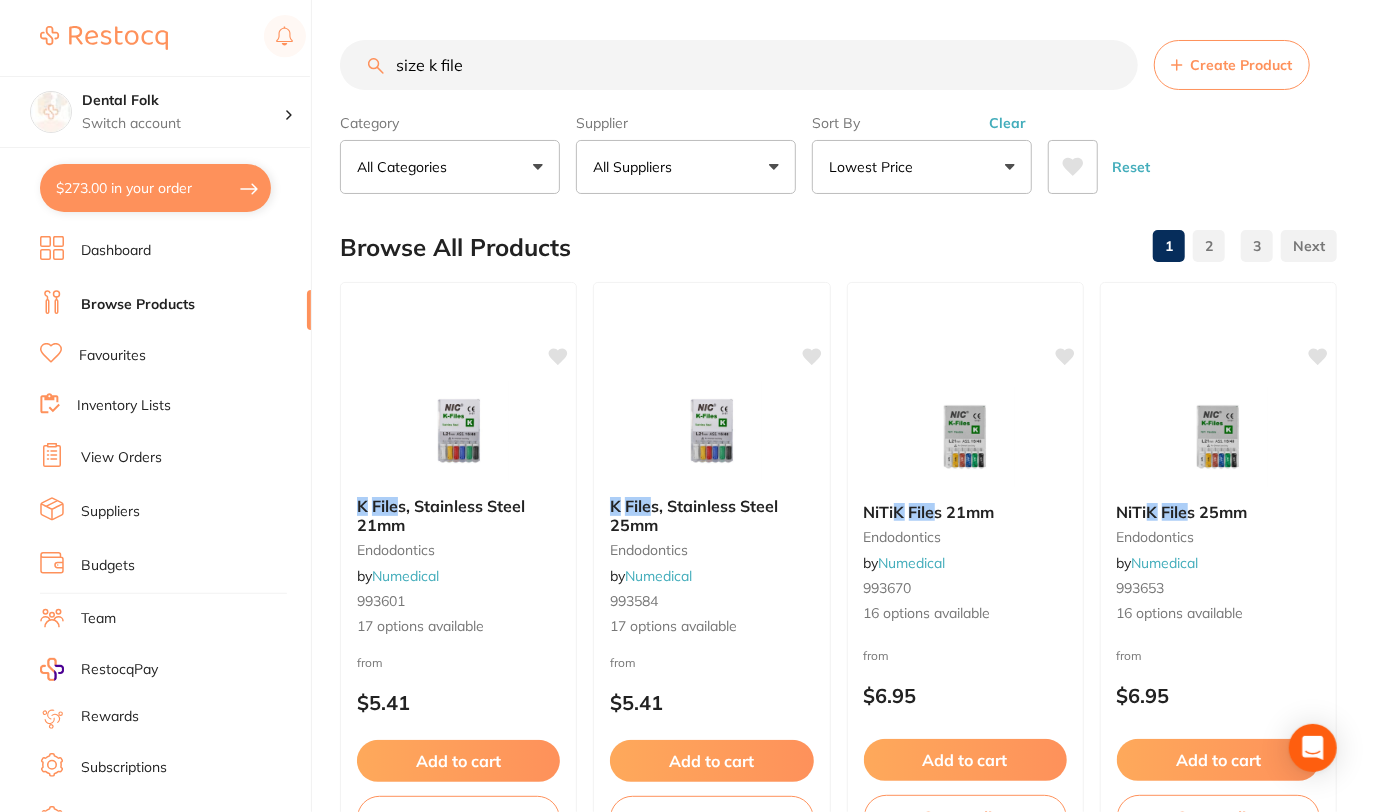 click on "size k file" at bounding box center [739, 65] 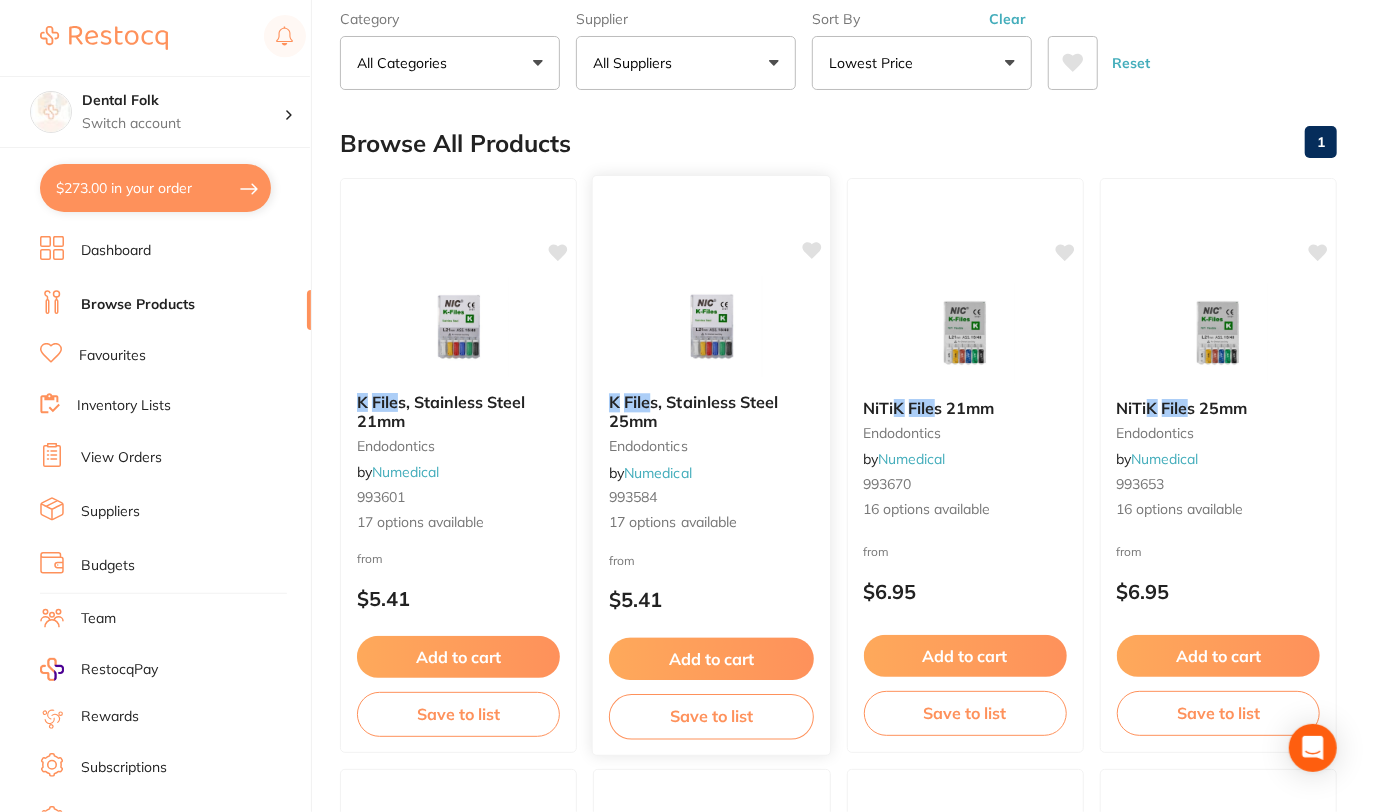 scroll, scrollTop: 106, scrollLeft: 0, axis: vertical 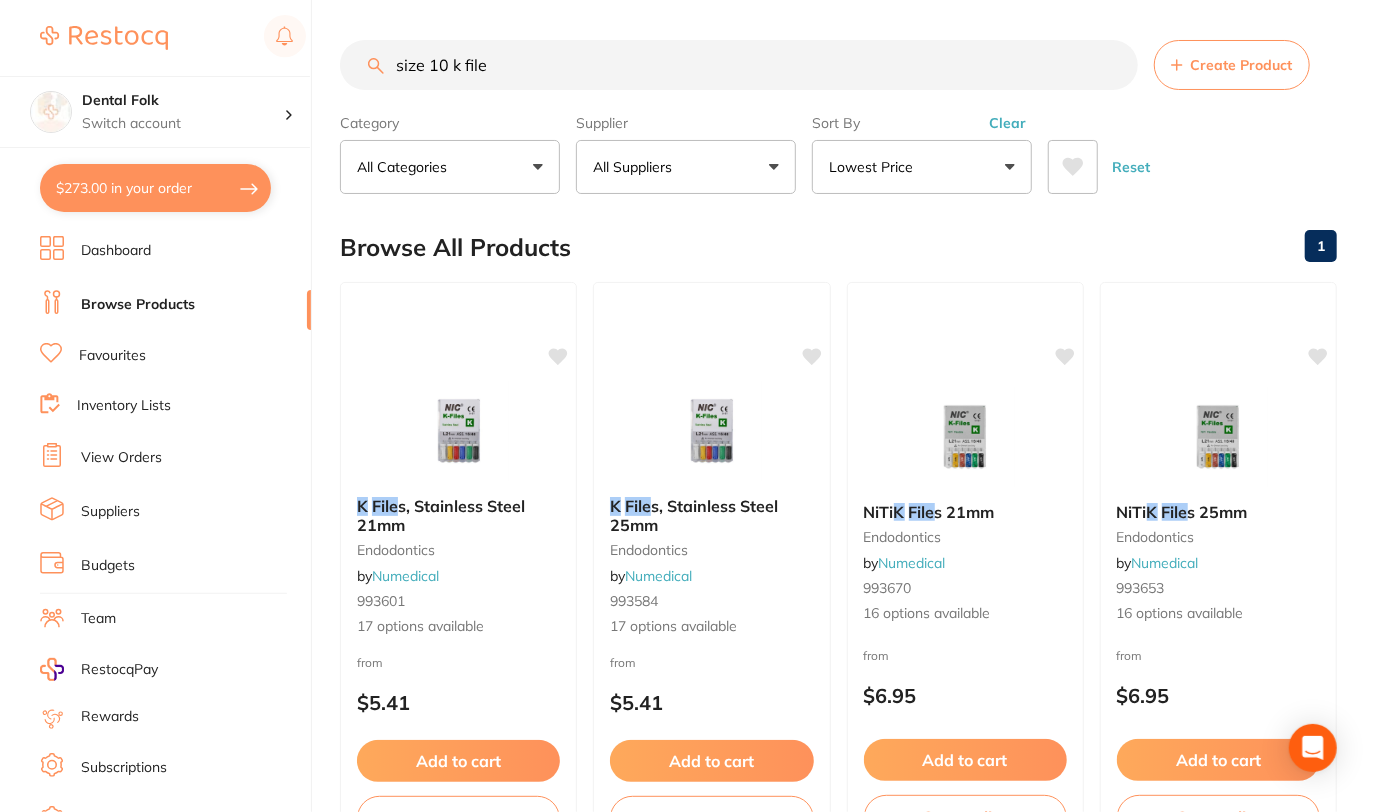 drag, startPoint x: 518, startPoint y: 62, endPoint x: 248, endPoint y: 41, distance: 270.81543 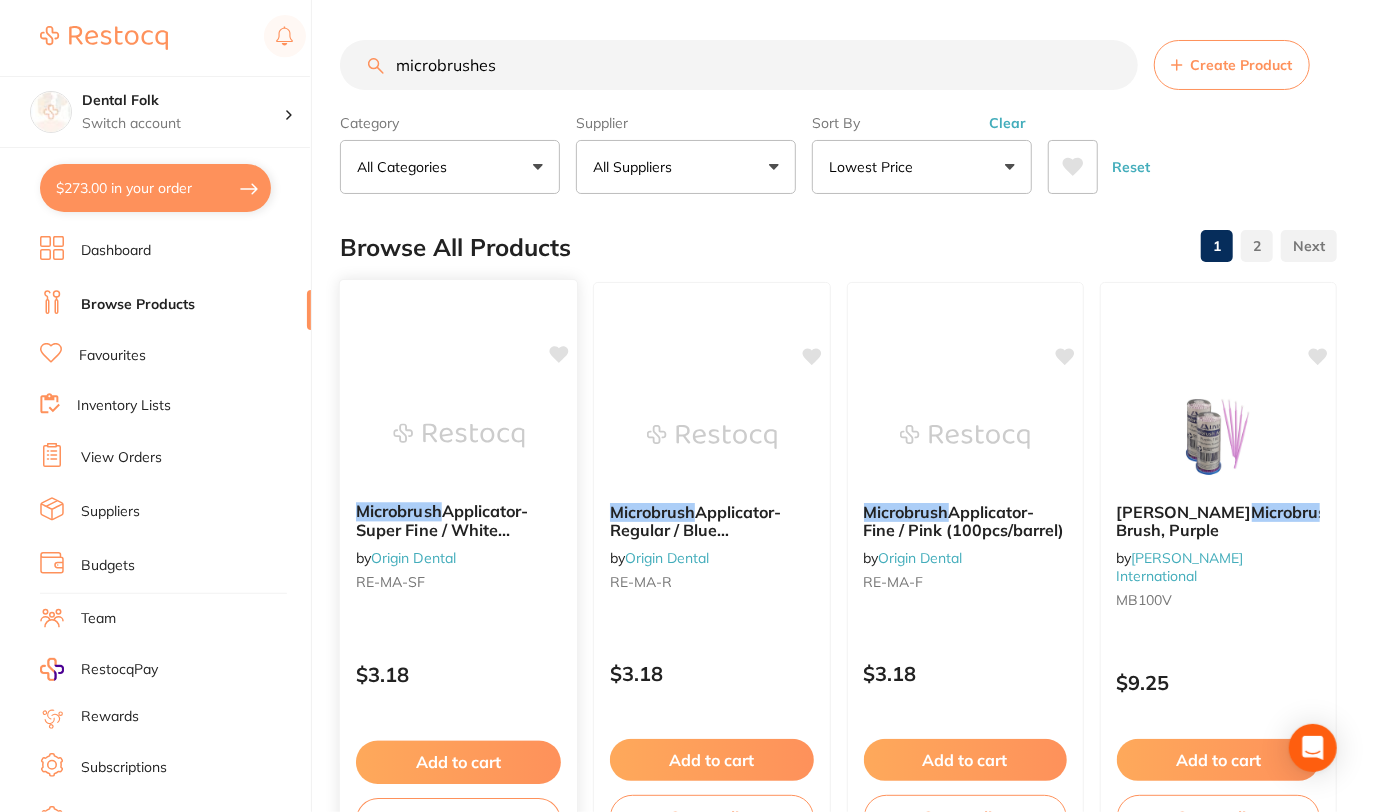 click on "Applicator- Super Fine / White (100pcs/barrel)" at bounding box center (442, 529) 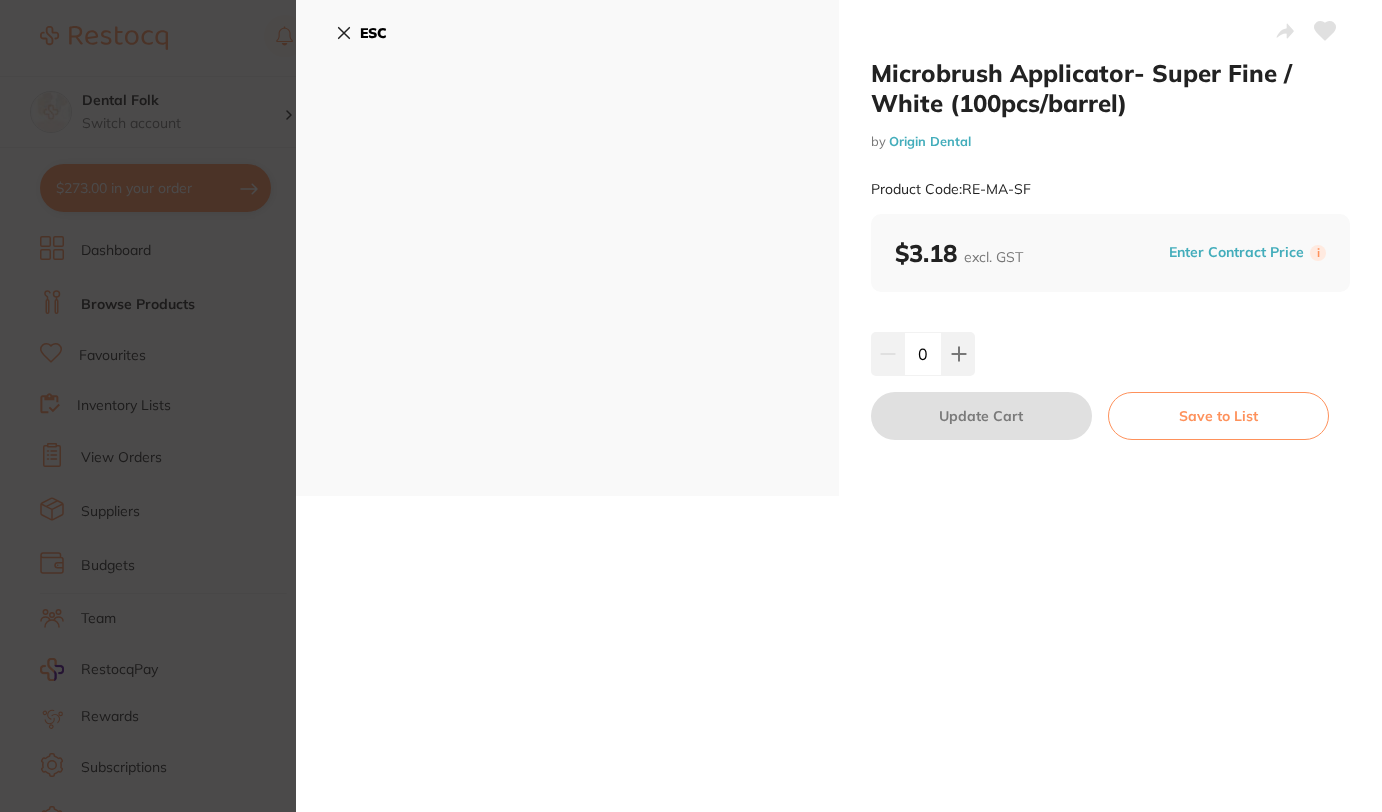 click 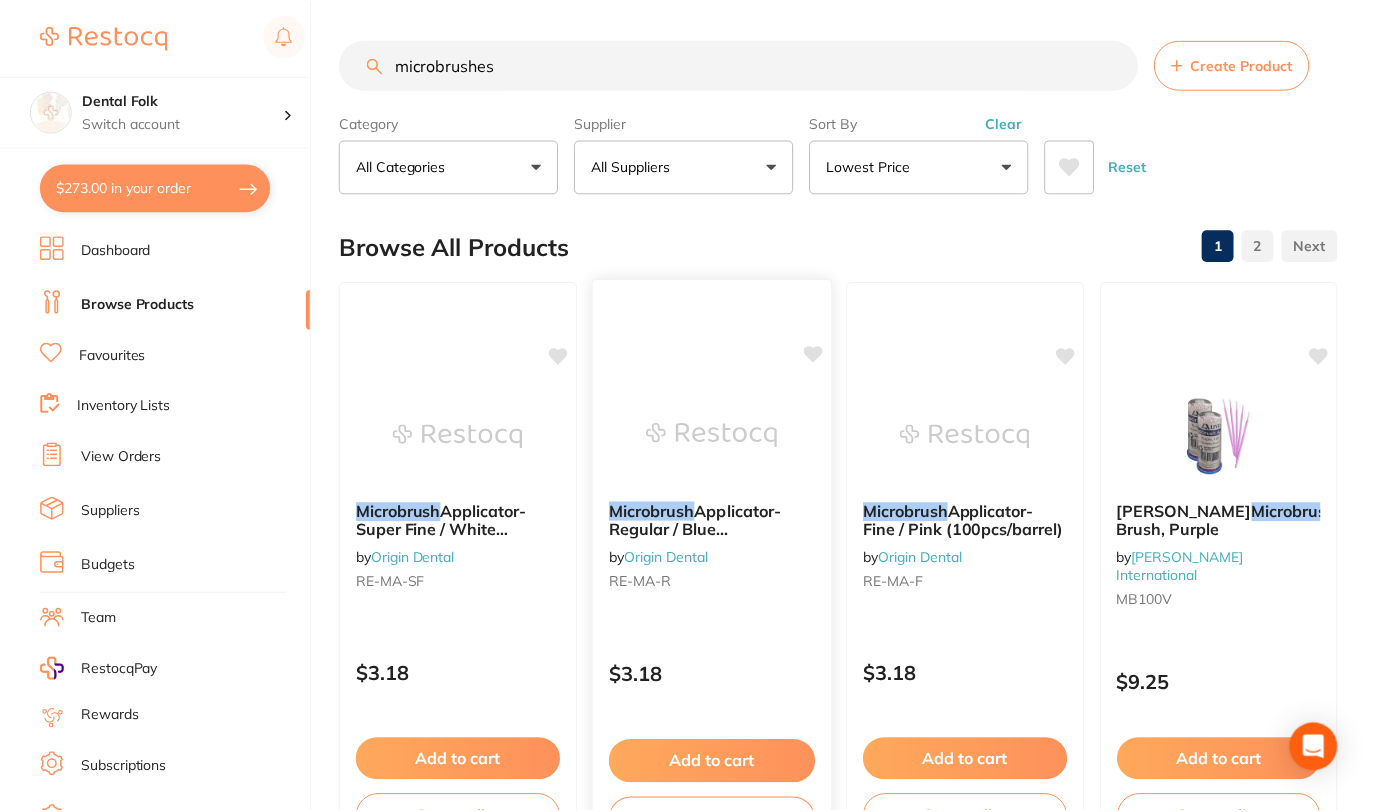scroll, scrollTop: 52, scrollLeft: 0, axis: vertical 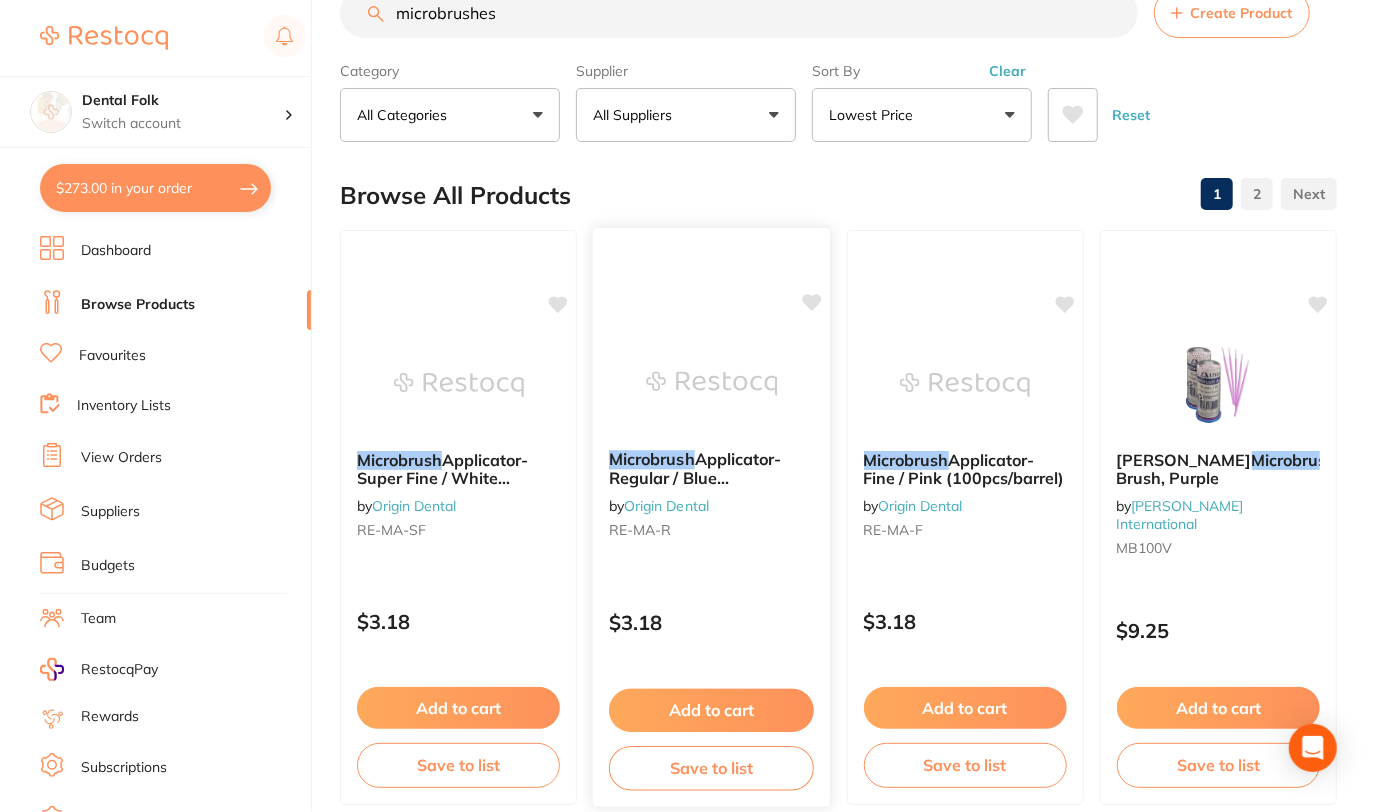 click on "Origin Dental" at bounding box center (666, 505) 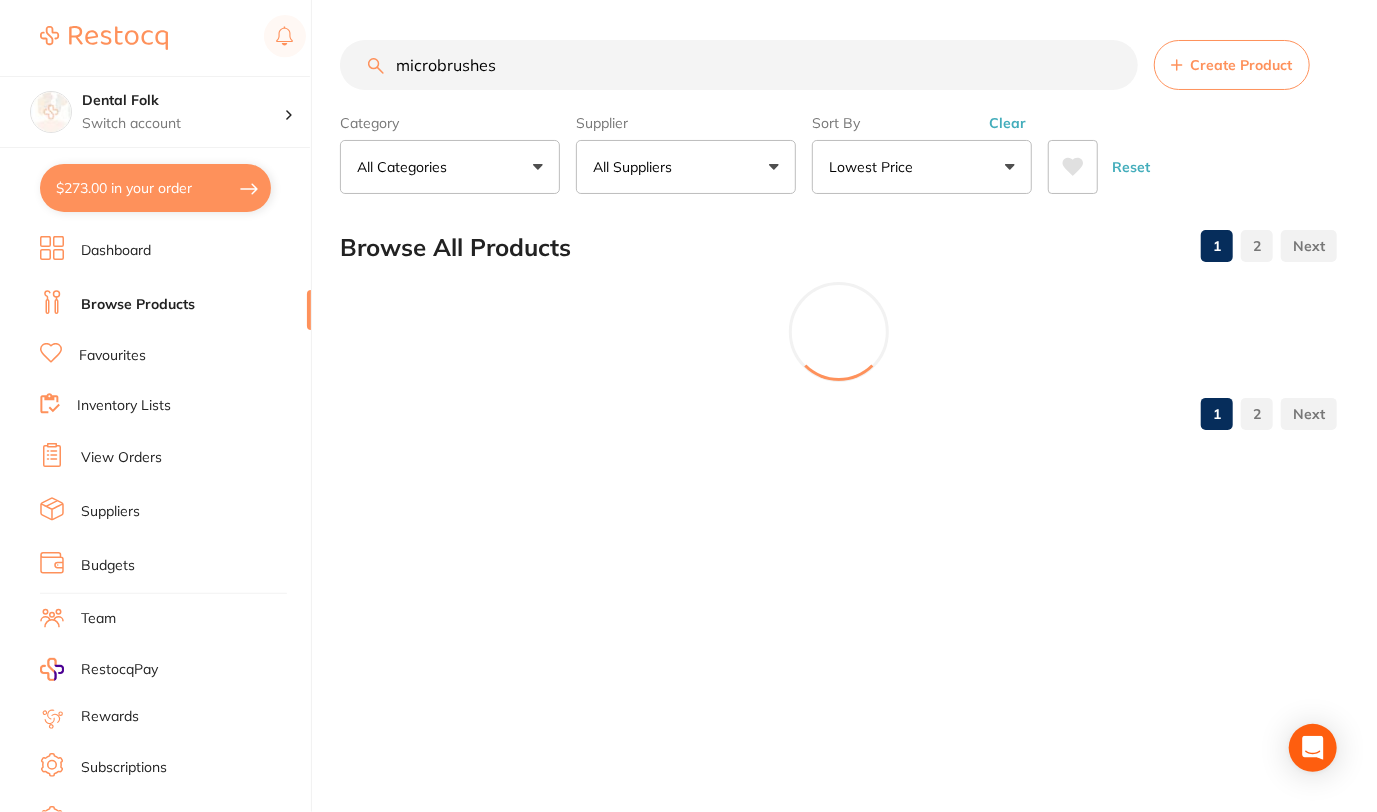 scroll, scrollTop: 0, scrollLeft: 0, axis: both 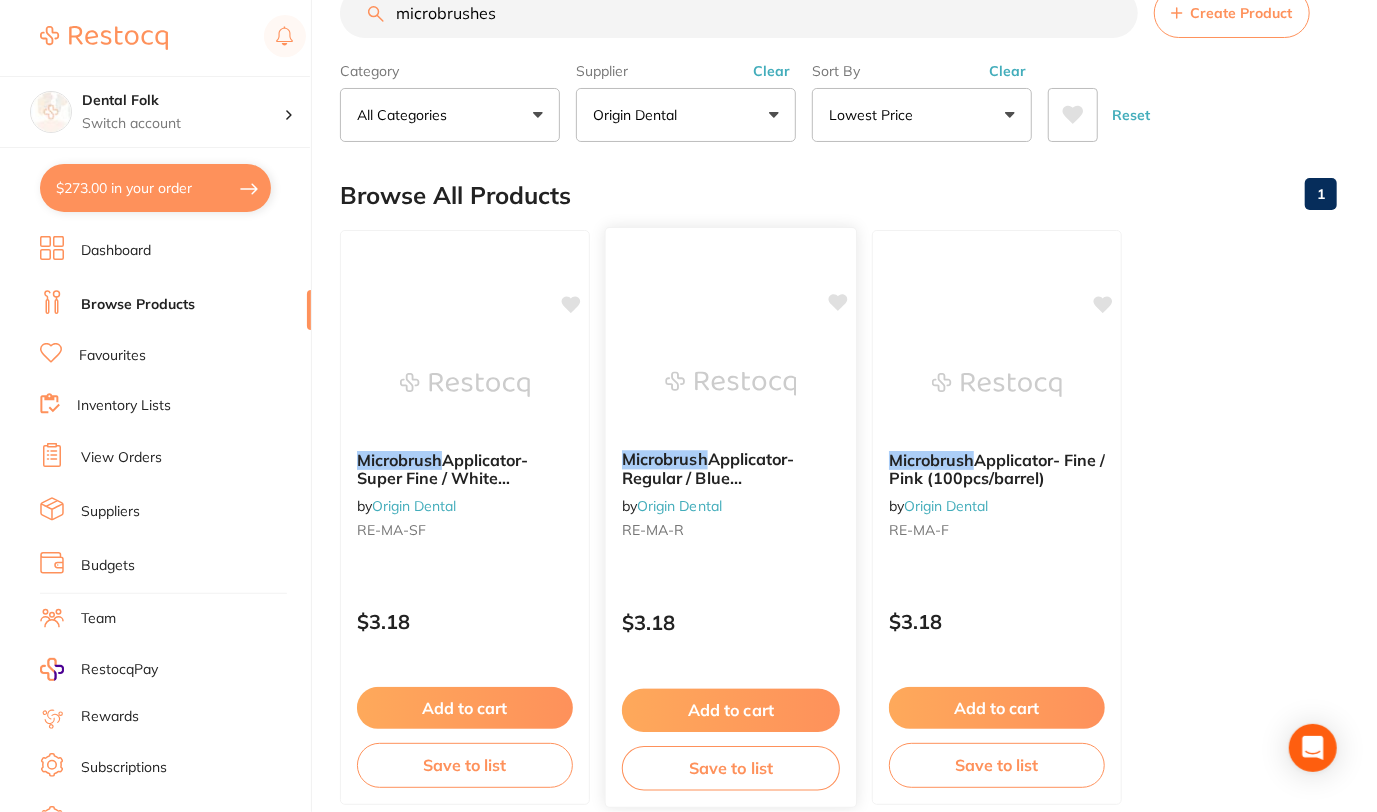 click at bounding box center [730, 383] 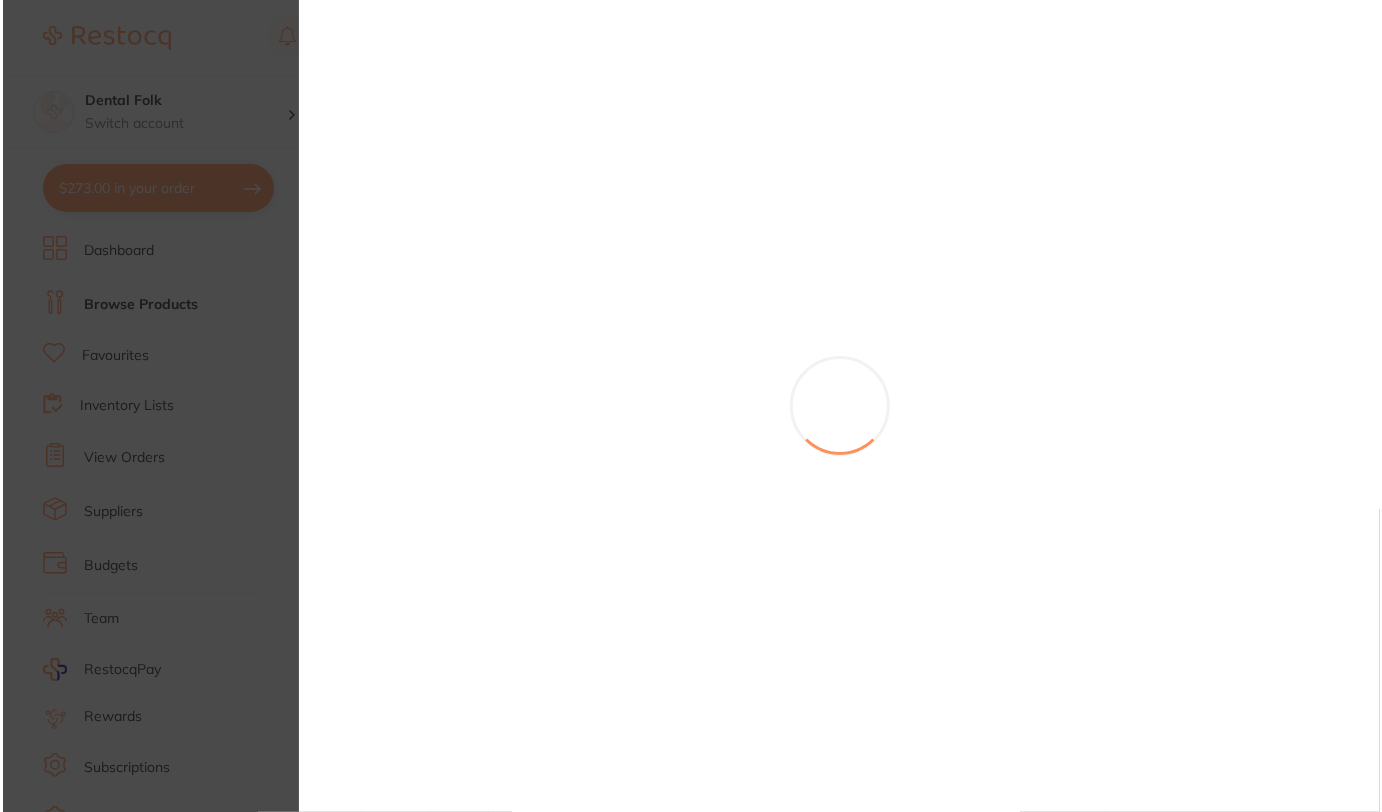 scroll, scrollTop: 0, scrollLeft: 0, axis: both 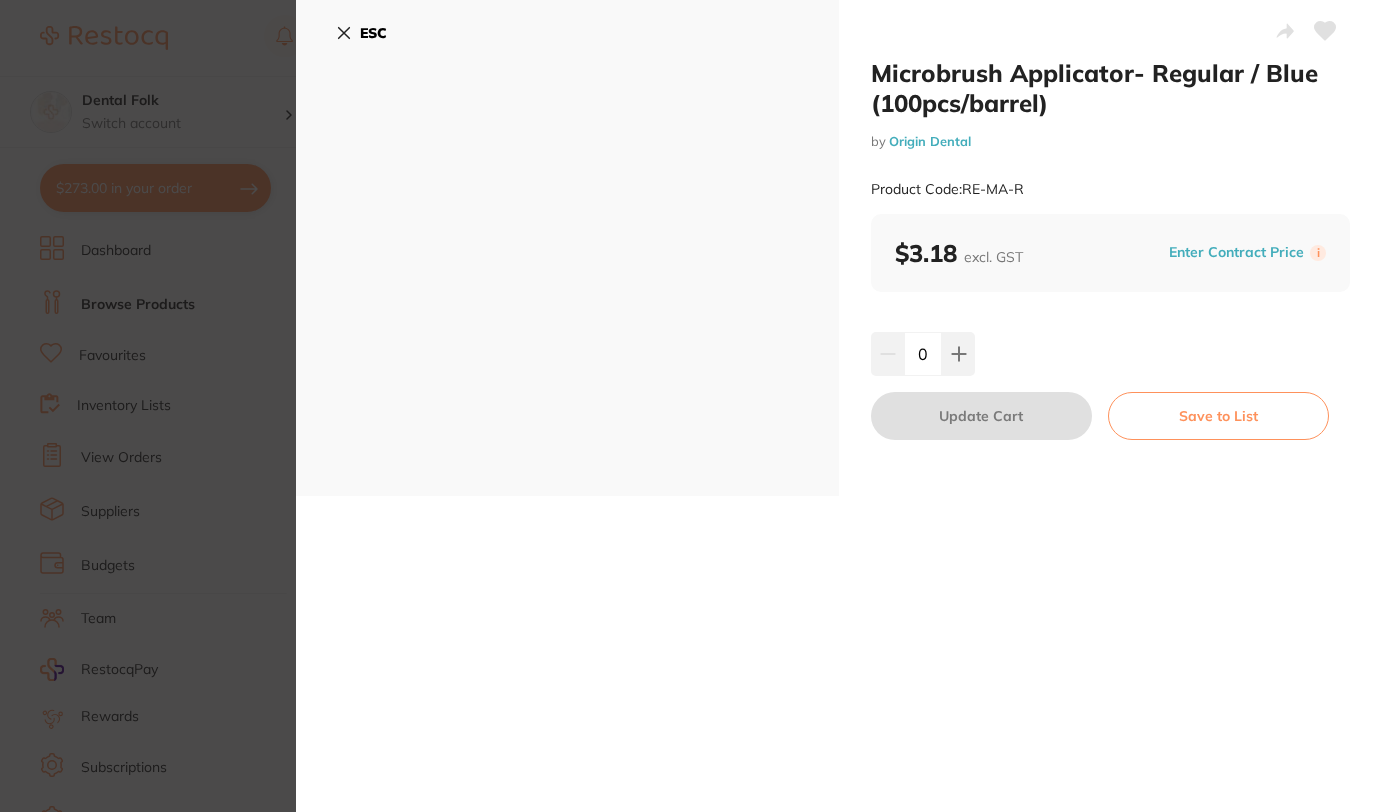 click 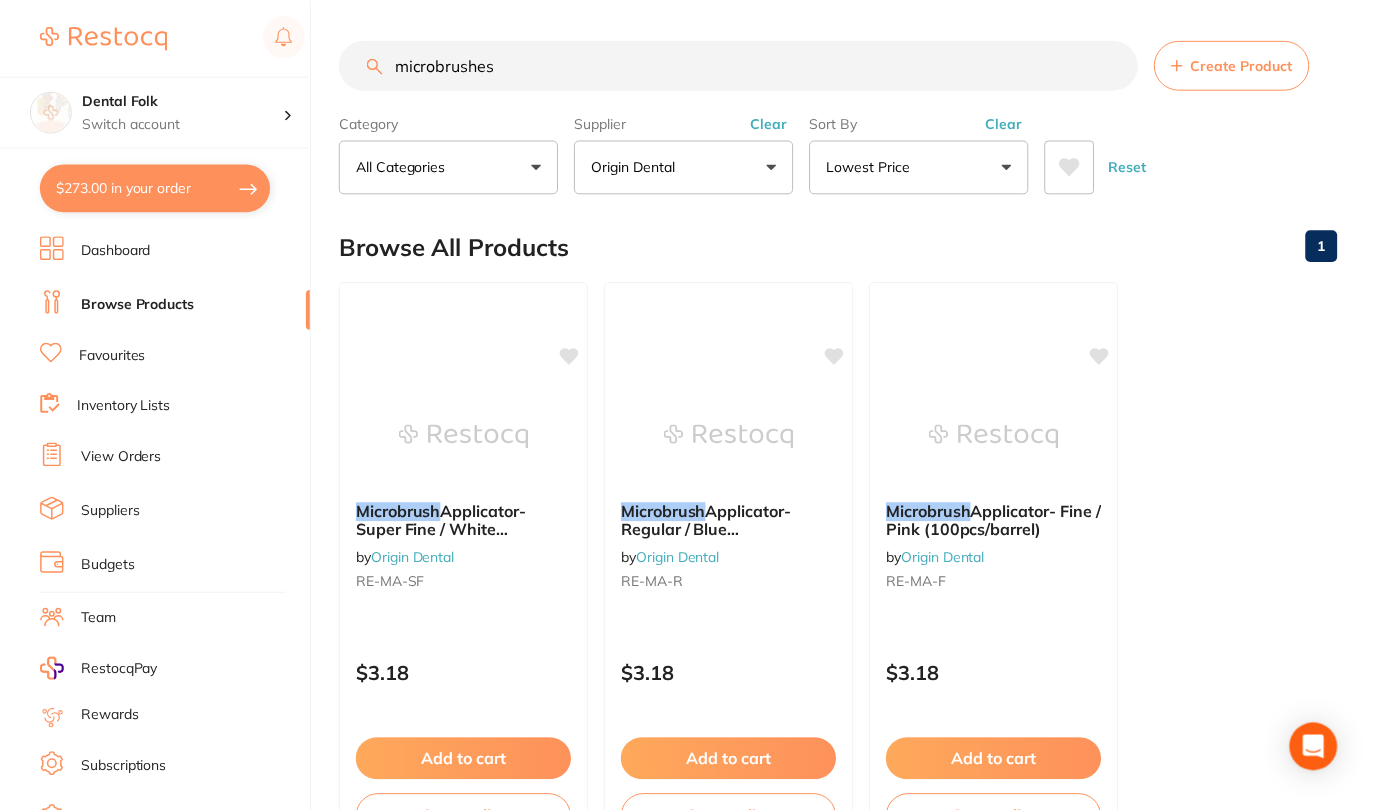 scroll, scrollTop: 52, scrollLeft: 0, axis: vertical 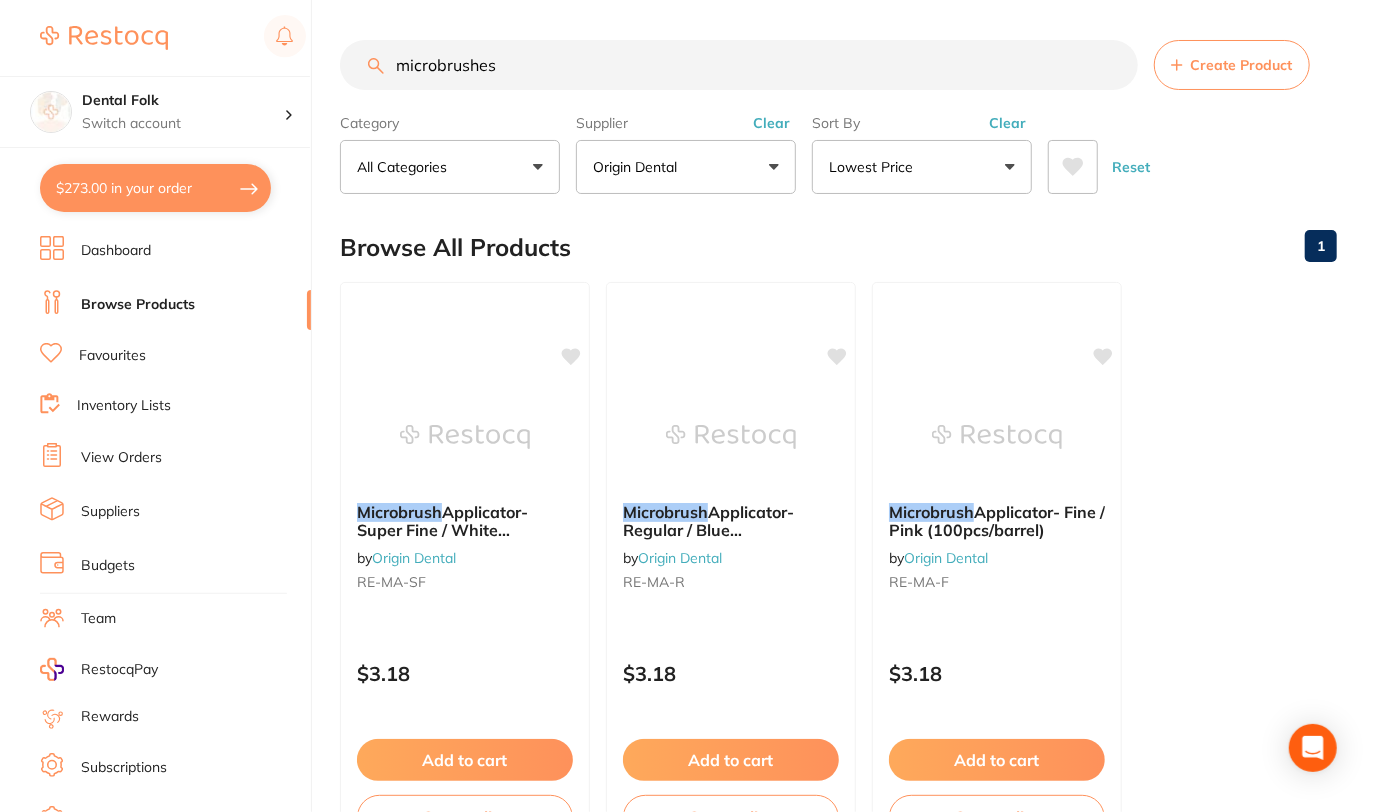 drag, startPoint x: 489, startPoint y: 19, endPoint x: 298, endPoint y: -3, distance: 192.26285 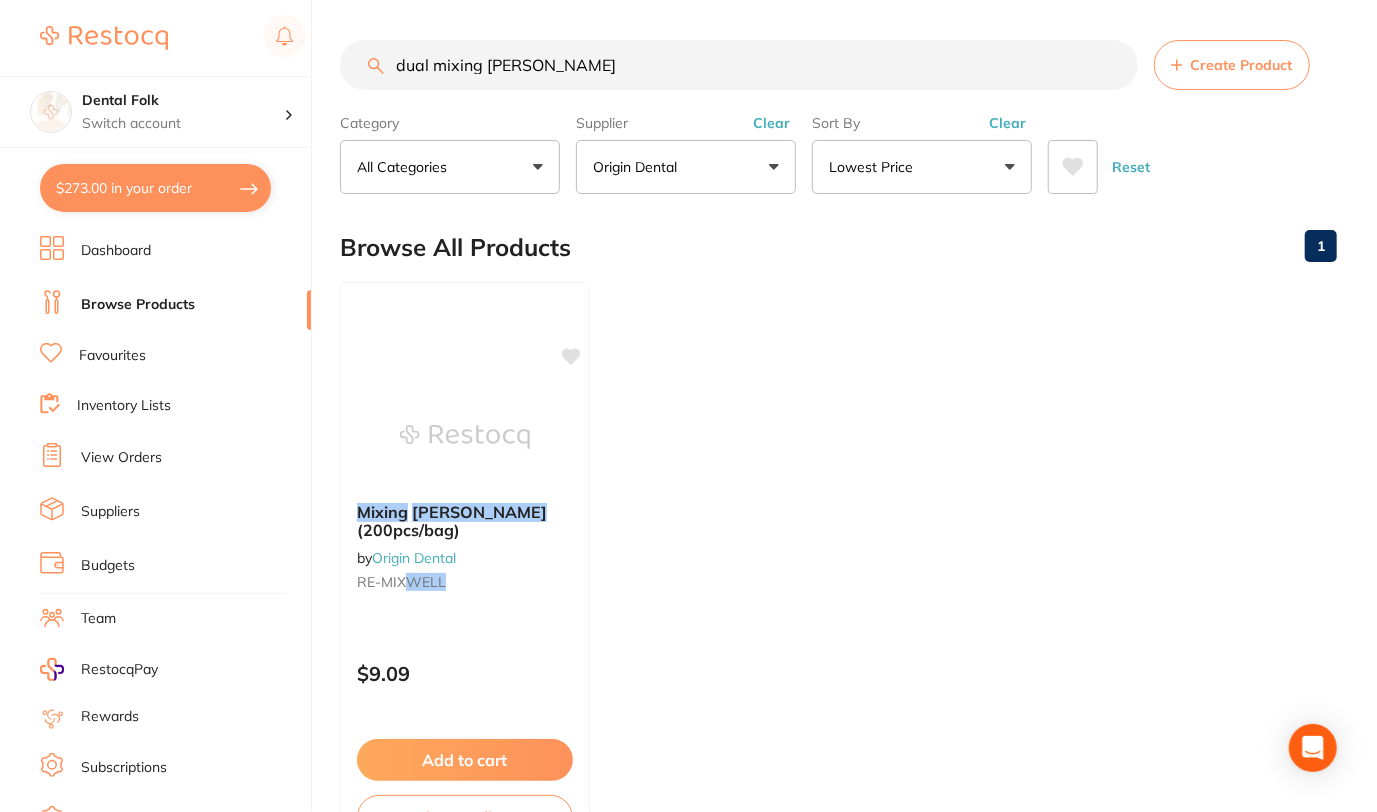 click on "Origin Dental" at bounding box center [686, 167] 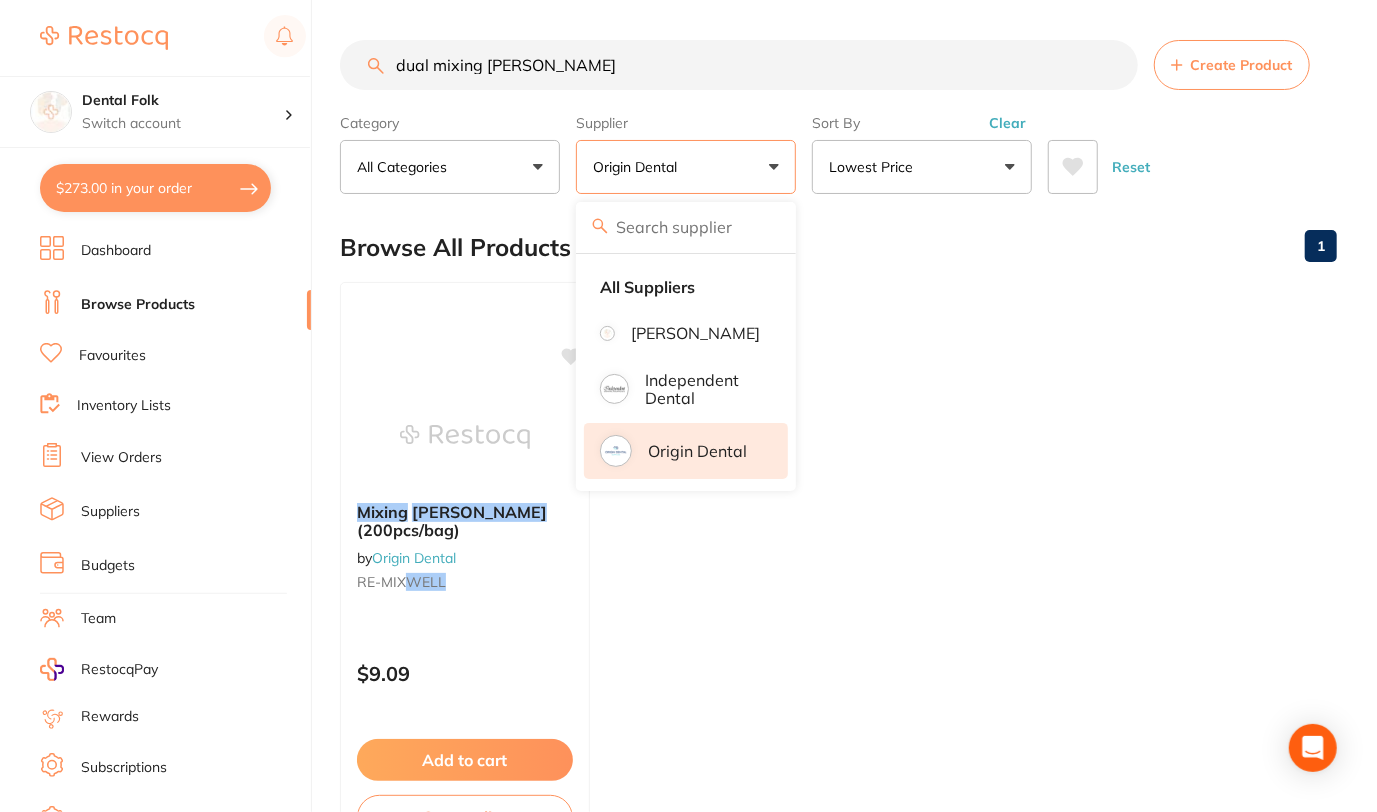 click on "Browse All Products 1" at bounding box center [838, 247] 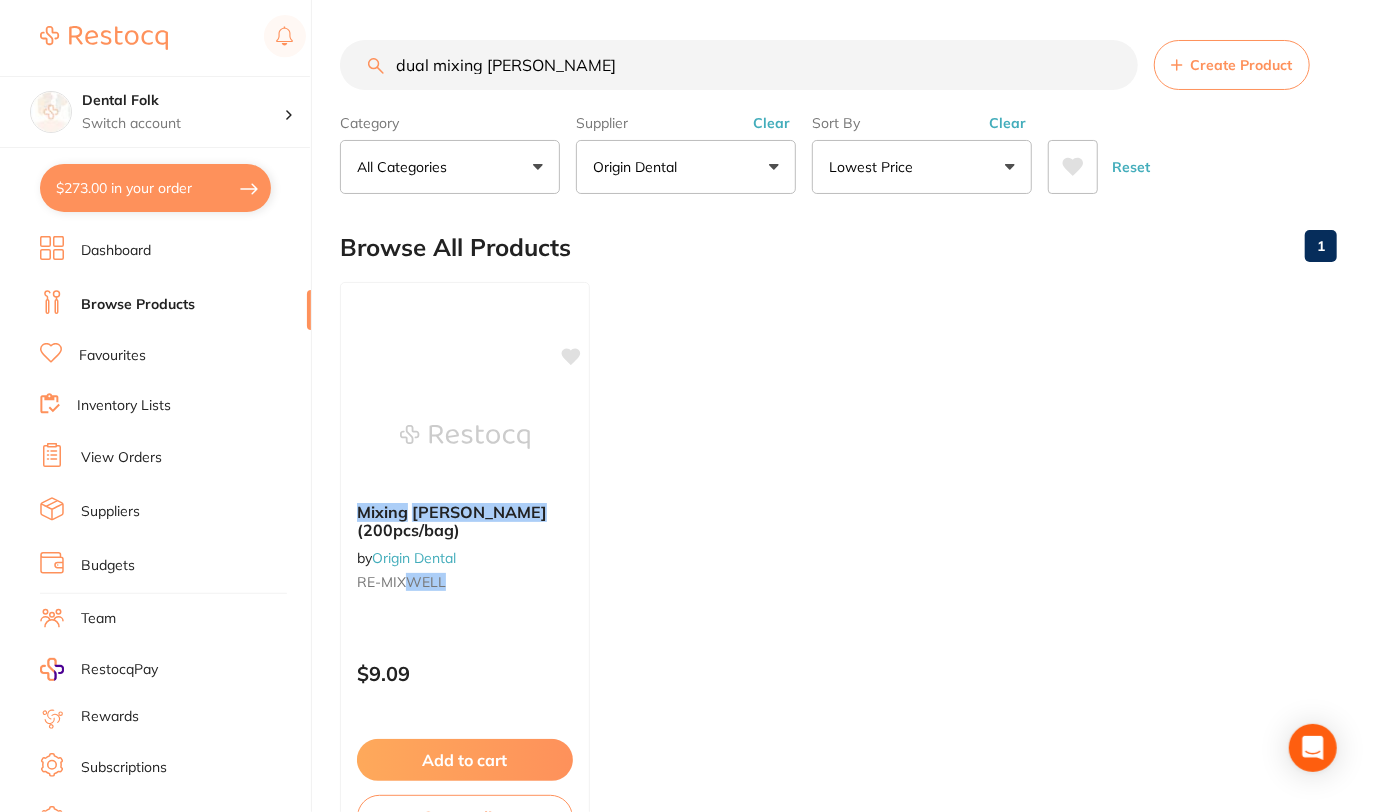 click on "Clear" at bounding box center [771, 123] 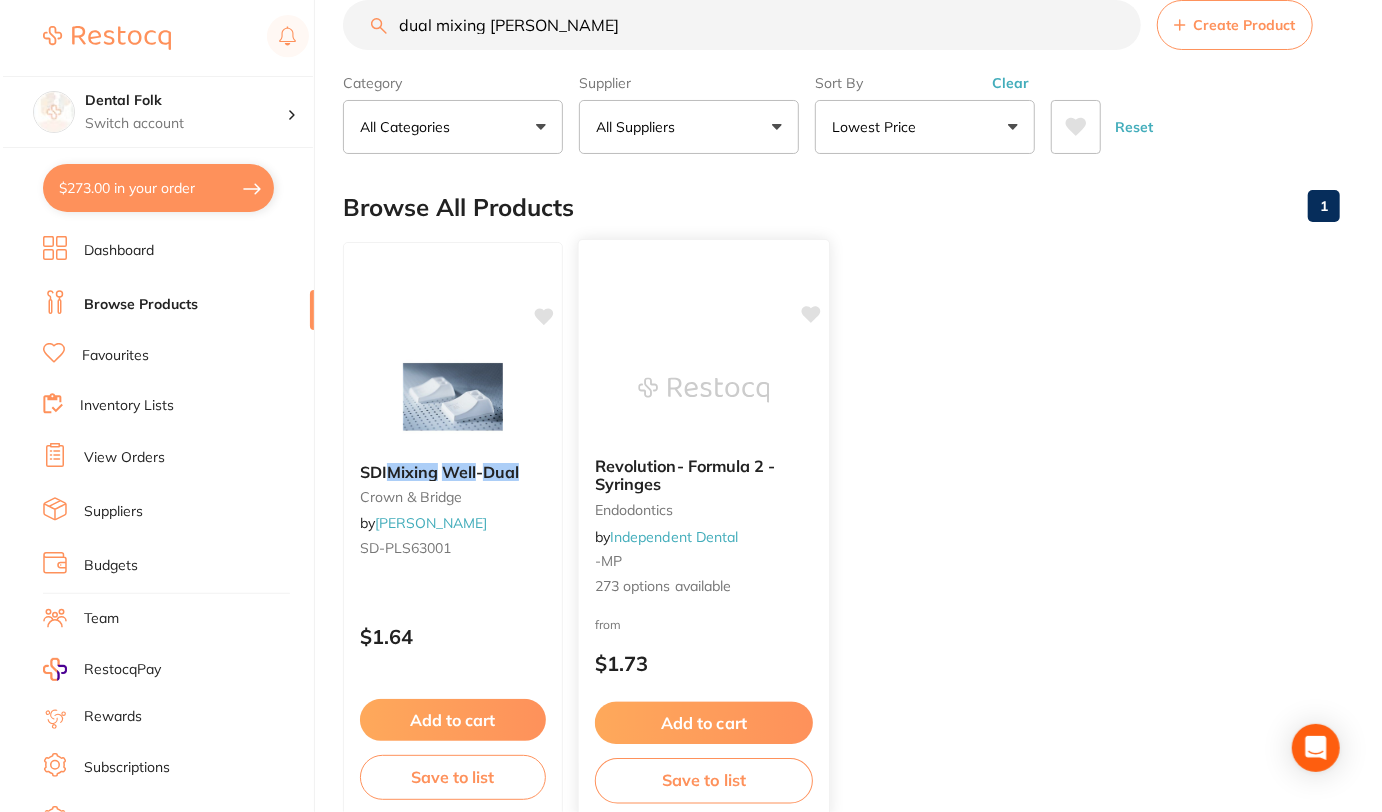 scroll, scrollTop: 0, scrollLeft: 0, axis: both 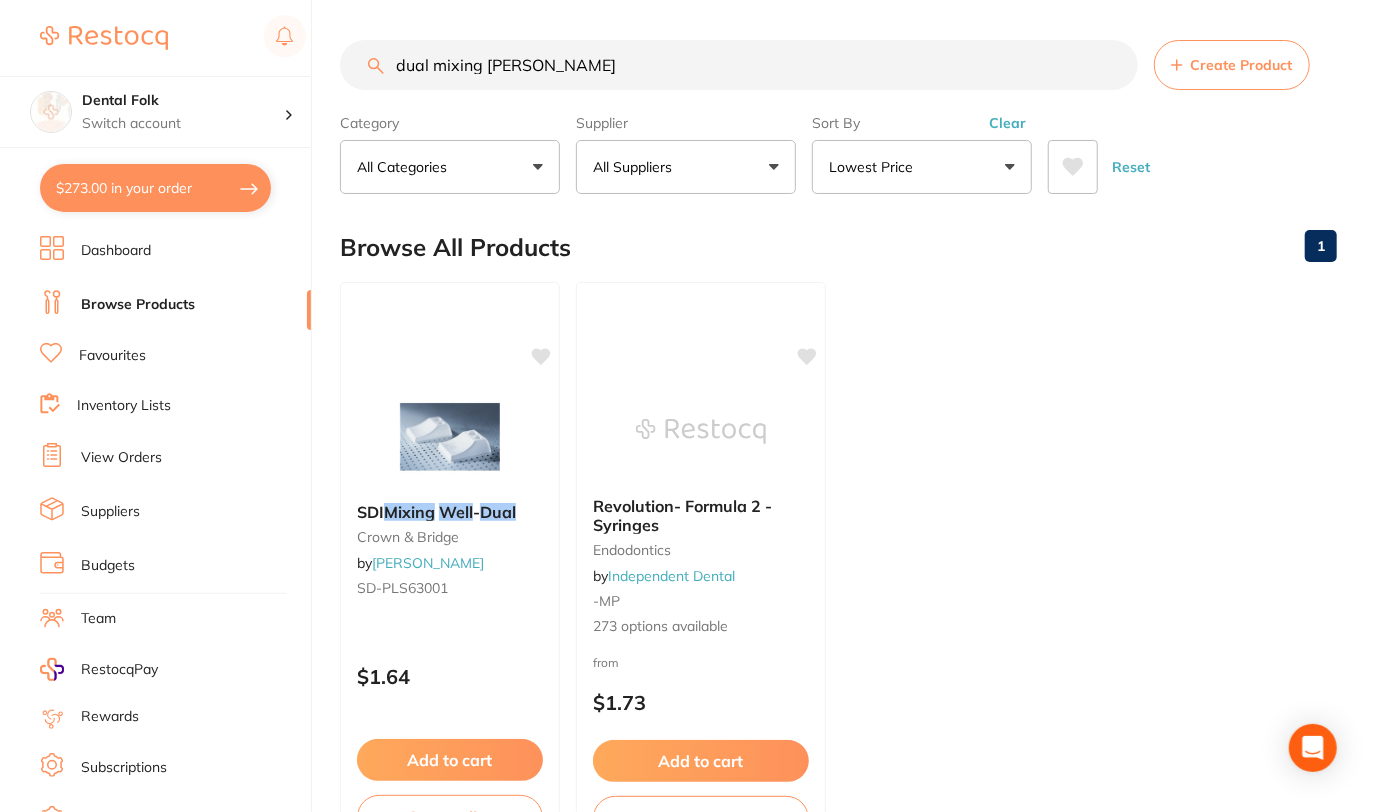 click on "dual mixing wells" at bounding box center [739, 65] 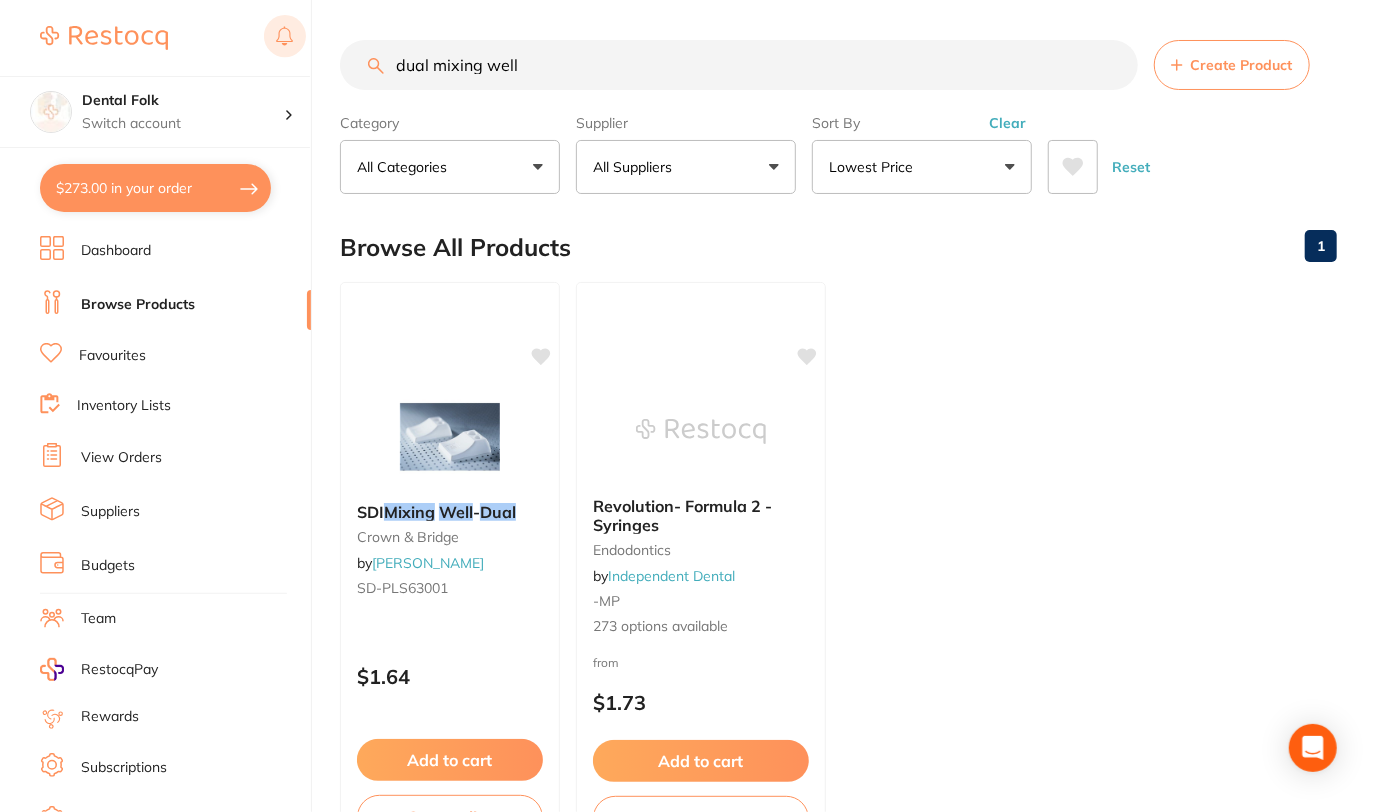 drag, startPoint x: 557, startPoint y: 70, endPoint x: 268, endPoint y: 42, distance: 290.35324 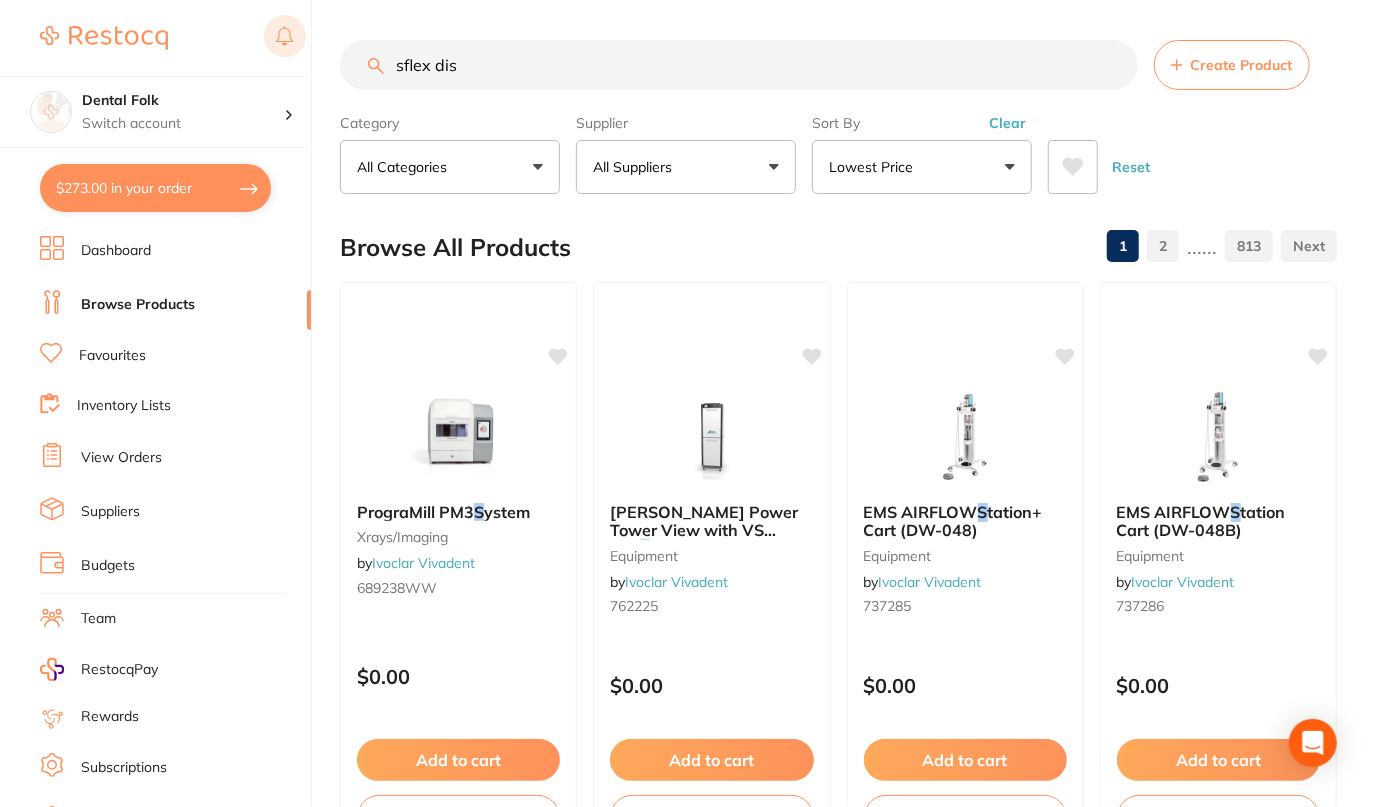 type on "sflex disc" 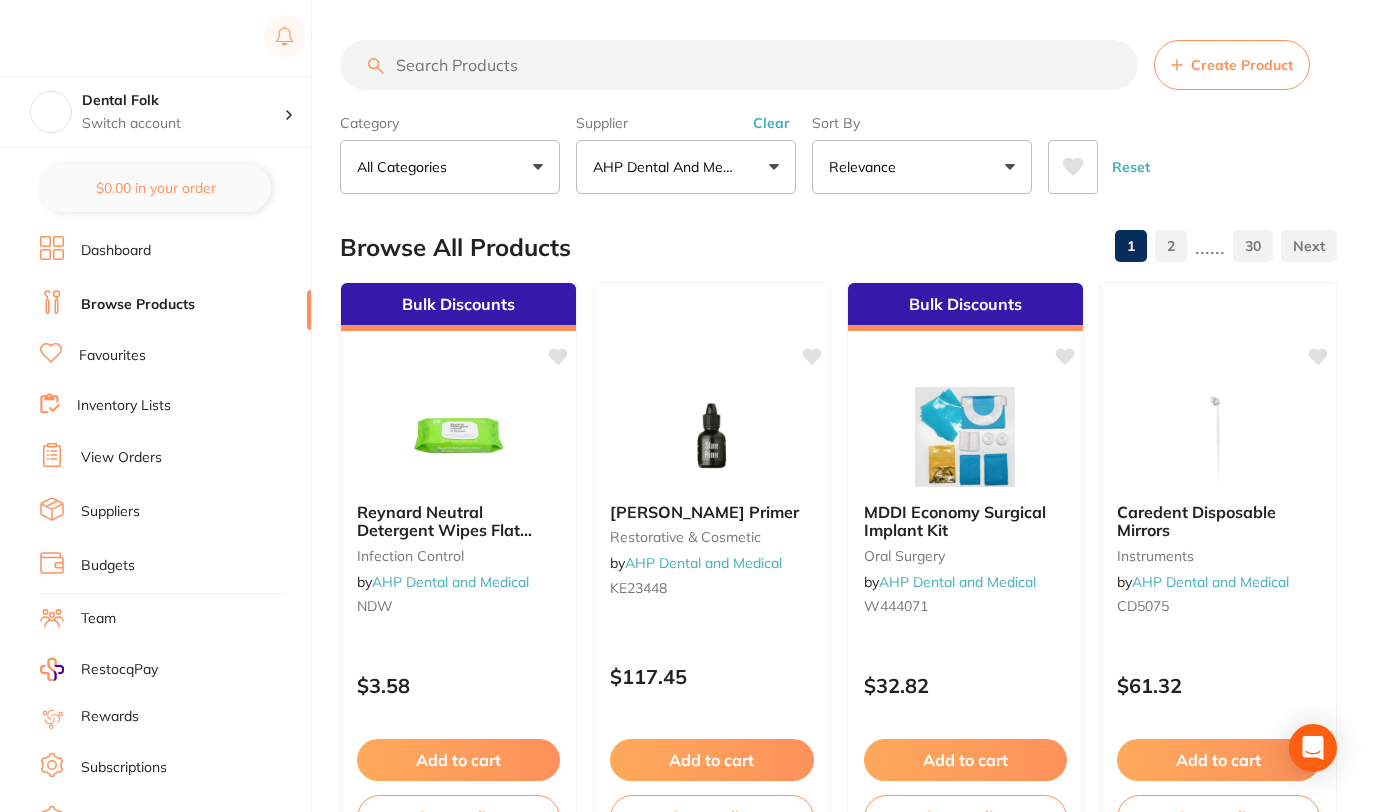 checkbox on "false" 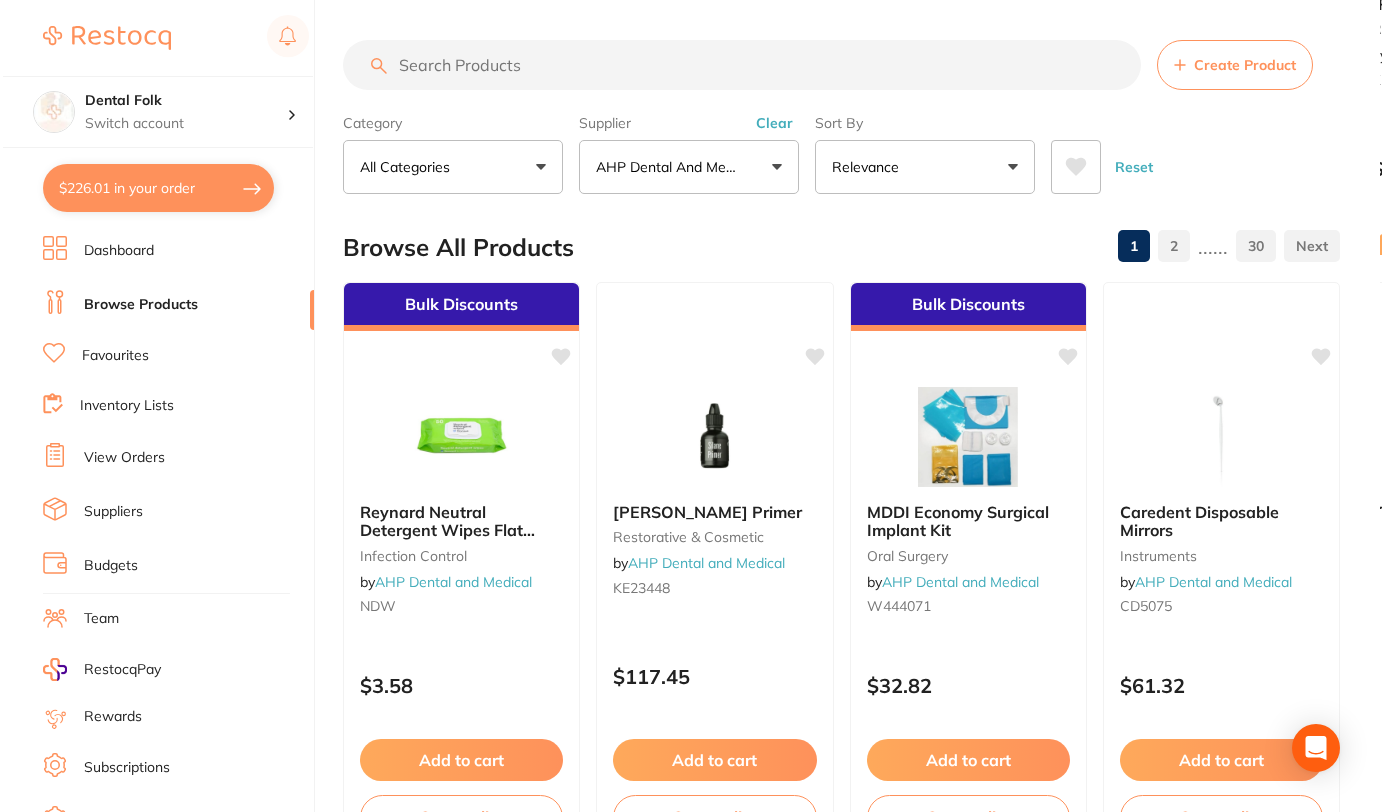scroll, scrollTop: 0, scrollLeft: 0, axis: both 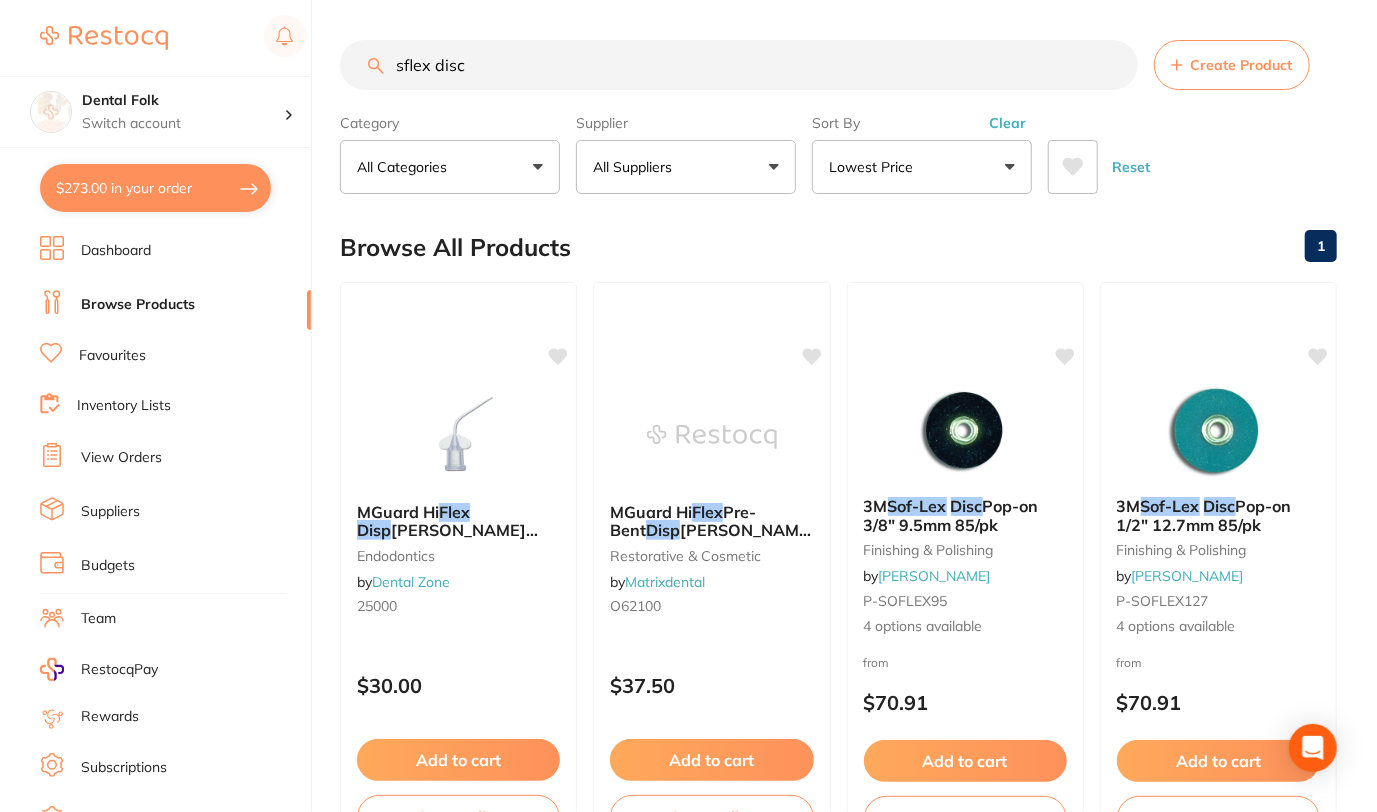 click on "sflex disc" at bounding box center [739, 65] 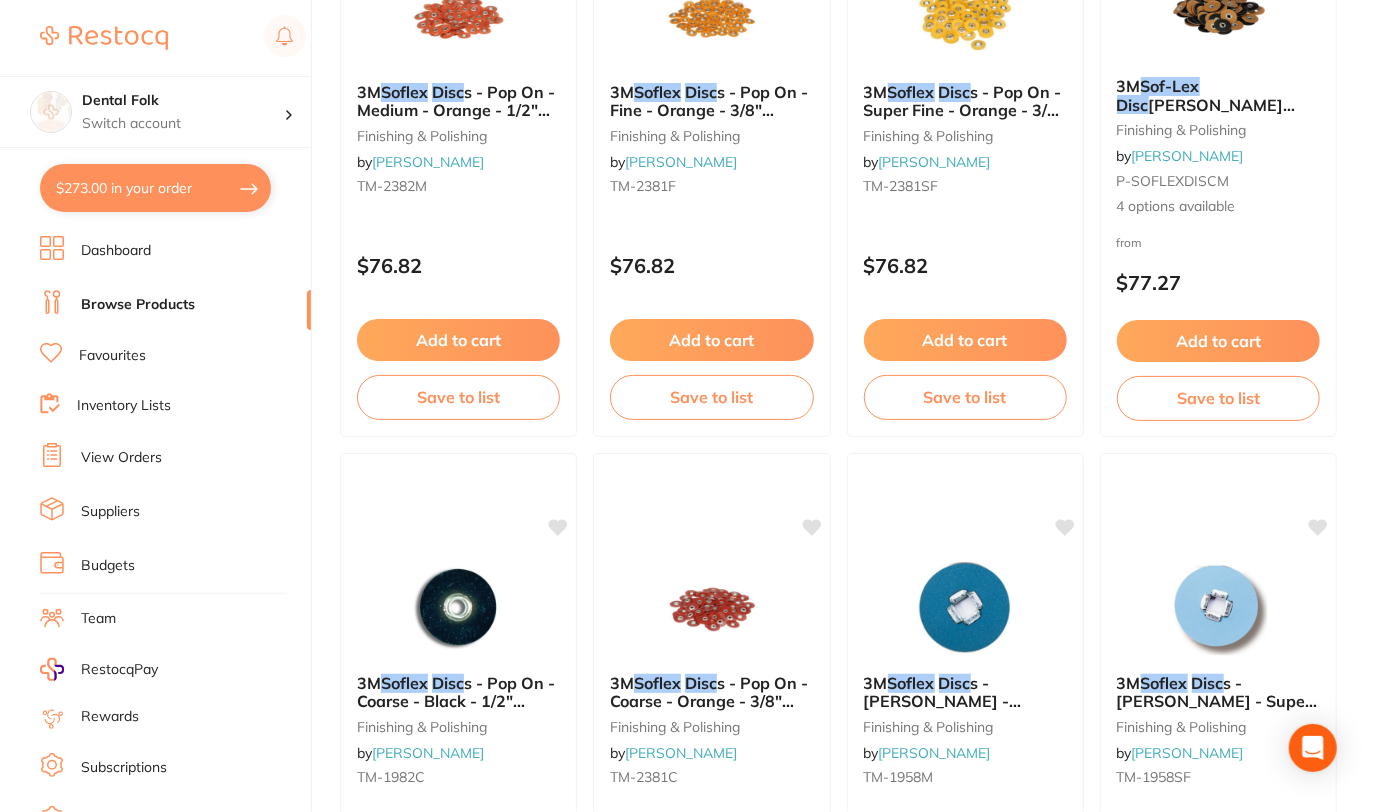 scroll, scrollTop: 2854, scrollLeft: 0, axis: vertical 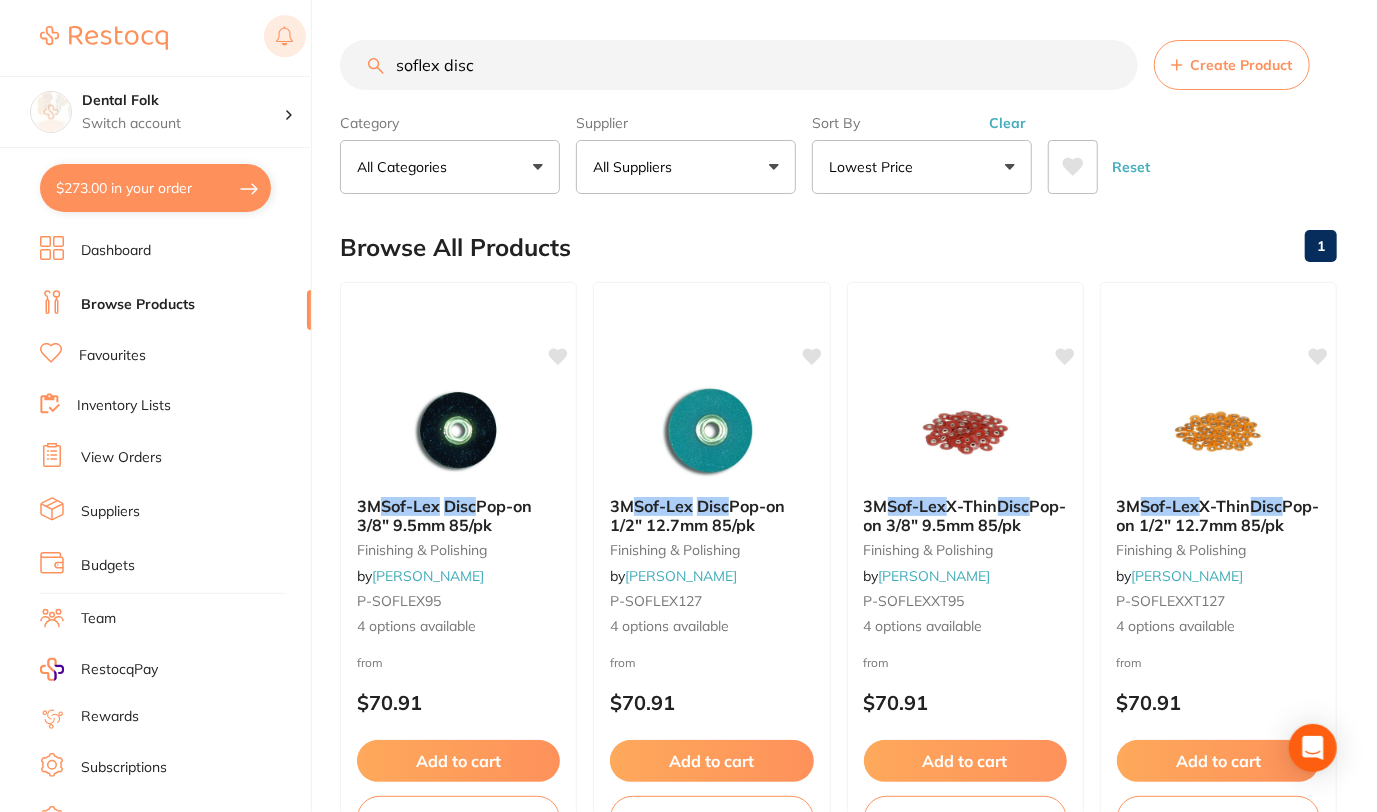 drag, startPoint x: 509, startPoint y: 63, endPoint x: 270, endPoint y: 17, distance: 243.38652 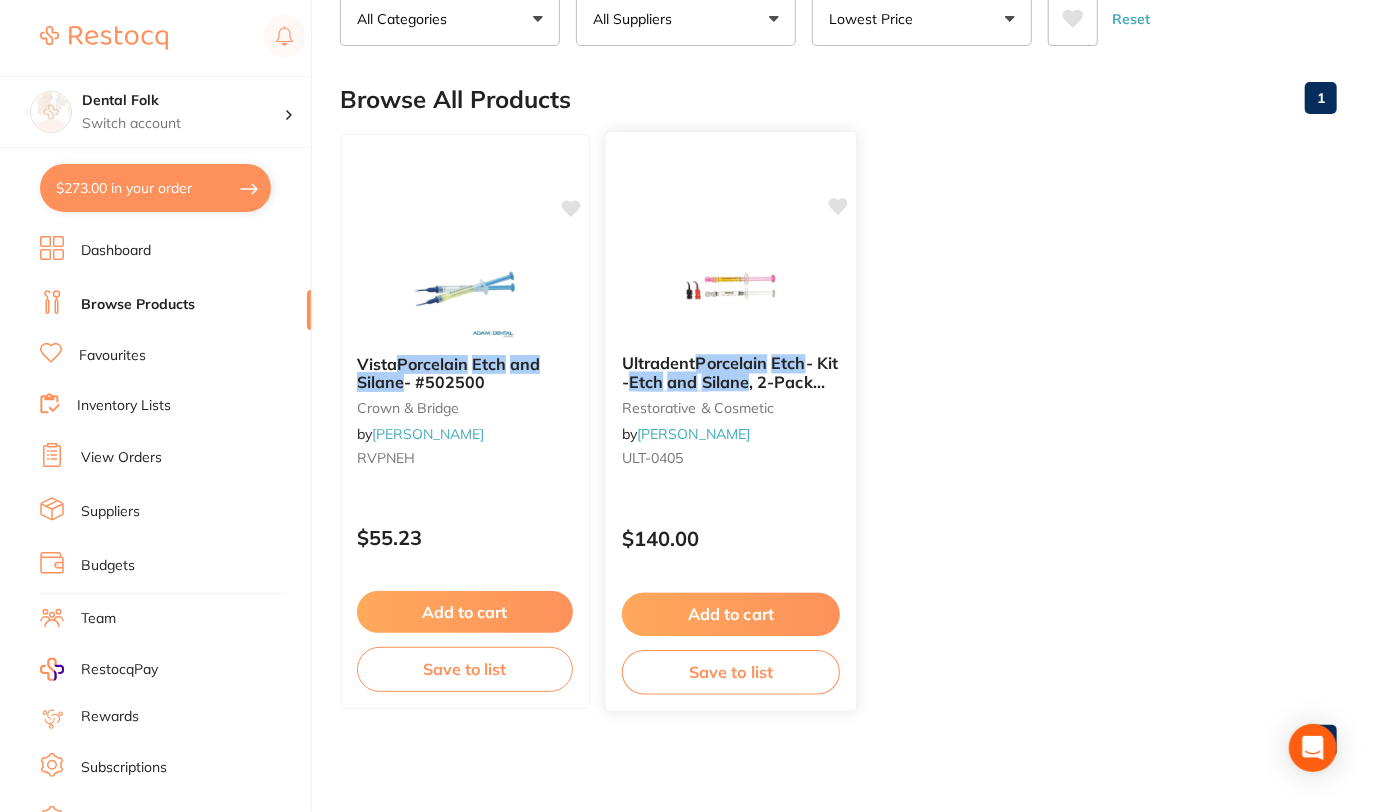 scroll, scrollTop: 0, scrollLeft: 0, axis: both 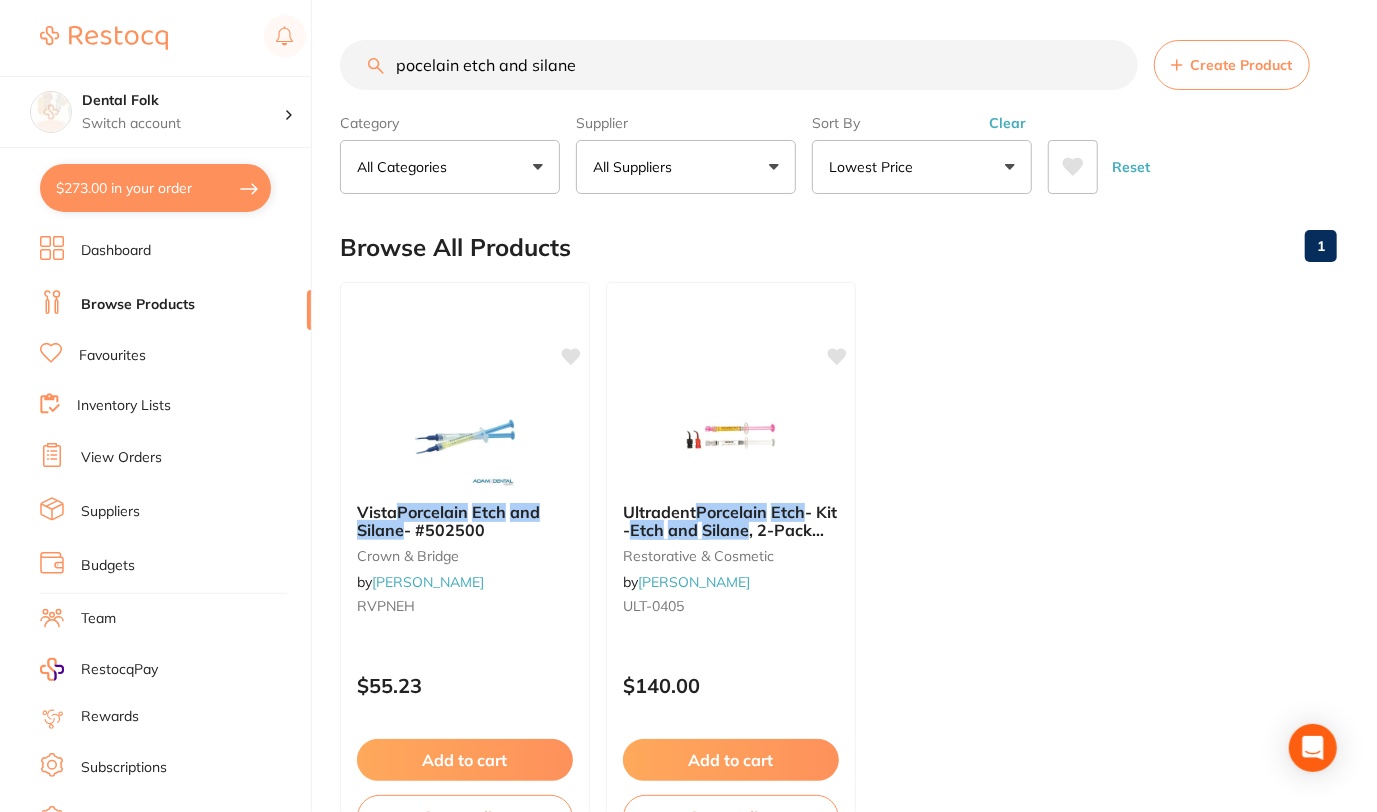 drag, startPoint x: 405, startPoint y: 61, endPoint x: 150, endPoint y: 7, distance: 260.65494 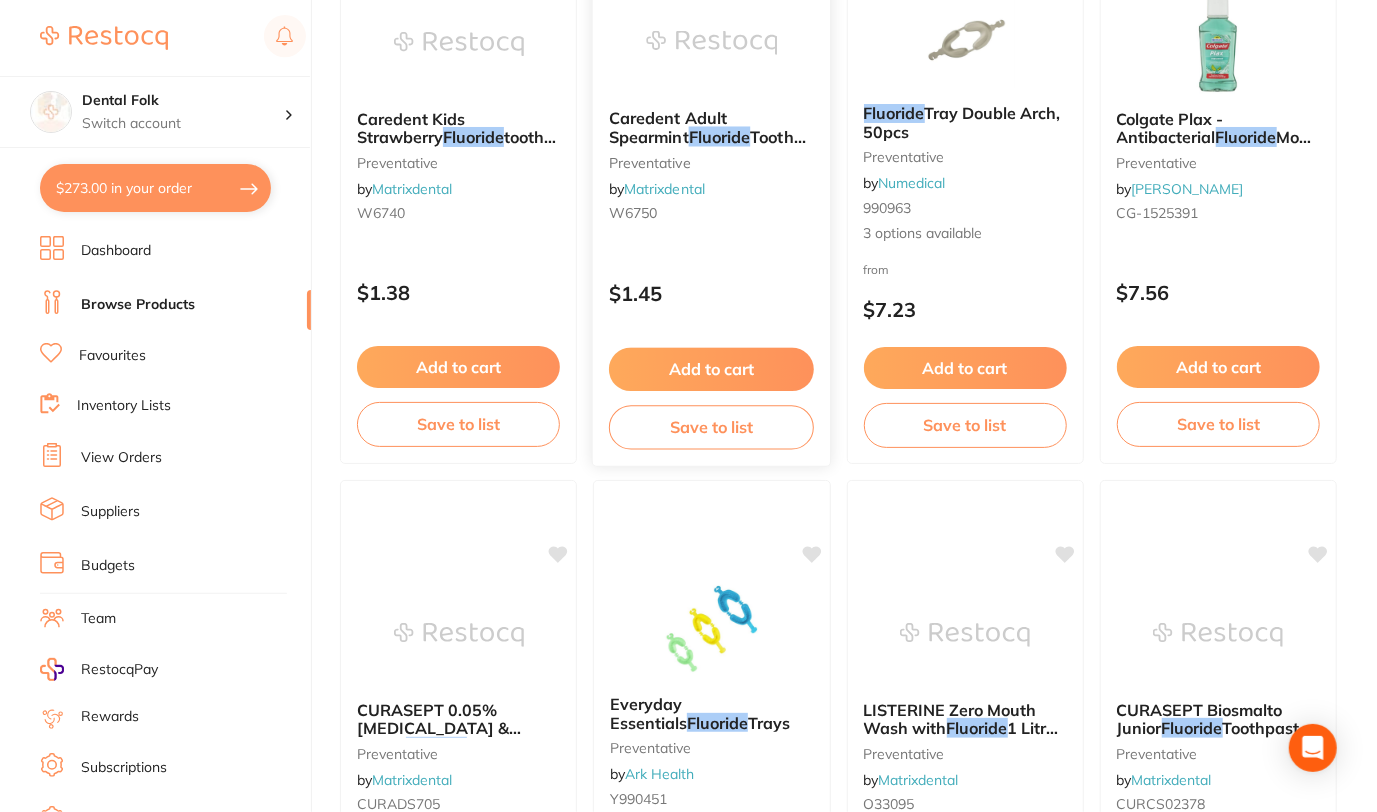 scroll, scrollTop: 0, scrollLeft: 0, axis: both 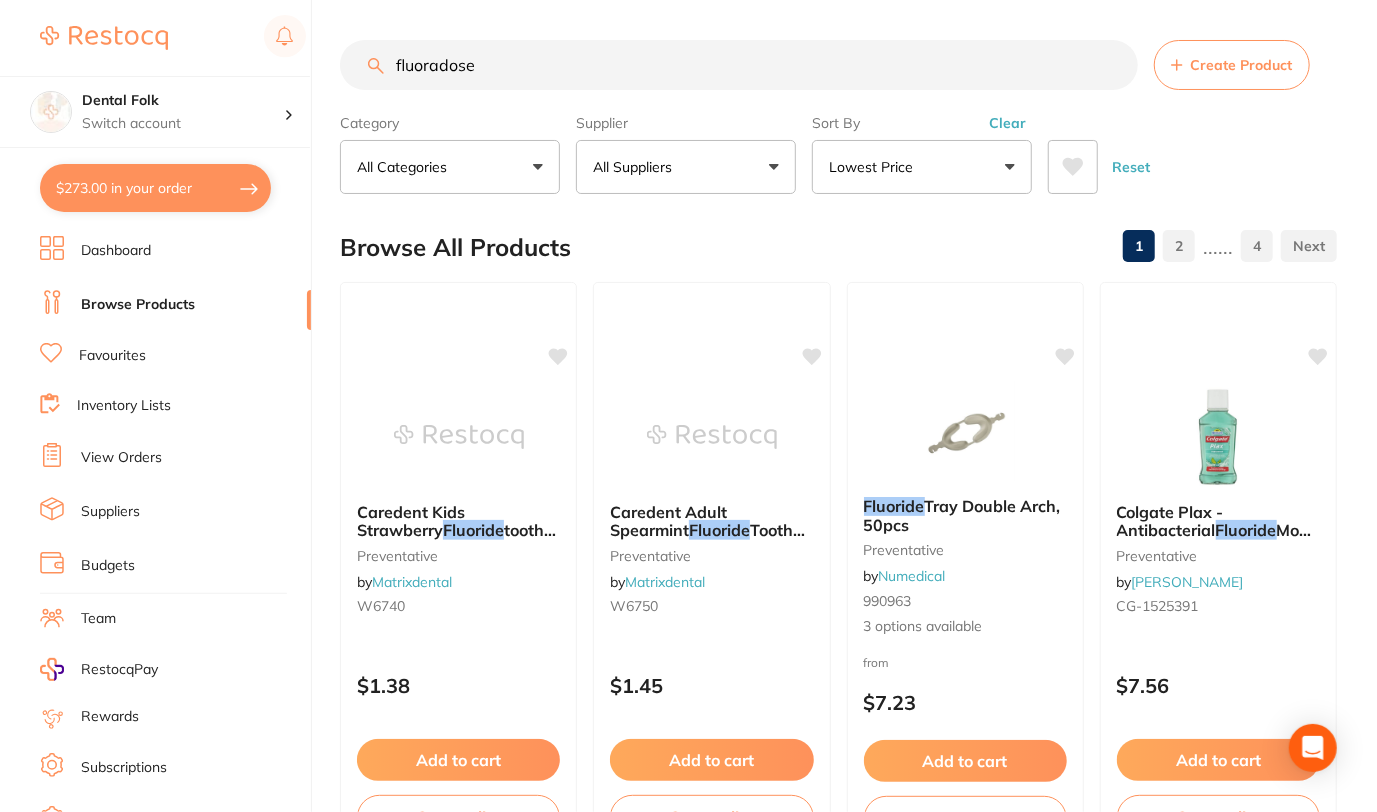 type on "fluoradose" 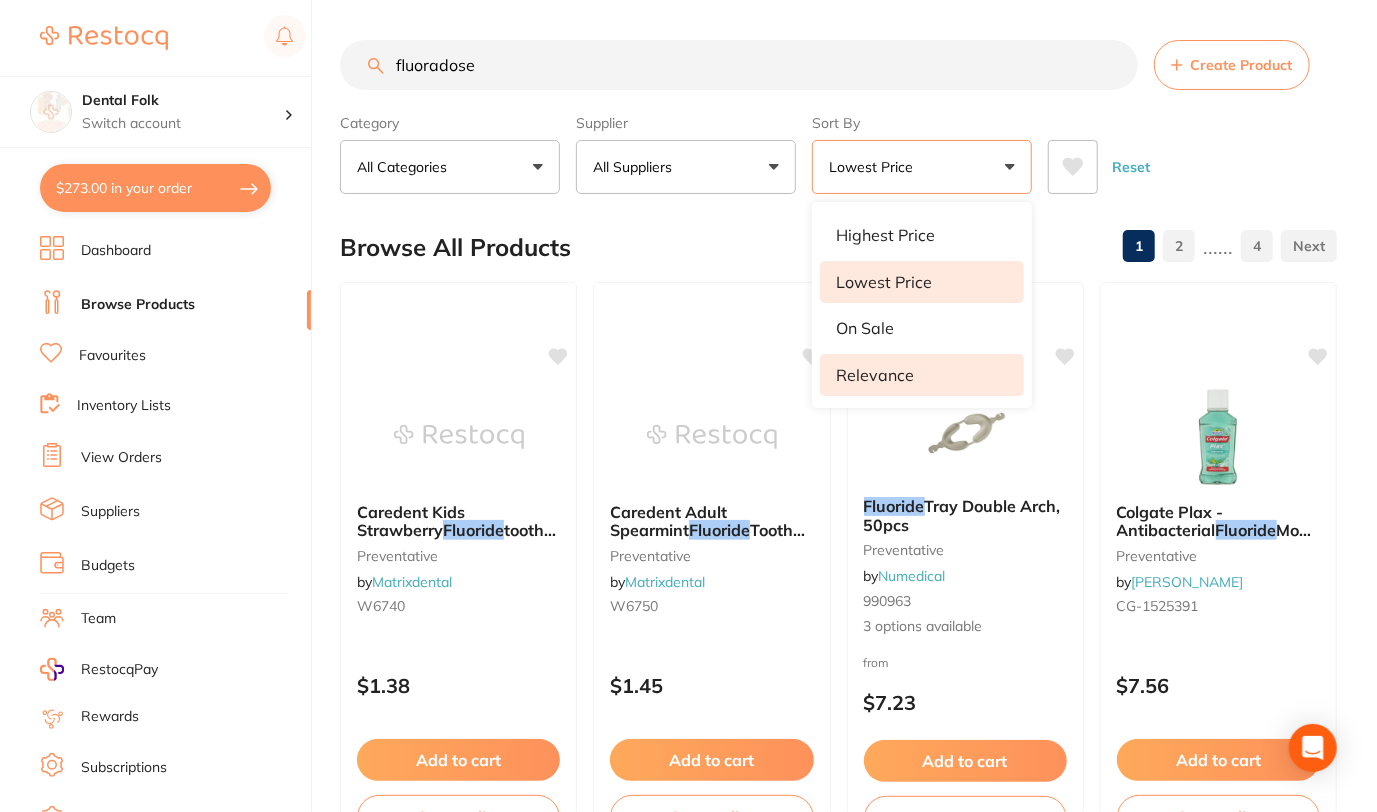 click on "Relevance" at bounding box center (875, 375) 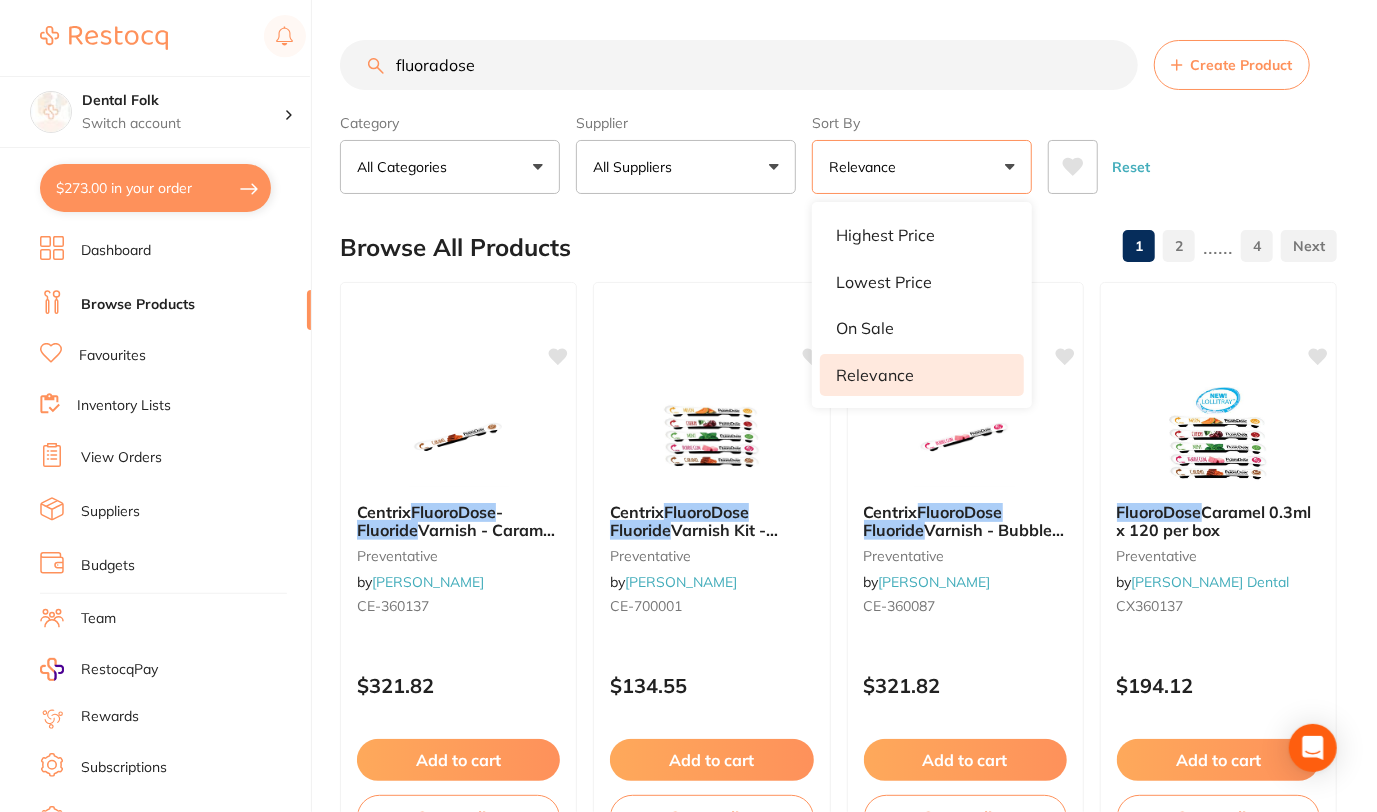 click on "fluoradose         Create Product Category All Categories All Categories crown & bridge disposables education impression oral surgery orthodontics other preventative restorative & cosmetic Clear Category   false    All Categories Category All Categories crown & bridge disposables education impression oral surgery orthodontics other preventative restorative & cosmetic Supplier All Suppliers All Suppliers Dentsply Sirona AB Orthodontics Adam Dental AHP Dental and Medical Amalgadent Ark Health Critical Dental Dental Zone Erskine Dental Healthware Australia Ridley Henry Schein Halas HIT Dental & Medical Supplies Independent Dental Ivoclar Vivadent Leepac Medical and Dental Matrixdental Numedical Orien dental Raypurt Dental VP Dental & Medical Supplies Clear Supplier   false    All Suppliers Supplier Dentsply Sirona AB Orthodontics Adam Dental AHP Dental and Medical Amalgadent Ark Health Critical Dental Dental Zone Erskine Dental Healthware Australia Ridley Henry Schein Halas HIT Dental & Medical Supplies Sort By" at bounding box center (838, 117) 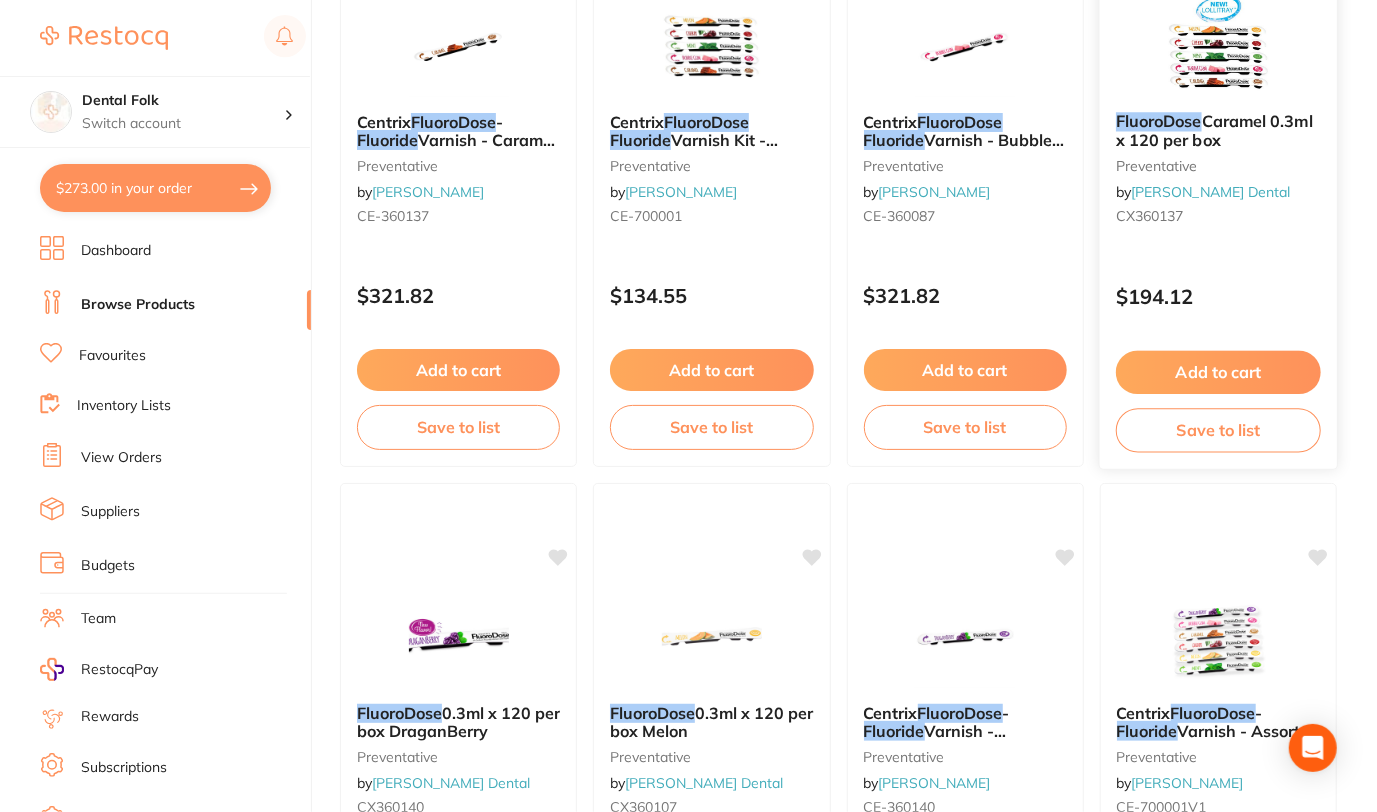 scroll, scrollTop: 526, scrollLeft: 0, axis: vertical 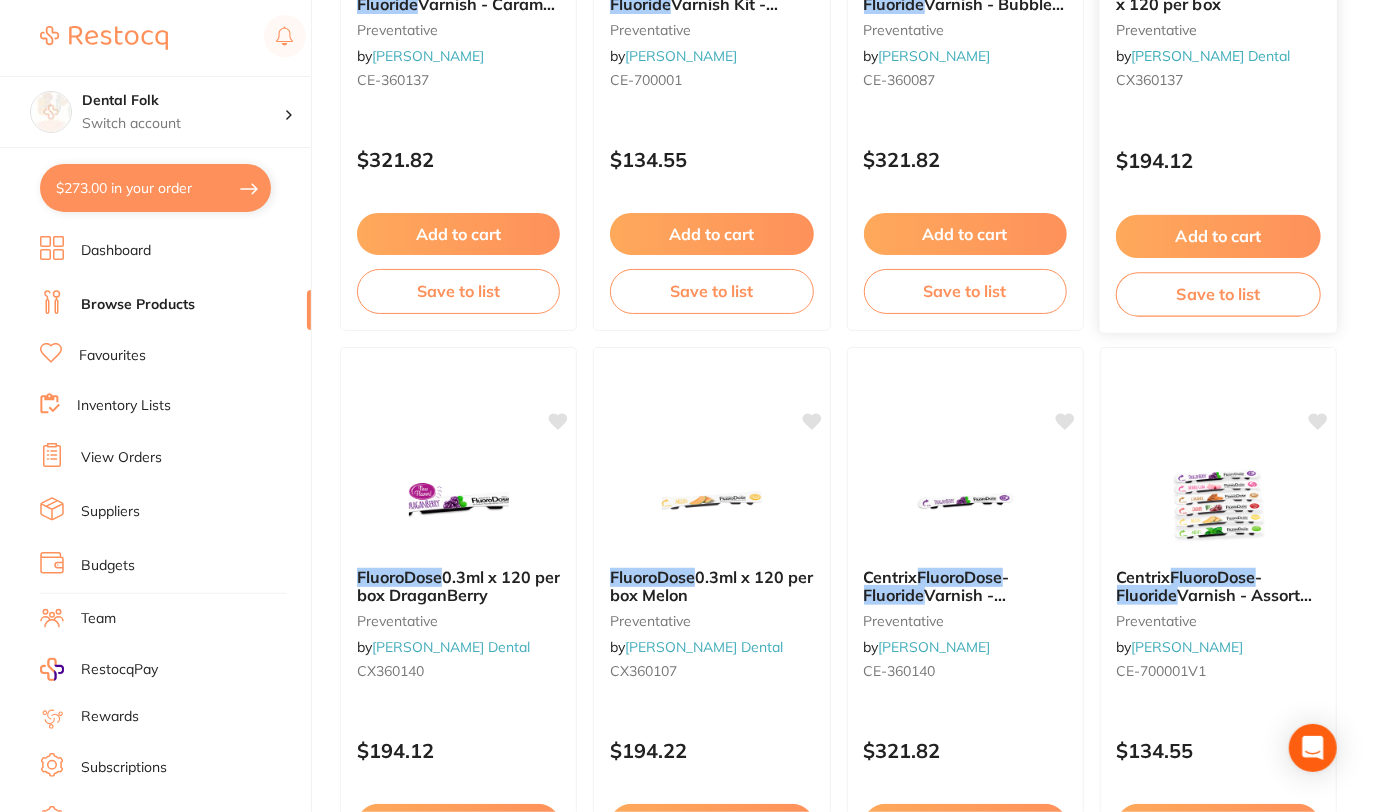 click on "Add to cart" at bounding box center [1218, 236] 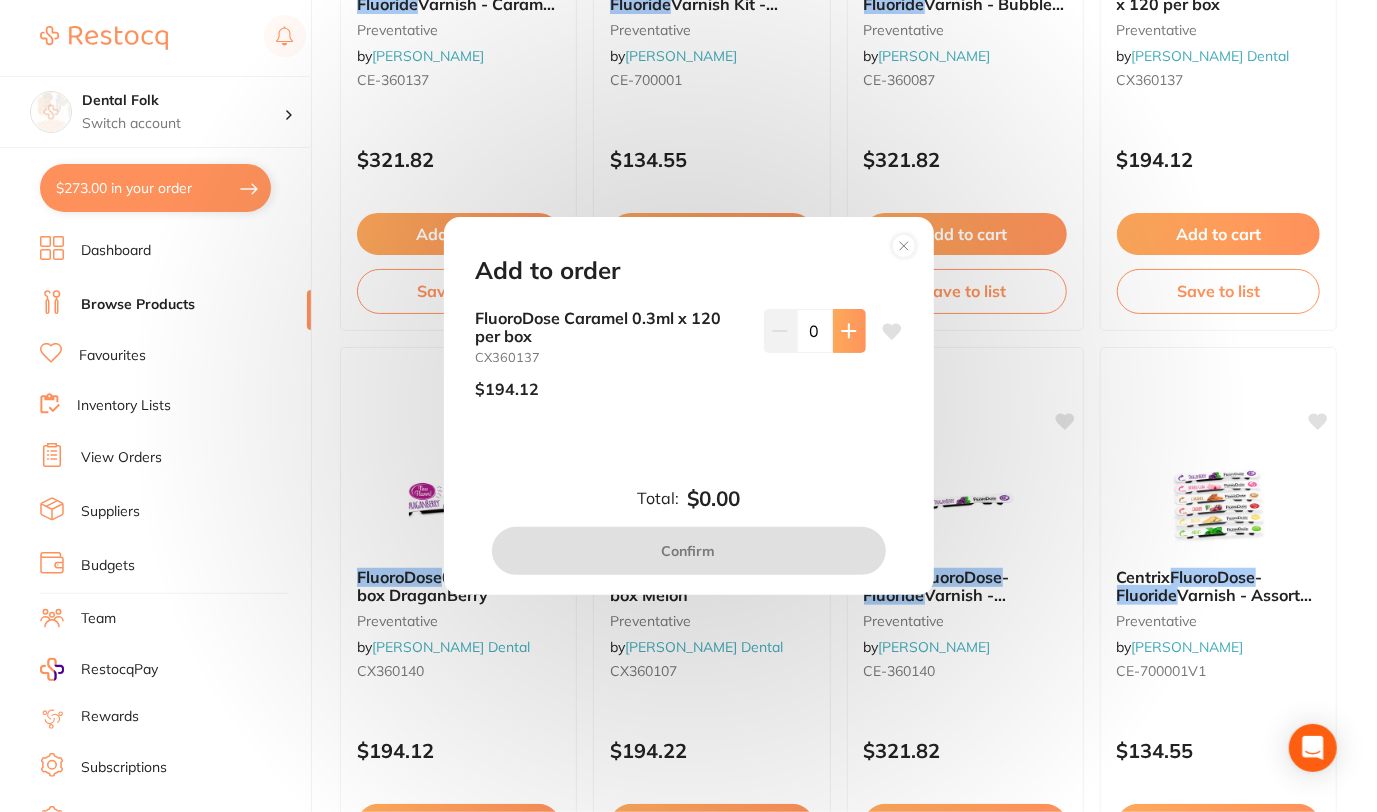 click 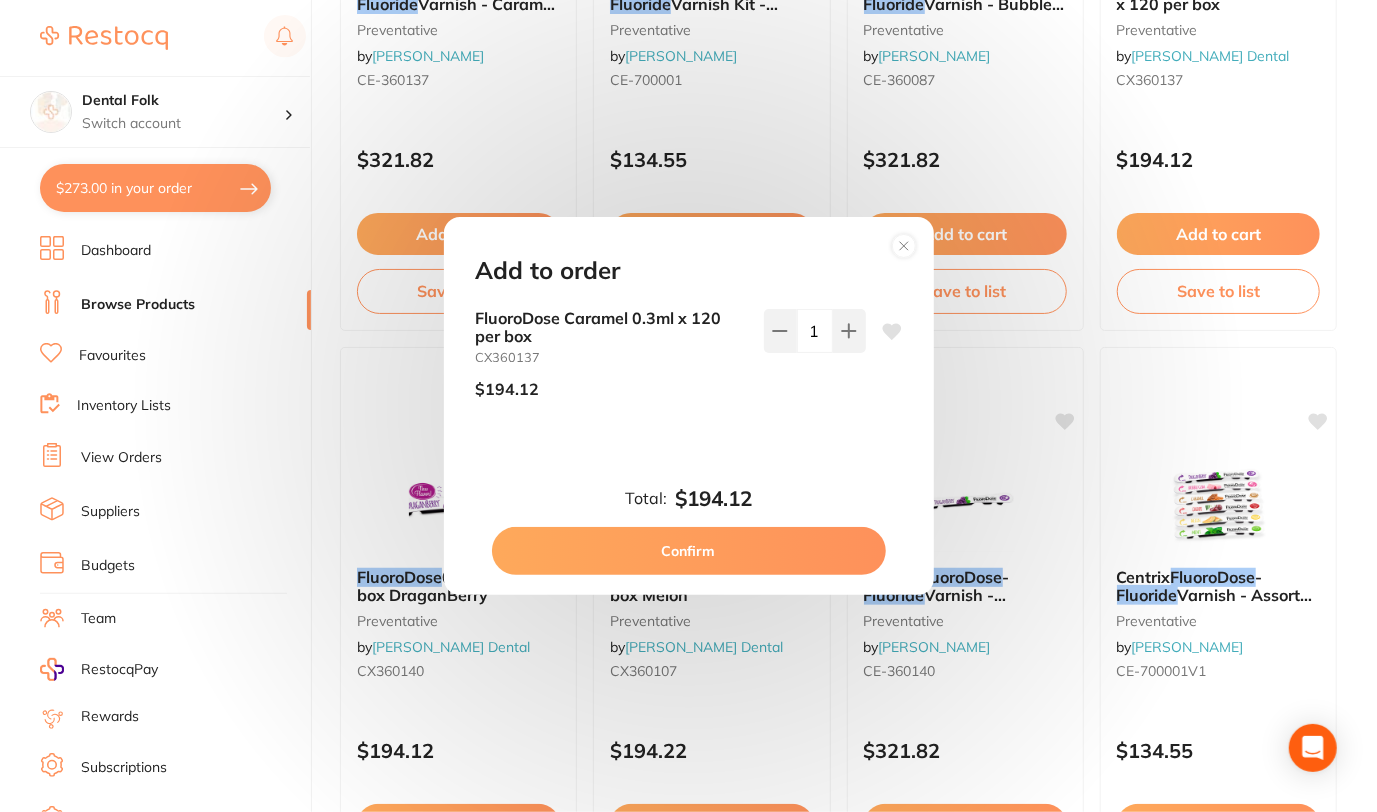 click on "Confirm" at bounding box center (689, 551) 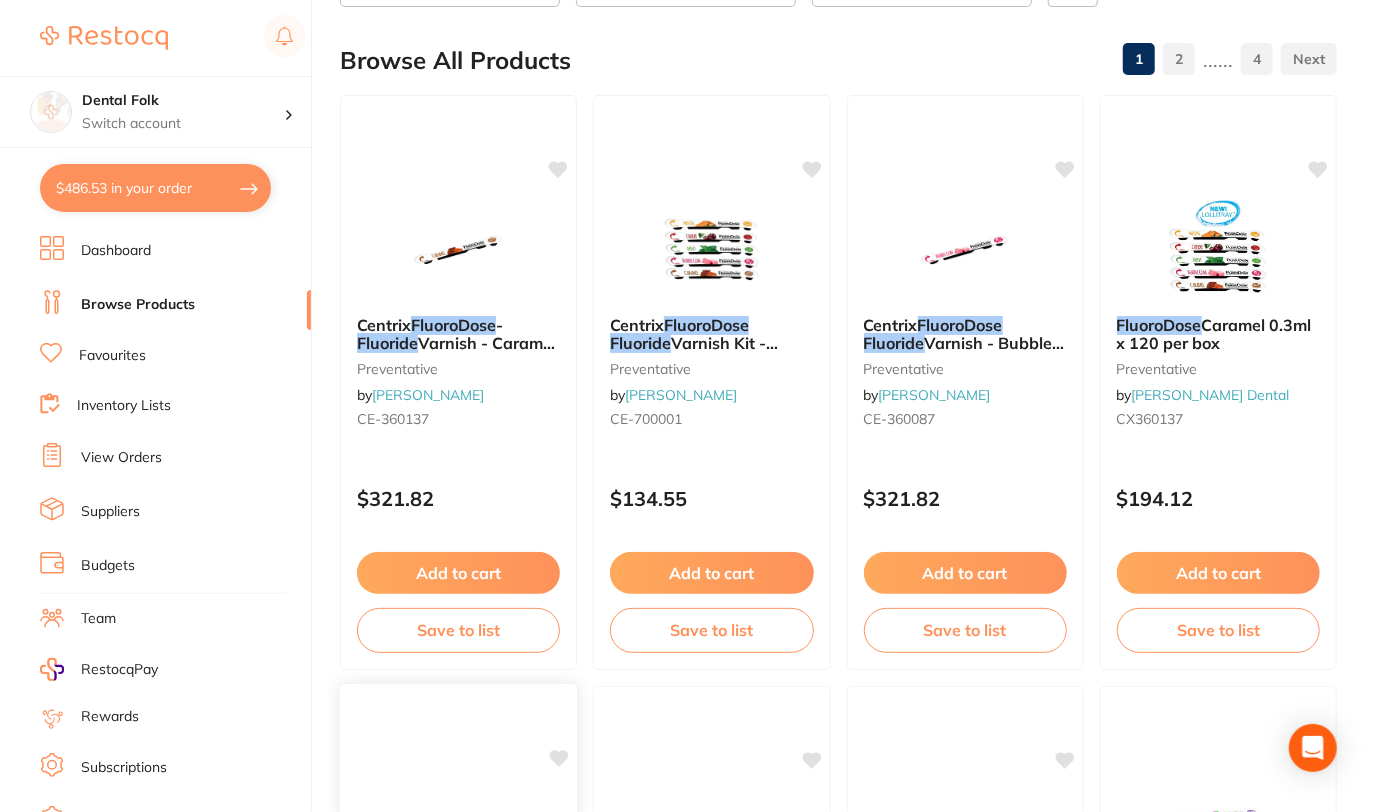 scroll, scrollTop: 0, scrollLeft: 0, axis: both 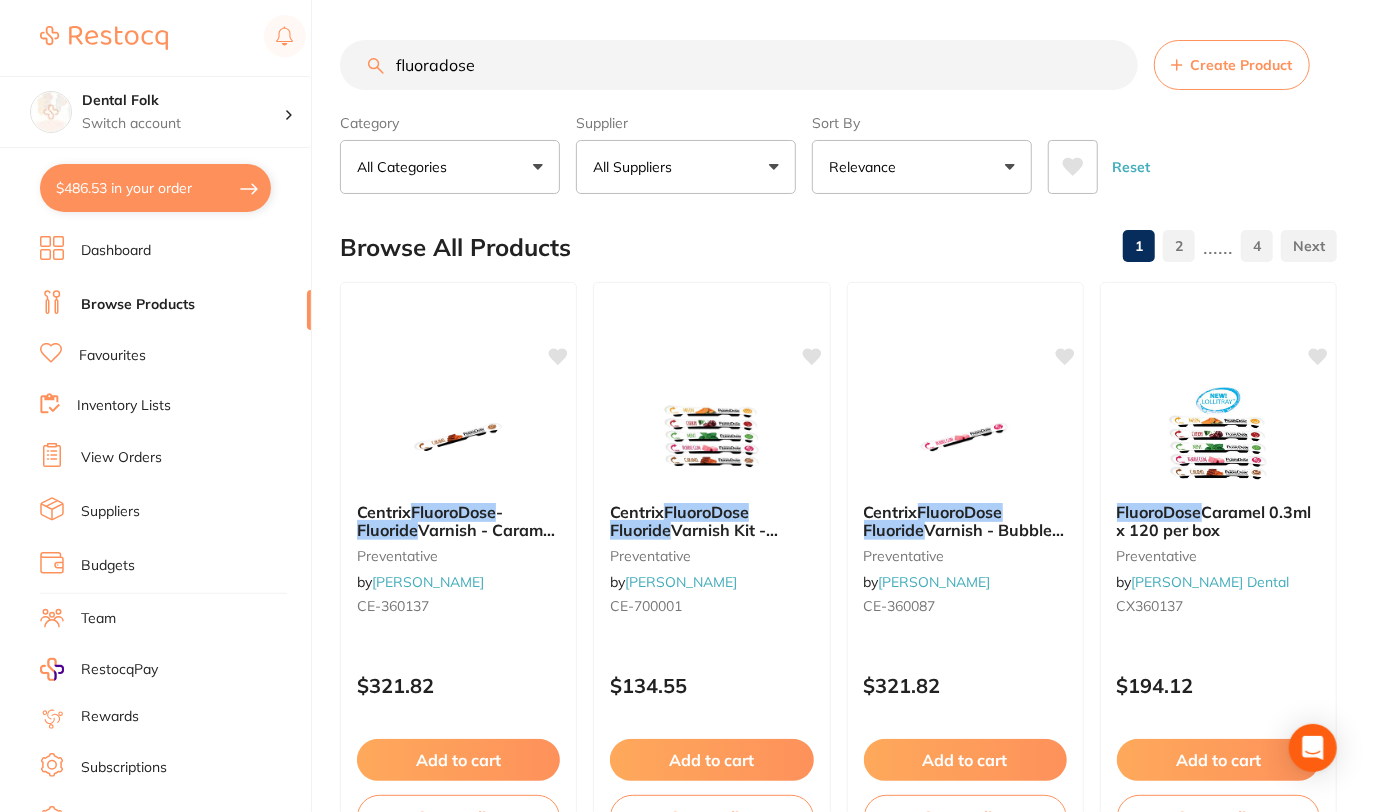 drag, startPoint x: 493, startPoint y: 69, endPoint x: 248, endPoint y: 7, distance: 252.72318 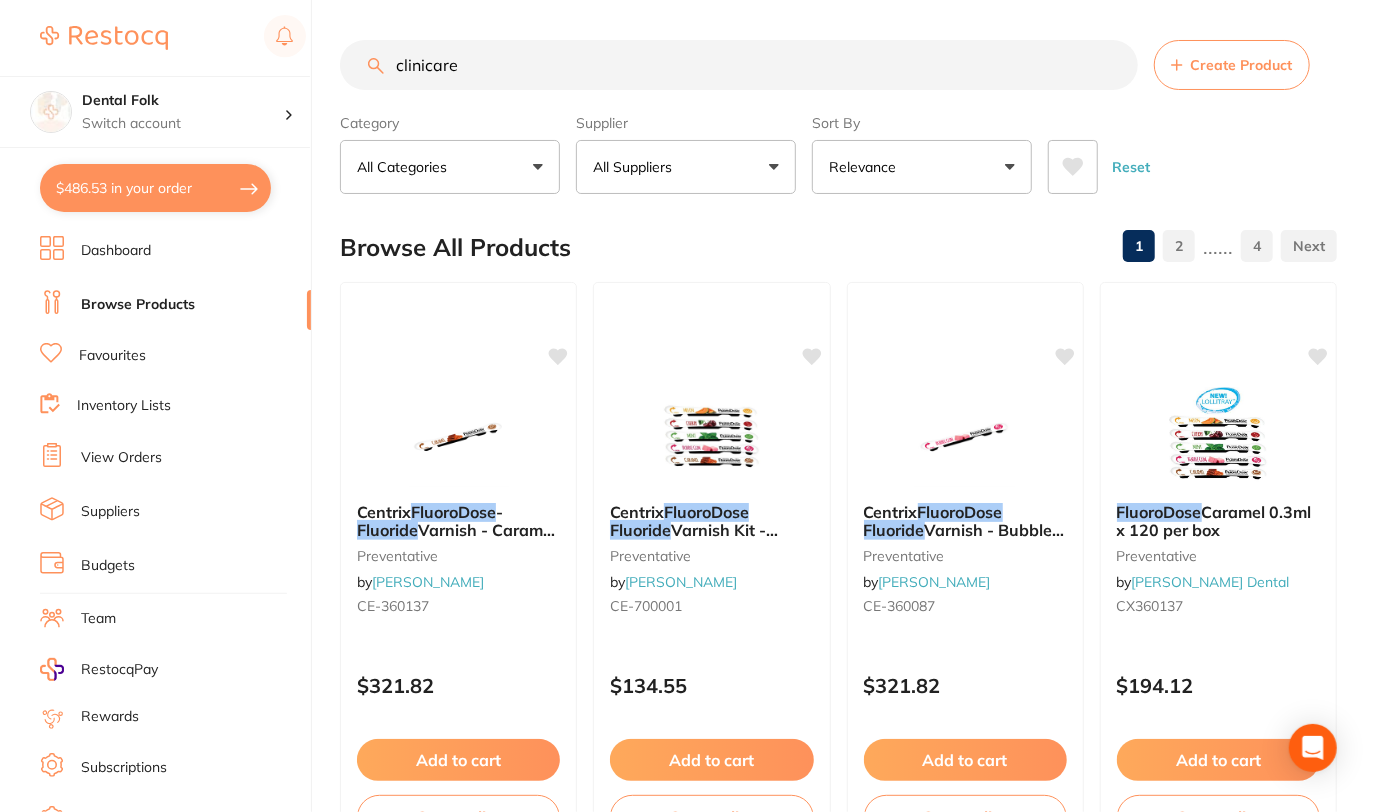 type on "clinicare" 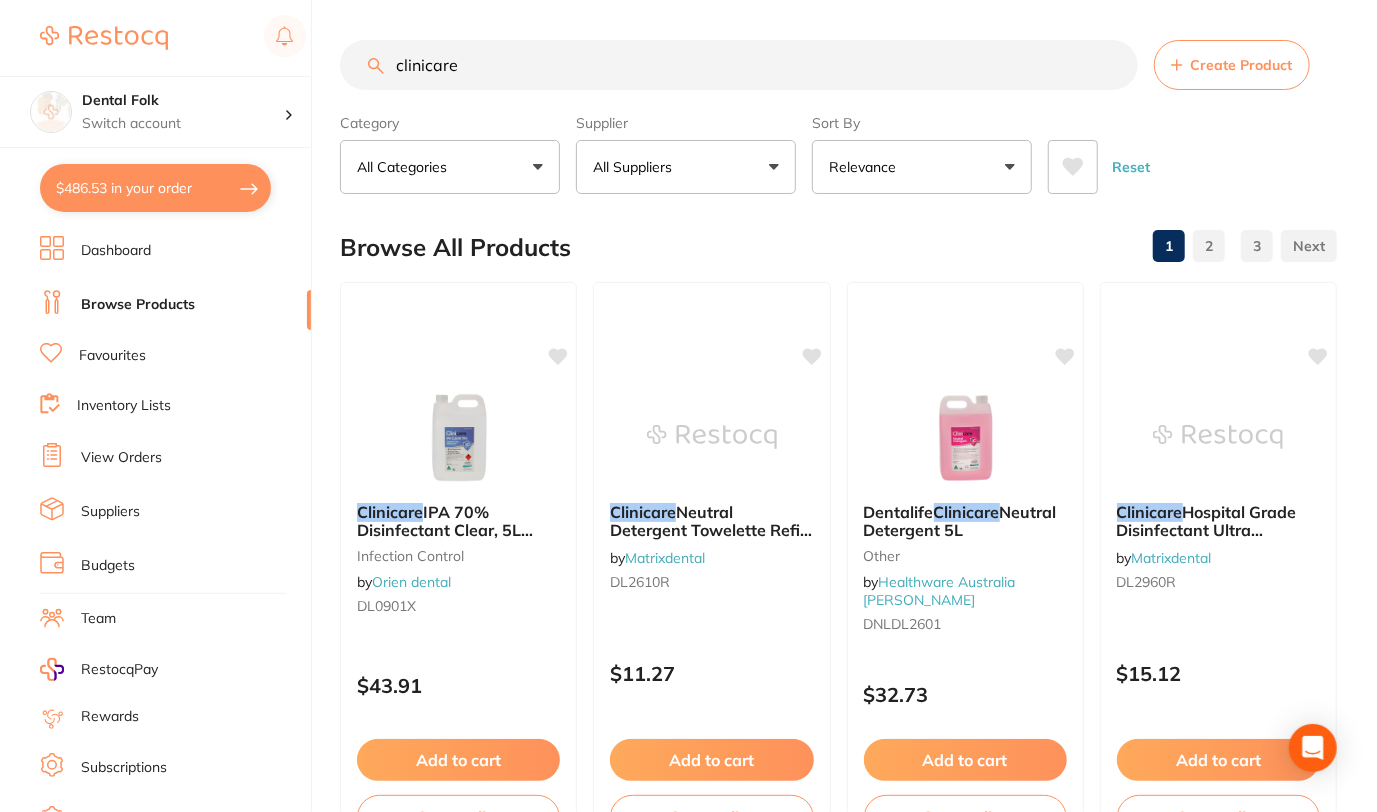 click on "Relevance" at bounding box center (922, 167) 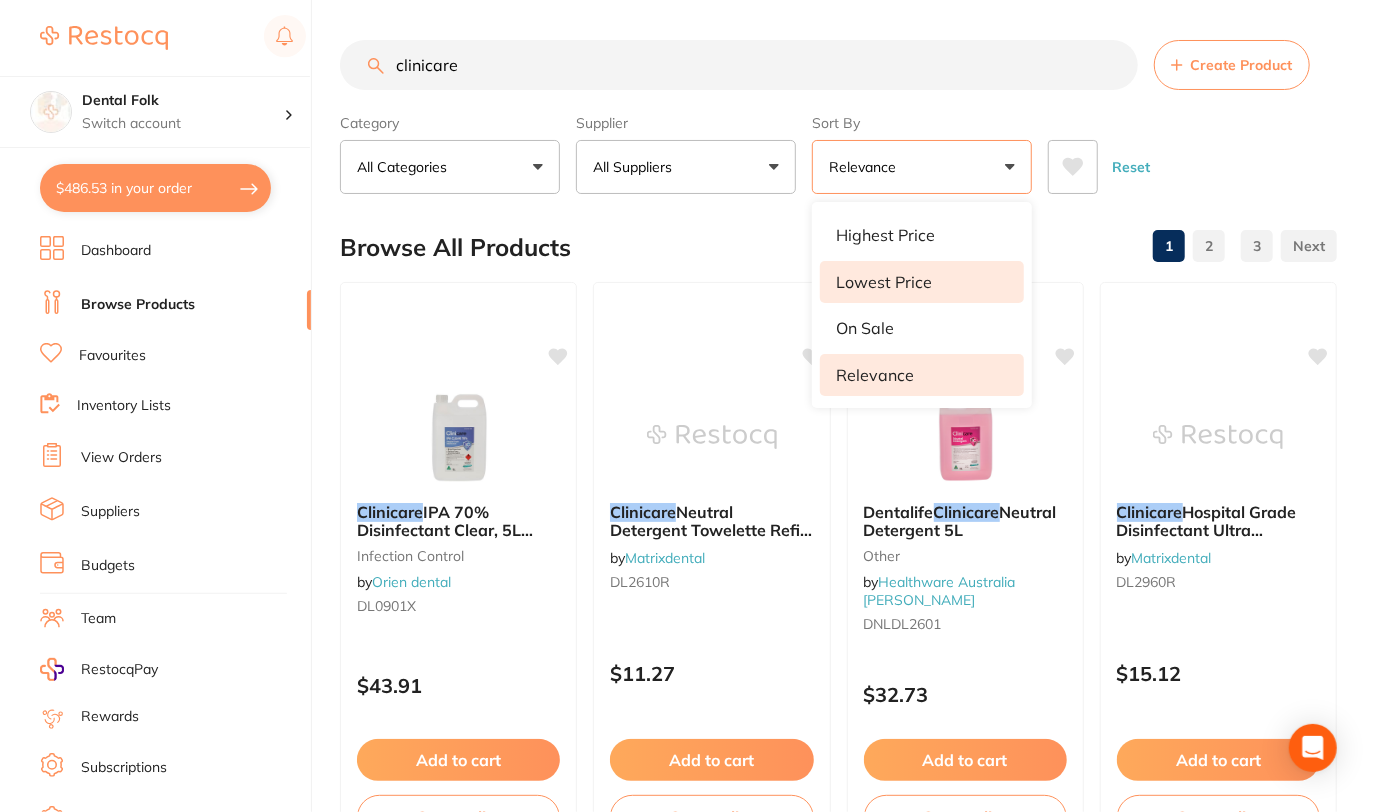 click on "Lowest Price" at bounding box center [884, 282] 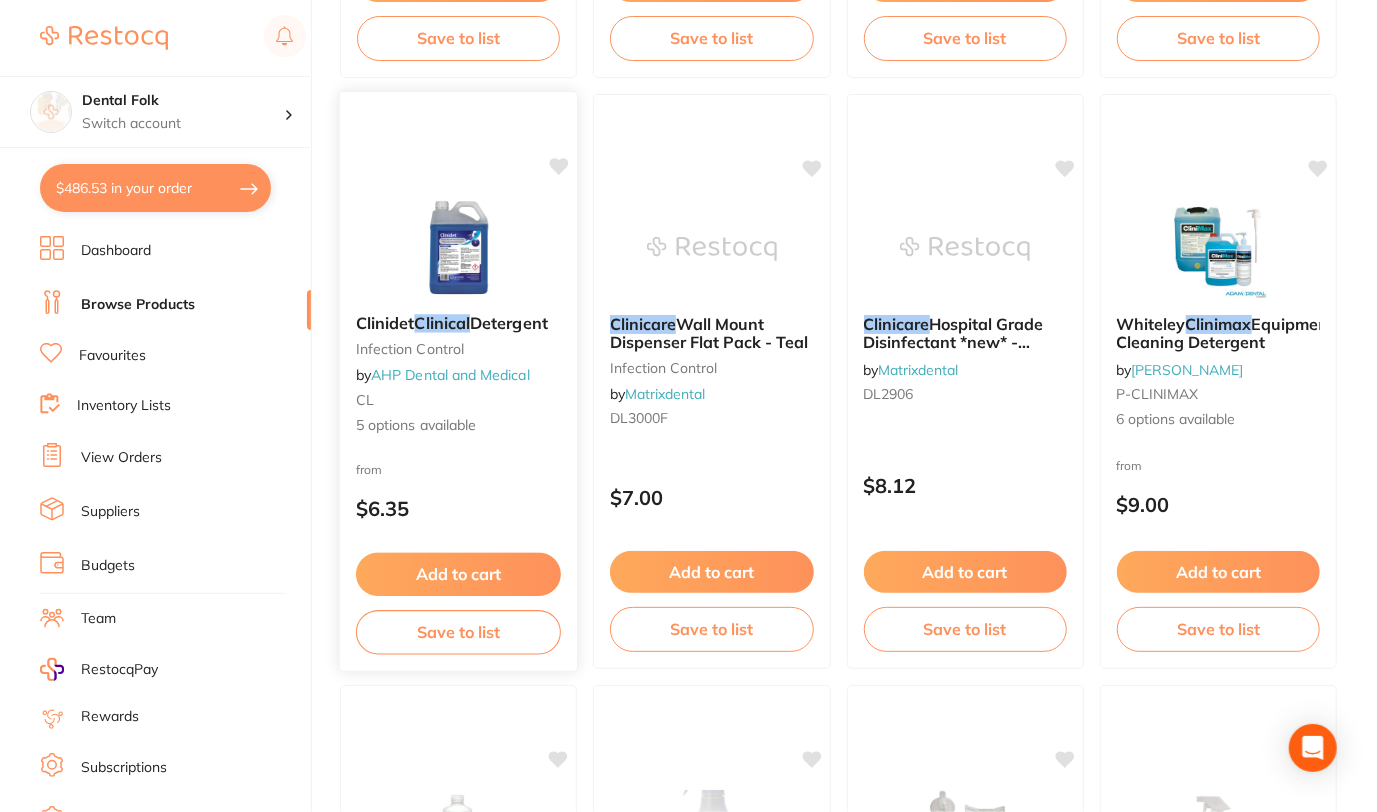 scroll, scrollTop: 778, scrollLeft: 0, axis: vertical 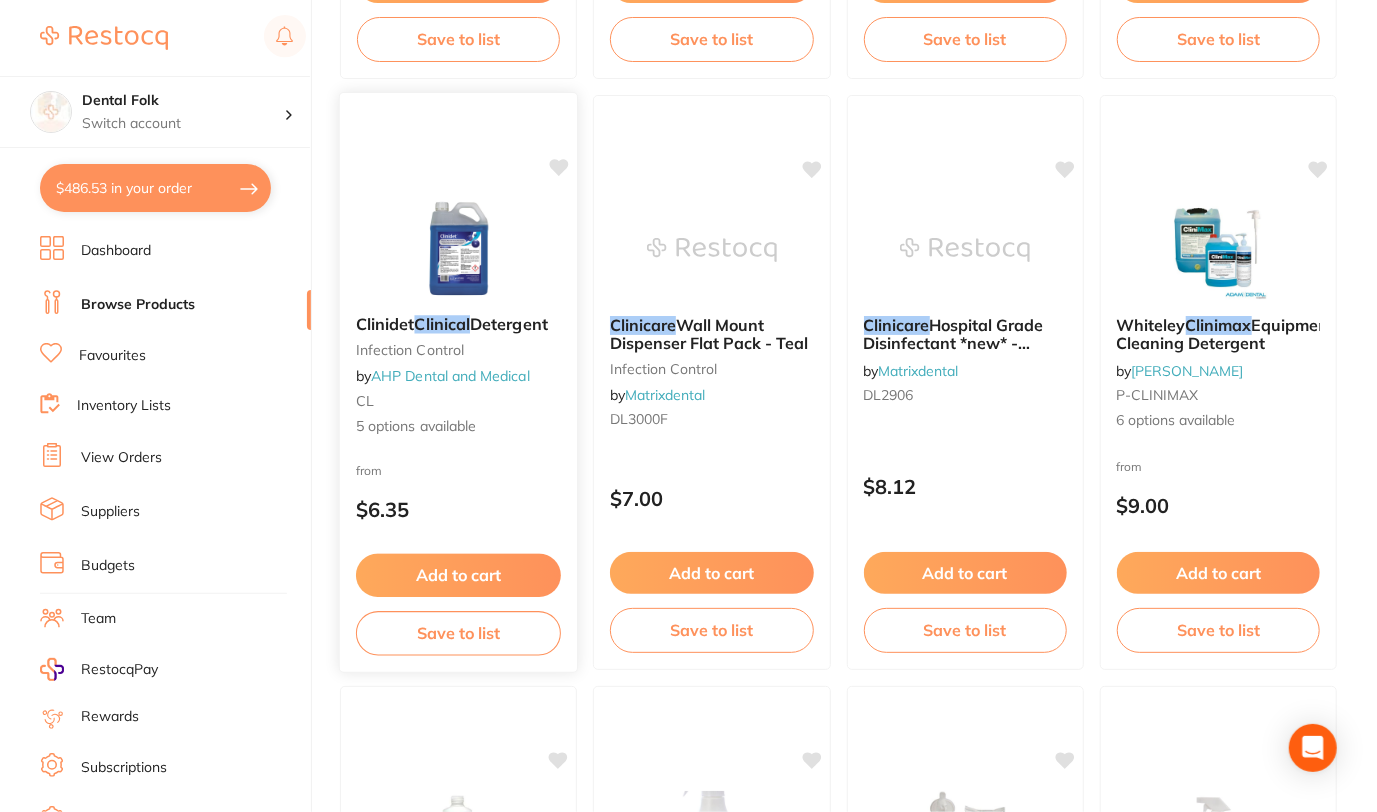 click at bounding box center [458, 248] 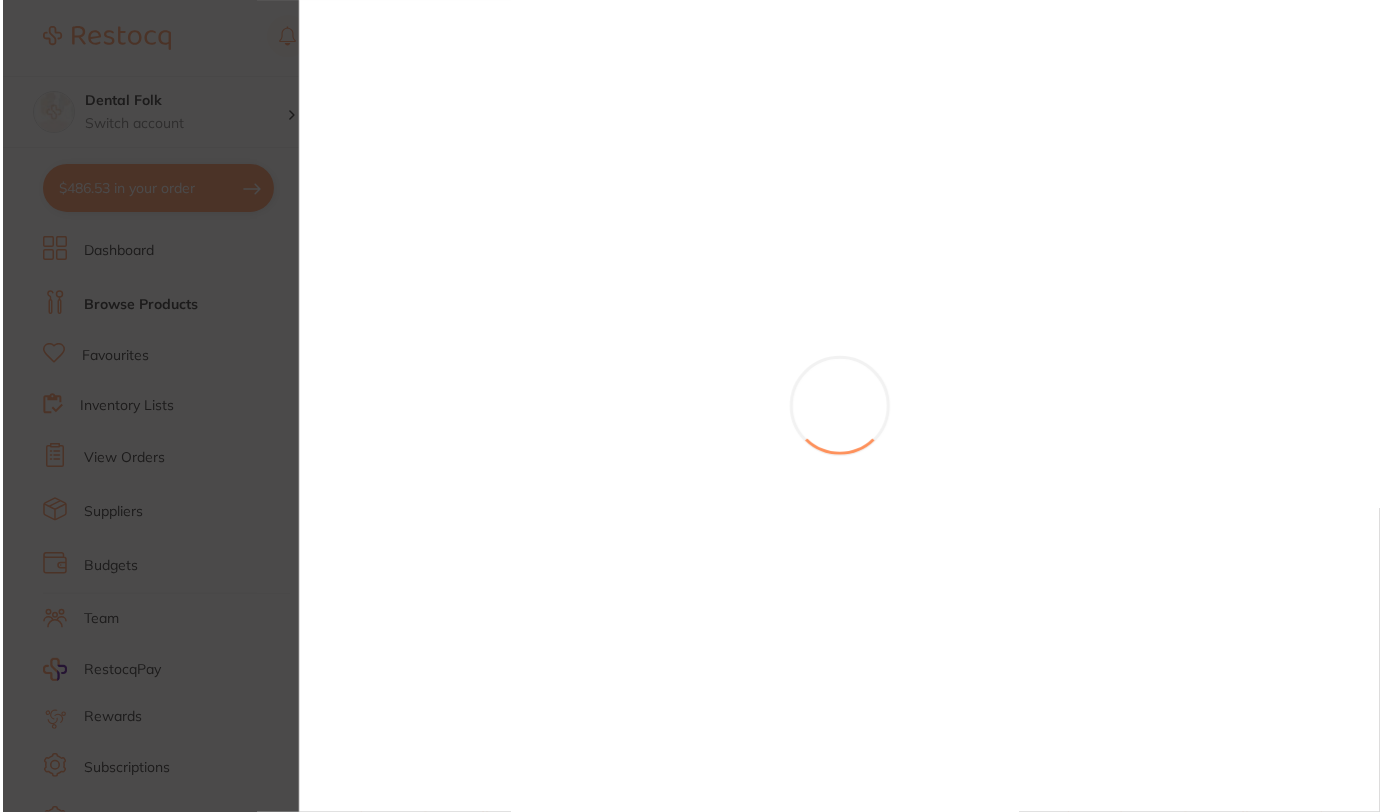 scroll, scrollTop: 0, scrollLeft: 0, axis: both 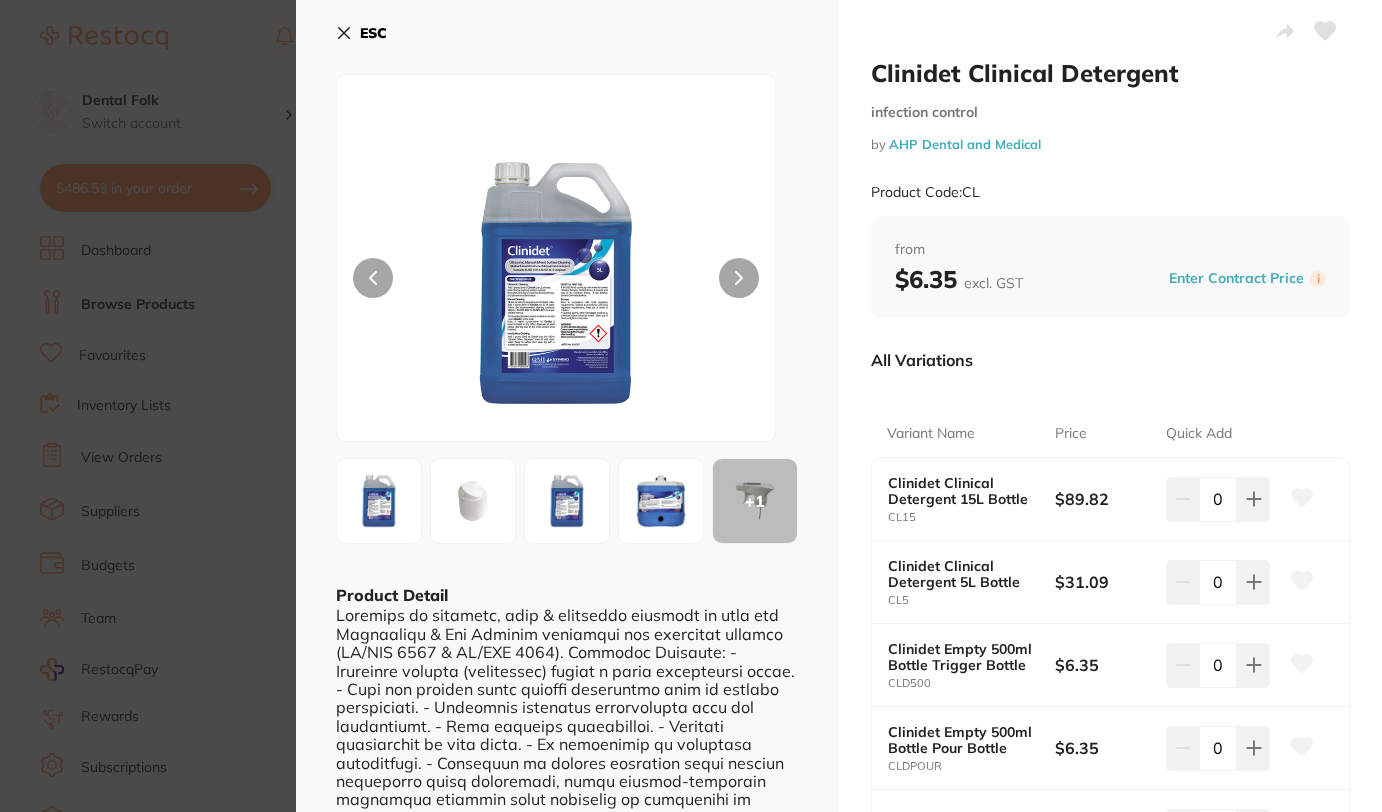 click 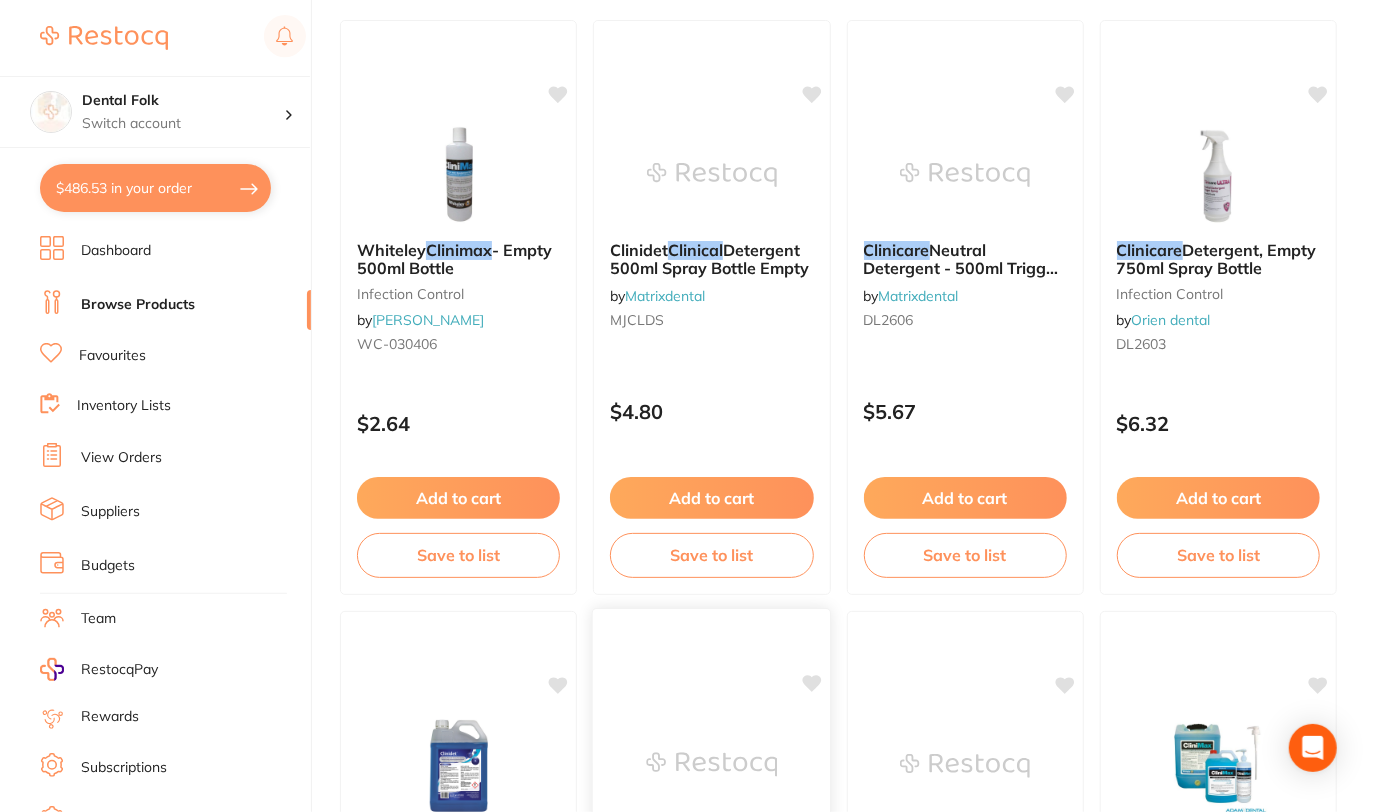 scroll, scrollTop: 0, scrollLeft: 0, axis: both 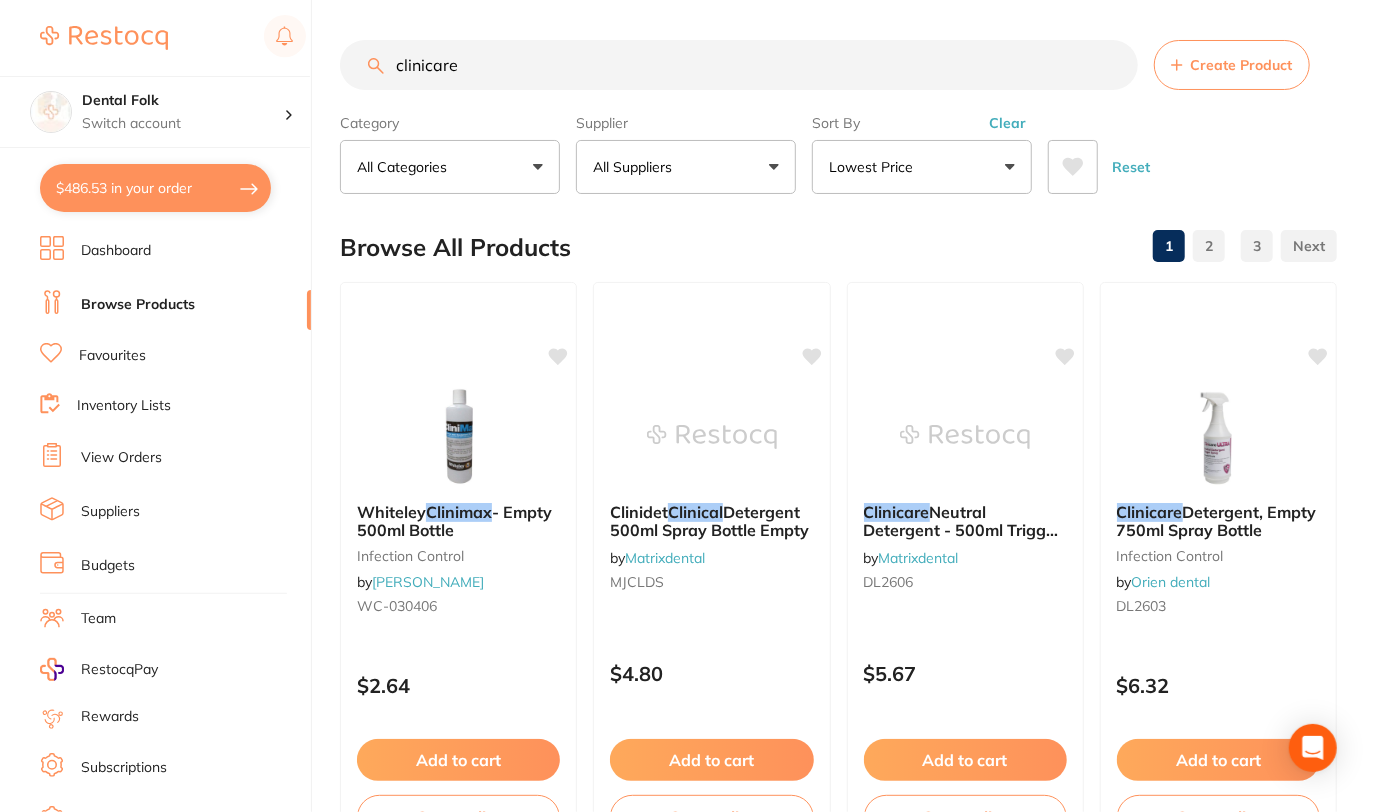 click on "Lowest Price" at bounding box center (922, 167) 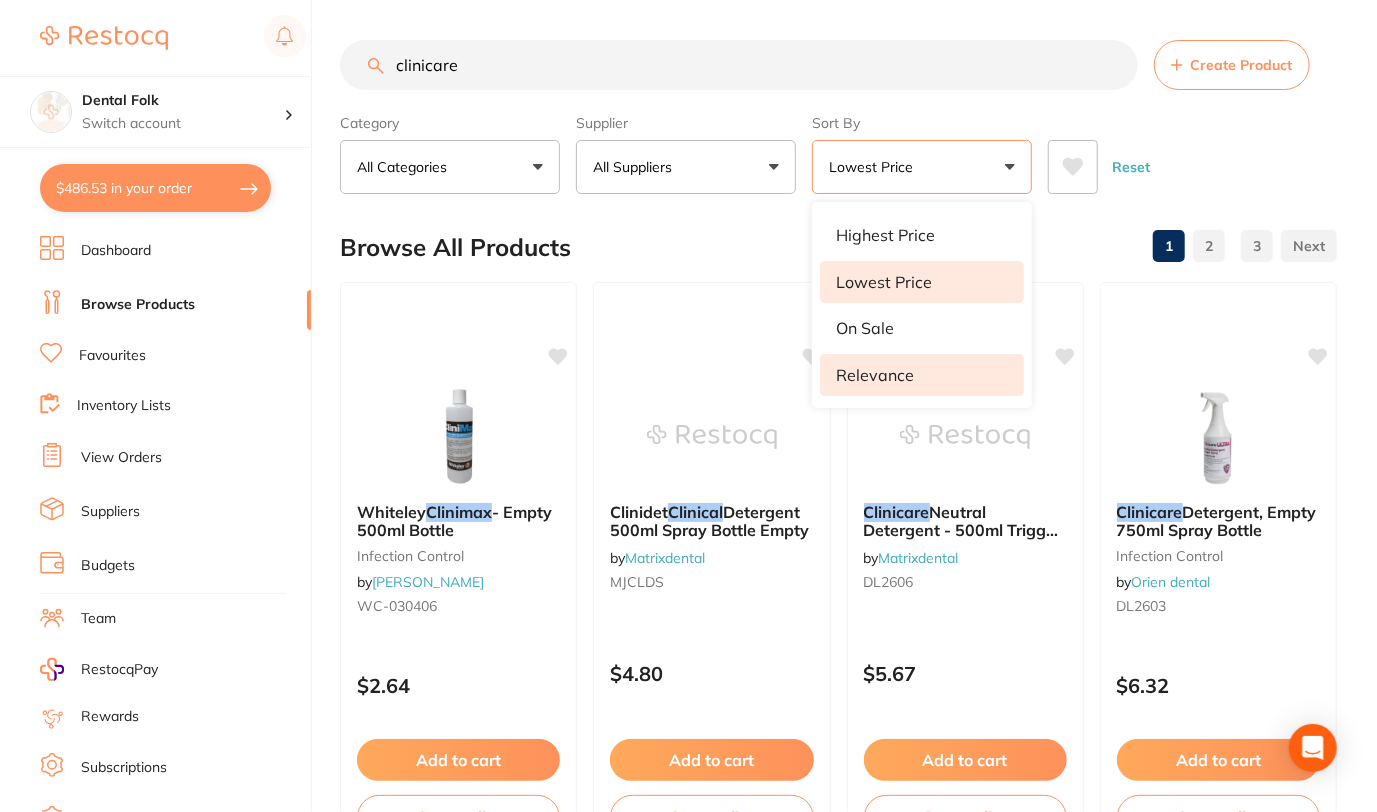 click on "Relevance" at bounding box center [922, 375] 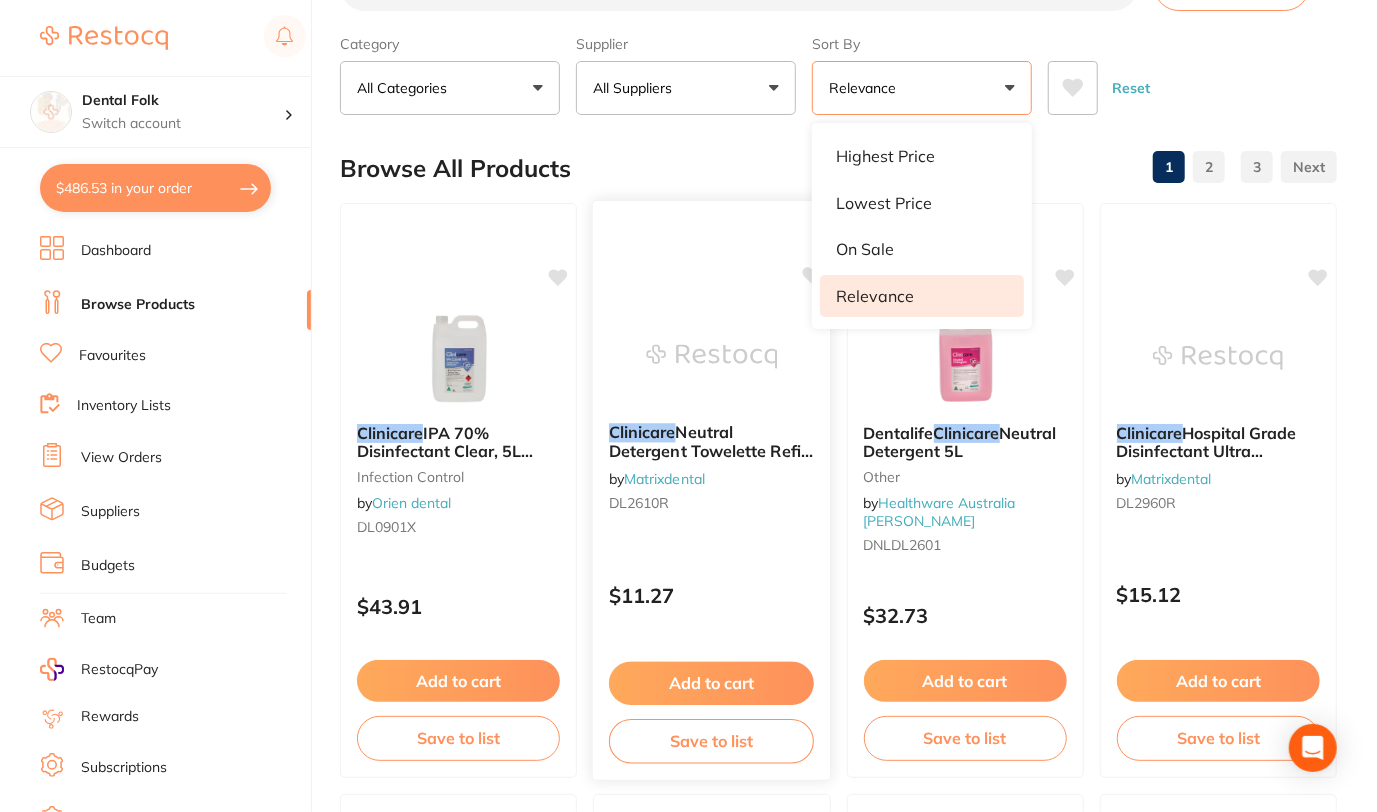 scroll, scrollTop: 80, scrollLeft: 0, axis: vertical 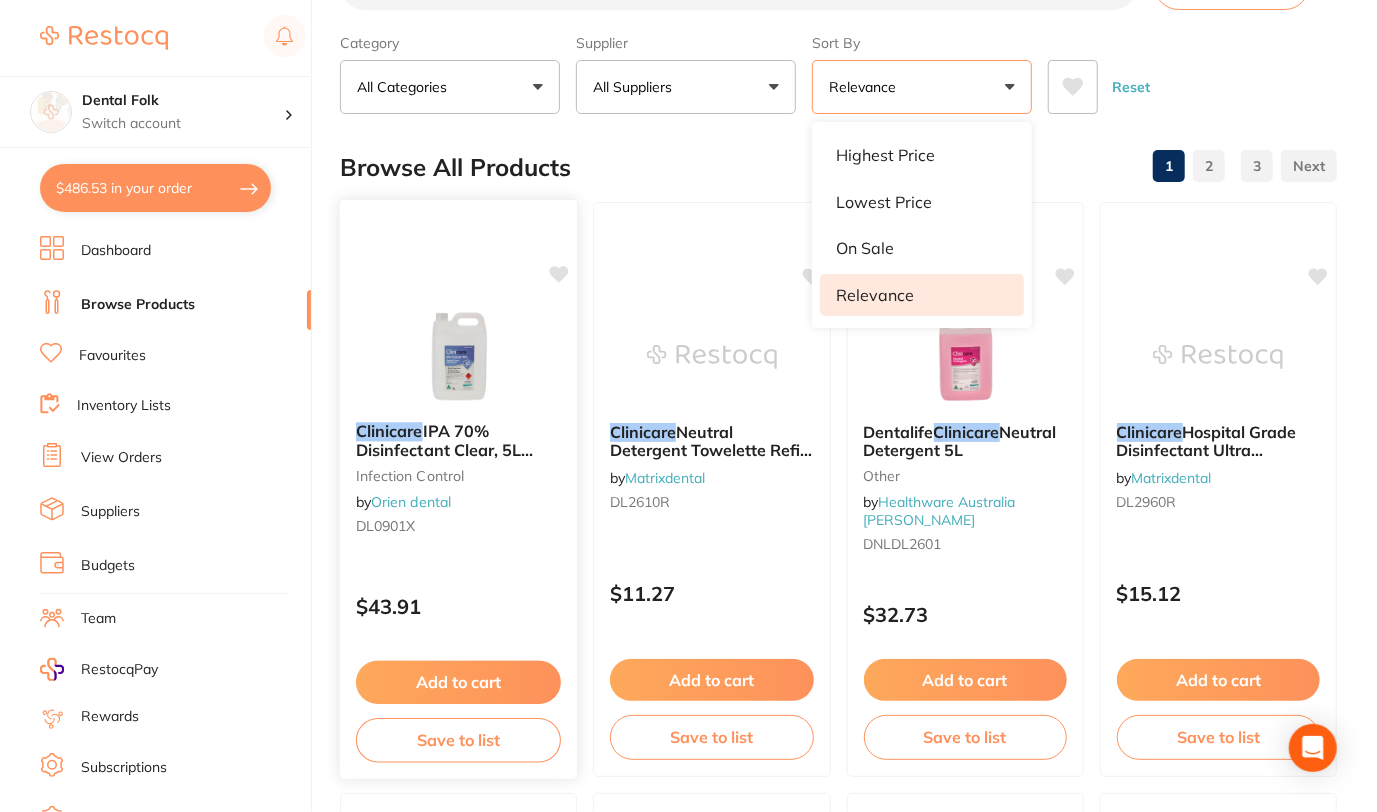 click on "IPA 70% Disinfectant Clear, 5L Bottle" at bounding box center [445, 449] 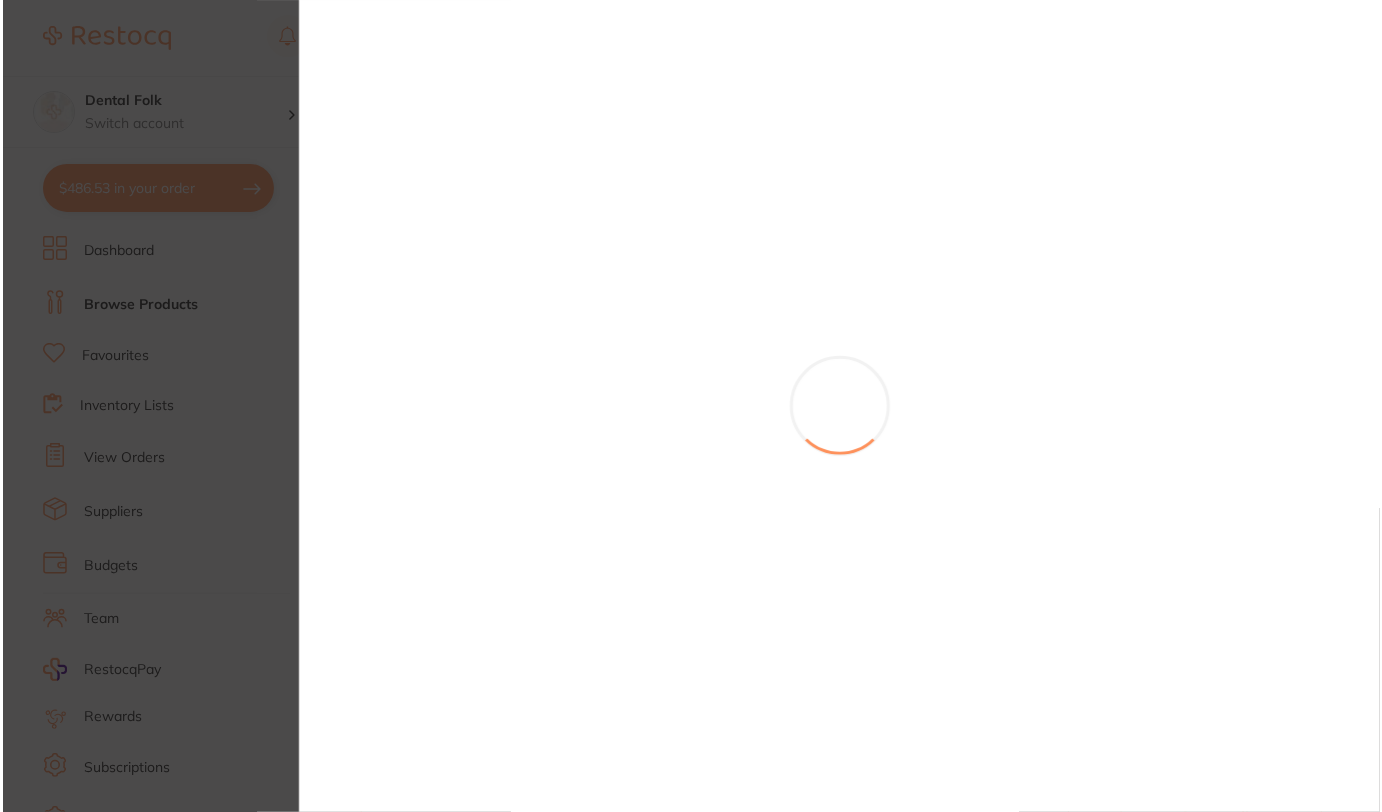 scroll, scrollTop: 0, scrollLeft: 0, axis: both 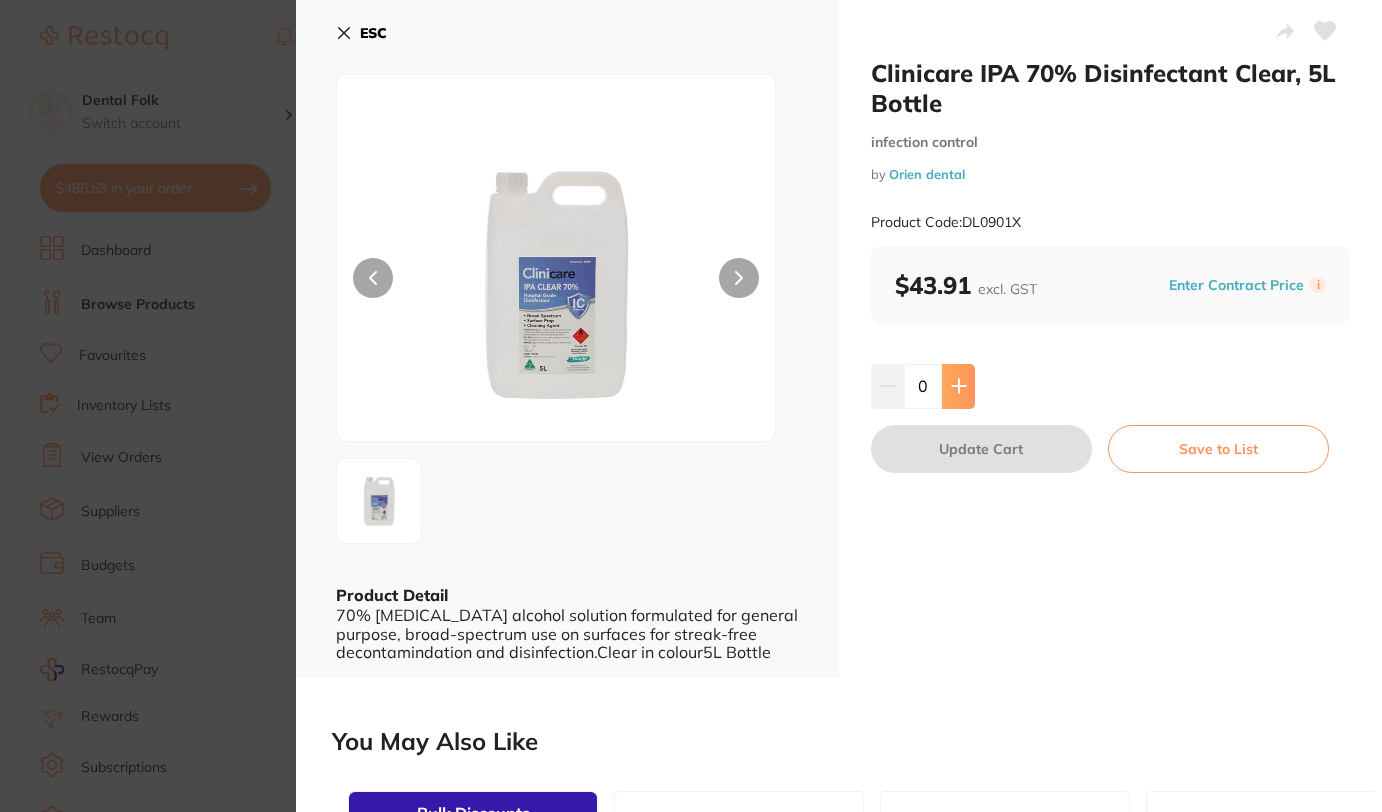 click at bounding box center (958, 386) 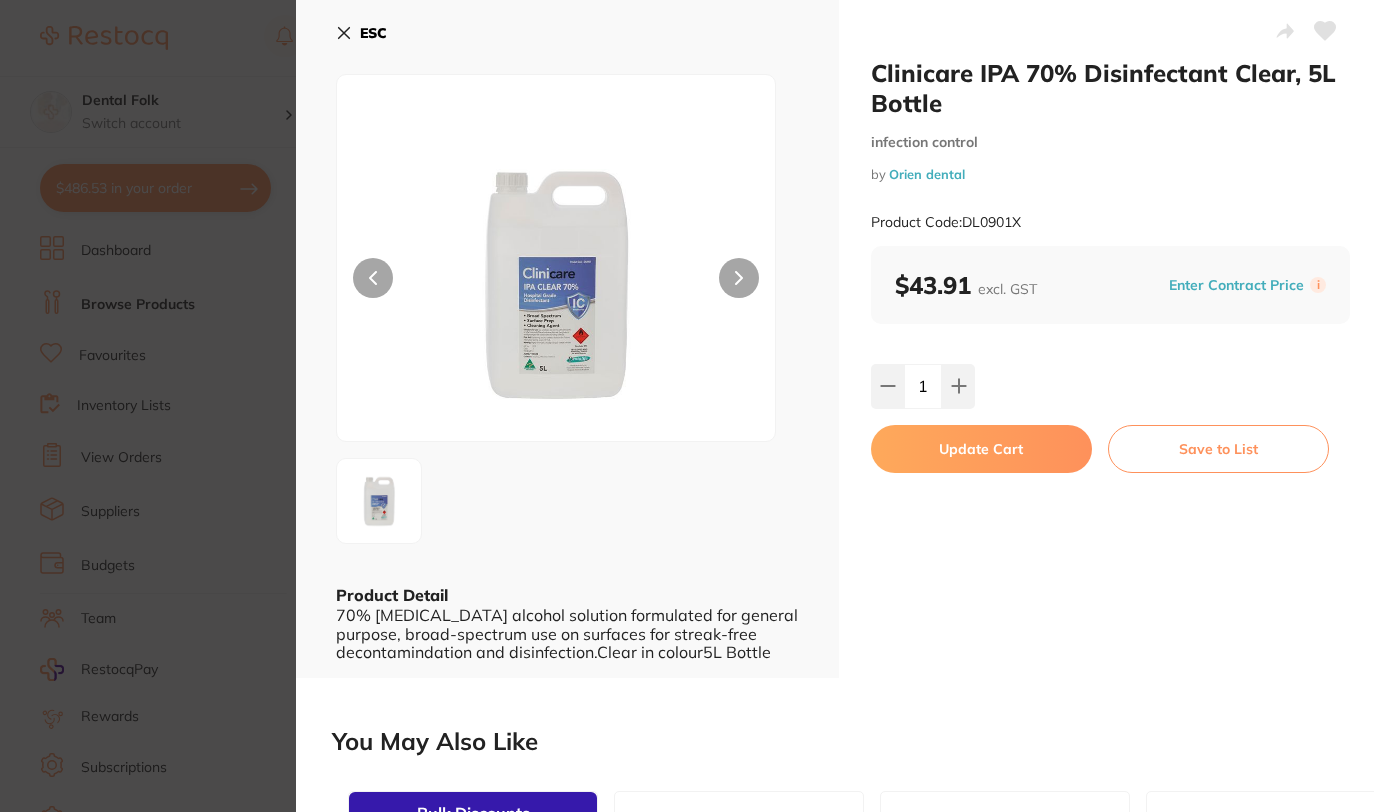 click on "Update Cart" at bounding box center (981, 449) 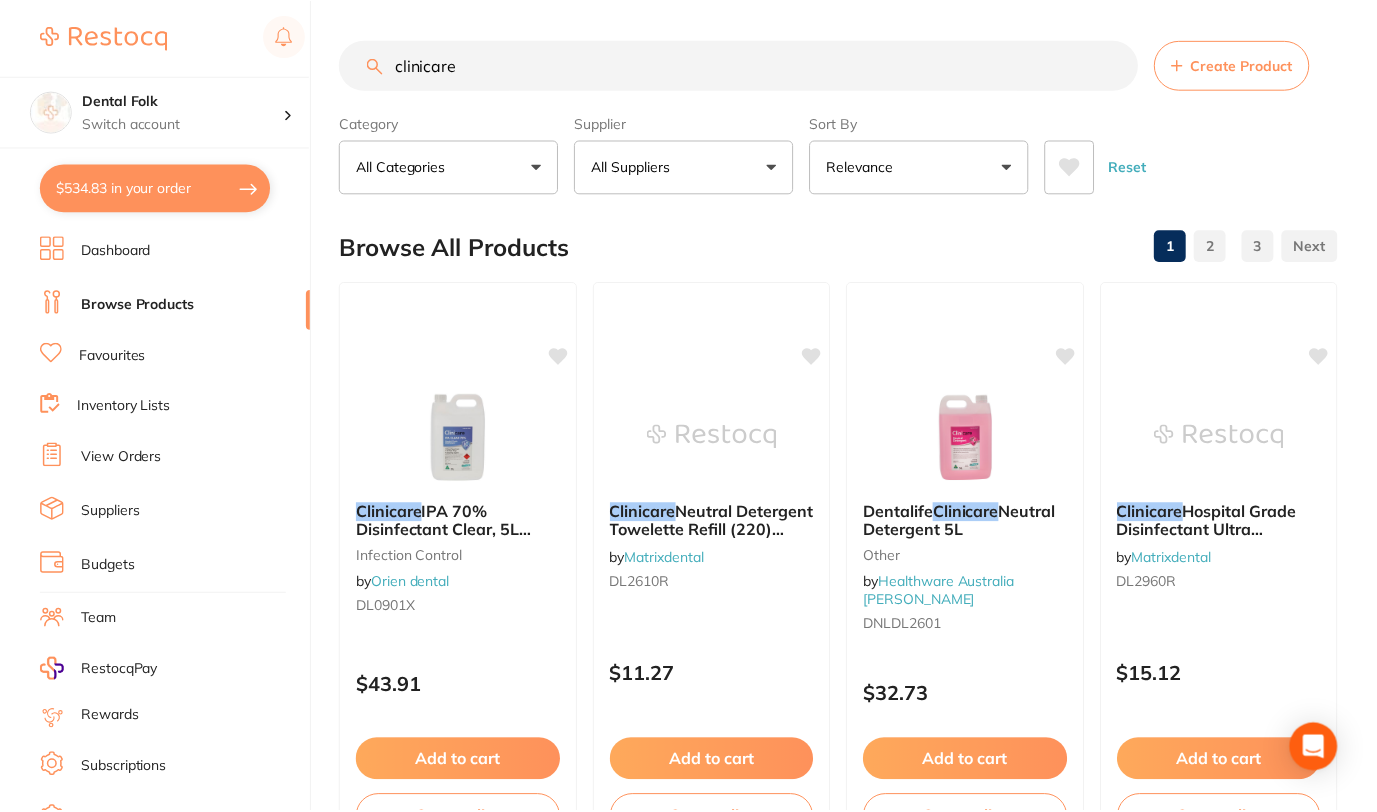scroll, scrollTop: 80, scrollLeft: 0, axis: vertical 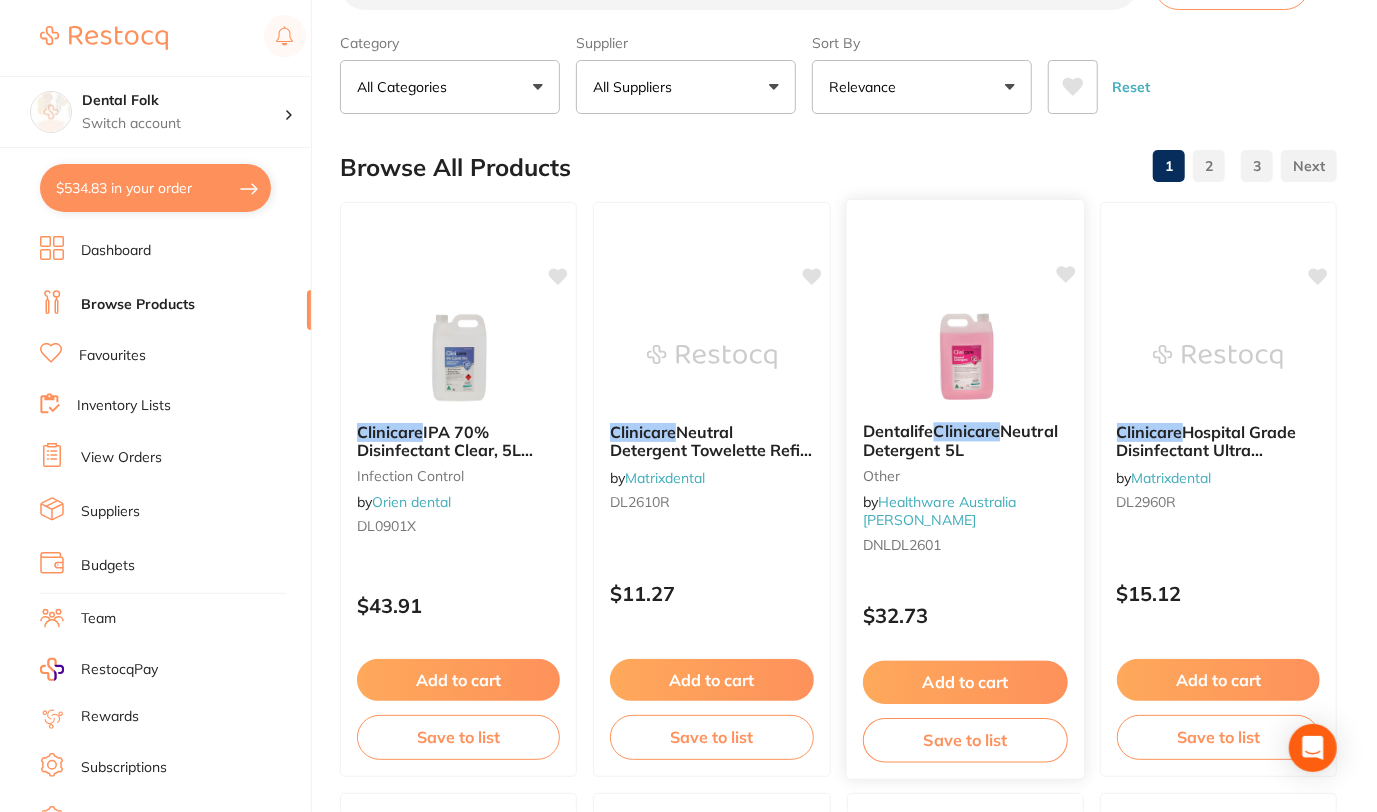 click on "Dentalife  Clinicare  Neutral Detergent 5L" at bounding box center (964, 440) 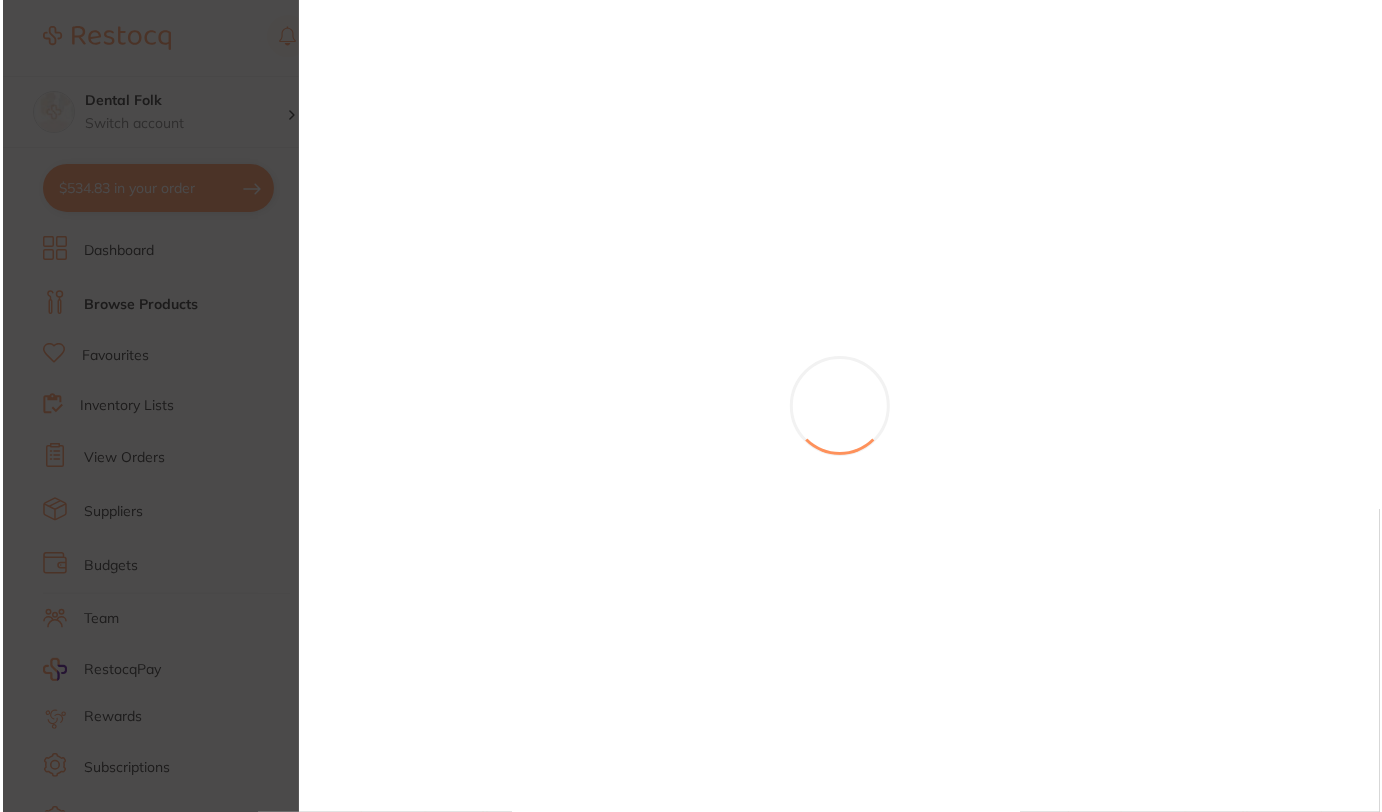 scroll, scrollTop: 0, scrollLeft: 0, axis: both 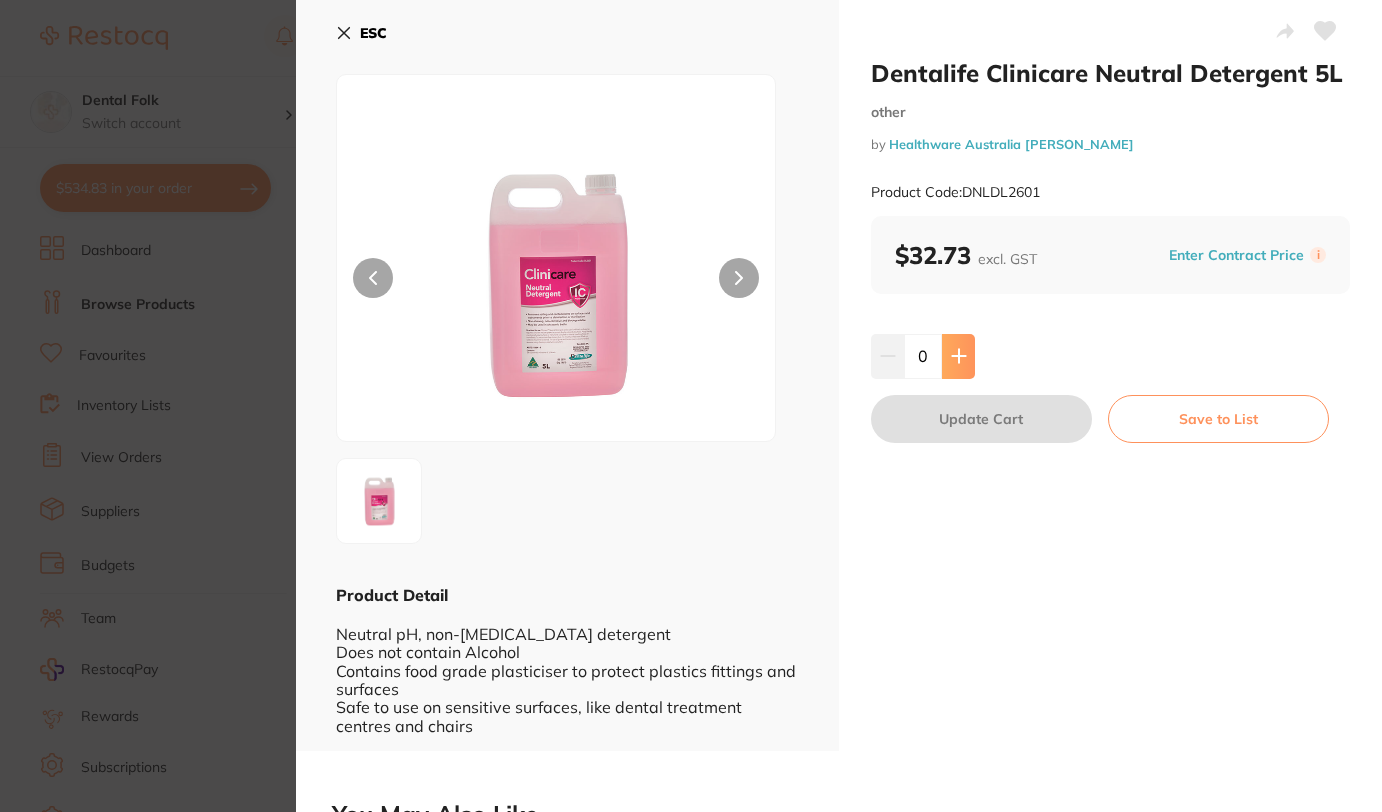click 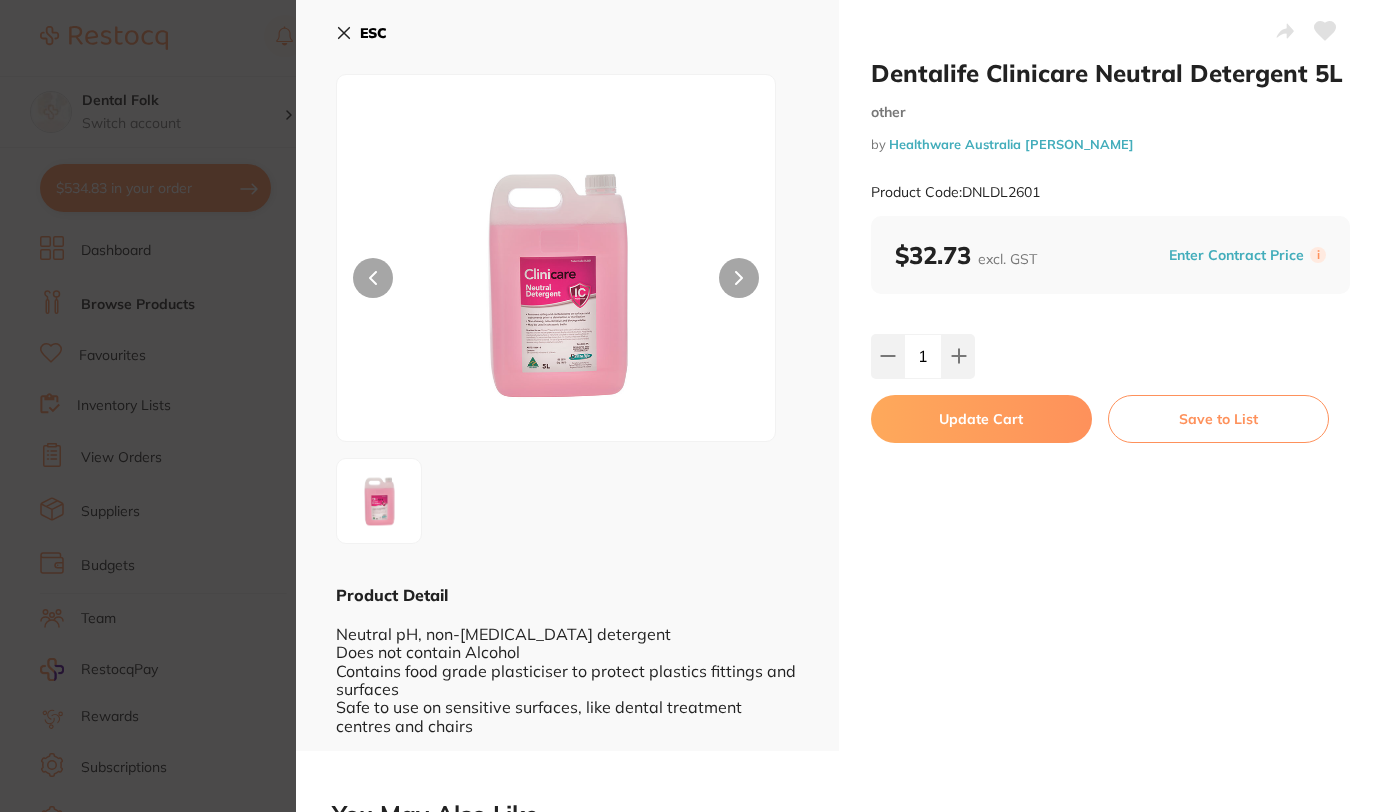 click on "Update Cart" at bounding box center (981, 419) 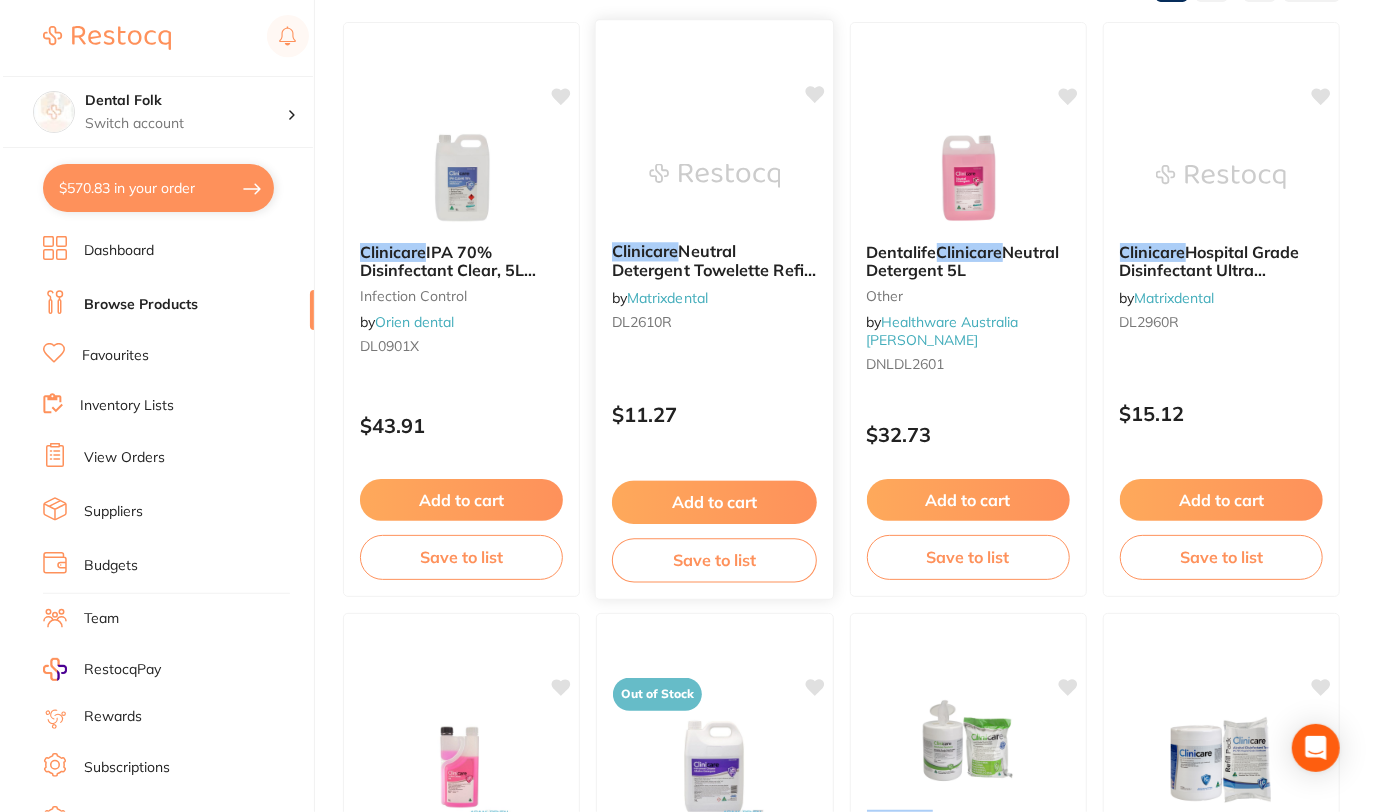 scroll, scrollTop: 0, scrollLeft: 0, axis: both 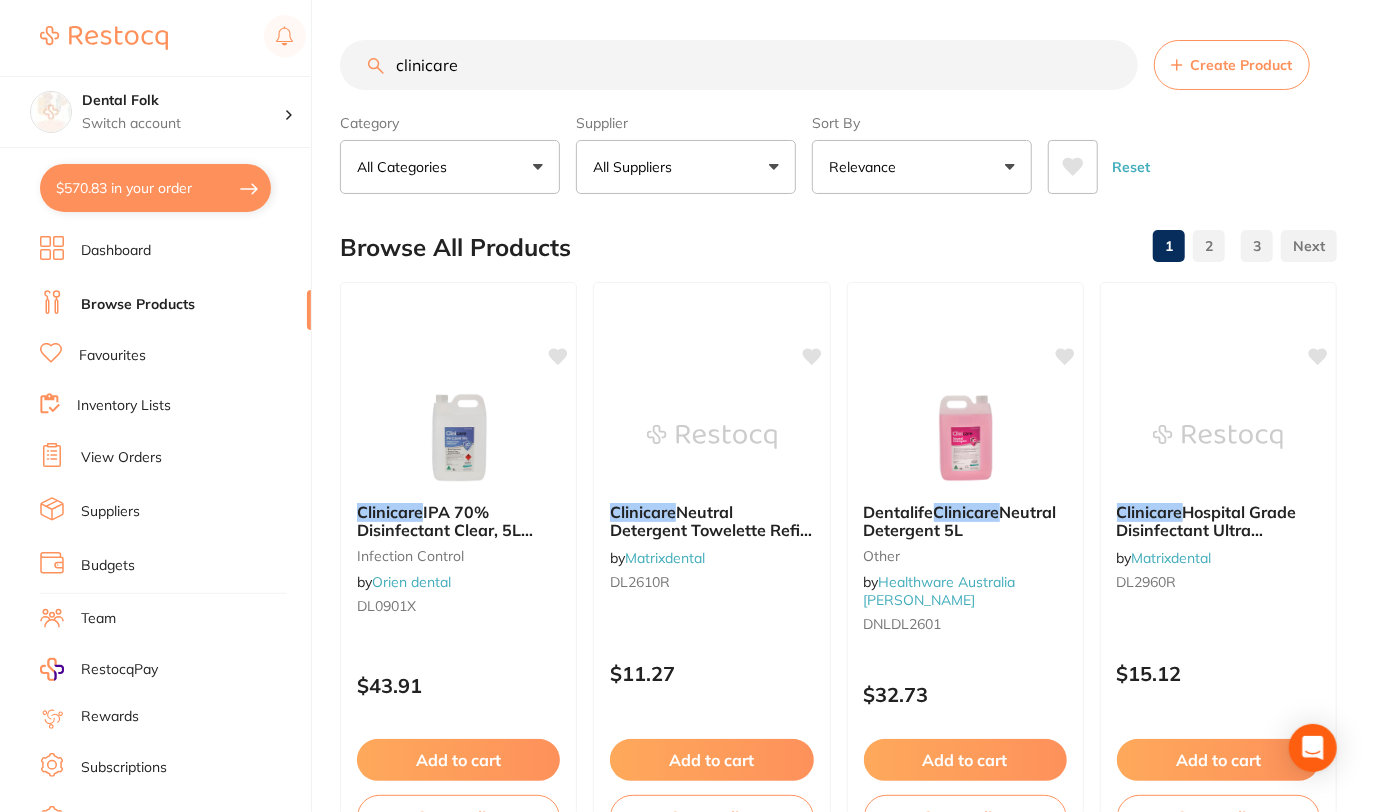 click on "$570.83   in your order" at bounding box center [155, 188] 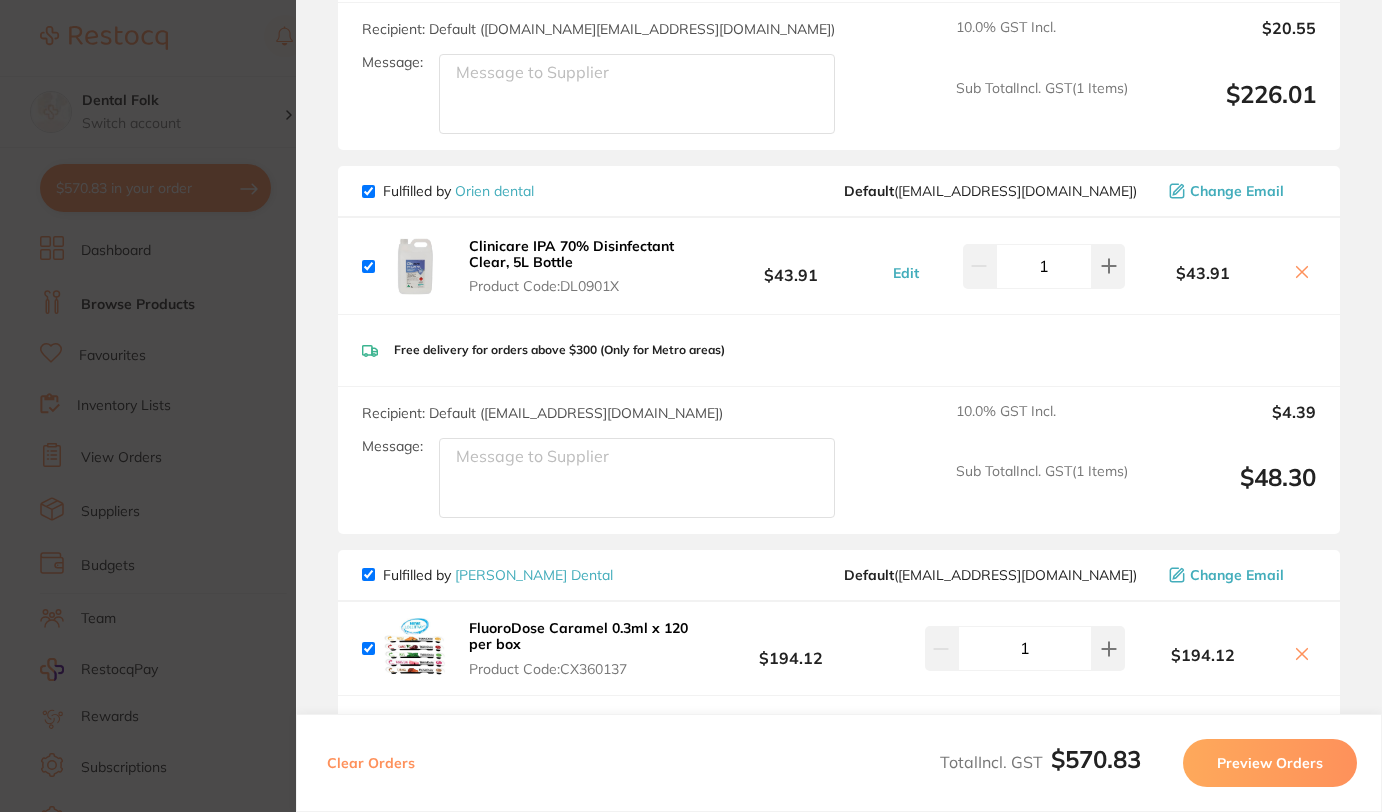 scroll, scrollTop: 418, scrollLeft: 0, axis: vertical 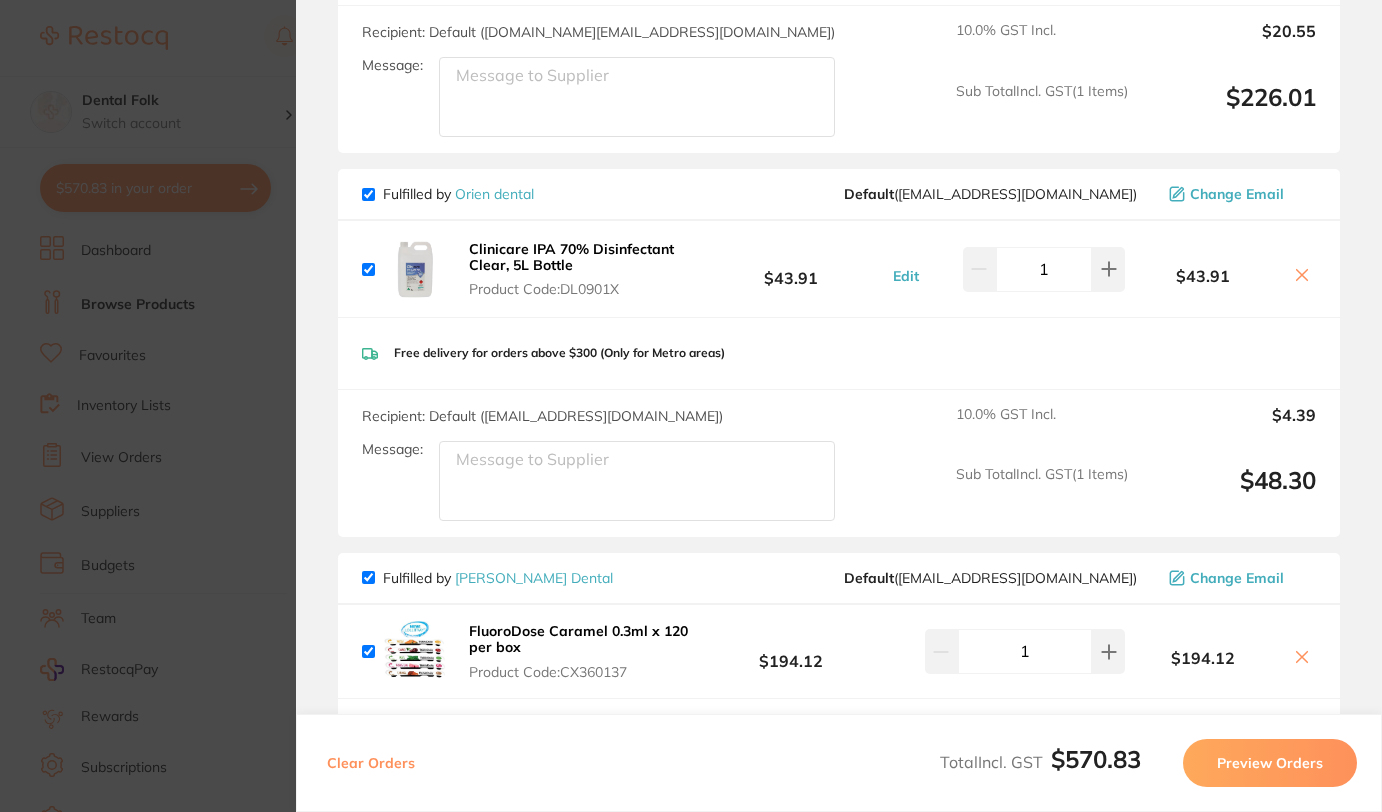 click 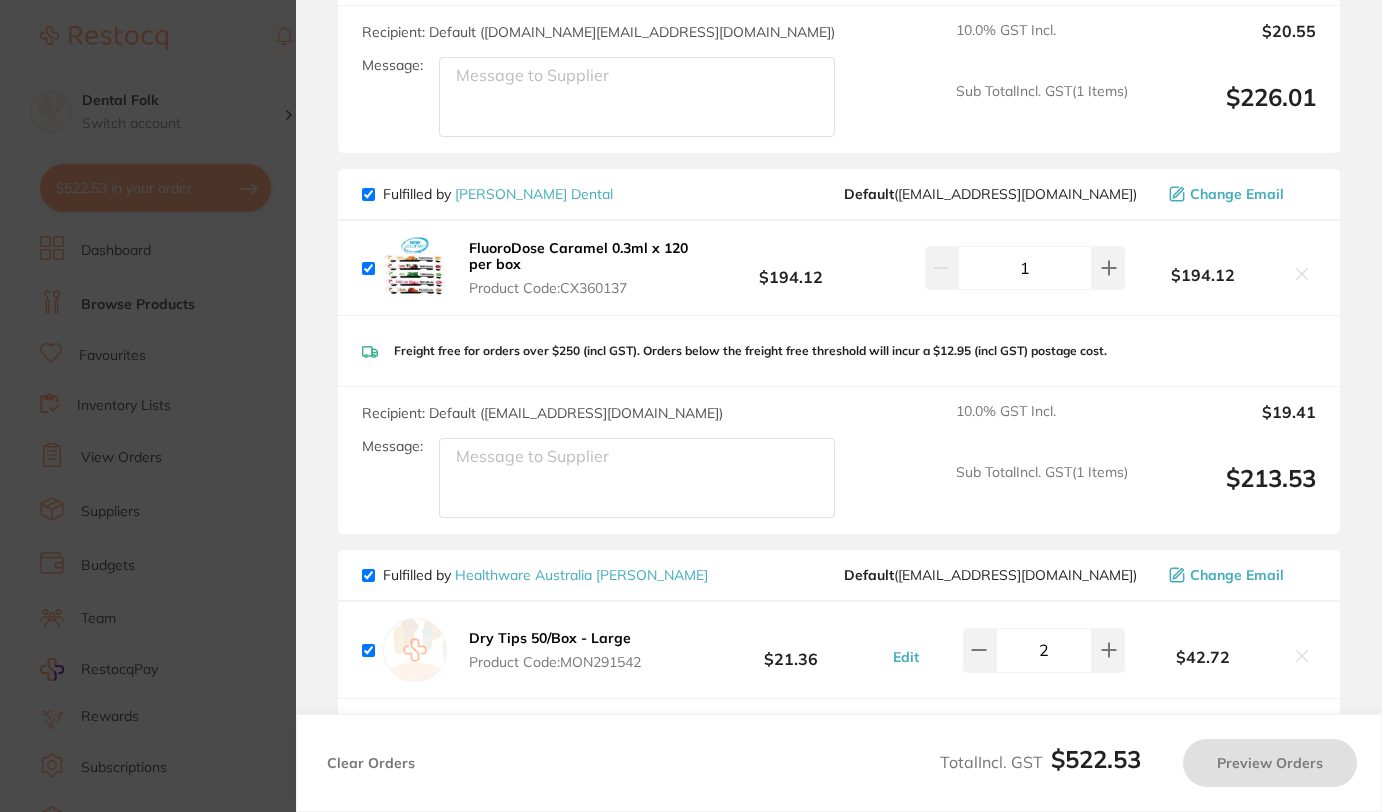 checkbox on "true" 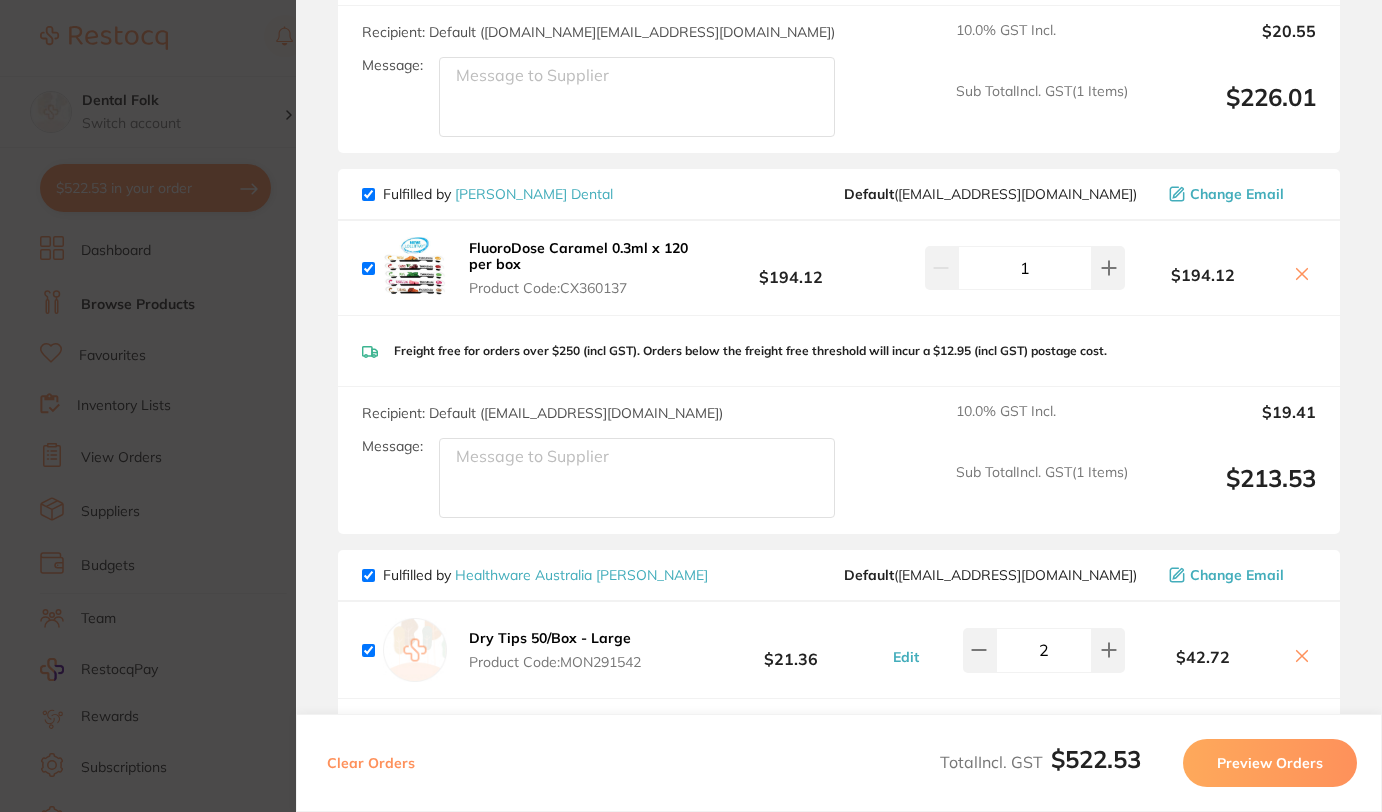 click on "Update RRP Set your pre negotiated price for this item. Item Agreed RRP (excl. GST) --   Update as new default RRP Update RRP Review Orders Your orders are being processed and we will notify you once we have placed the orders. You may close this window Back to Preview Orders Jul 26 2025, 20:28 Henry Schein Halas # 87649 Erskine Dental # 87651 Healthware Australia Ridley # 87650 Deliver To Quyen Nguyen ( Dental Folk ) Unit 15 108 The Boulevarde Toronto NSW 2283 0249593067 dentistquyen@gmail.com Select All Price Quantity Total Fulfilled by   Henry Schein Halas Default ( customer.care@henryschein.com.au ) Change Email   Roeko Gelatamp - Gelatine Sterile Sponge - 15 x 7 x 7mm, 50-Pack   Product Code:  RO-274007     $102.73 Edit     2         $205.46   Roeko Gelatamp - Gelatine Sterile Sponge - 15 x 7 x 7mm, 50-Pack   Product Code:  RO-274007     $102.73 Edit     2         Free delivery for orders above $150 Recipient: Default ( customer.care@henryschein.com.au ) Message: 10.0 % GST Incl. $20.55 Sub Total  ( 1" at bounding box center [691, 406] 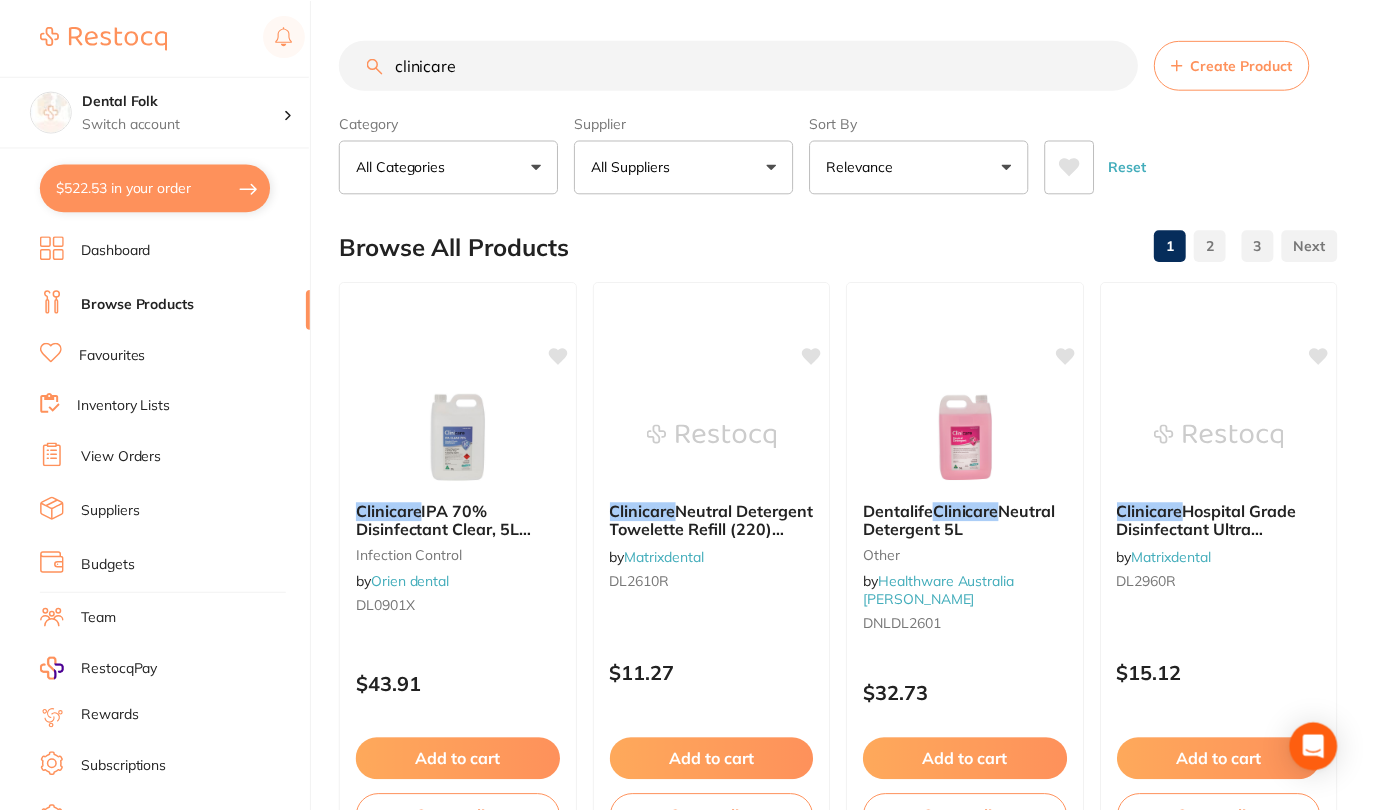 scroll, scrollTop: 22, scrollLeft: 0, axis: vertical 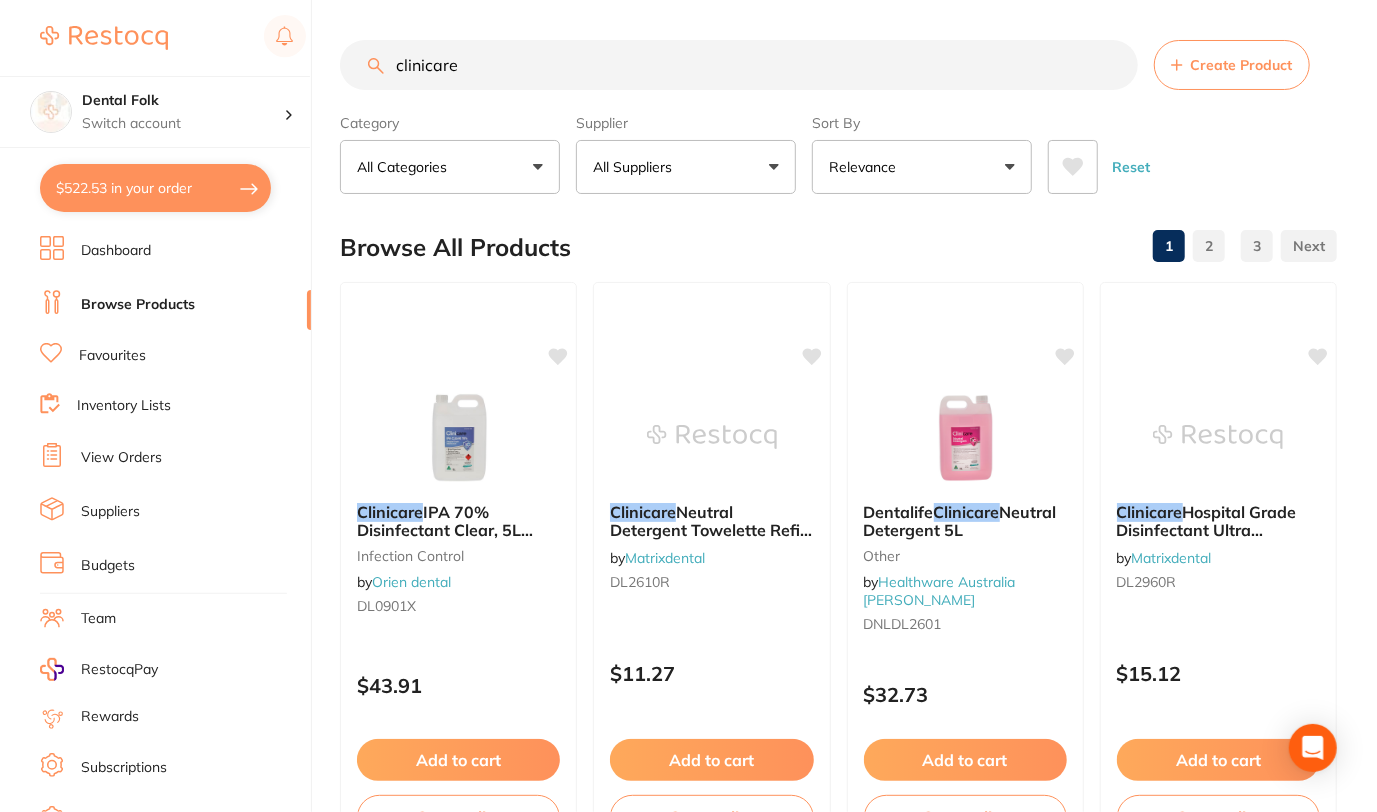 drag, startPoint x: 514, startPoint y: 31, endPoint x: 255, endPoint y: -20, distance: 263.97348 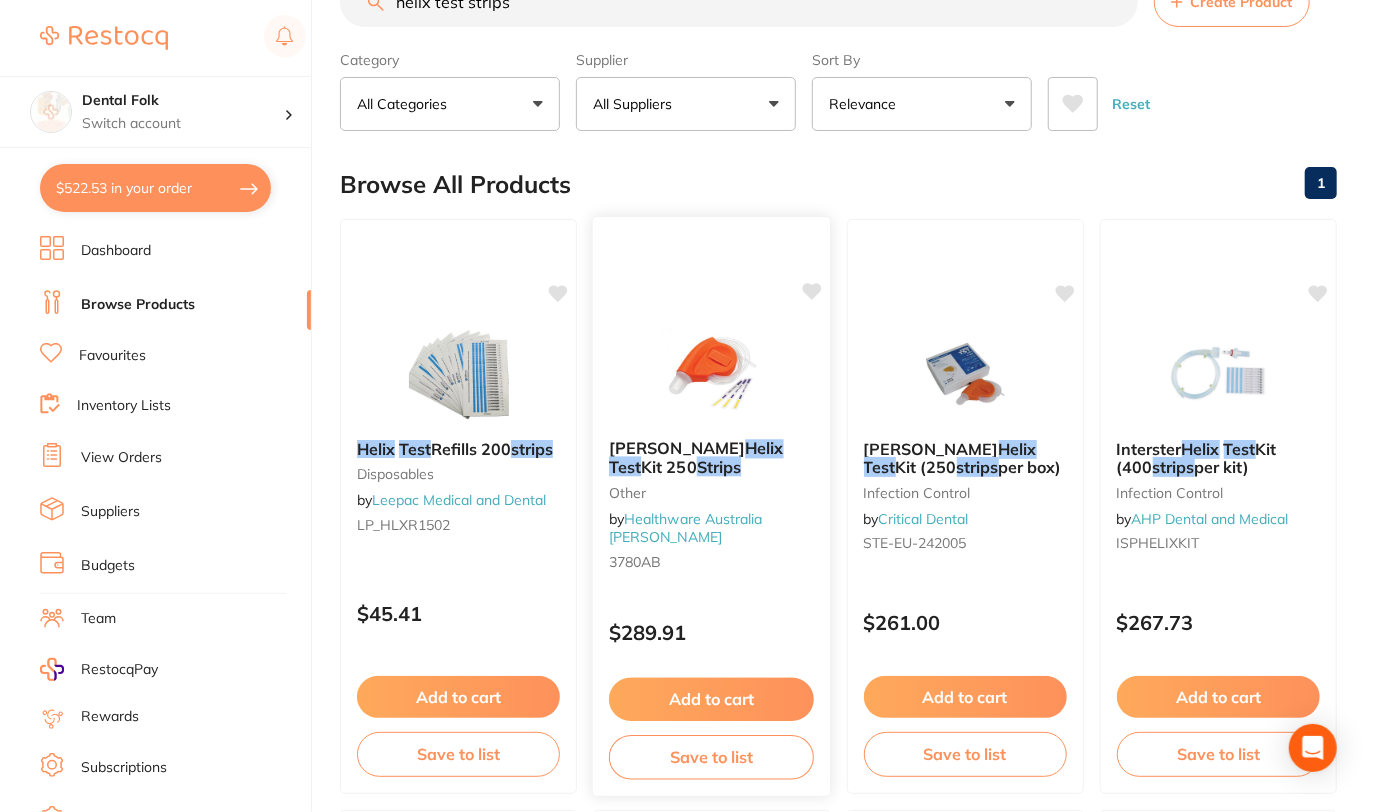 scroll, scrollTop: 64, scrollLeft: 0, axis: vertical 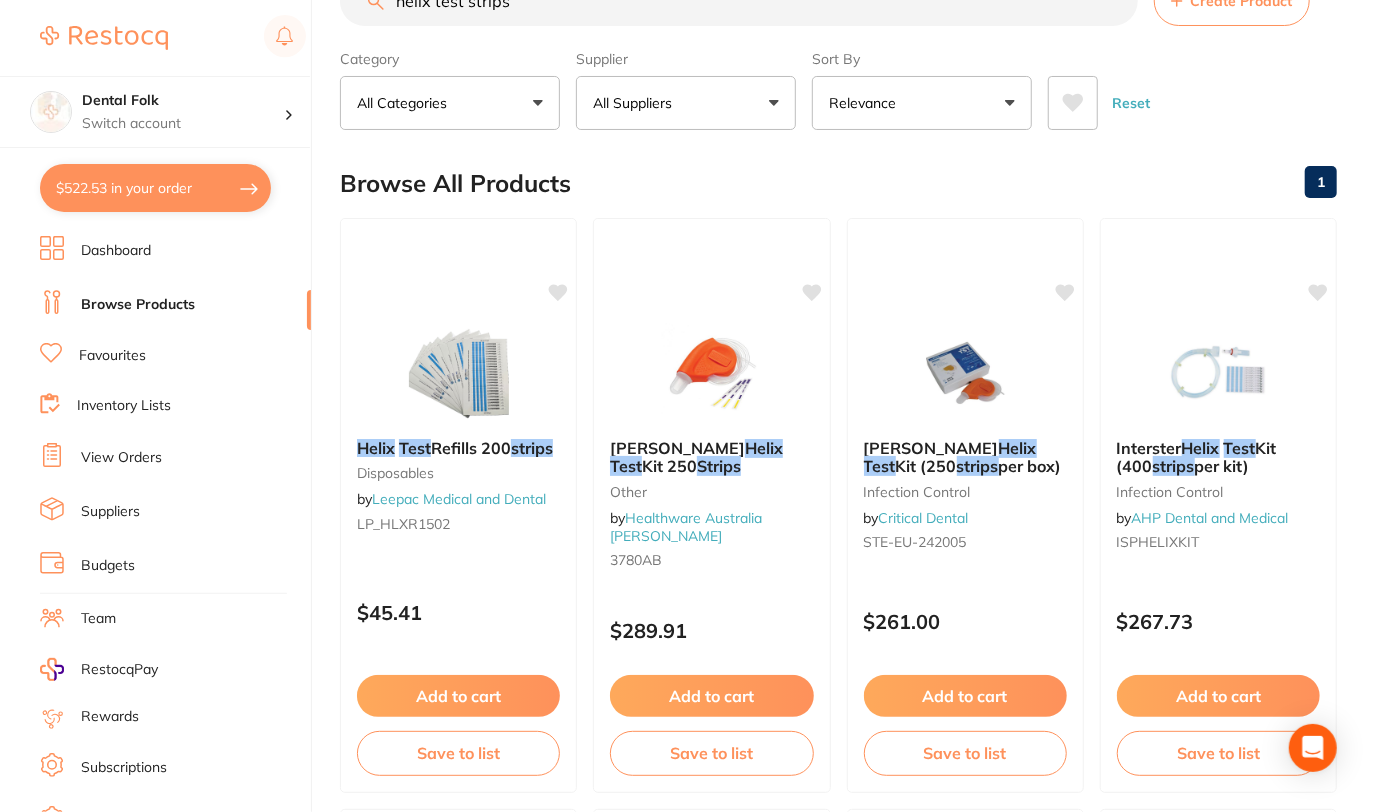 click on "$522.53   in your order" at bounding box center (155, 188) 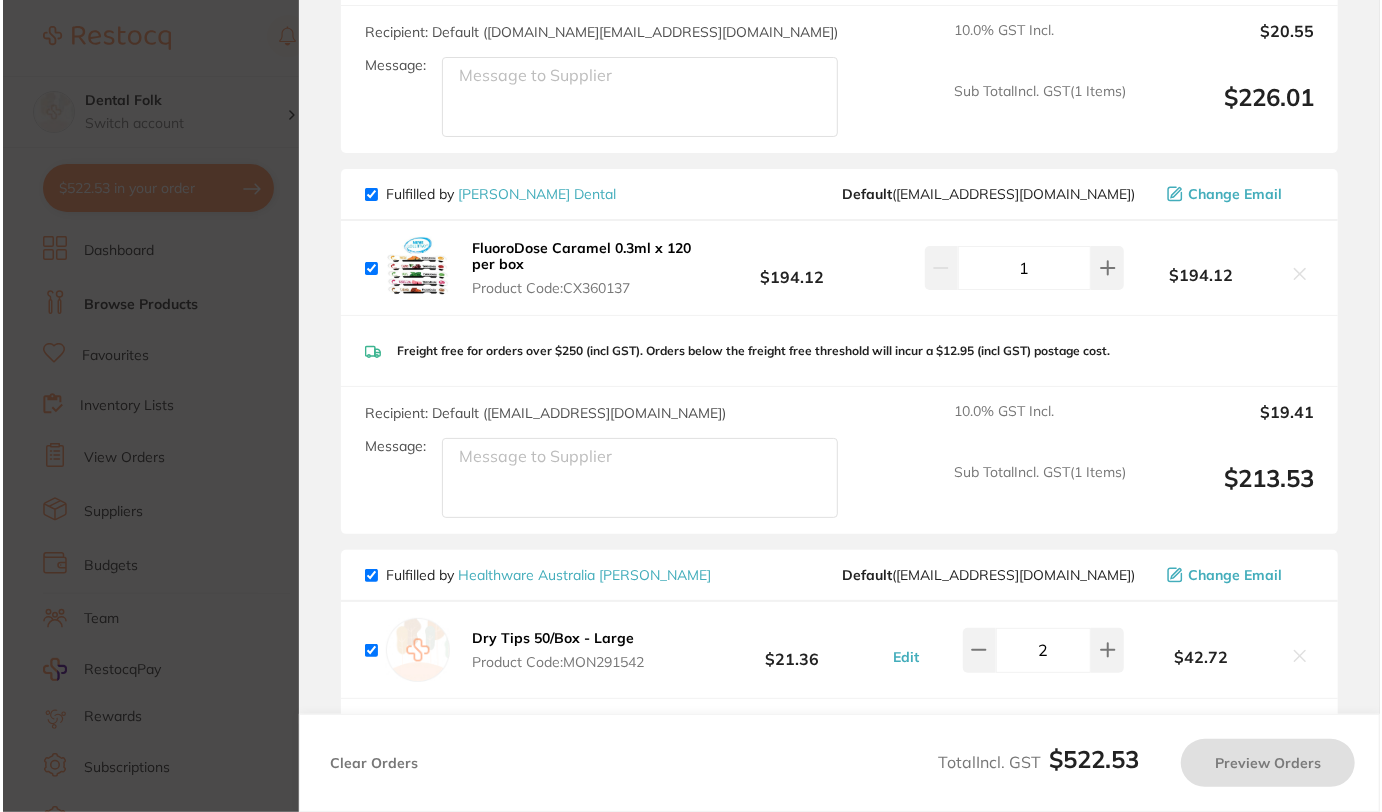 scroll, scrollTop: 0, scrollLeft: 0, axis: both 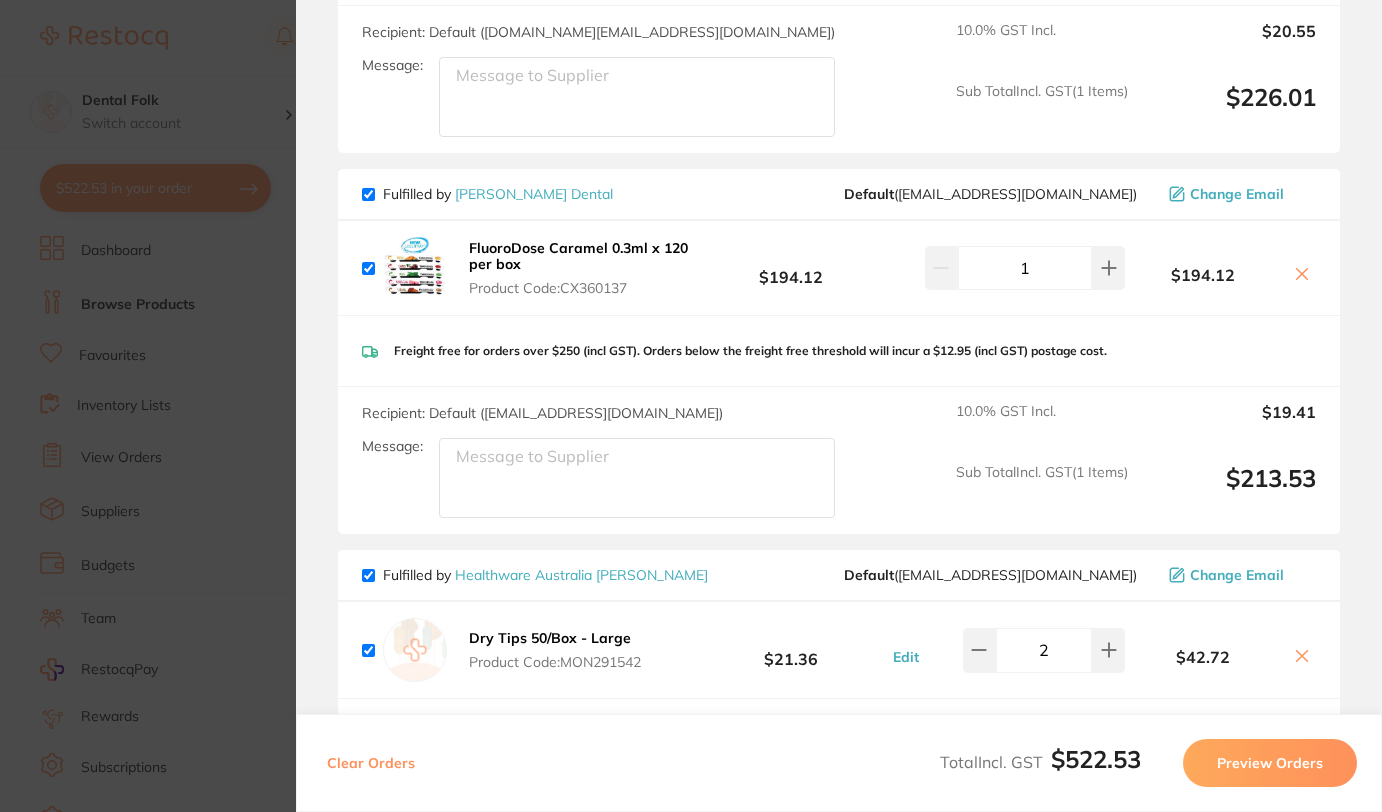 click on "Update RRP Set your pre negotiated price for this item. Item Agreed RRP (excl. GST) --   Update as new default RRP Update RRP Review Orders Your orders are being processed and we will notify you once we have placed the orders. You may close this window Back to Preview Orders Jul 26 2025, 20:29 Henry Schein Halas # 87649 Erskine Dental # 87651 Healthware Australia Ridley # 87650 Deliver To Quyen Nguyen ( Dental Folk ) Unit 15 108 The Boulevarde Toronto NSW 2283 0249593067 dentistquyen@gmail.com Select All Price Quantity Total Fulfilled by   Henry Schein Halas Default ( customer.care@henryschein.com.au ) Change Email   Roeko Gelatamp - Gelatine Sterile Sponge - 15 x 7 x 7mm, 50-Pack   Product Code:  RO-274007     $102.73 Edit     2         $205.46   Roeko Gelatamp - Gelatine Sterile Sponge - 15 x 7 x 7mm, 50-Pack   Product Code:  RO-274007     $102.73 Edit     2         Free delivery for orders above $150 Recipient: Default ( customer.care@henryschein.com.au ) Message: 10.0 % GST Incl. $20.55 Sub Total  ( 1" at bounding box center (691, 406) 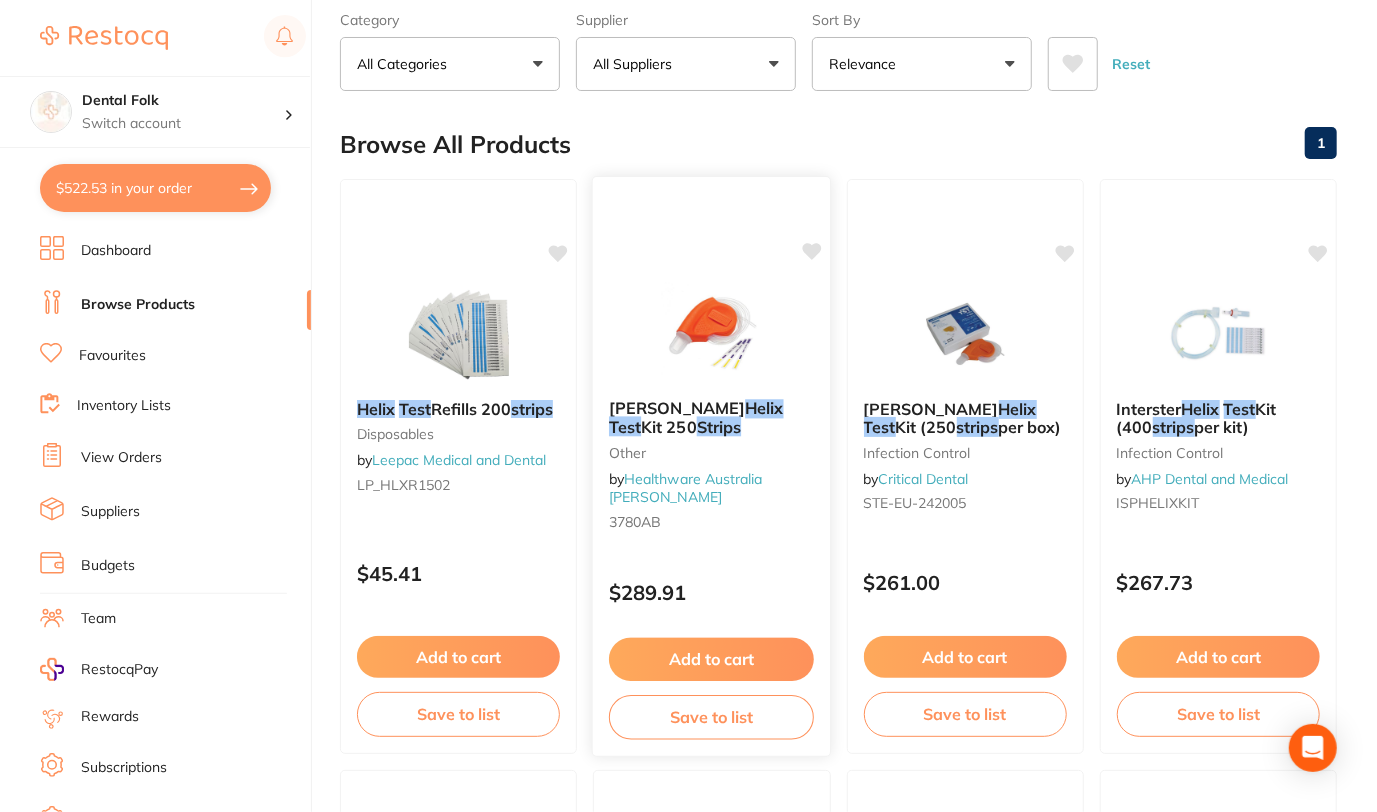 scroll, scrollTop: 104, scrollLeft: 0, axis: vertical 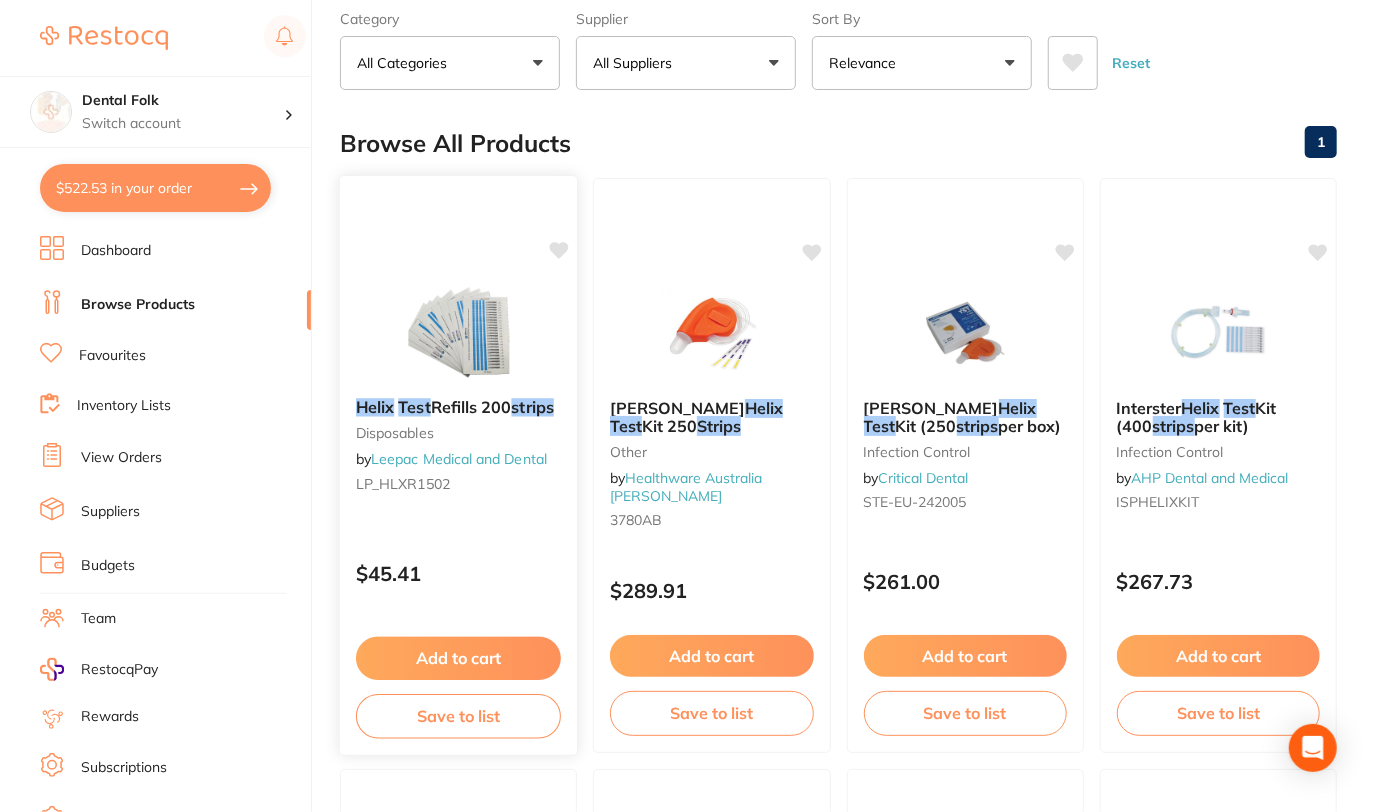click at bounding box center (458, 331) 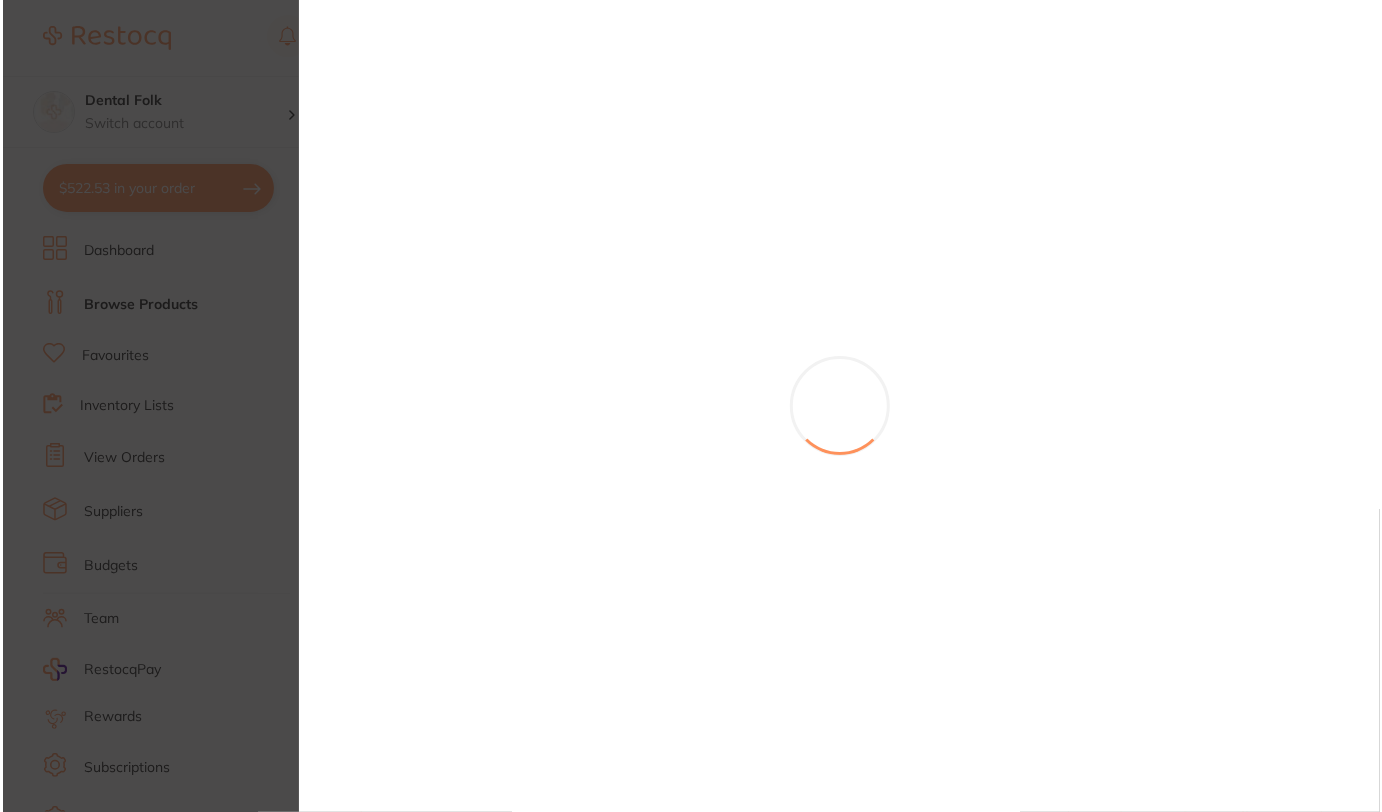 scroll, scrollTop: 0, scrollLeft: 0, axis: both 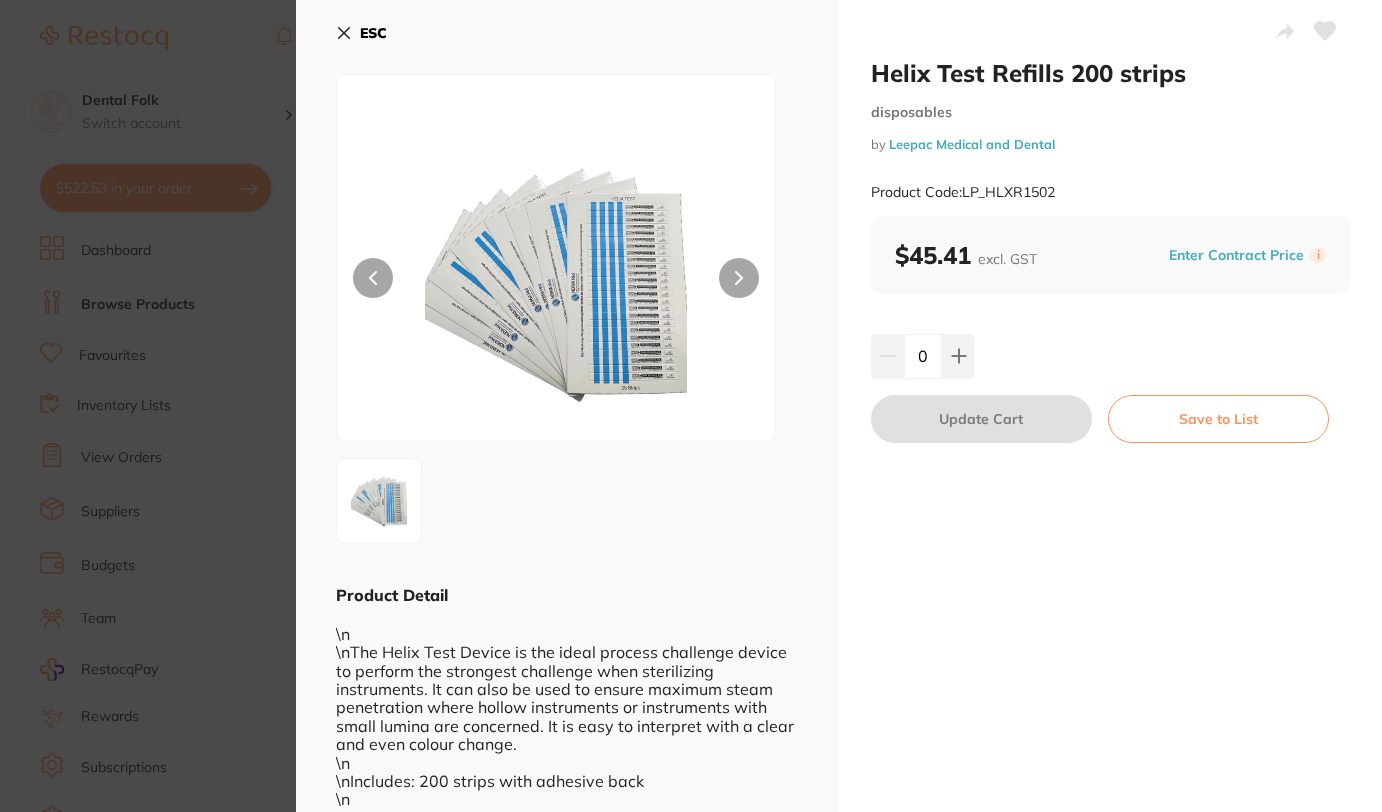click 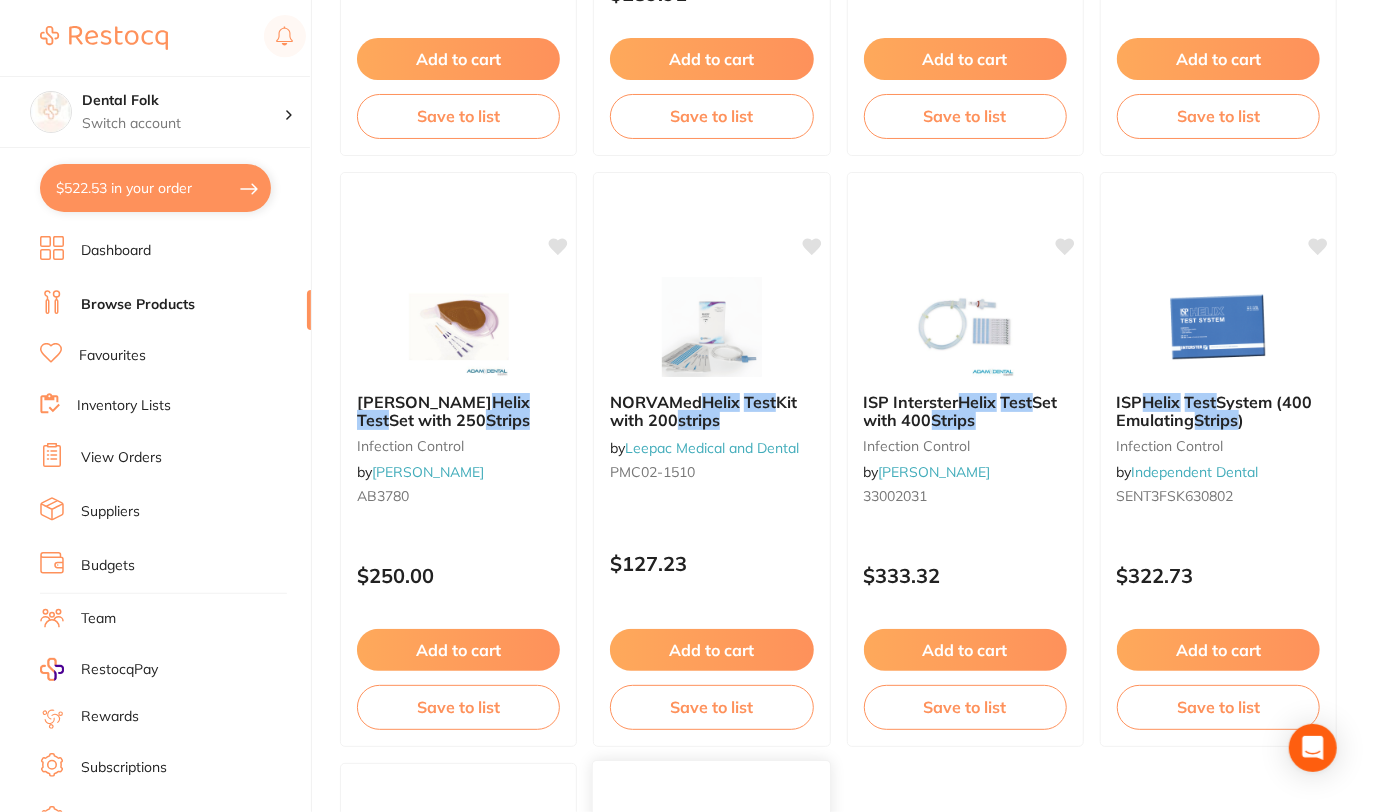 scroll, scrollTop: 0, scrollLeft: 0, axis: both 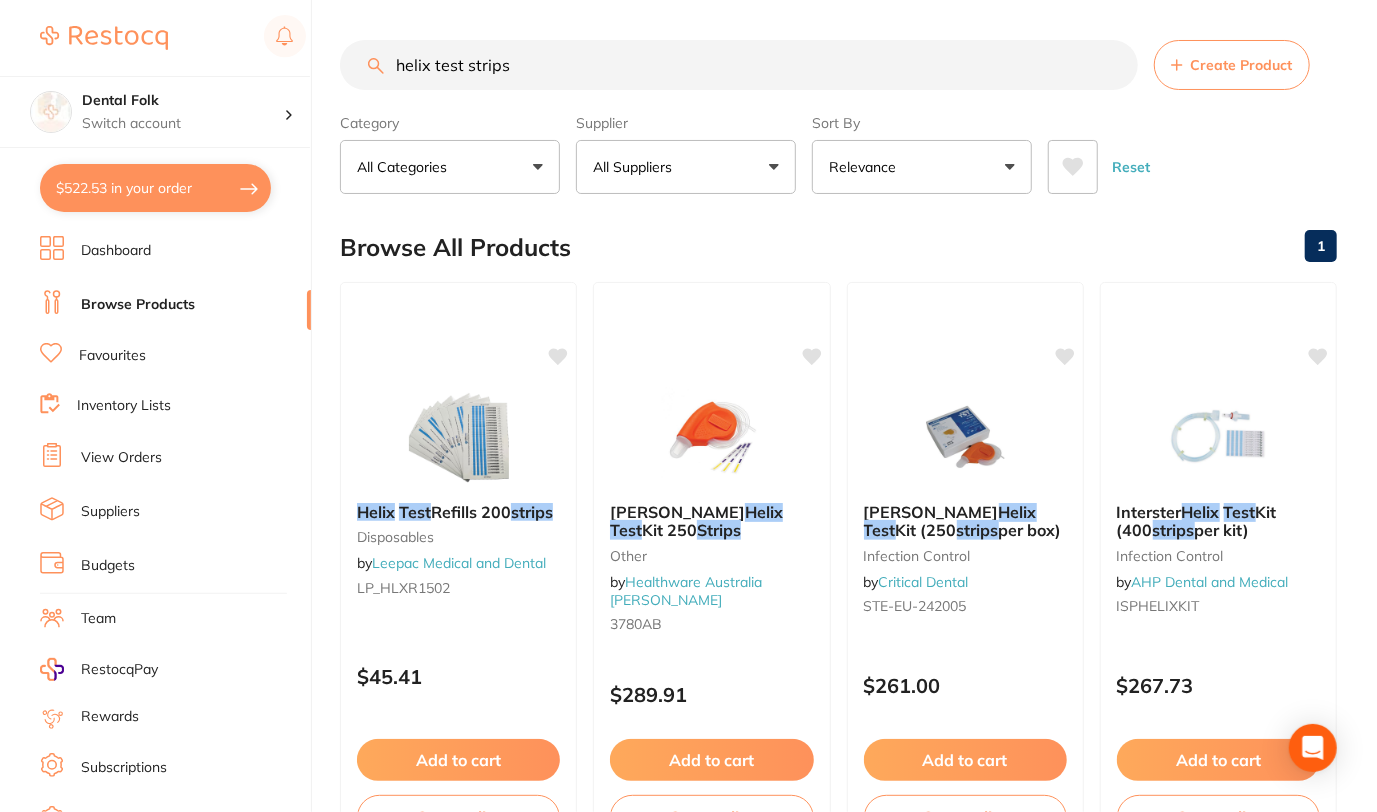 drag, startPoint x: 529, startPoint y: 75, endPoint x: 377, endPoint y: 79, distance: 152.05263 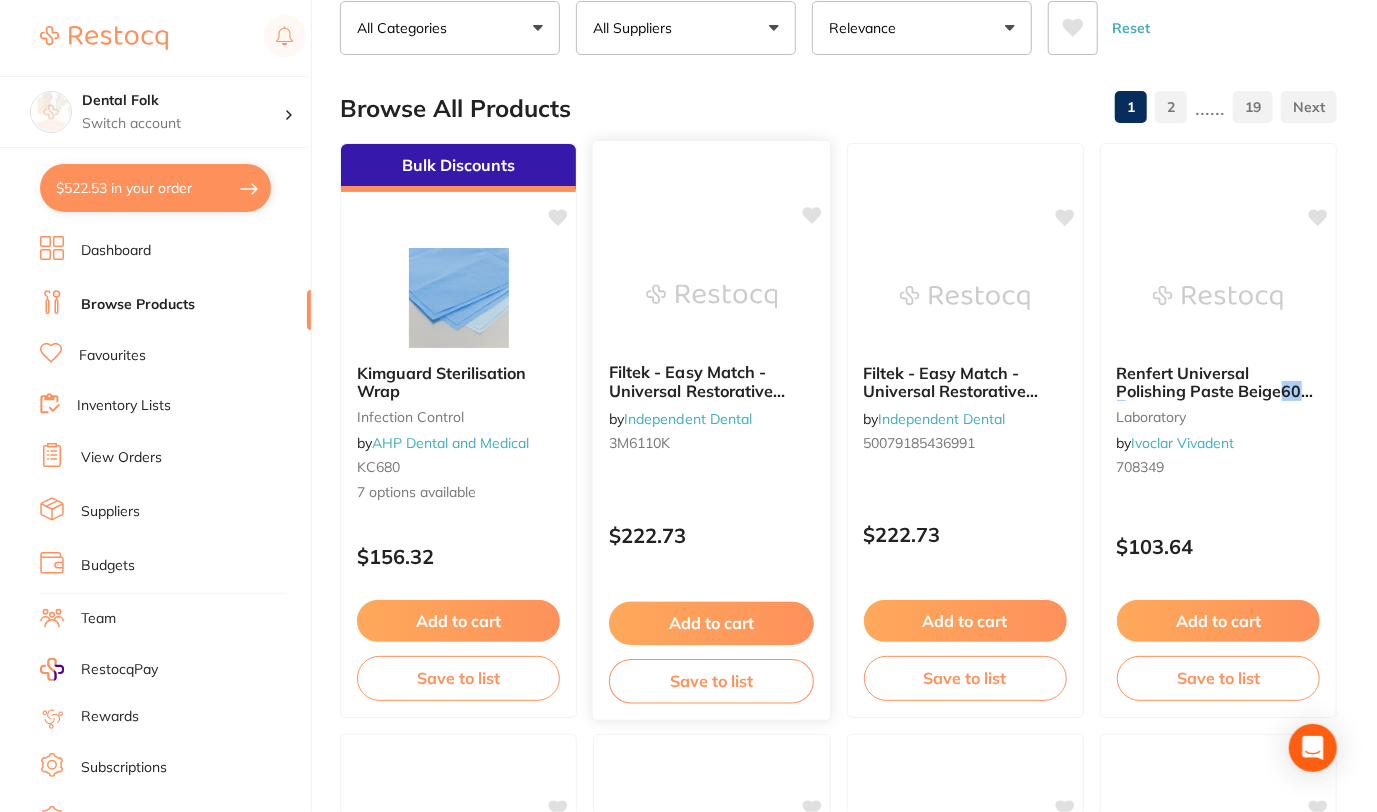 scroll, scrollTop: 0, scrollLeft: 0, axis: both 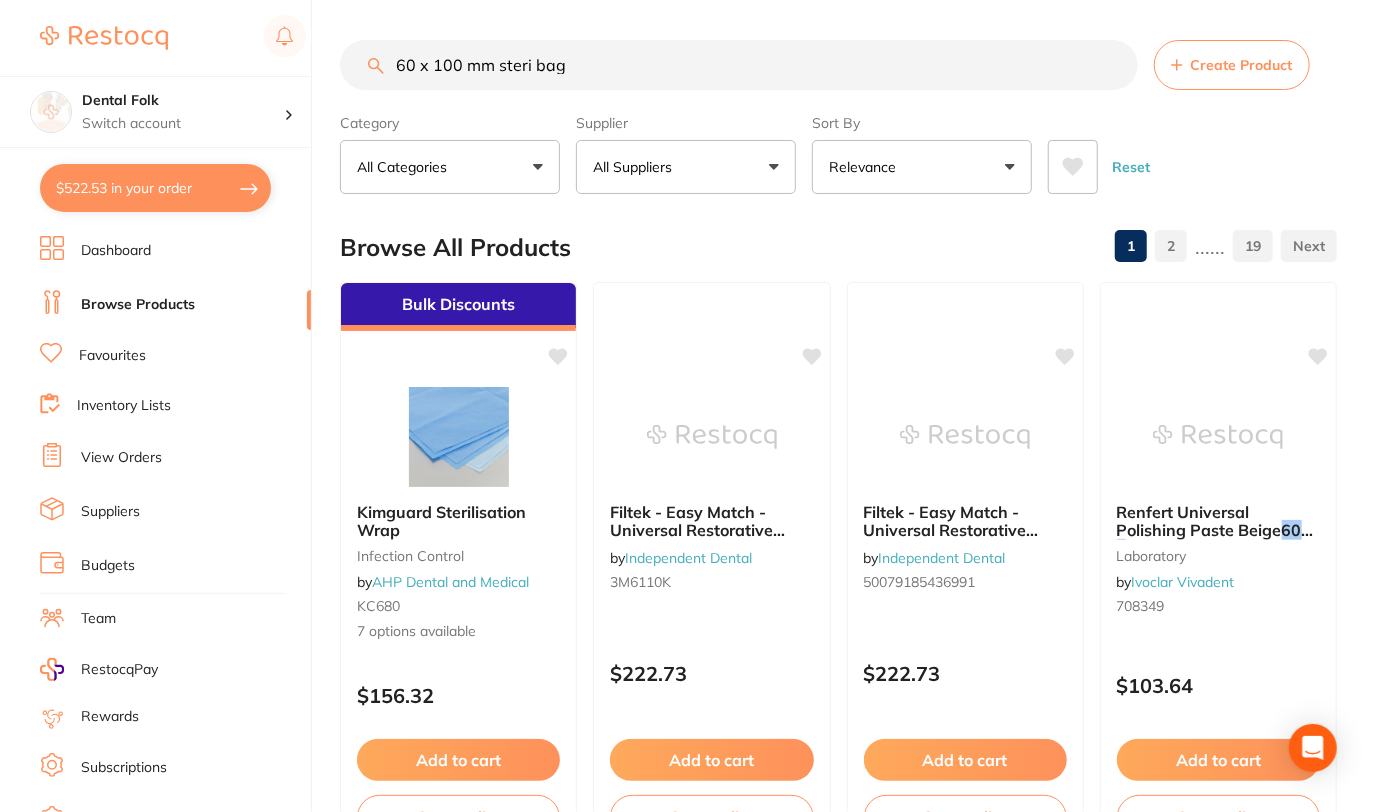 drag, startPoint x: 591, startPoint y: 58, endPoint x: 260, endPoint y: 36, distance: 331.73032 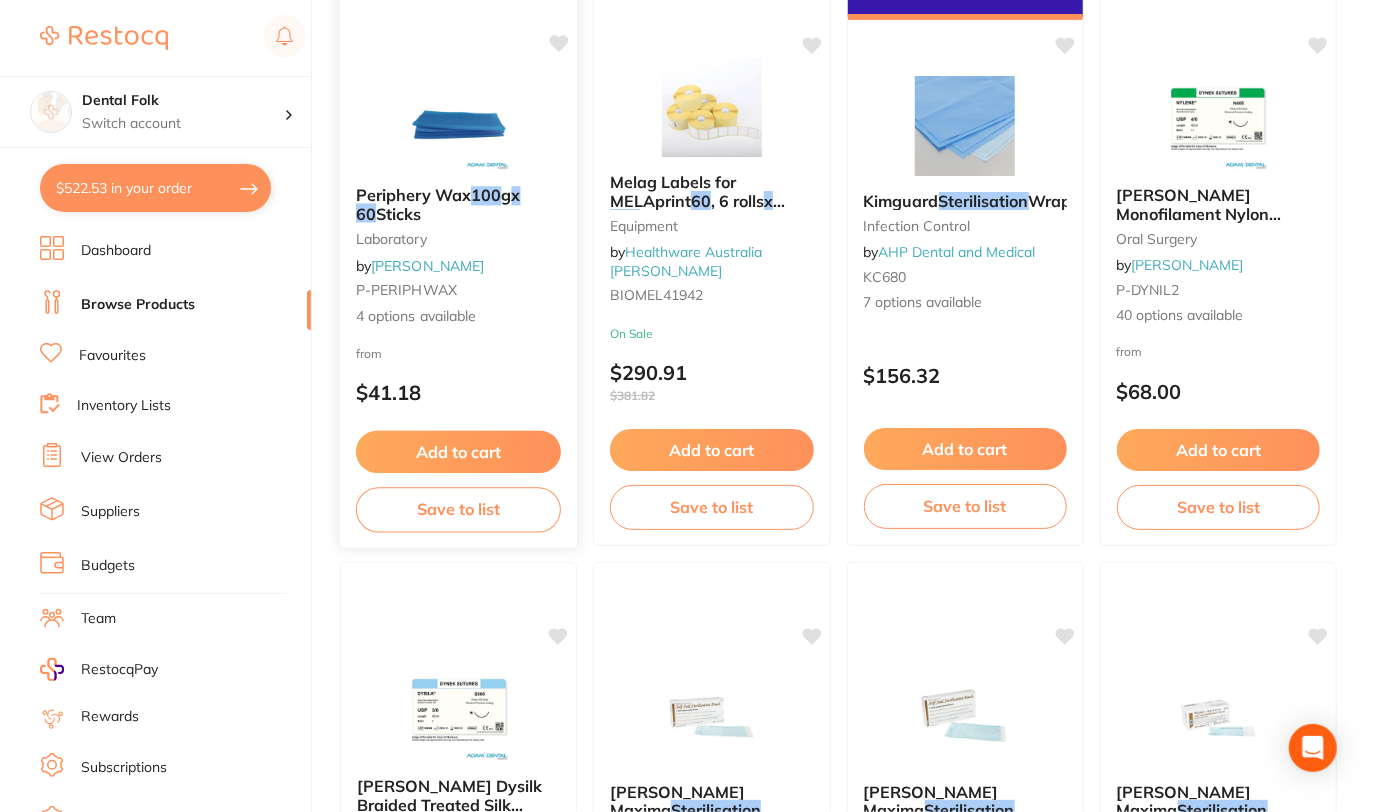 scroll, scrollTop: 0, scrollLeft: 0, axis: both 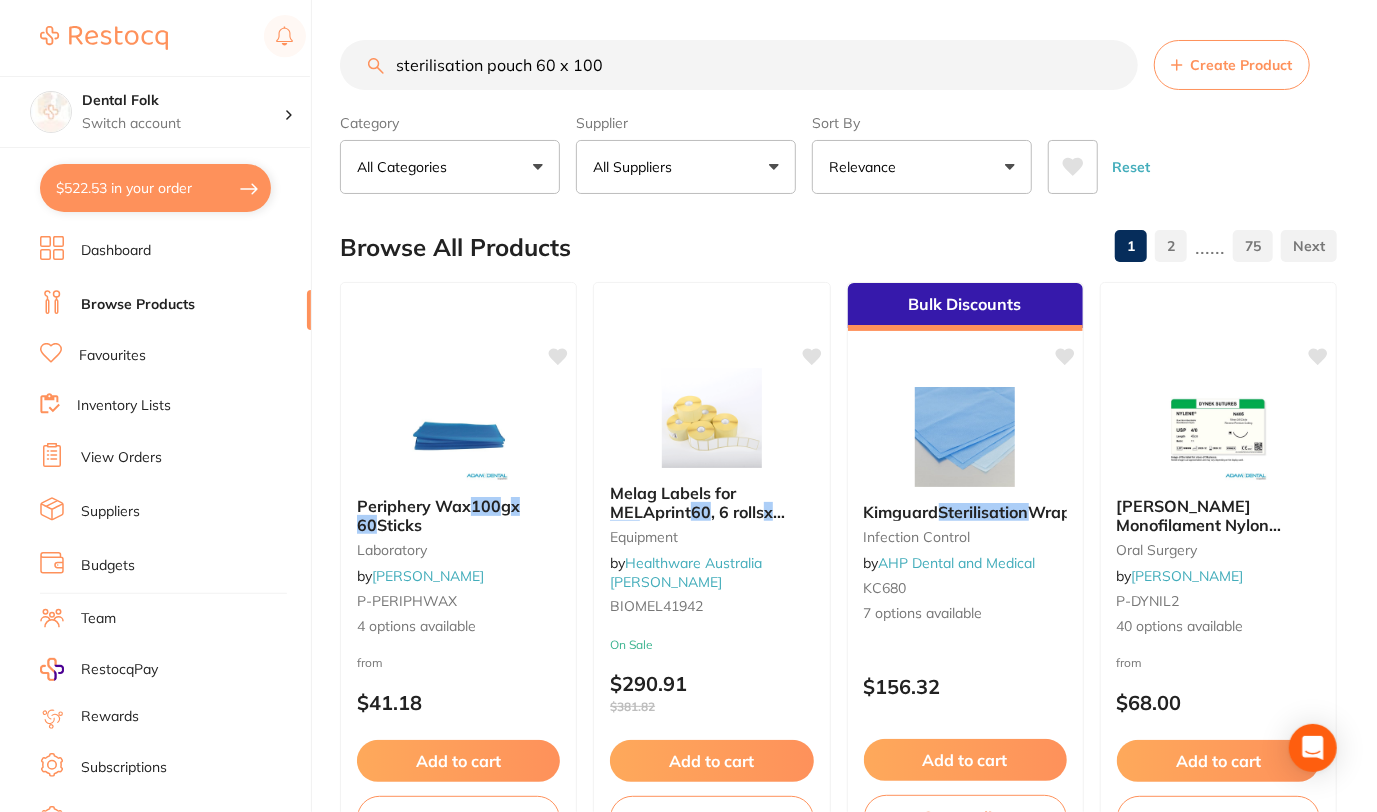 drag, startPoint x: 610, startPoint y: 60, endPoint x: 530, endPoint y: 57, distance: 80.05623 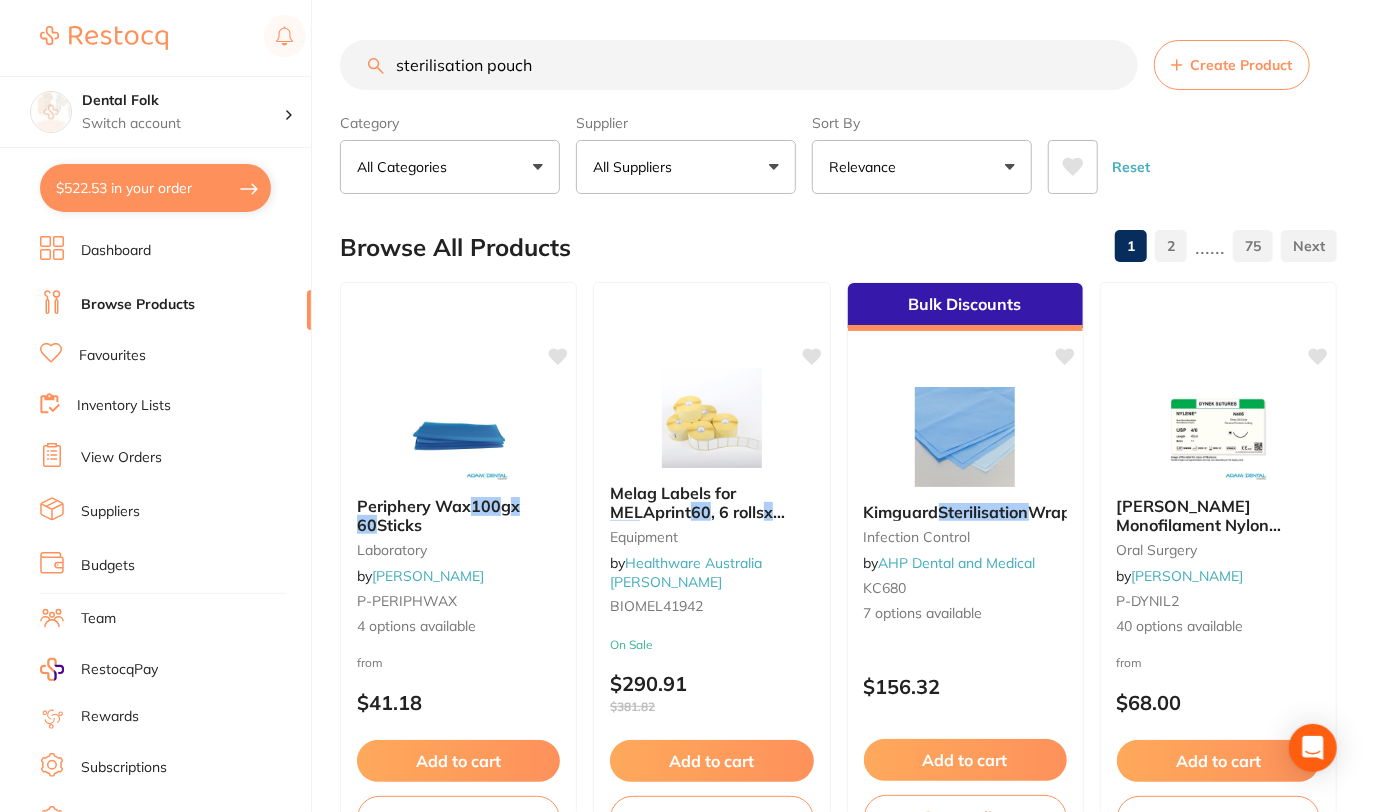 type on "sterilisation pouch" 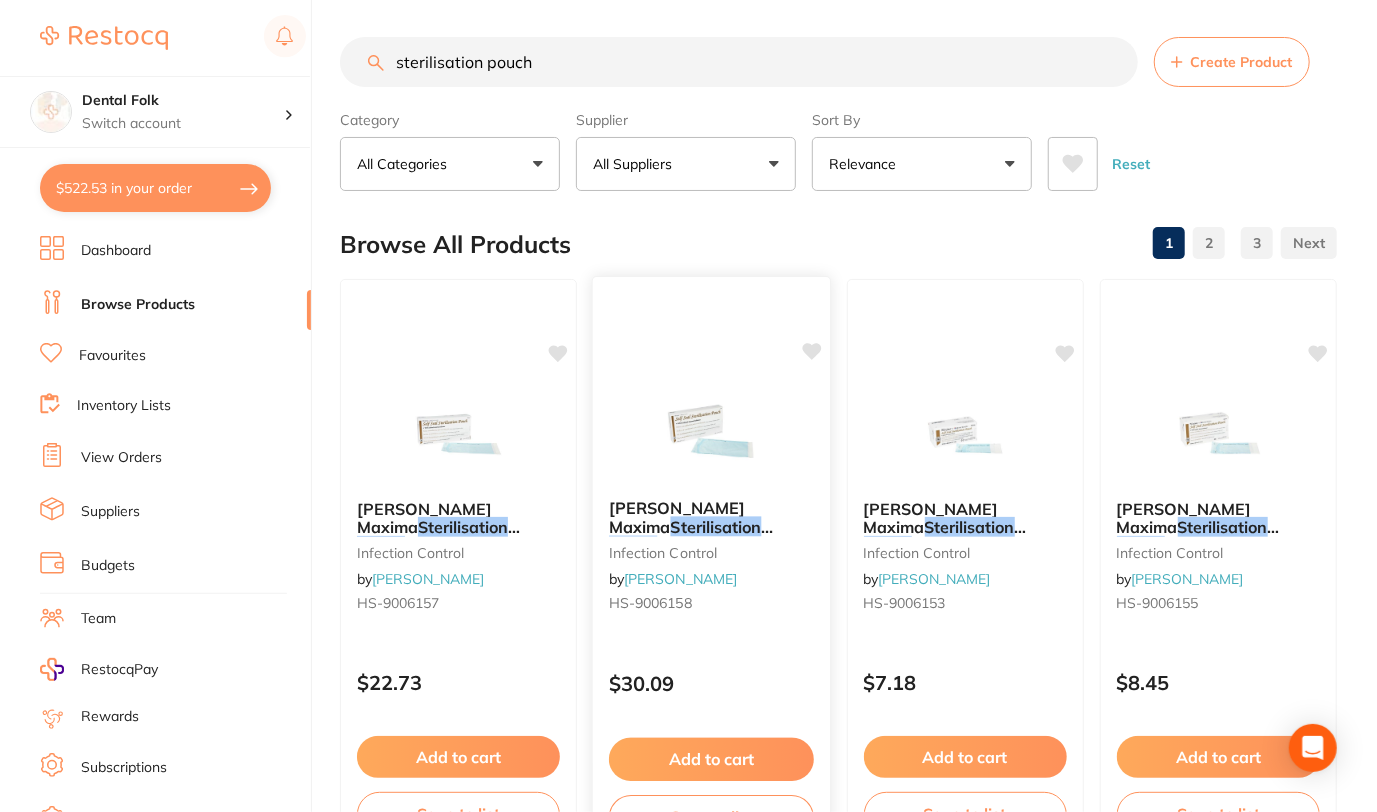 scroll, scrollTop: 4, scrollLeft: 0, axis: vertical 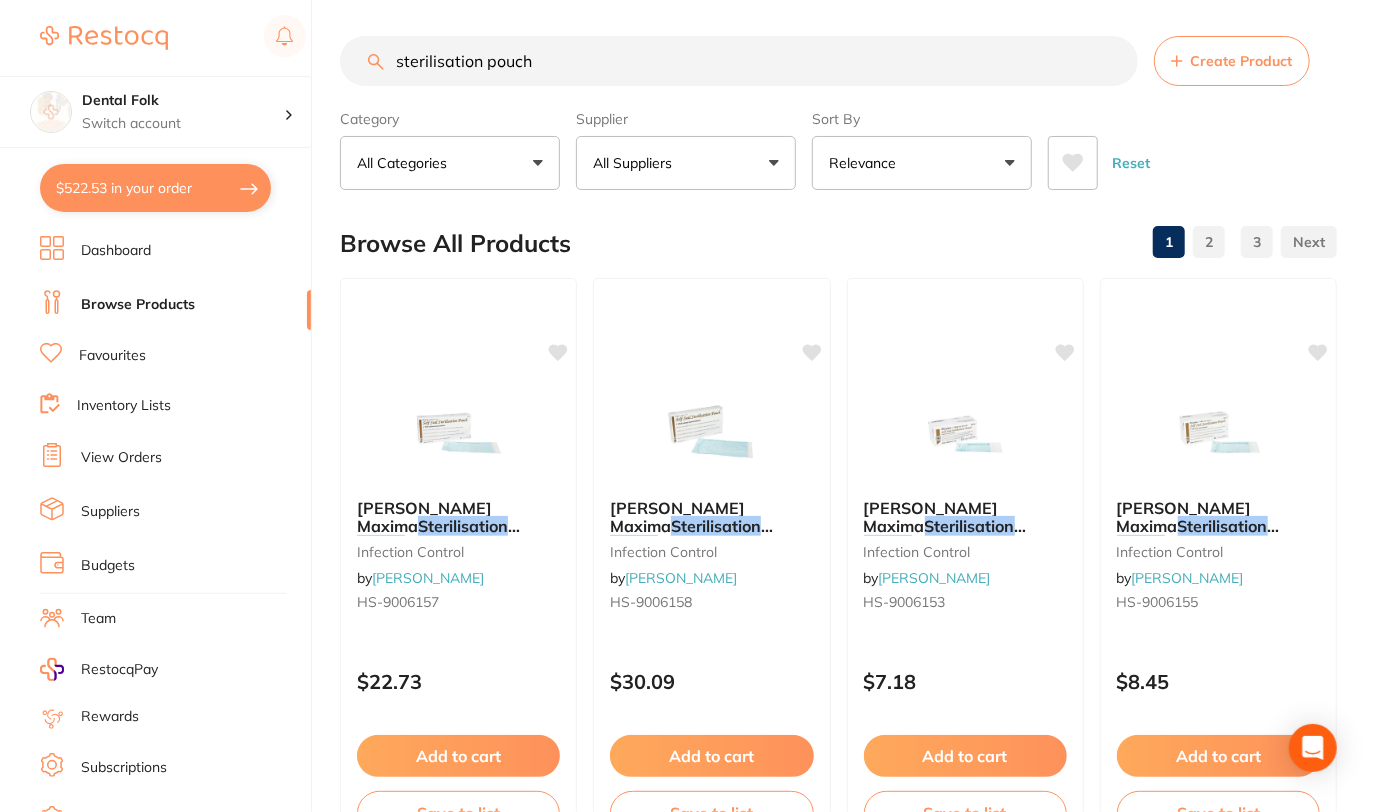 click on "Relevance" at bounding box center [922, 163] 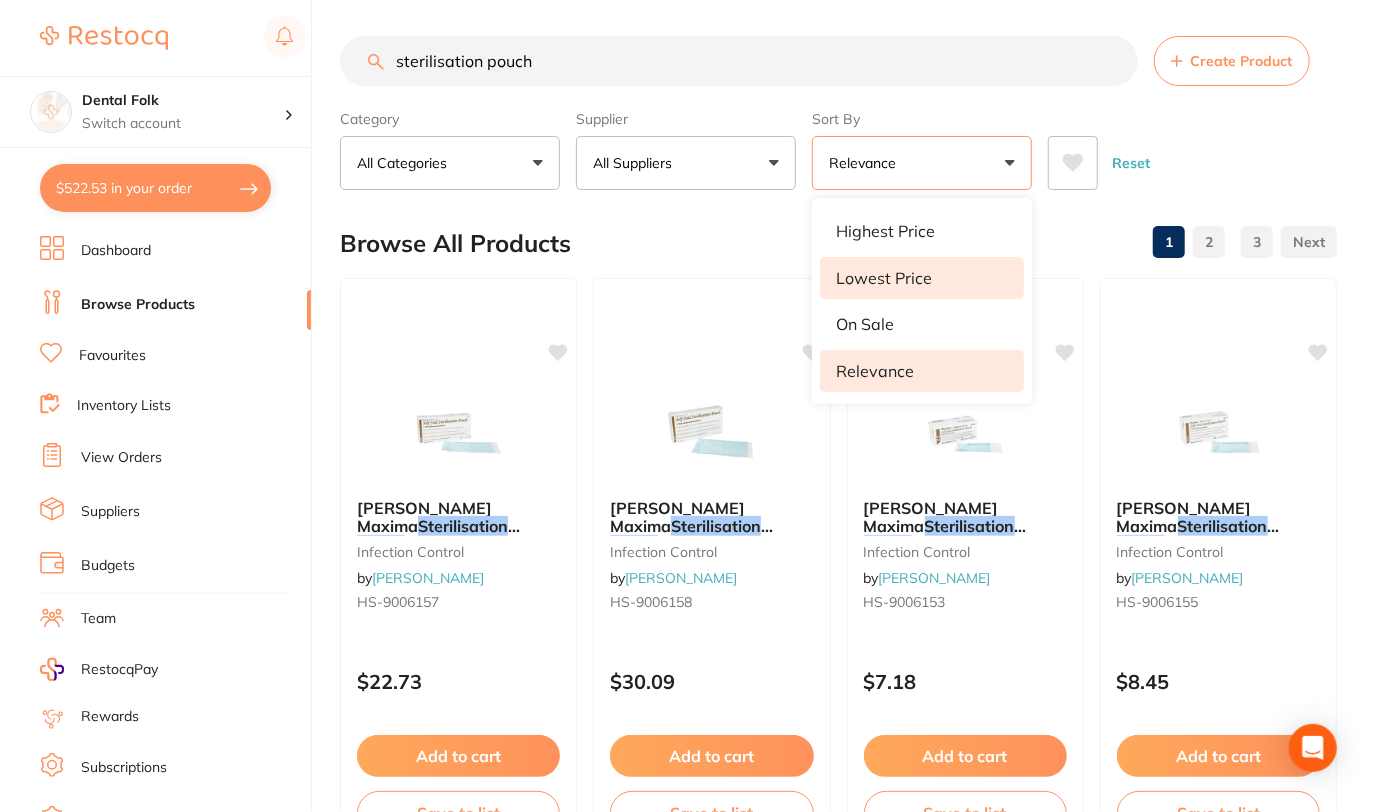 click on "Lowest Price" at bounding box center (922, 278) 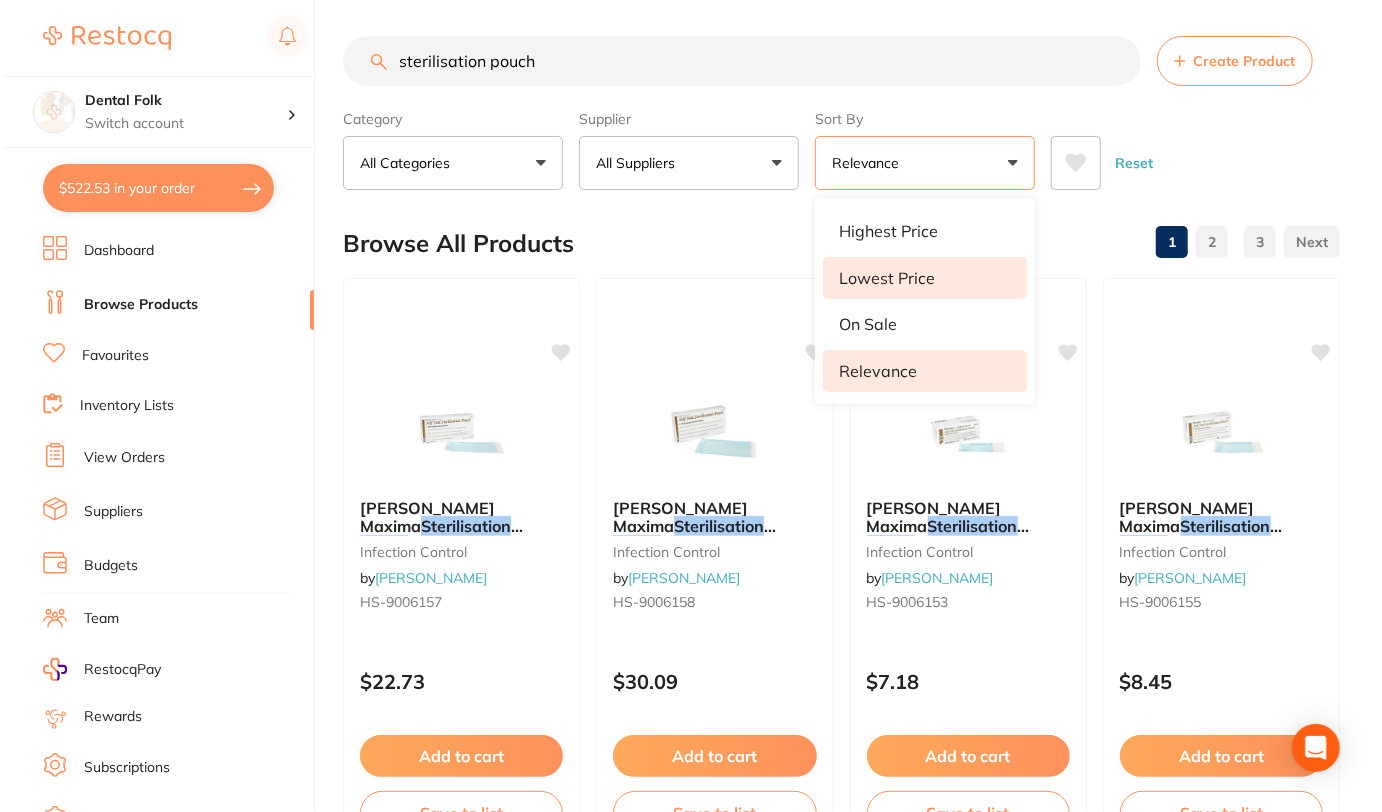 scroll, scrollTop: 0, scrollLeft: 0, axis: both 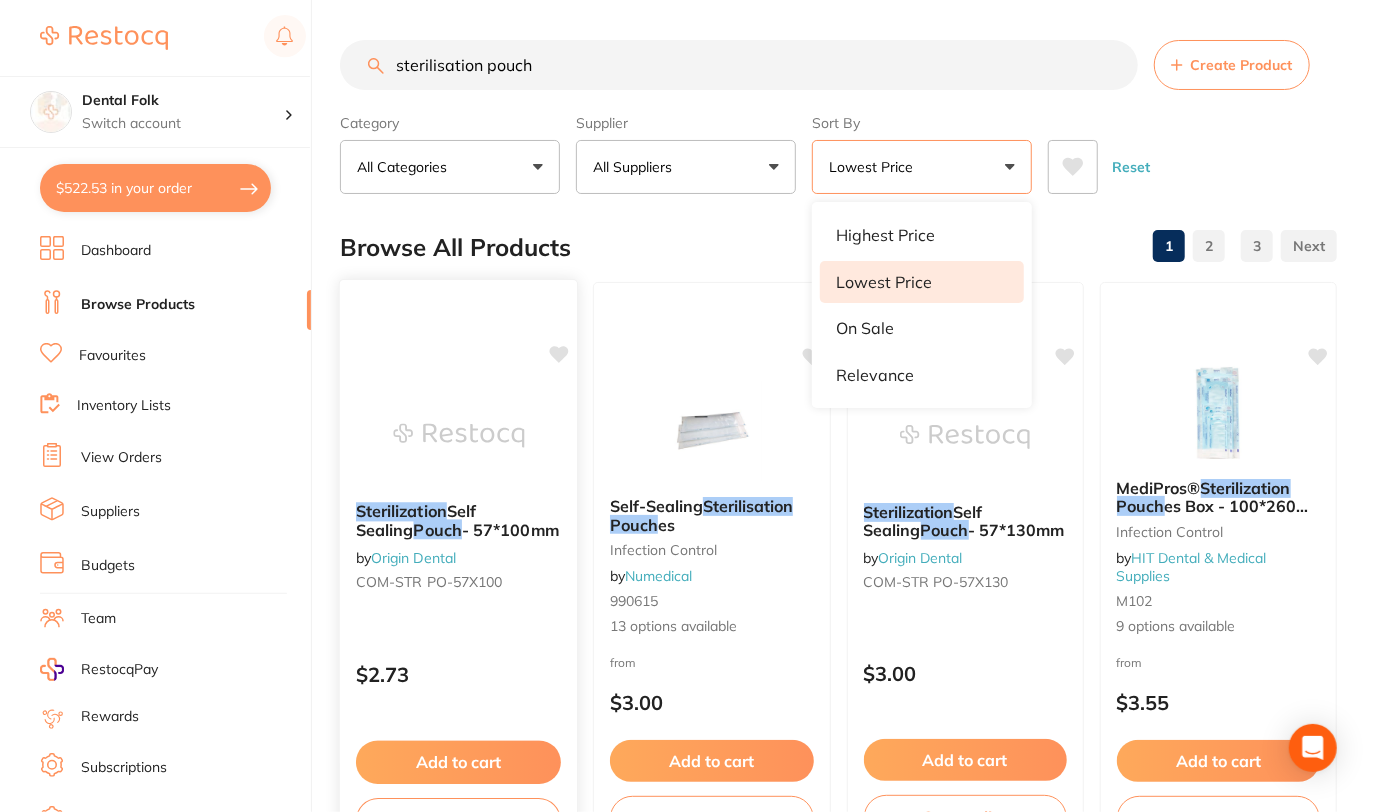 click on "Self Sealing" at bounding box center (416, 520) 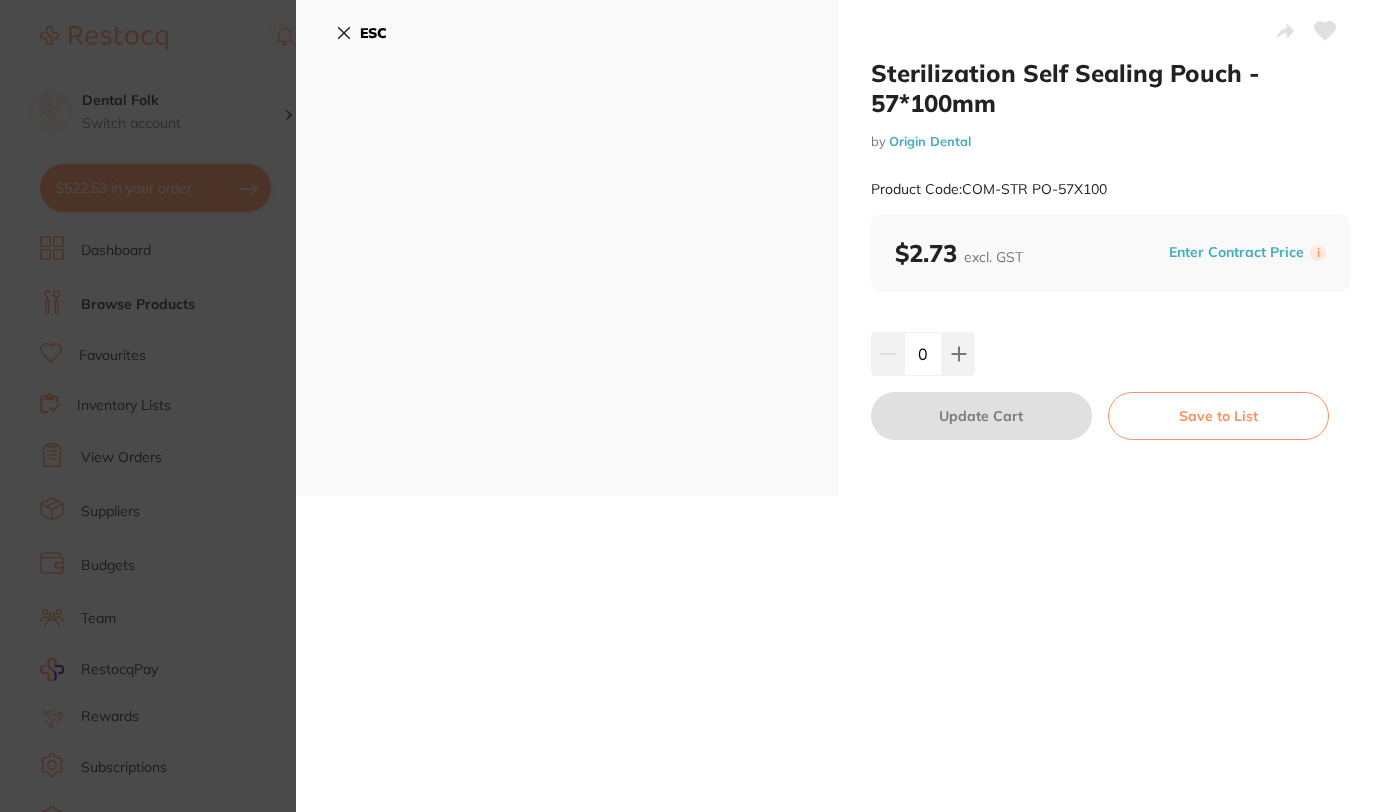 click on "Sterilization Self Sealing Pouch - 57*100mm by   Origin Dental Product Code:  COM-STR PO-57X100 ESC Sterilization Self Sealing Pouch - 57*100mm by   Origin Dental Product Code:  COM-STR PO-57X100 $2.73     excl. GST Enter Contract Price i     0         Update Cart Save to List" at bounding box center [839, 406] 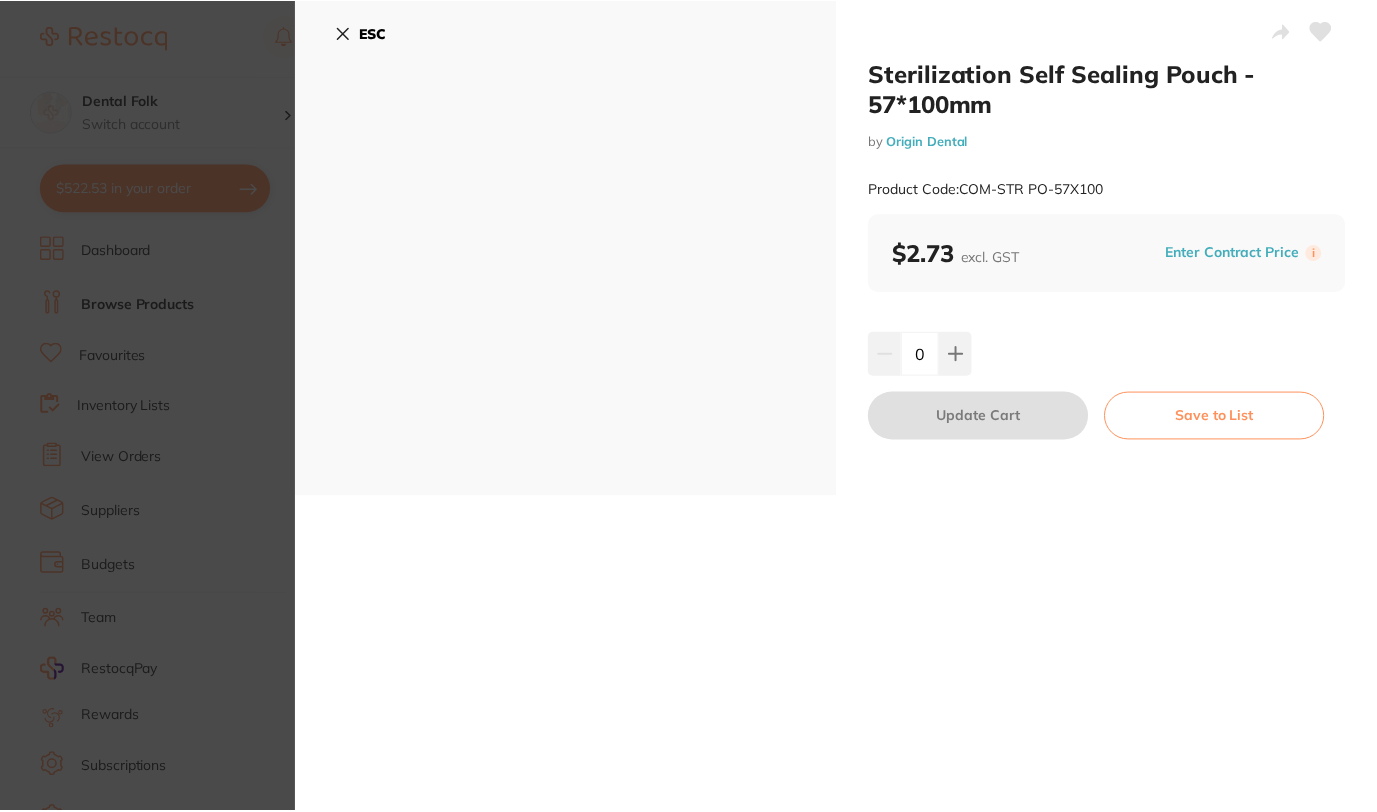scroll, scrollTop: 4, scrollLeft: 0, axis: vertical 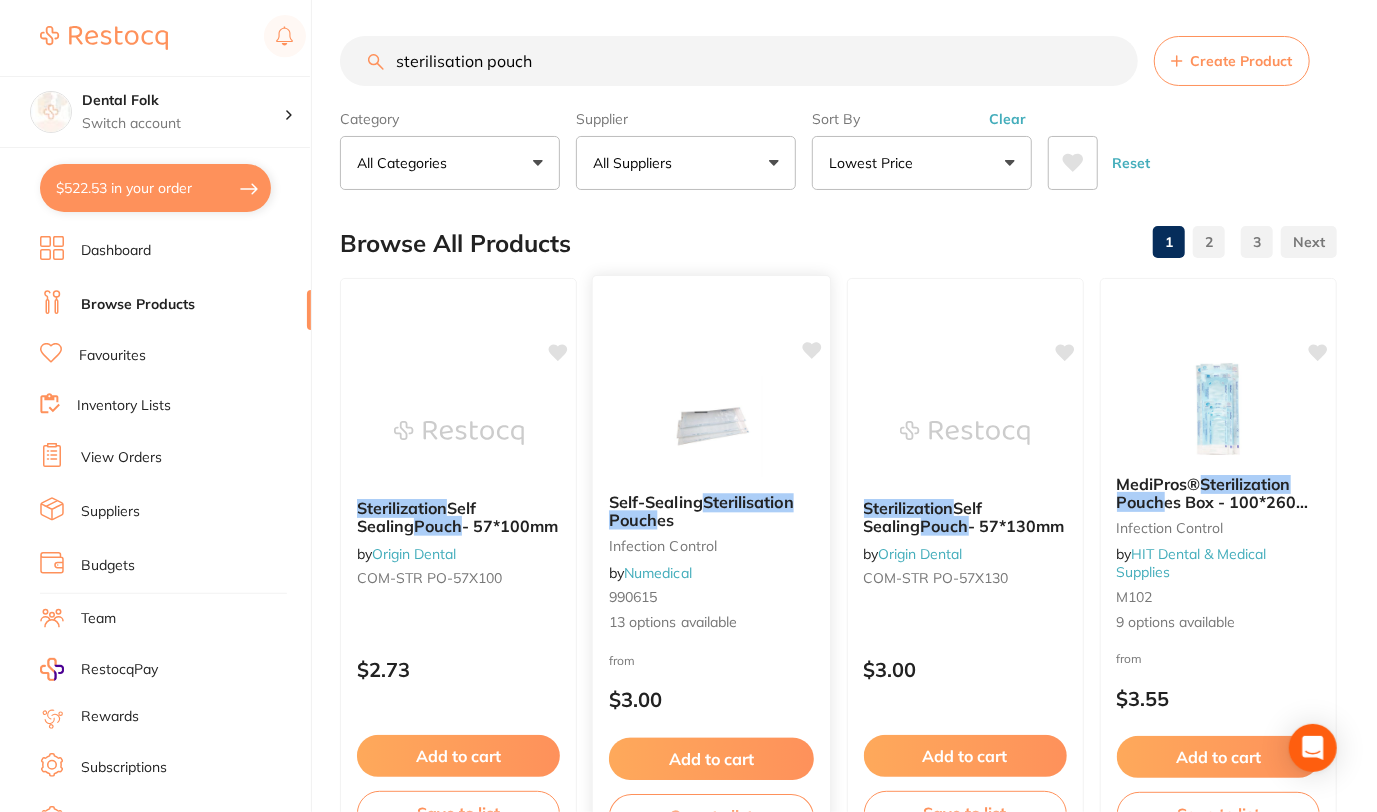 click on "Self-Sealing  Sterilisation   Pouch es" at bounding box center [711, 511] 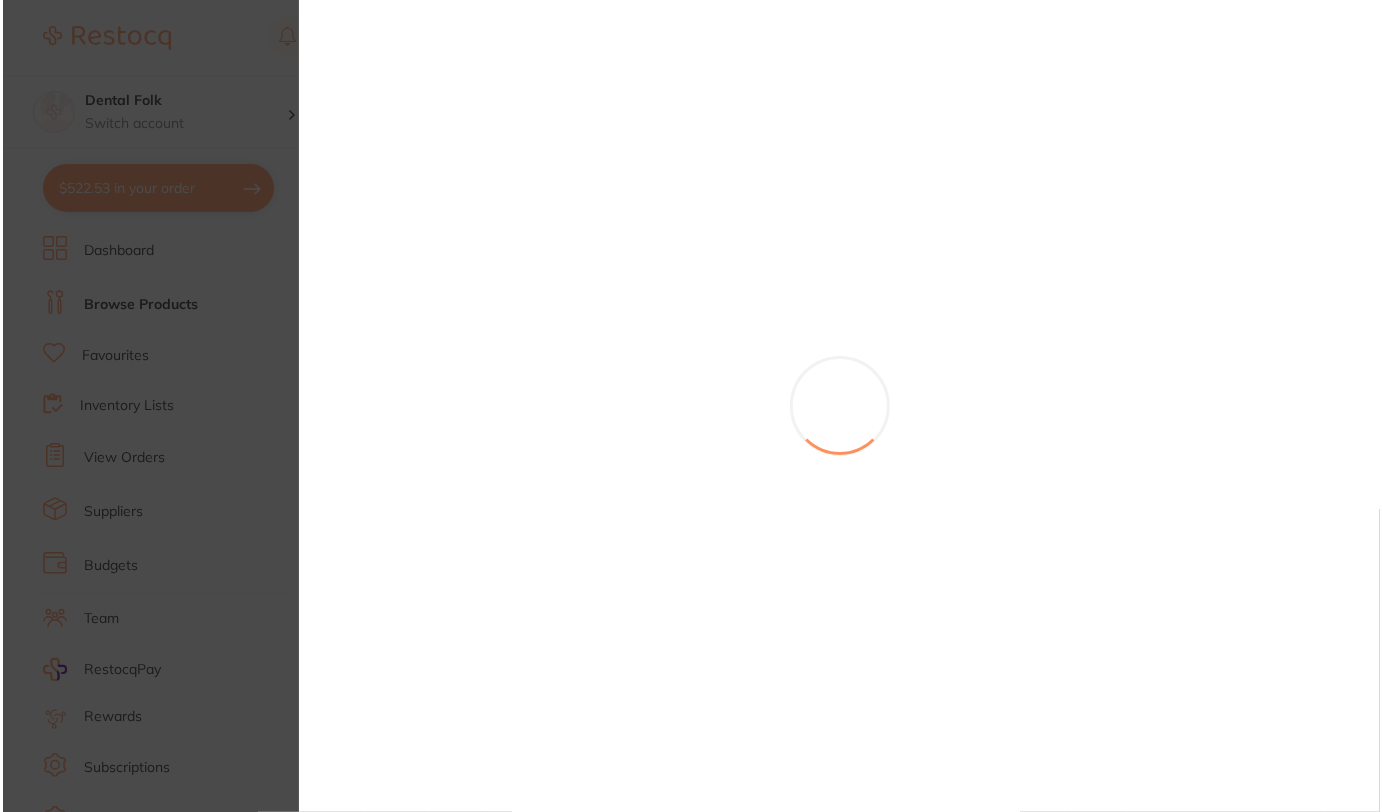 scroll, scrollTop: 0, scrollLeft: 0, axis: both 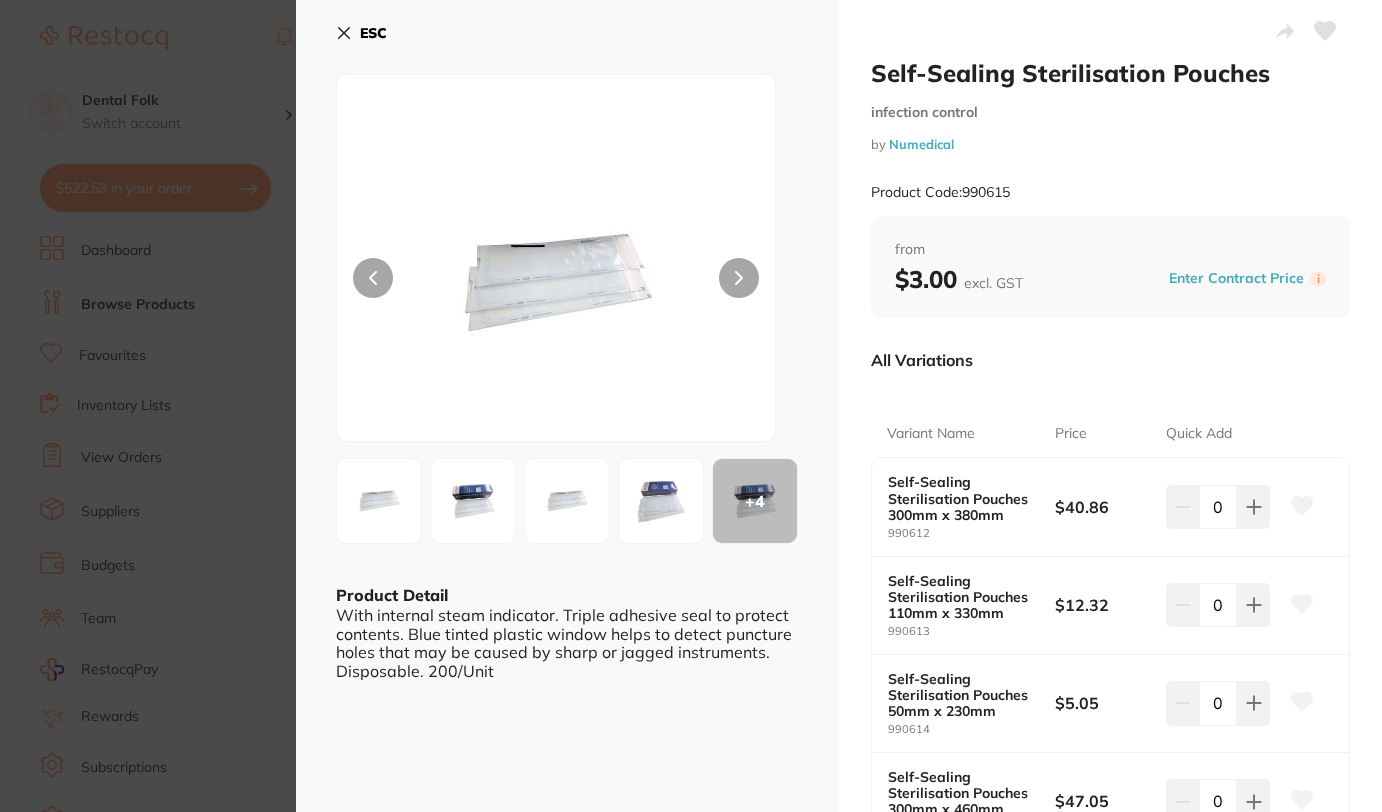 click 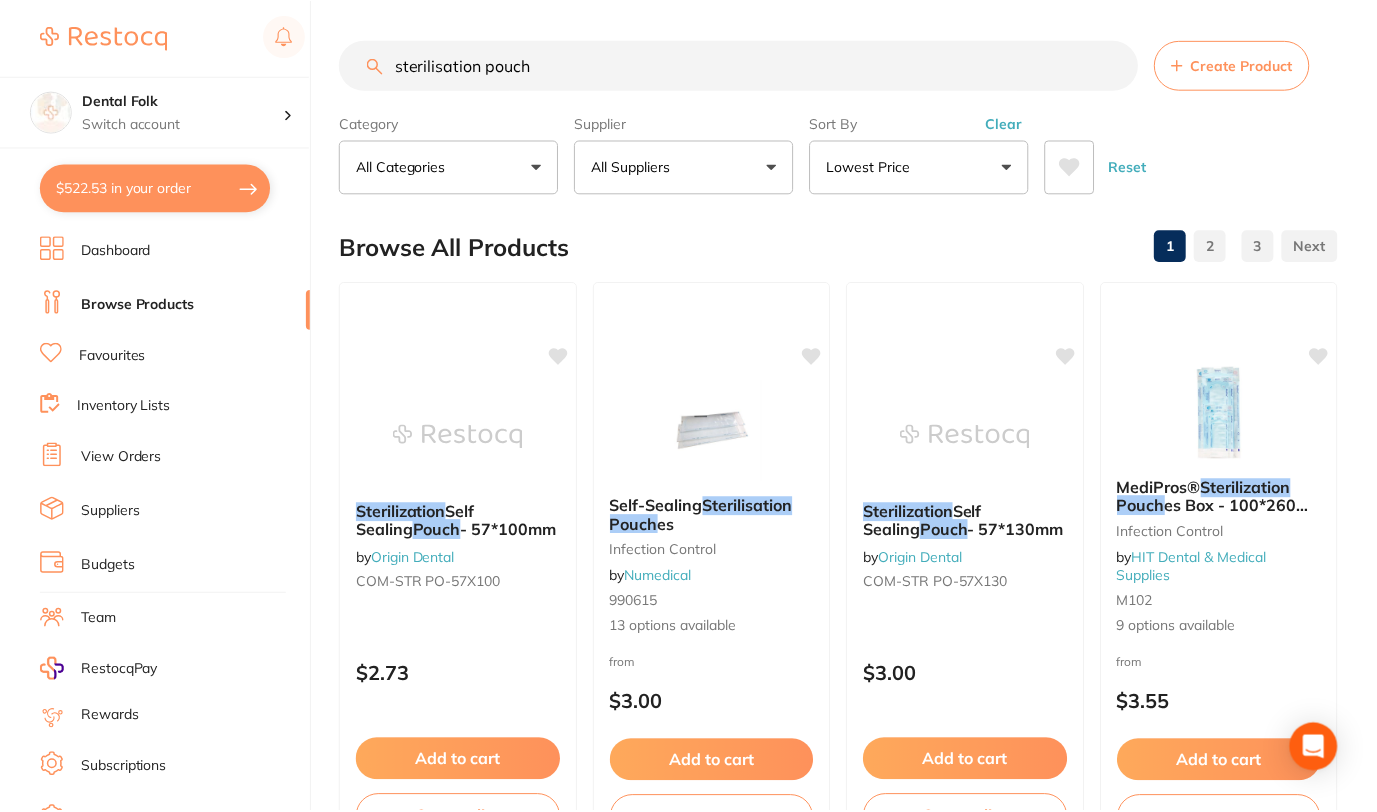 scroll, scrollTop: 4, scrollLeft: 0, axis: vertical 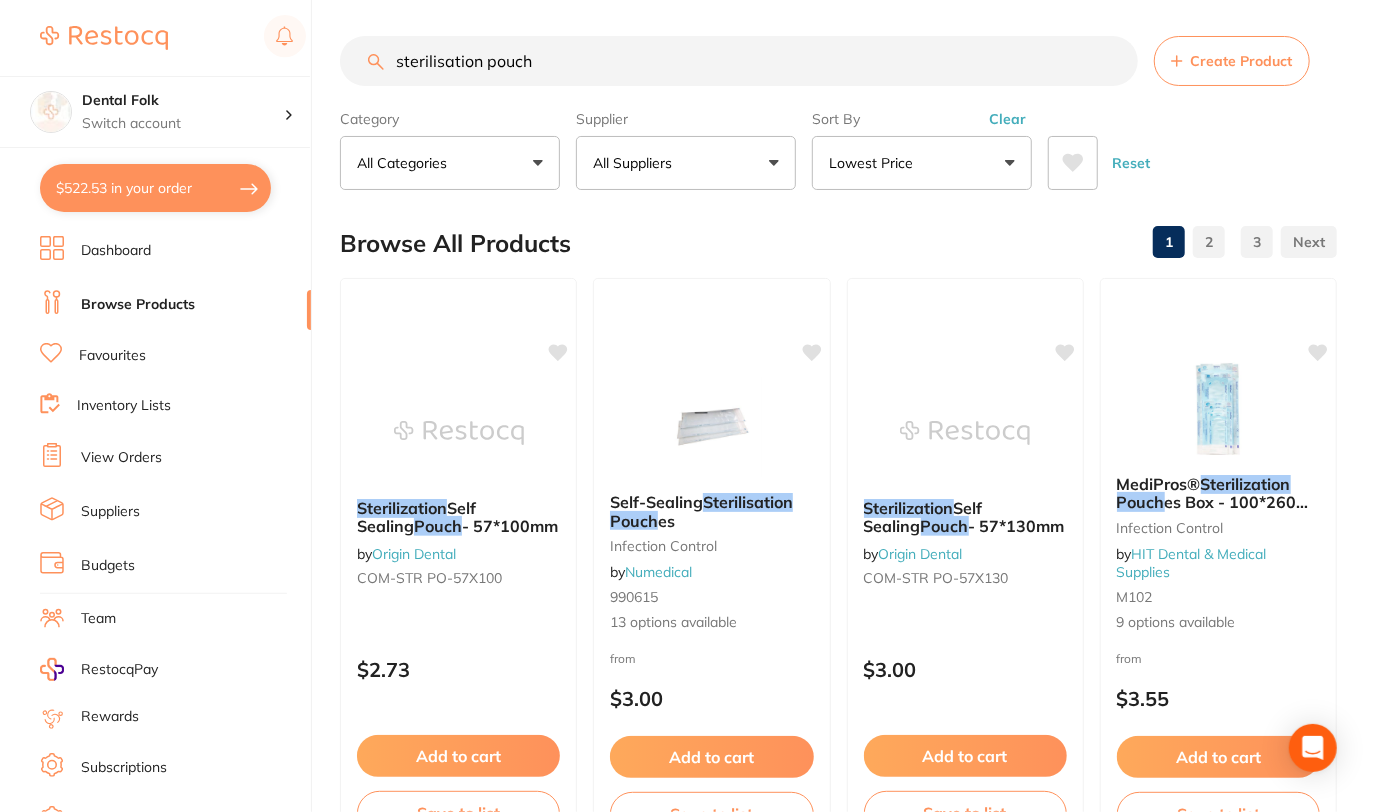 drag, startPoint x: 559, startPoint y: 71, endPoint x: 239, endPoint y: 47, distance: 320.89874 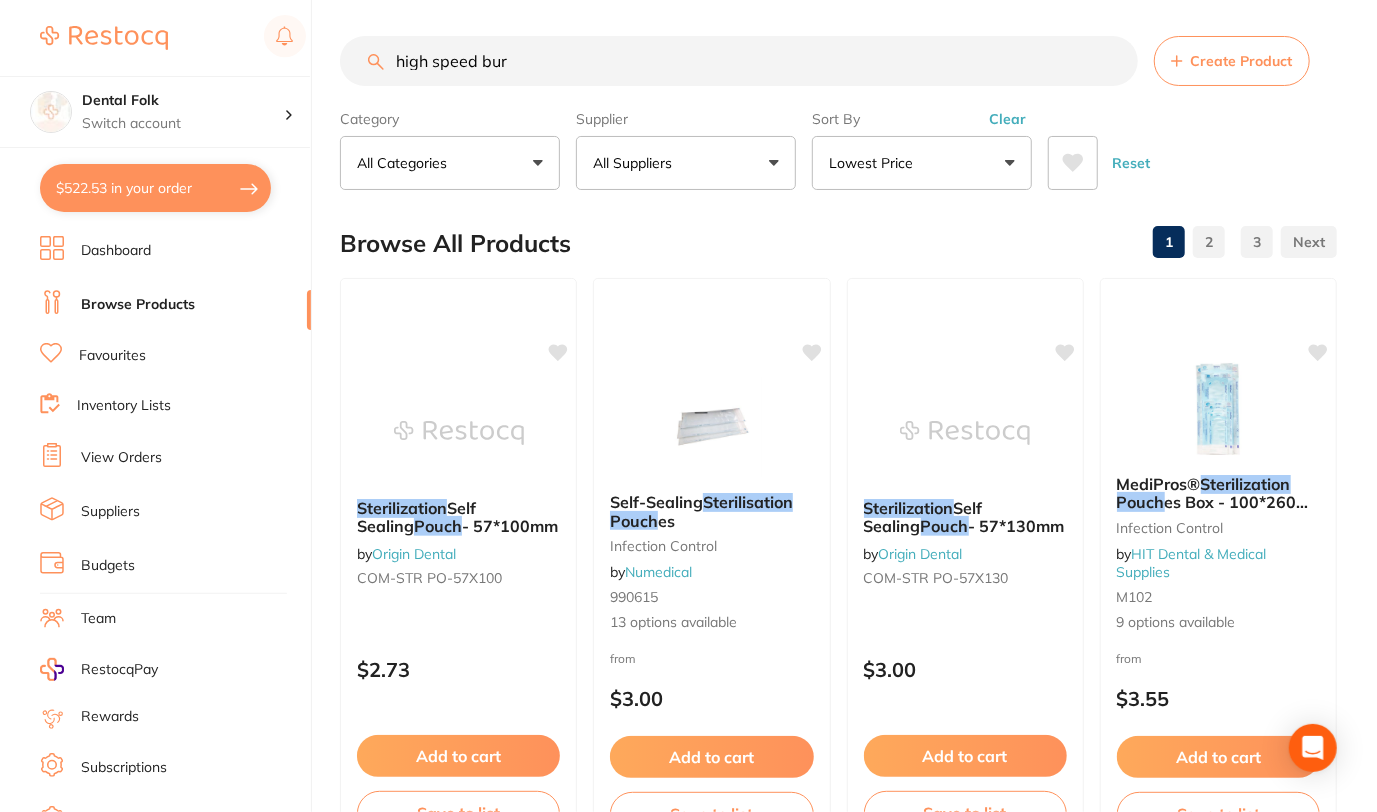scroll, scrollTop: 0, scrollLeft: 0, axis: both 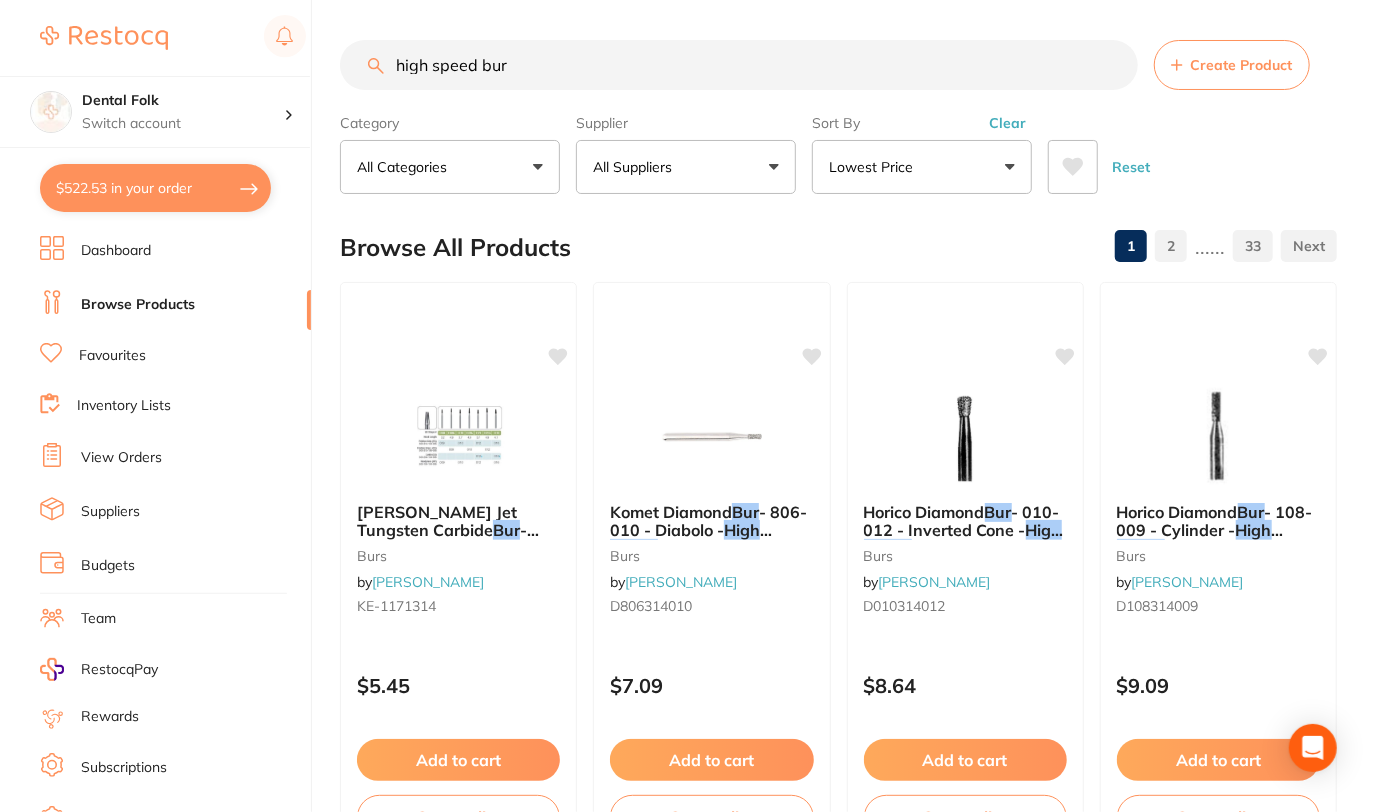 drag, startPoint x: 526, startPoint y: 69, endPoint x: 312, endPoint y: 67, distance: 214.00934 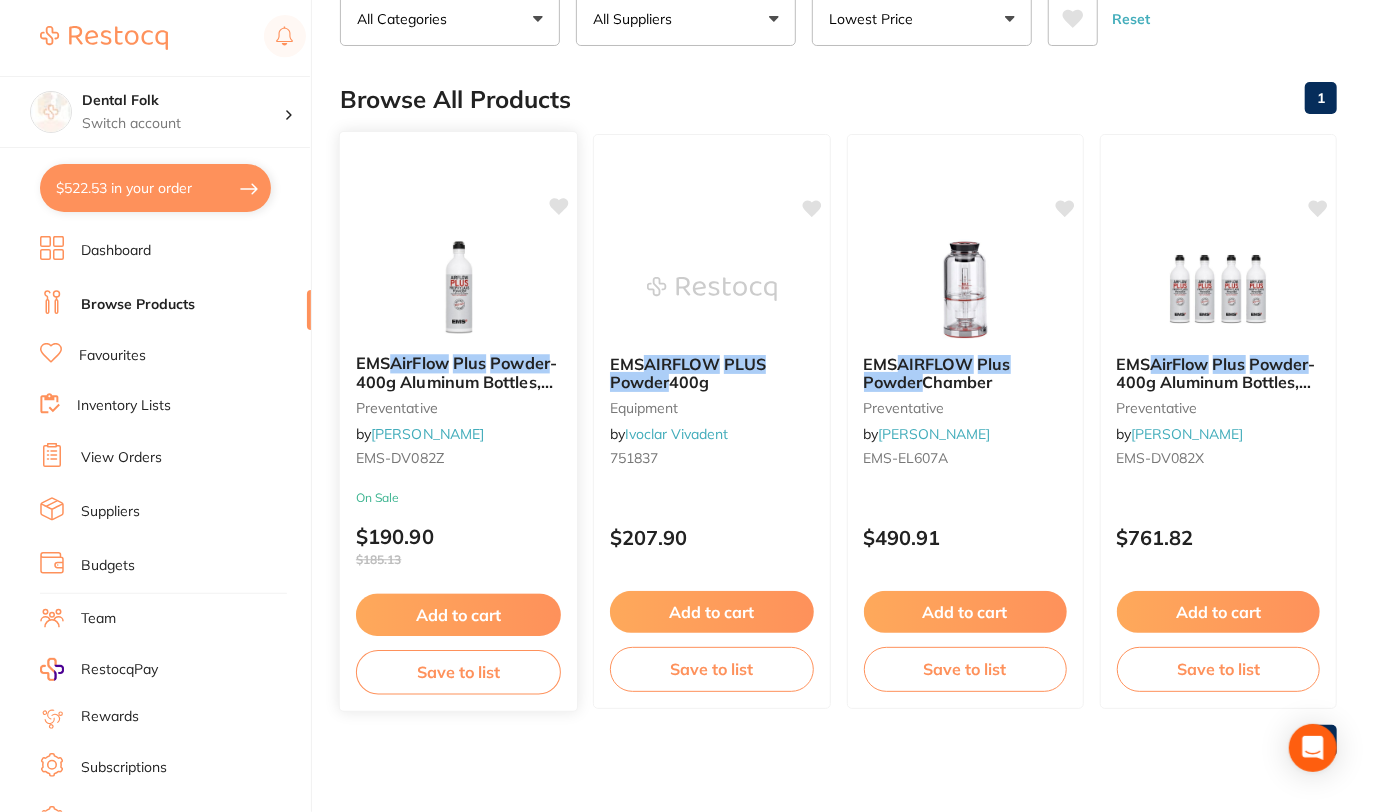 scroll, scrollTop: 0, scrollLeft: 0, axis: both 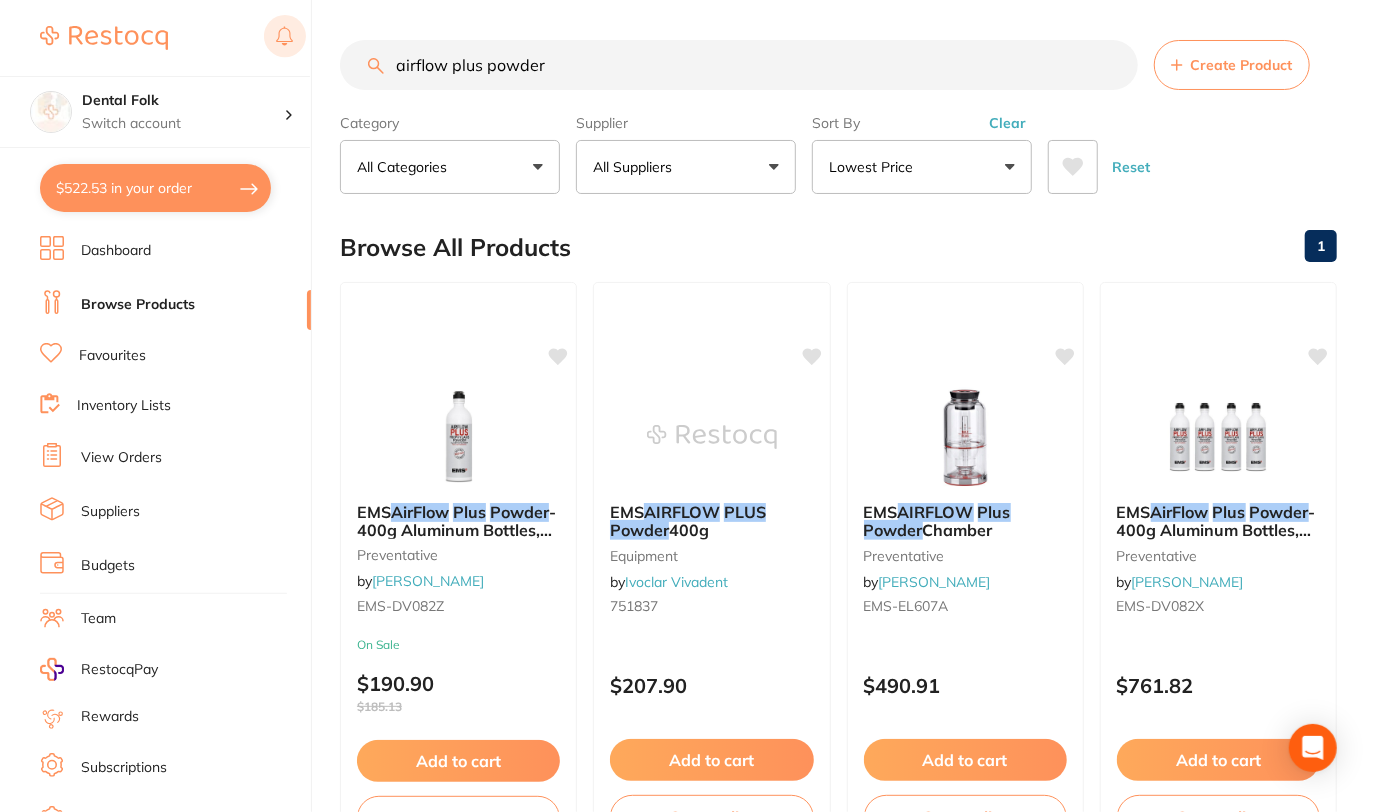 drag, startPoint x: 584, startPoint y: 73, endPoint x: 282, endPoint y: 56, distance: 302.4781 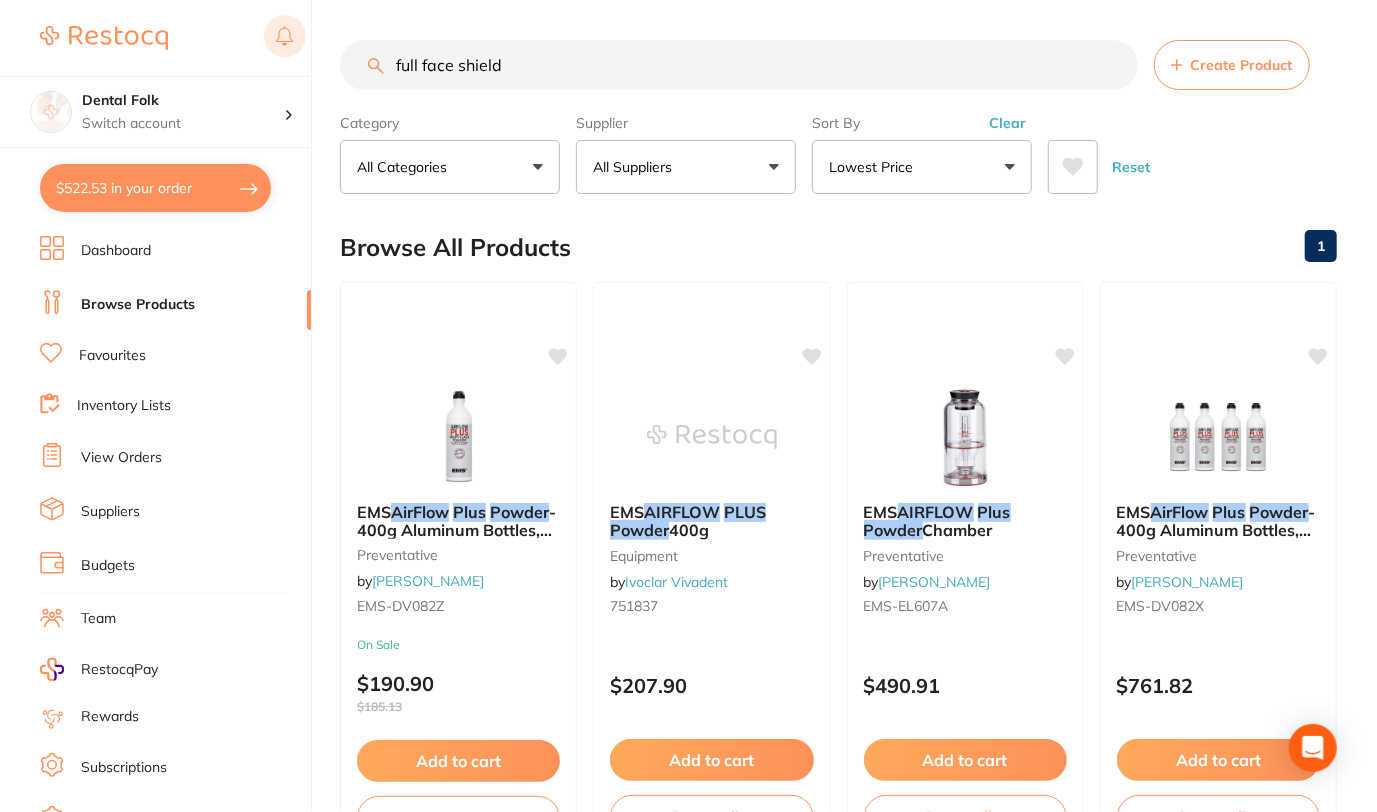 type on "full face shield" 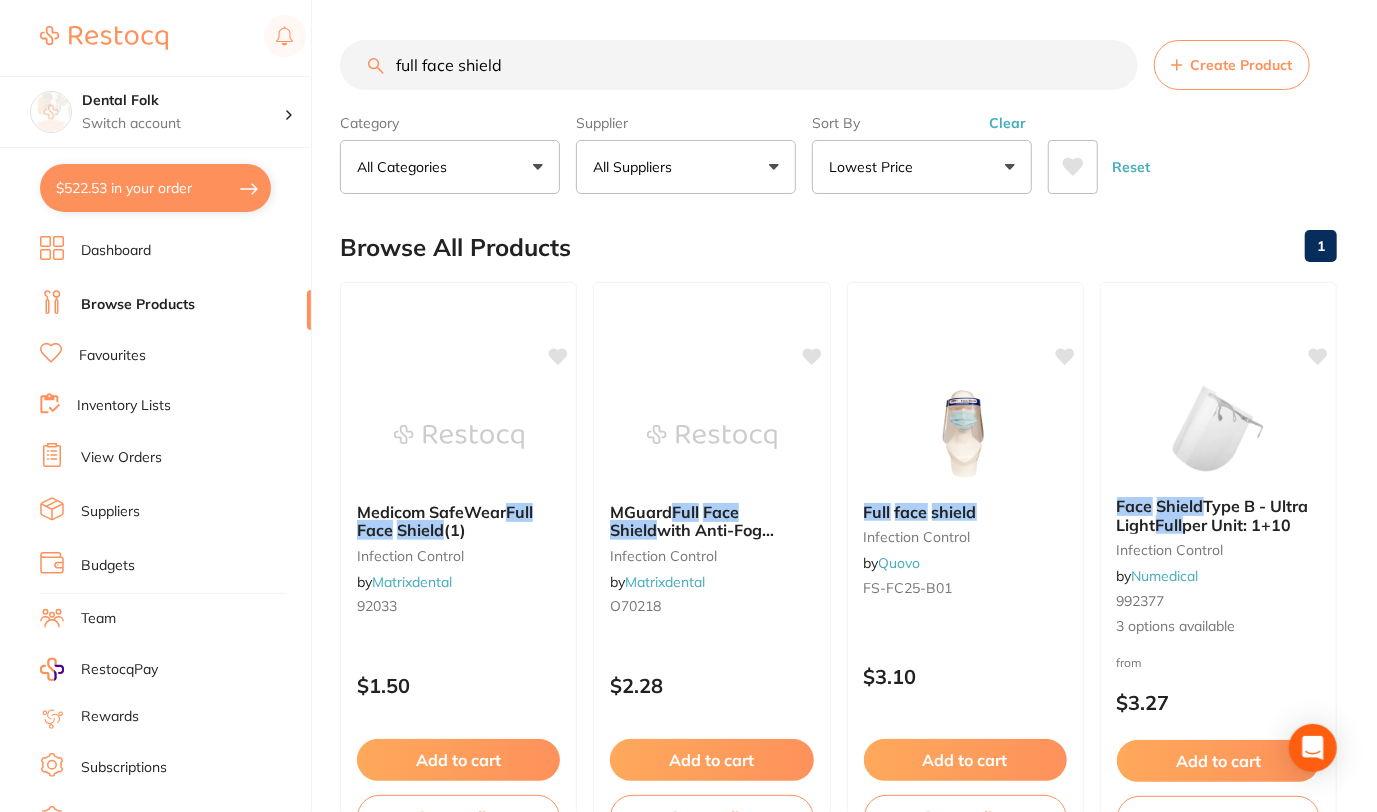 click on "All Suppliers" at bounding box center [686, 167] 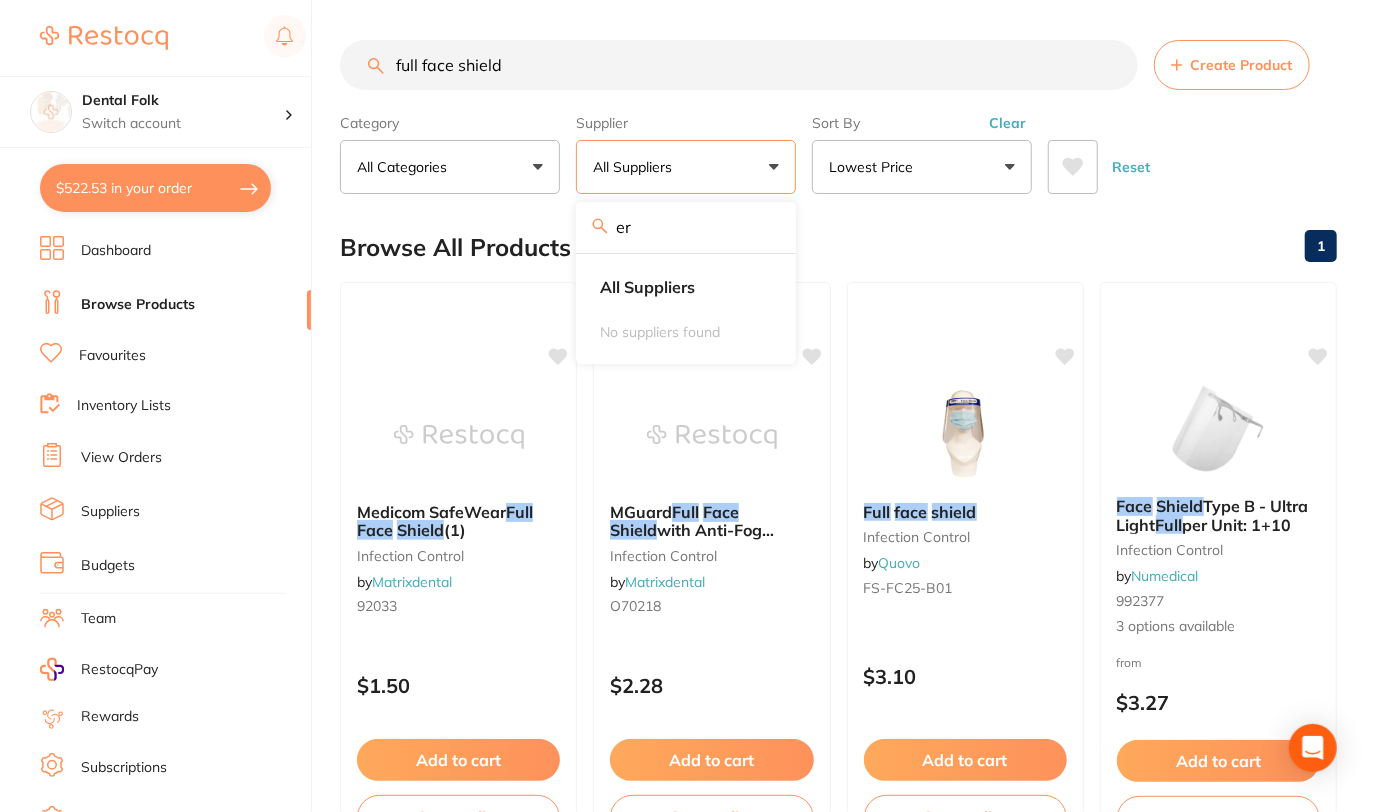 type on "e" 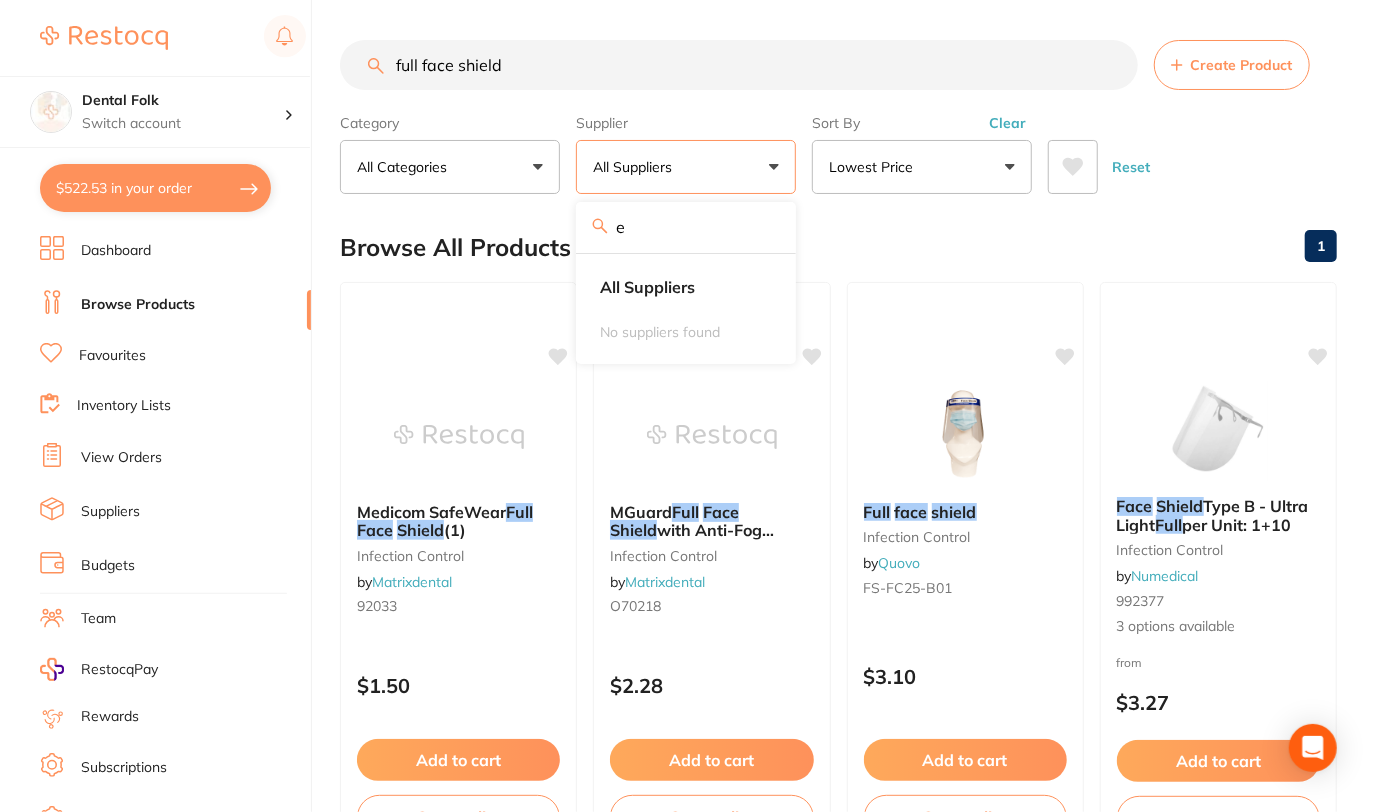 type 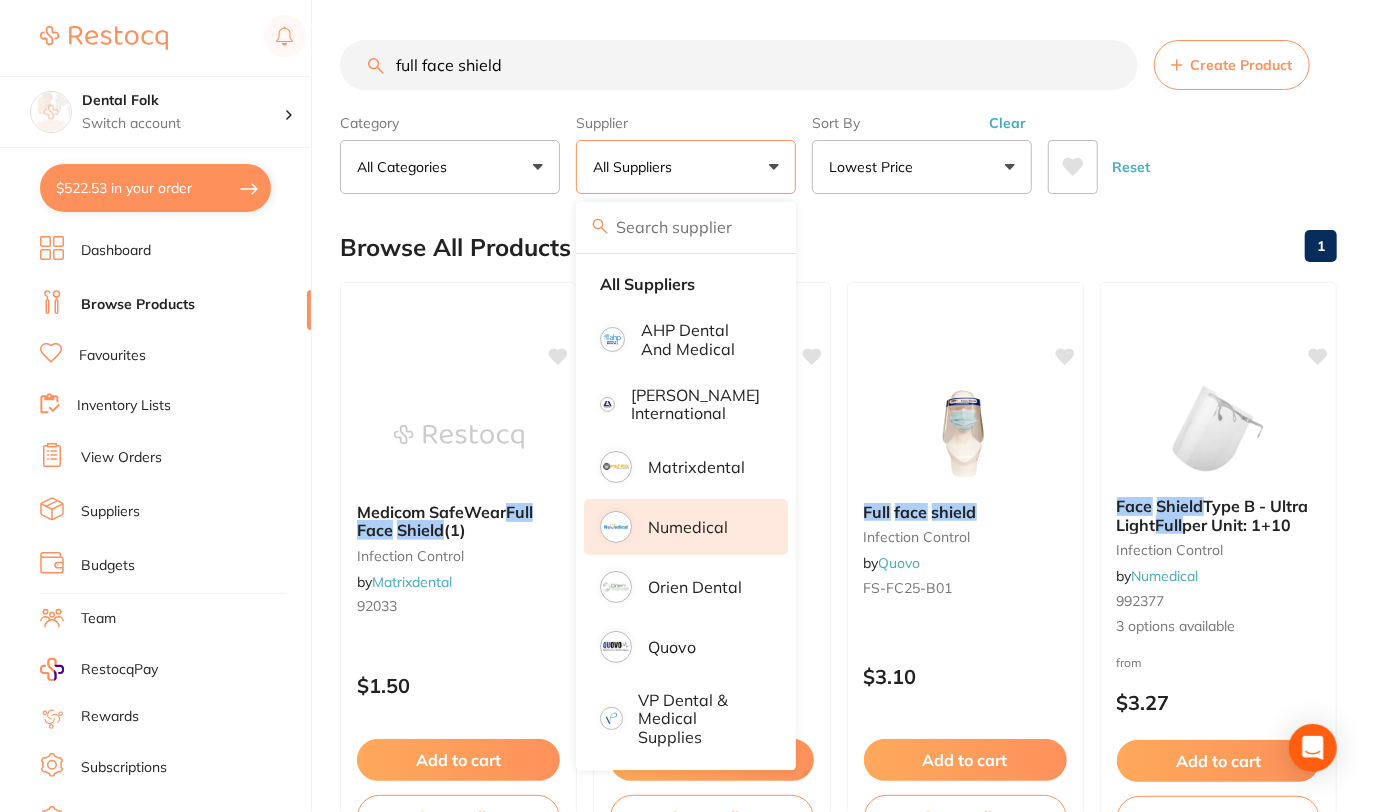 scroll, scrollTop: 0, scrollLeft: 0, axis: both 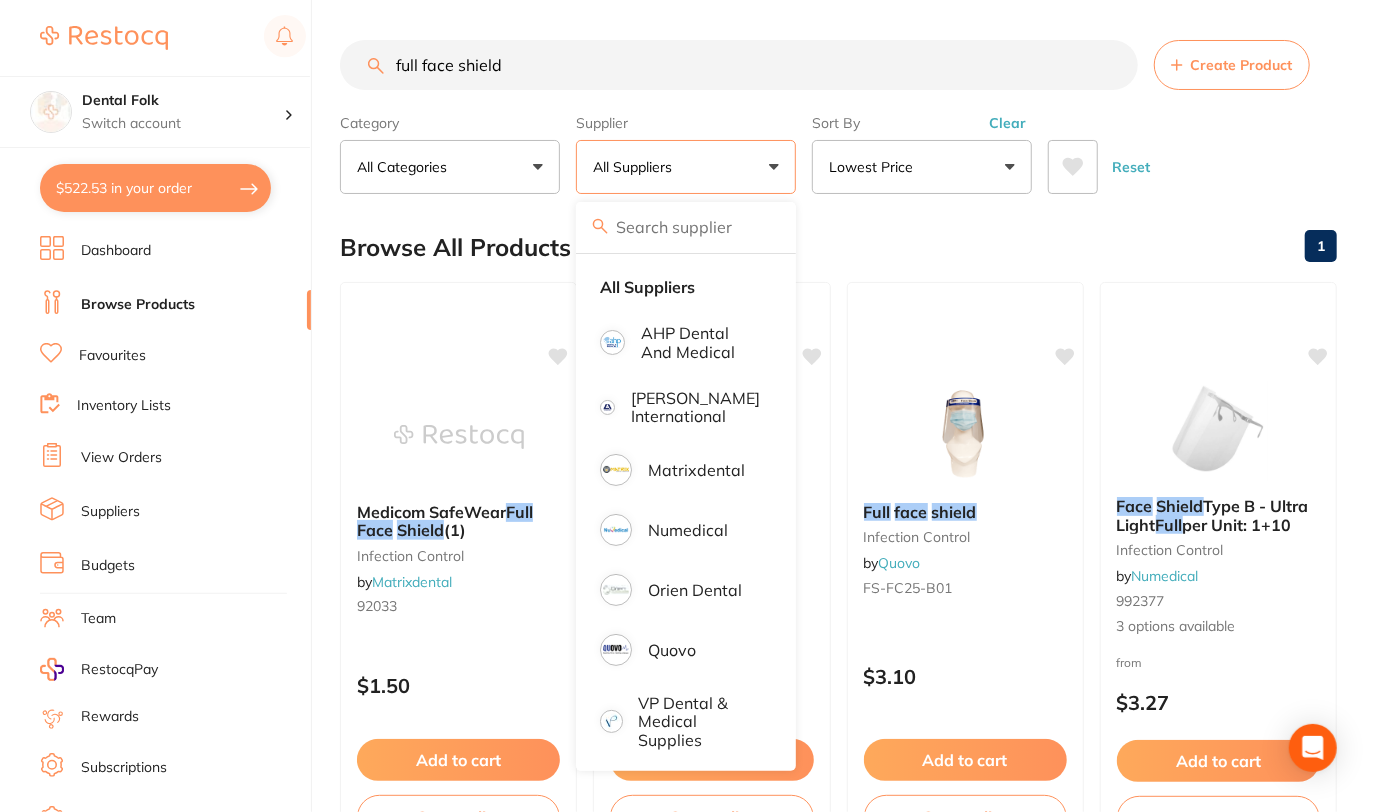 click on "Browse All Products 1" at bounding box center [838, 247] 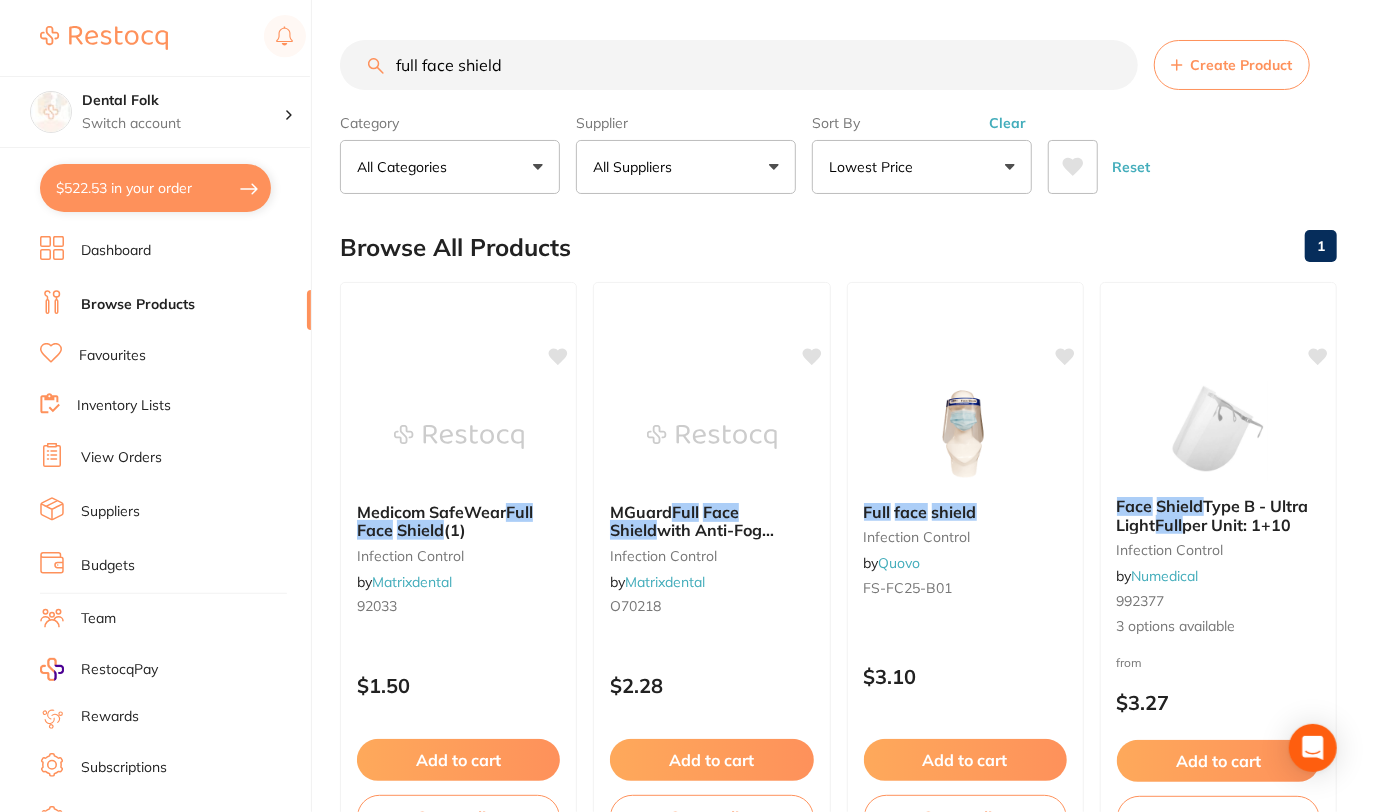 drag, startPoint x: 422, startPoint y: 62, endPoint x: 320, endPoint y: 55, distance: 102.239914 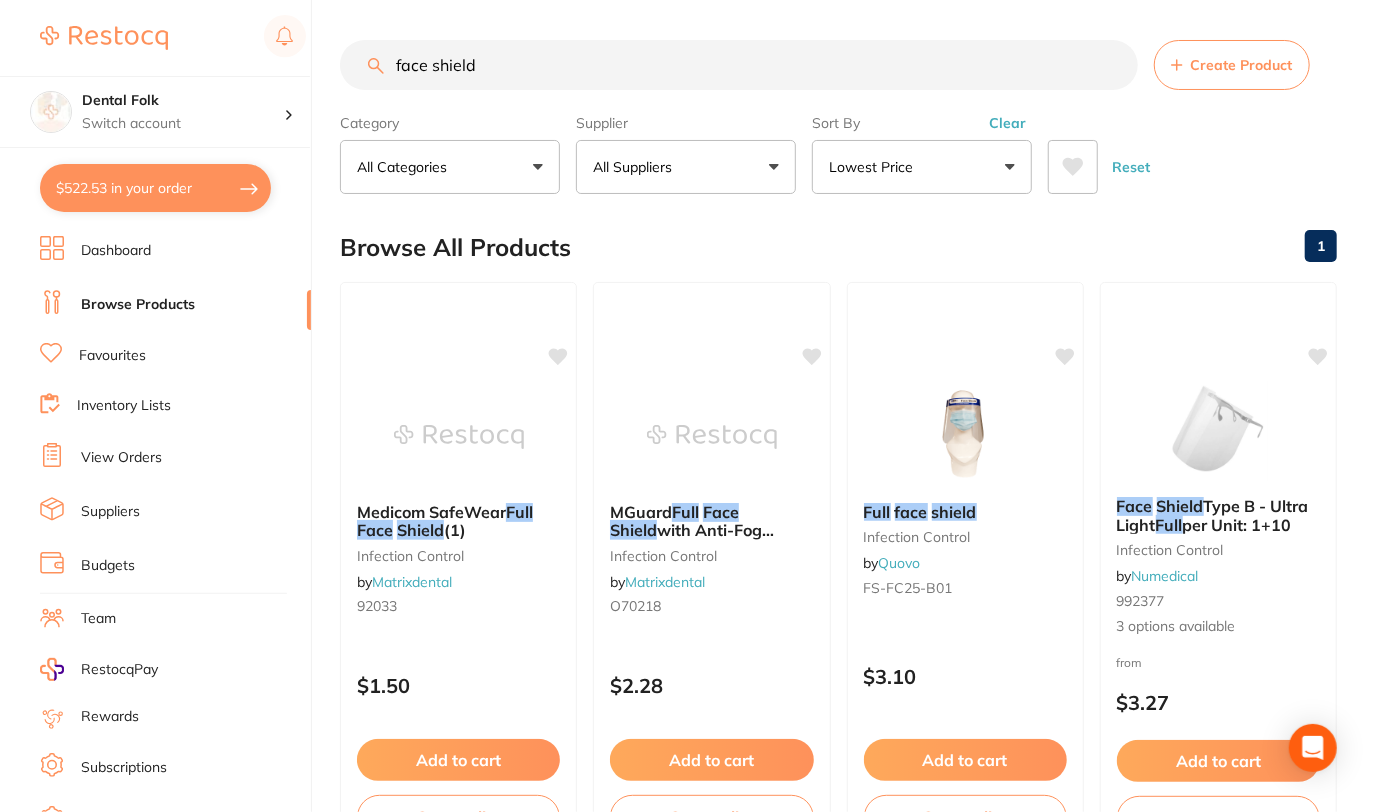 type on "face shield" 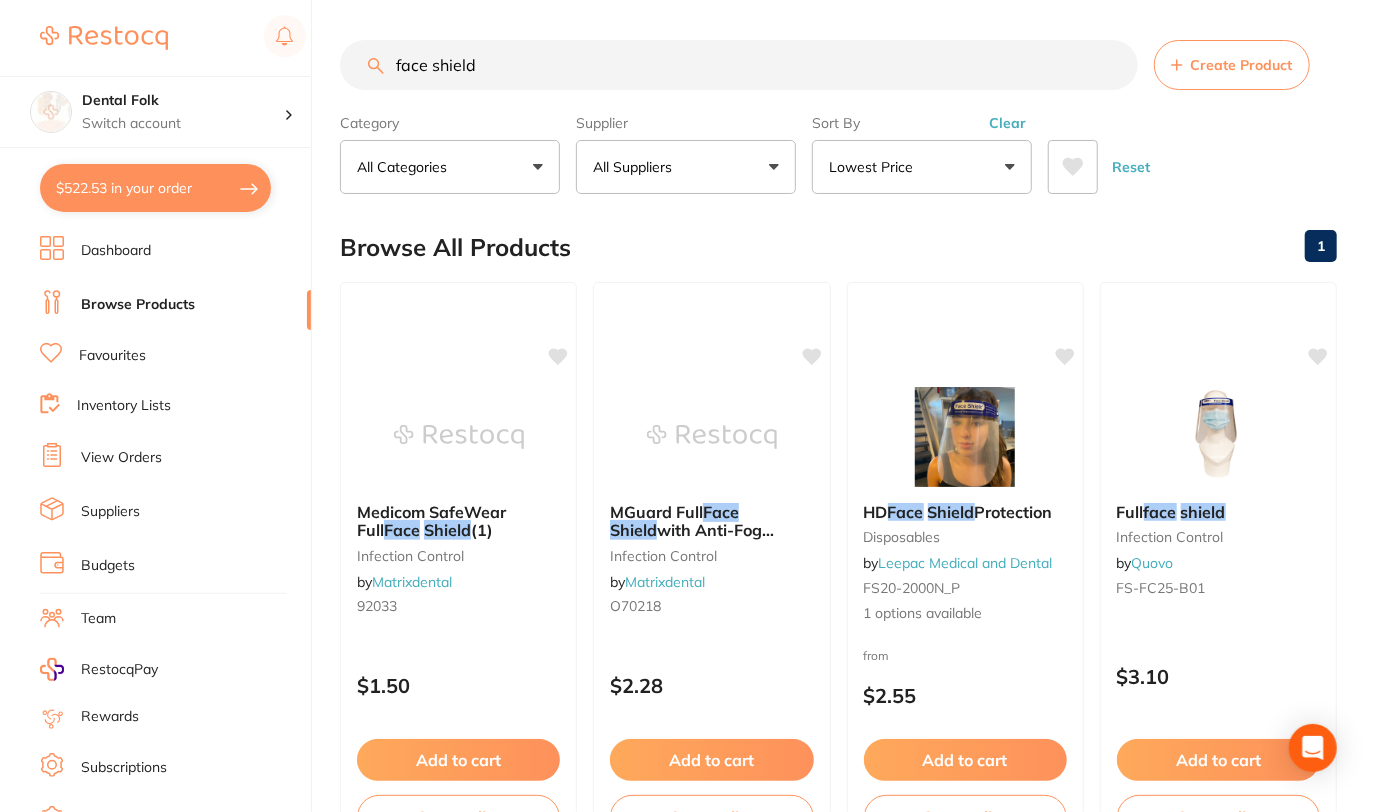 click on "All Suppliers" at bounding box center (686, 167) 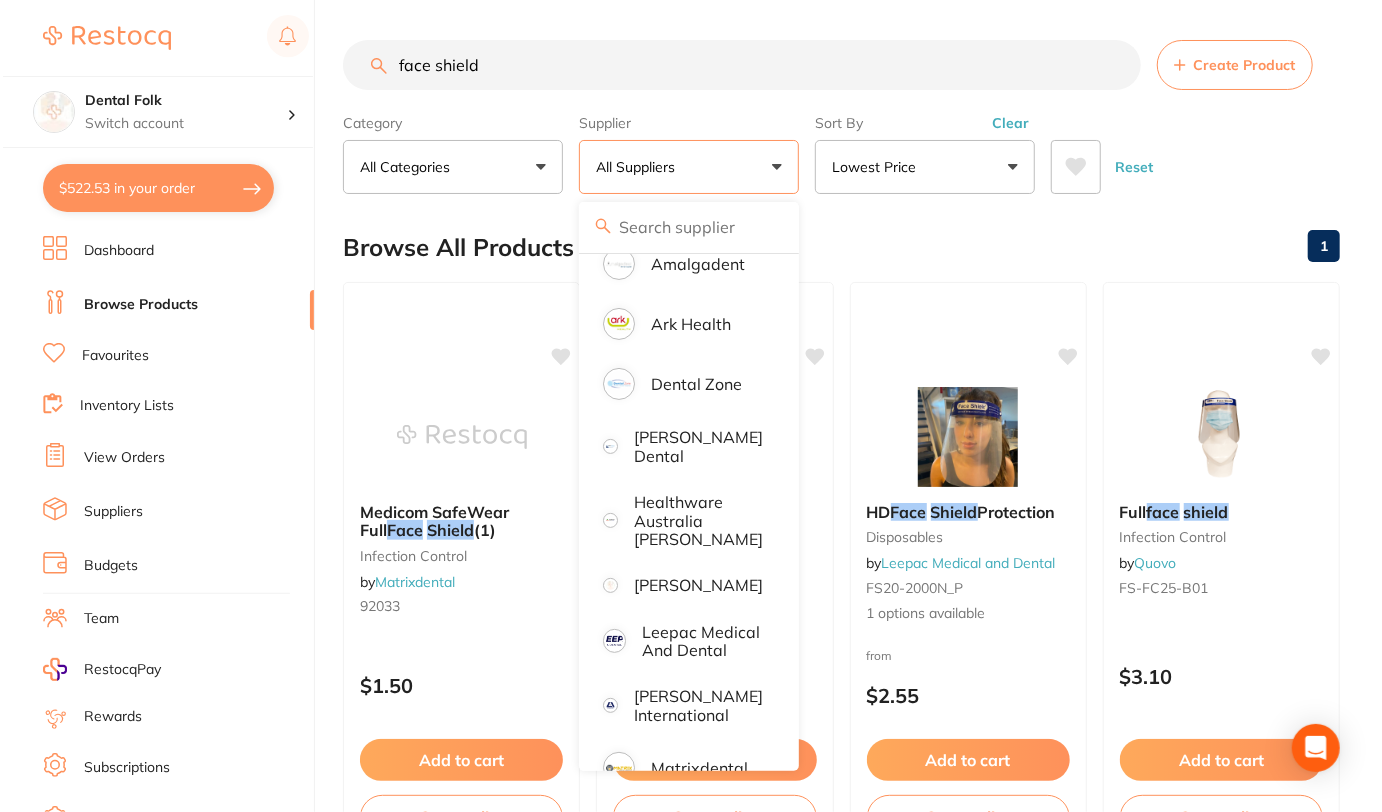 scroll, scrollTop: 195, scrollLeft: 0, axis: vertical 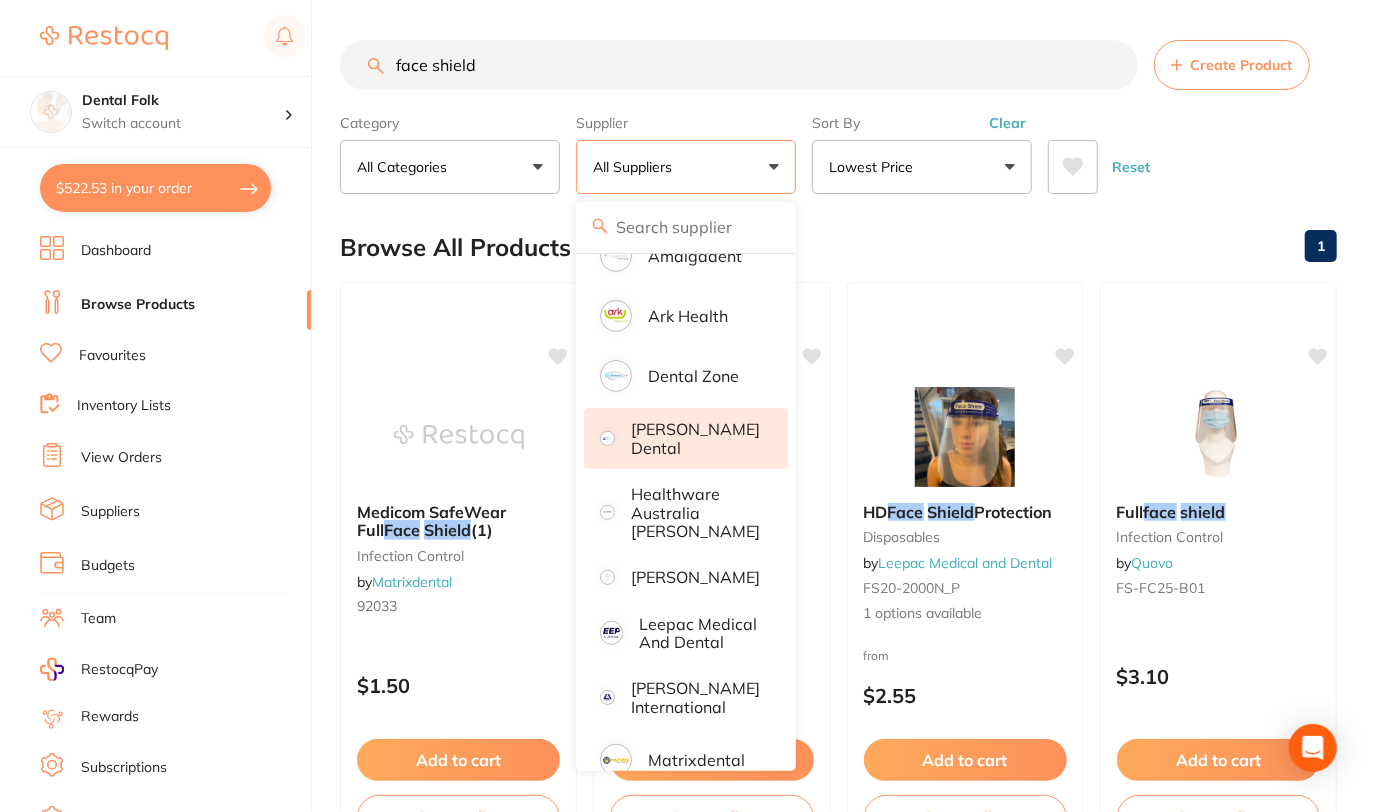 click on "[PERSON_NAME] Dental" at bounding box center [695, 438] 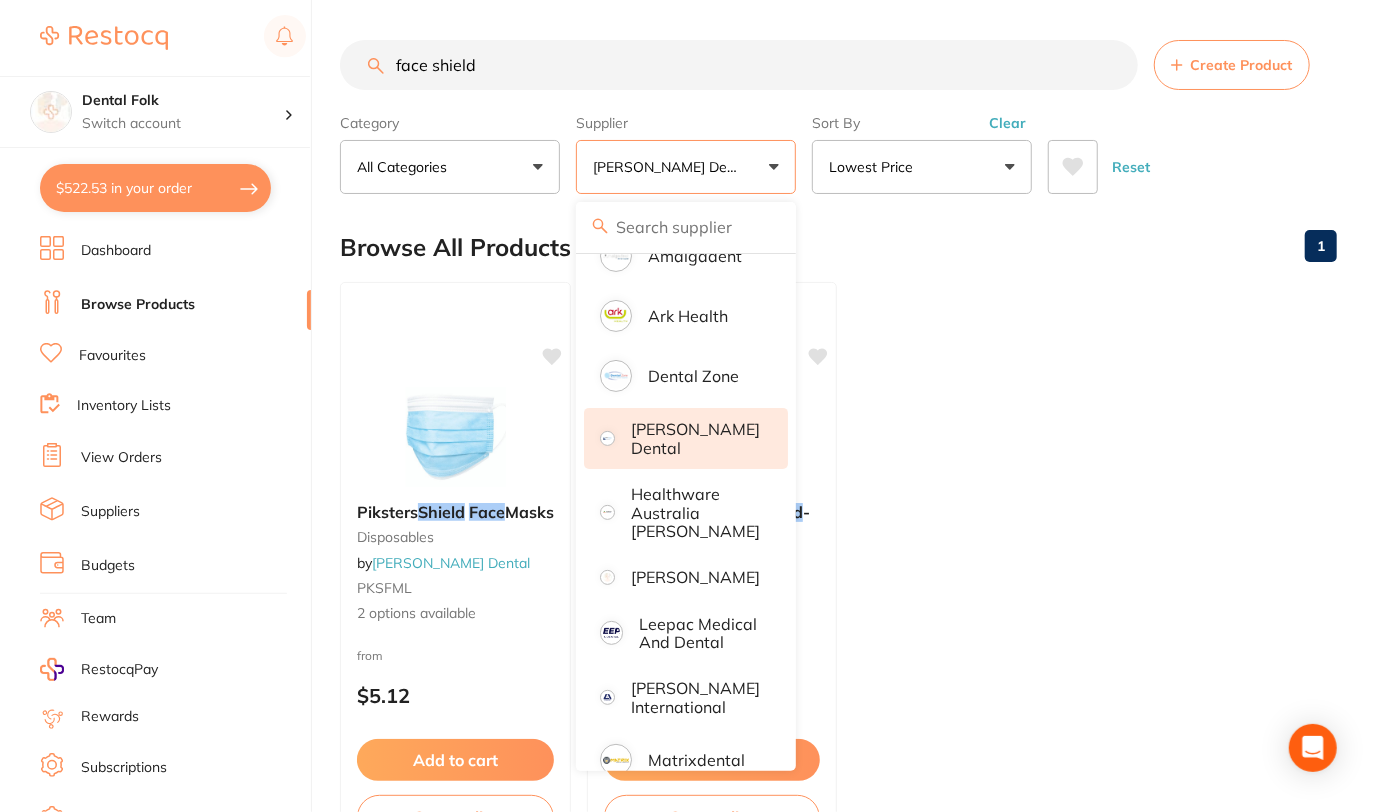 click on "Browse All Products 1" at bounding box center (838, 247) 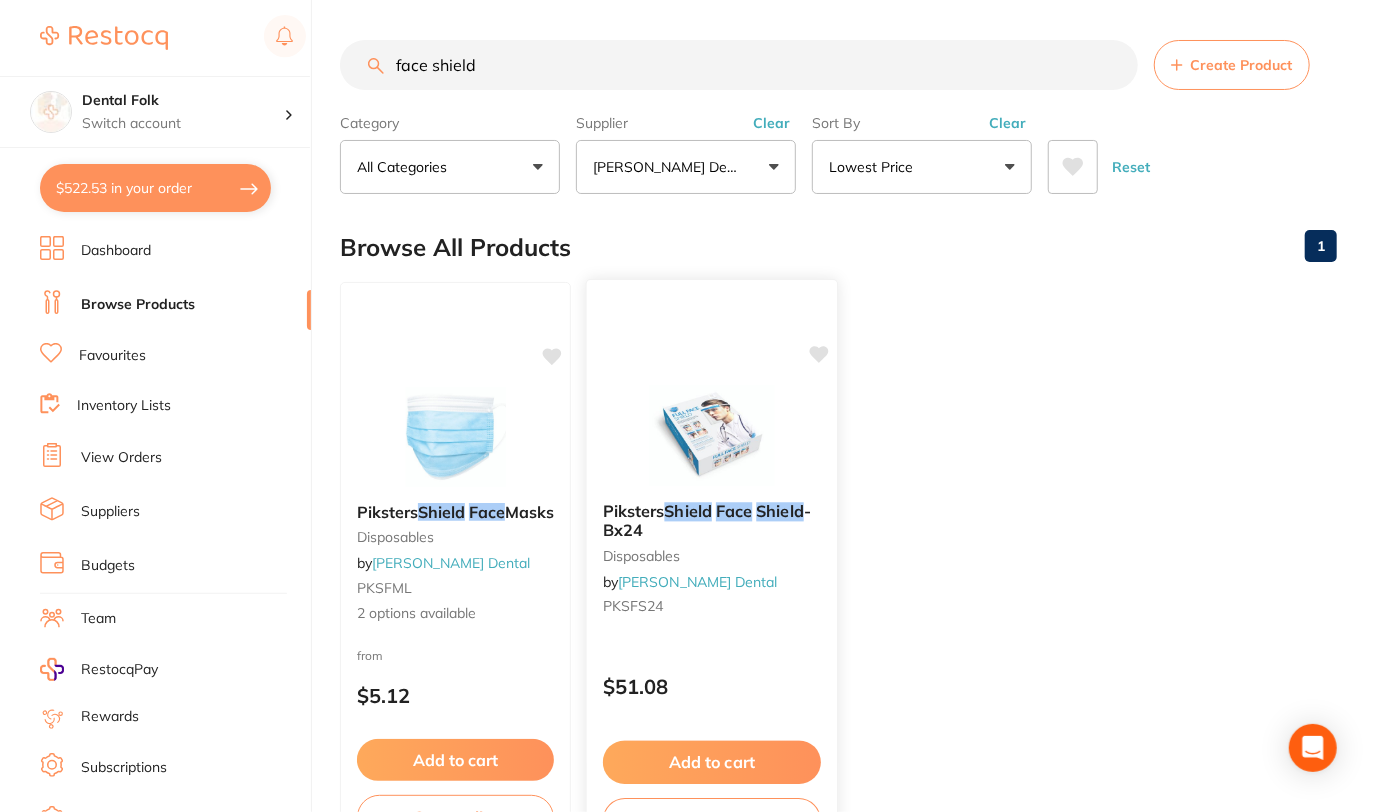 click on "Shield" at bounding box center (688, 511) 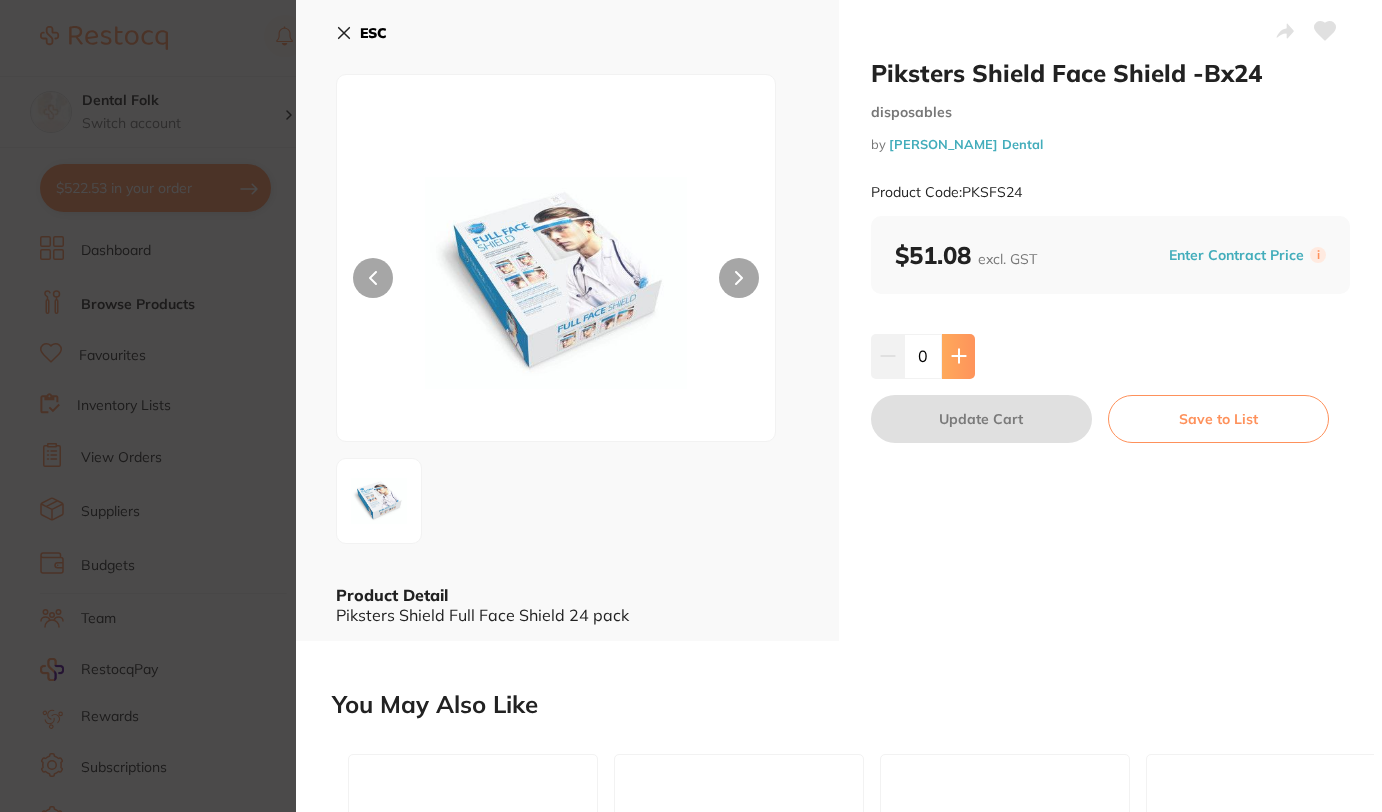 click at bounding box center [958, 356] 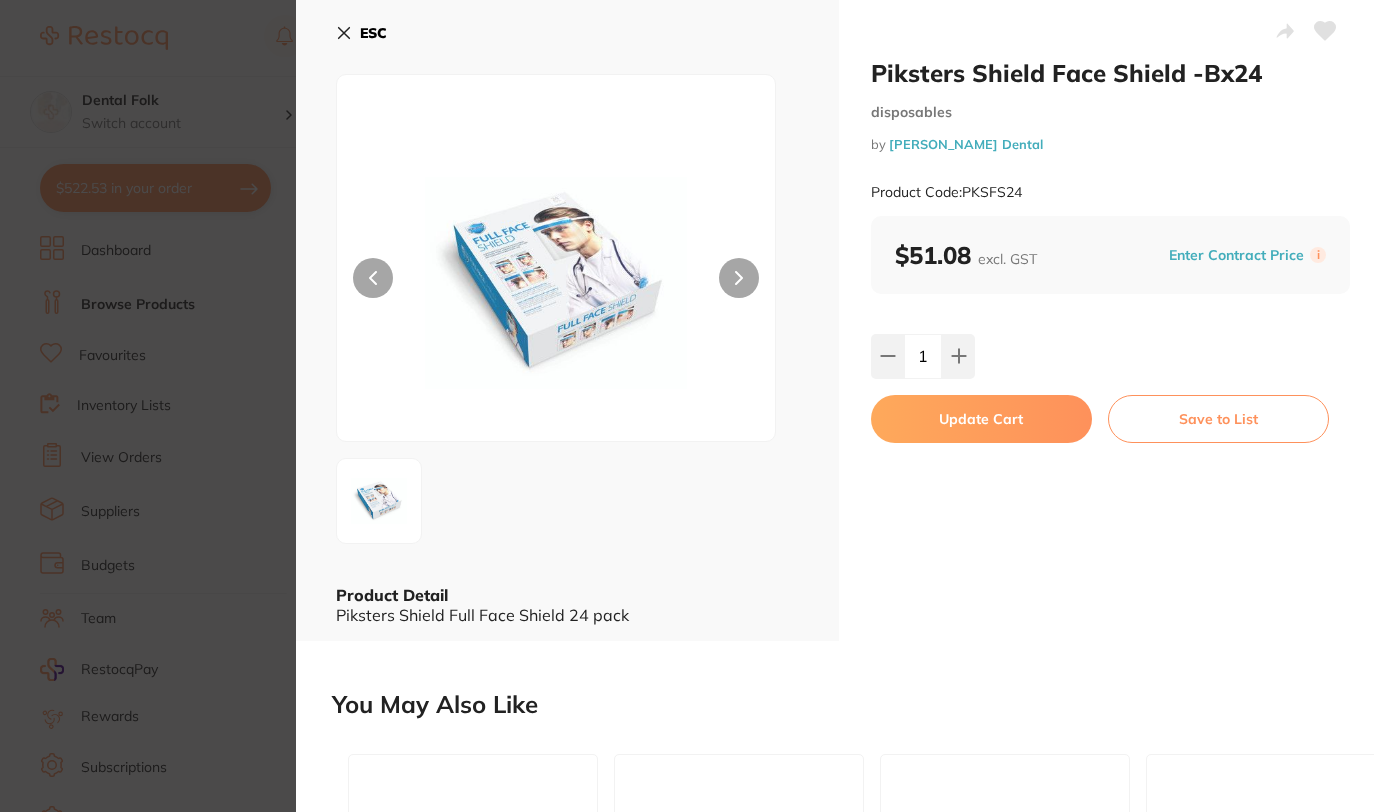 click on "Update Cart" at bounding box center [981, 419] 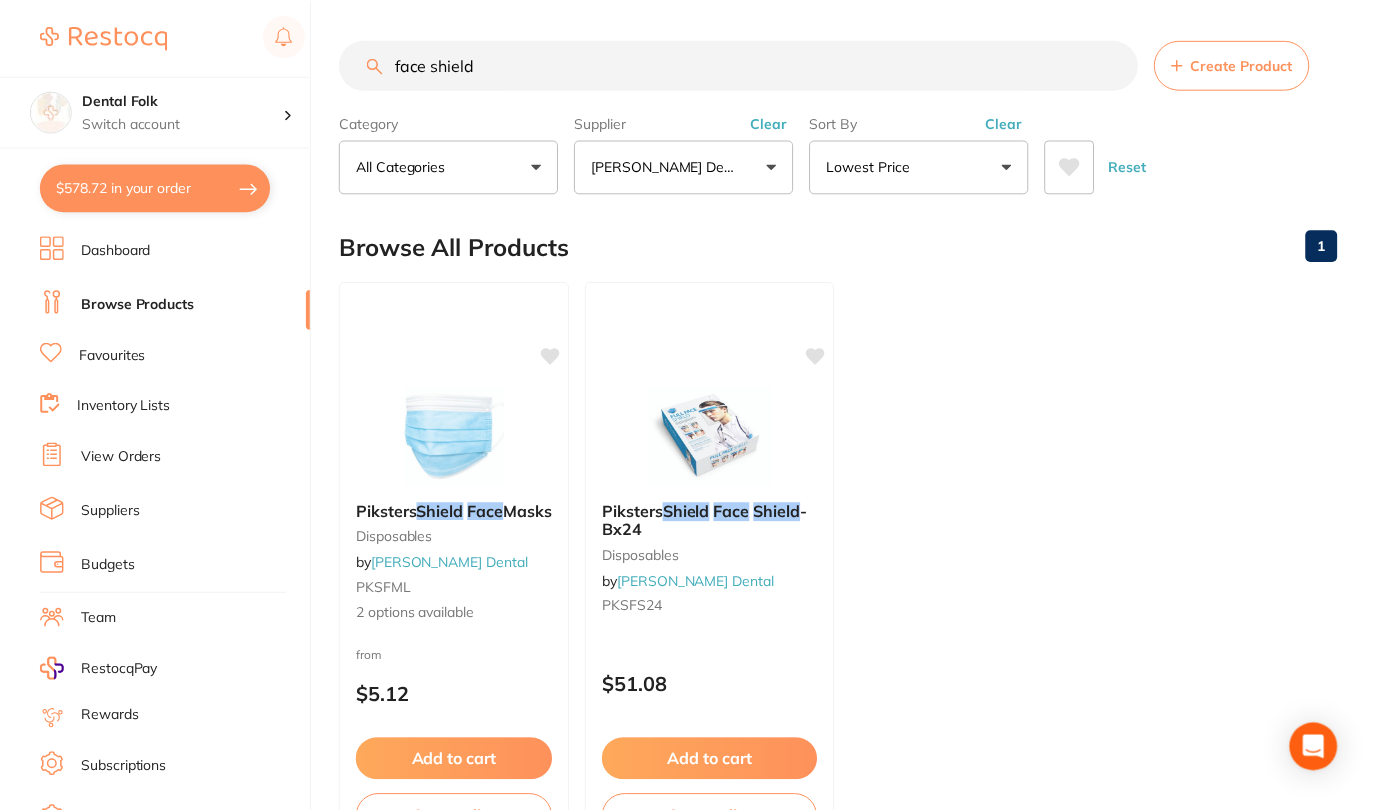 scroll, scrollTop: 39, scrollLeft: 0, axis: vertical 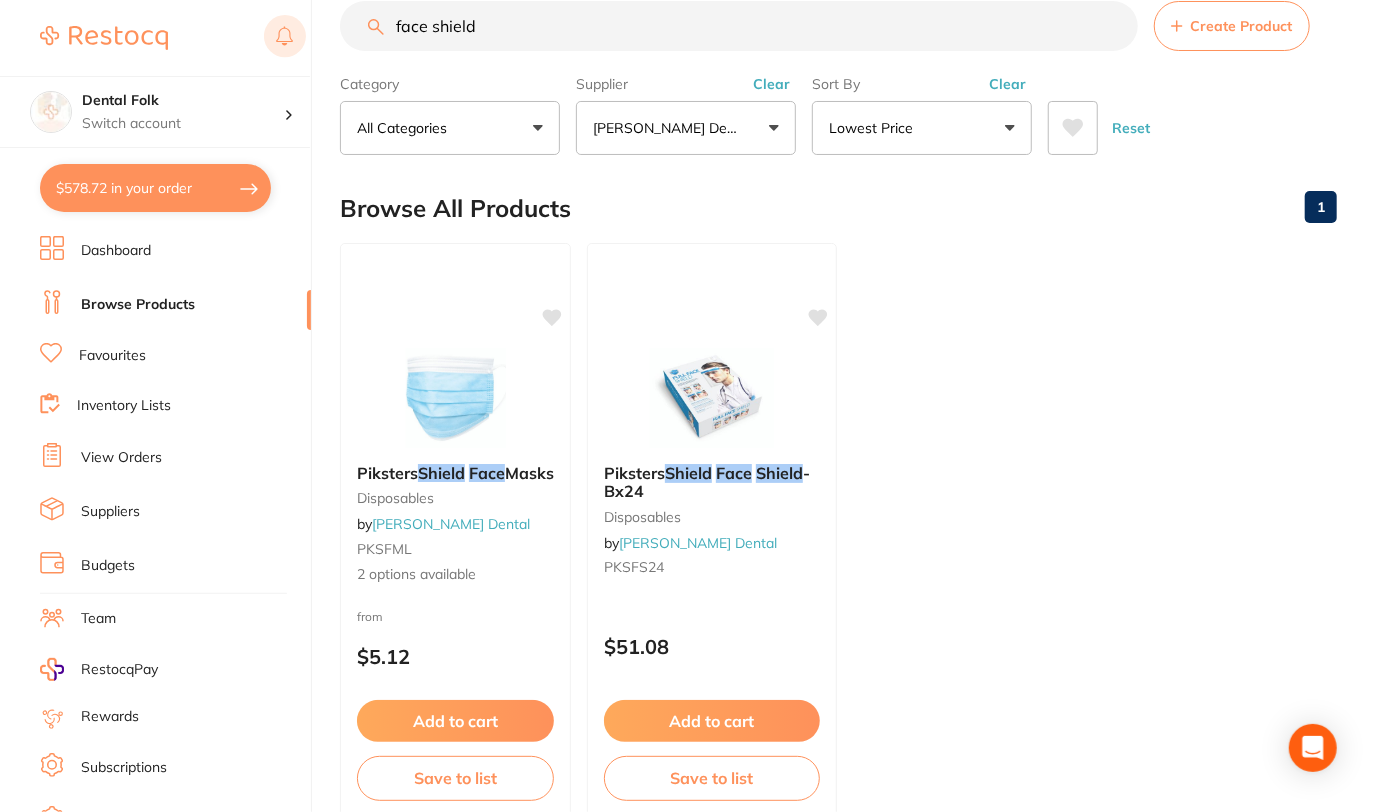 drag, startPoint x: 524, startPoint y: 23, endPoint x: 278, endPoint y: 25, distance: 246.00813 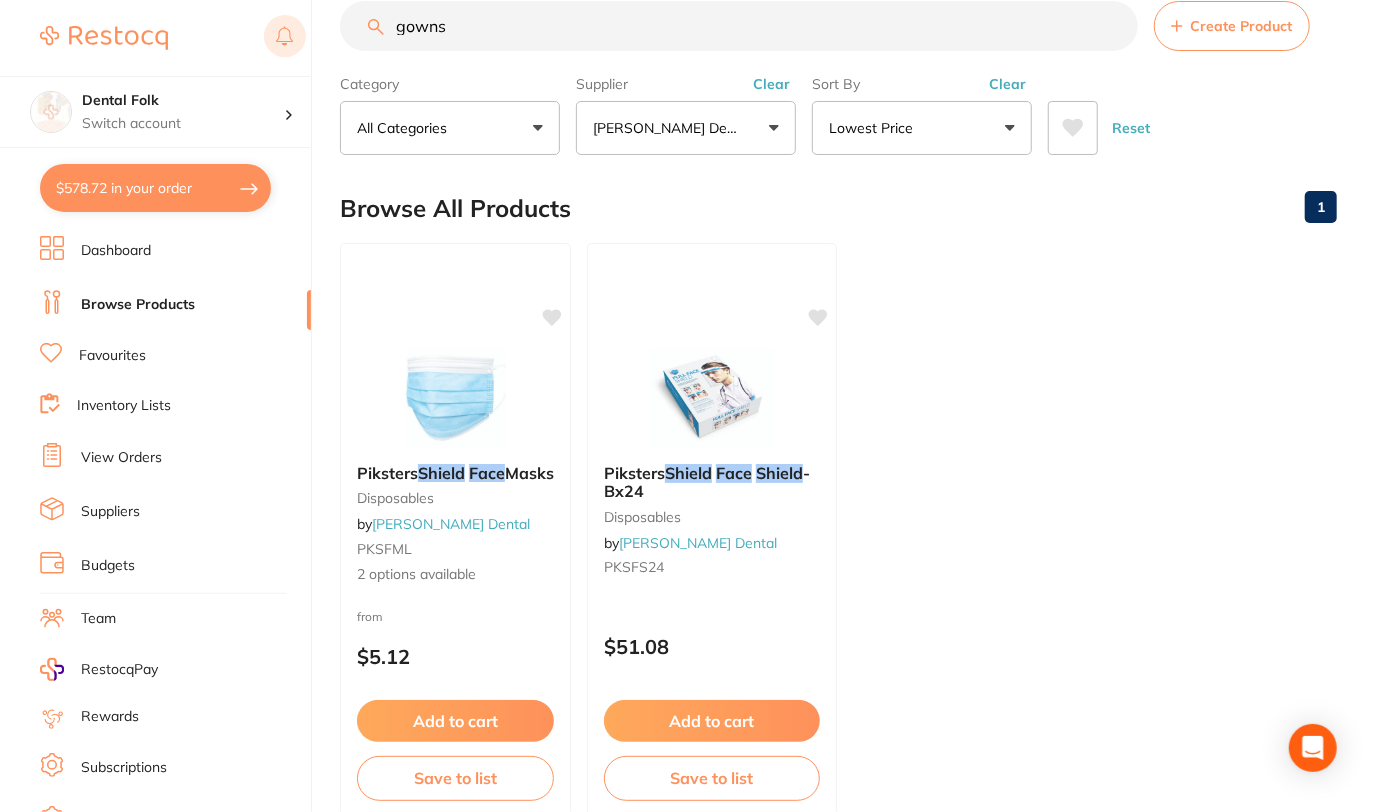 type on "gowns" 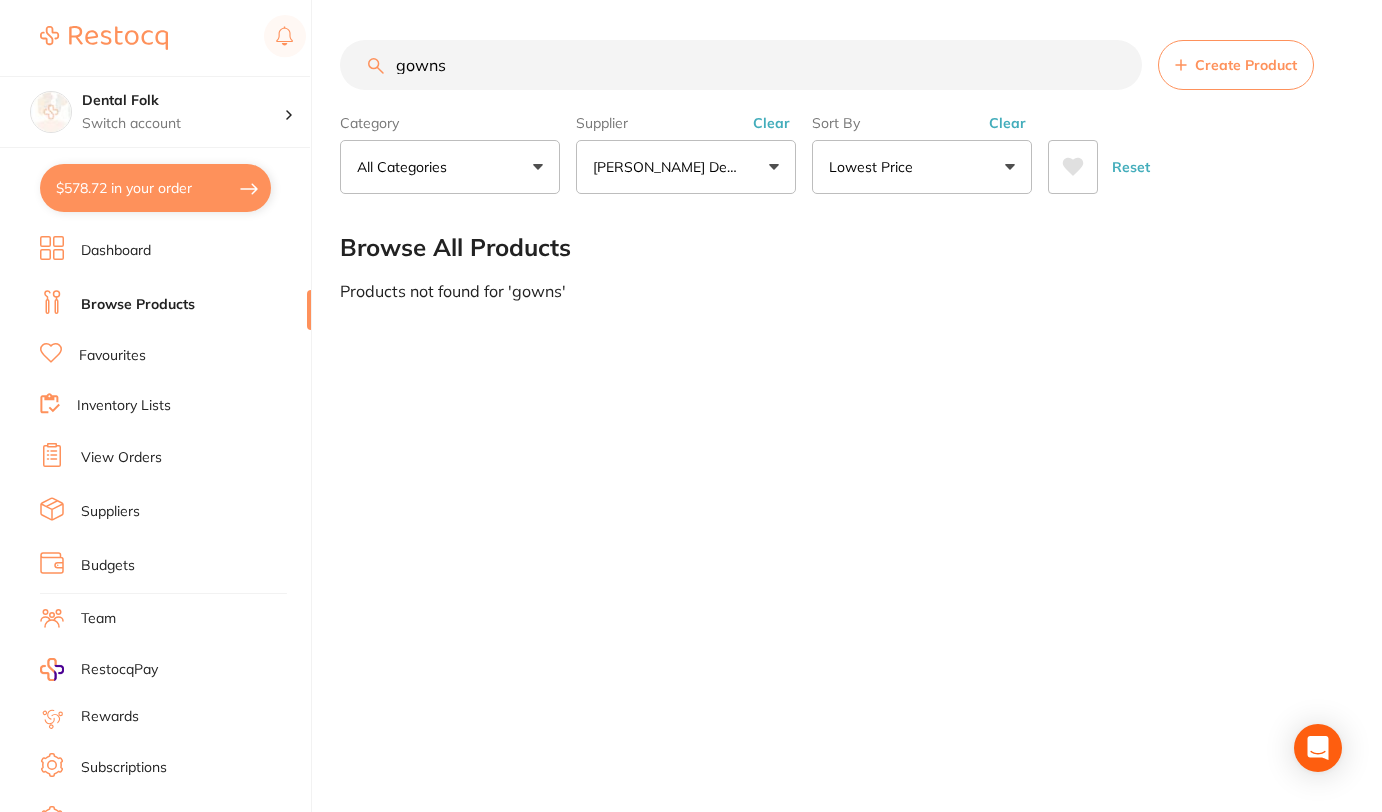 click on "[PERSON_NAME] Dental" at bounding box center [686, 167] 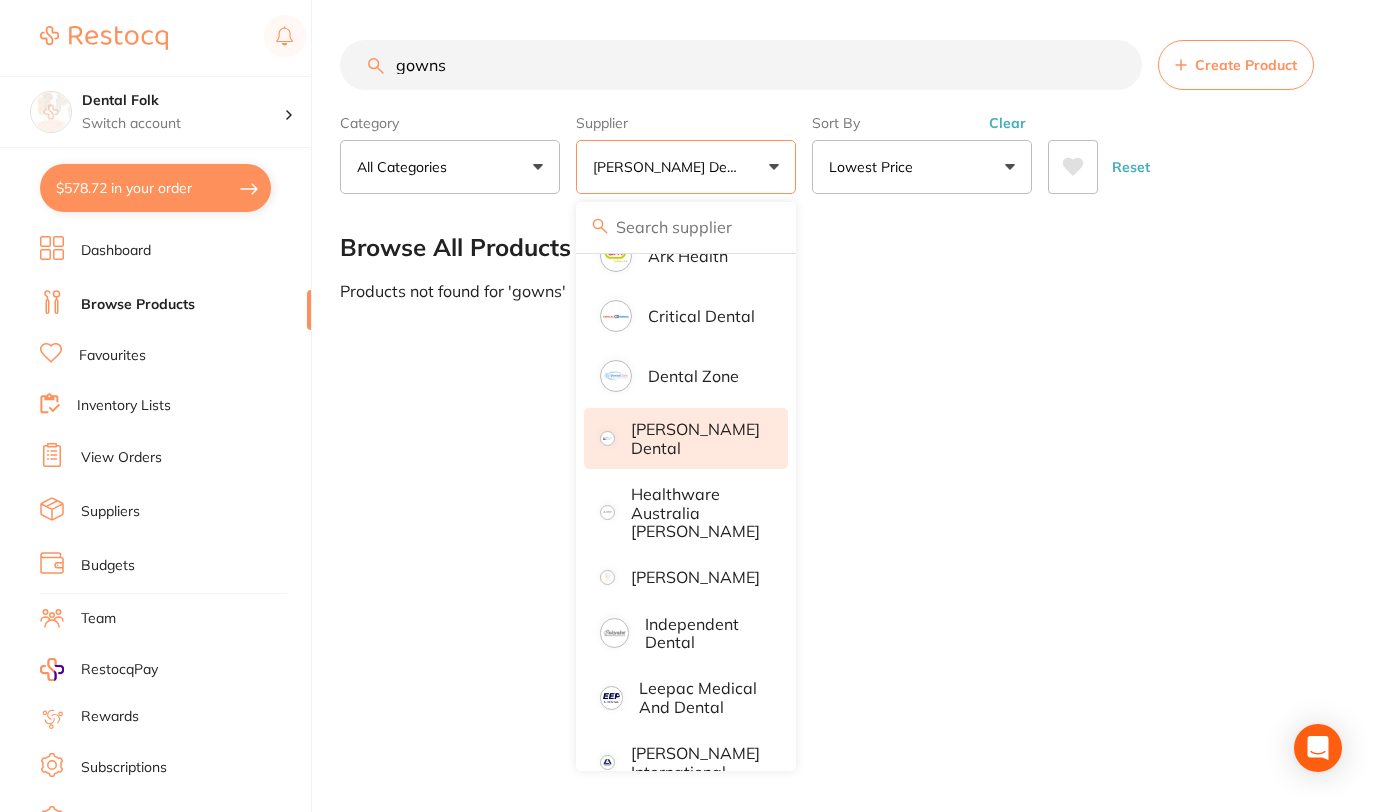 click on "Supplier" at bounding box center [686, 123] 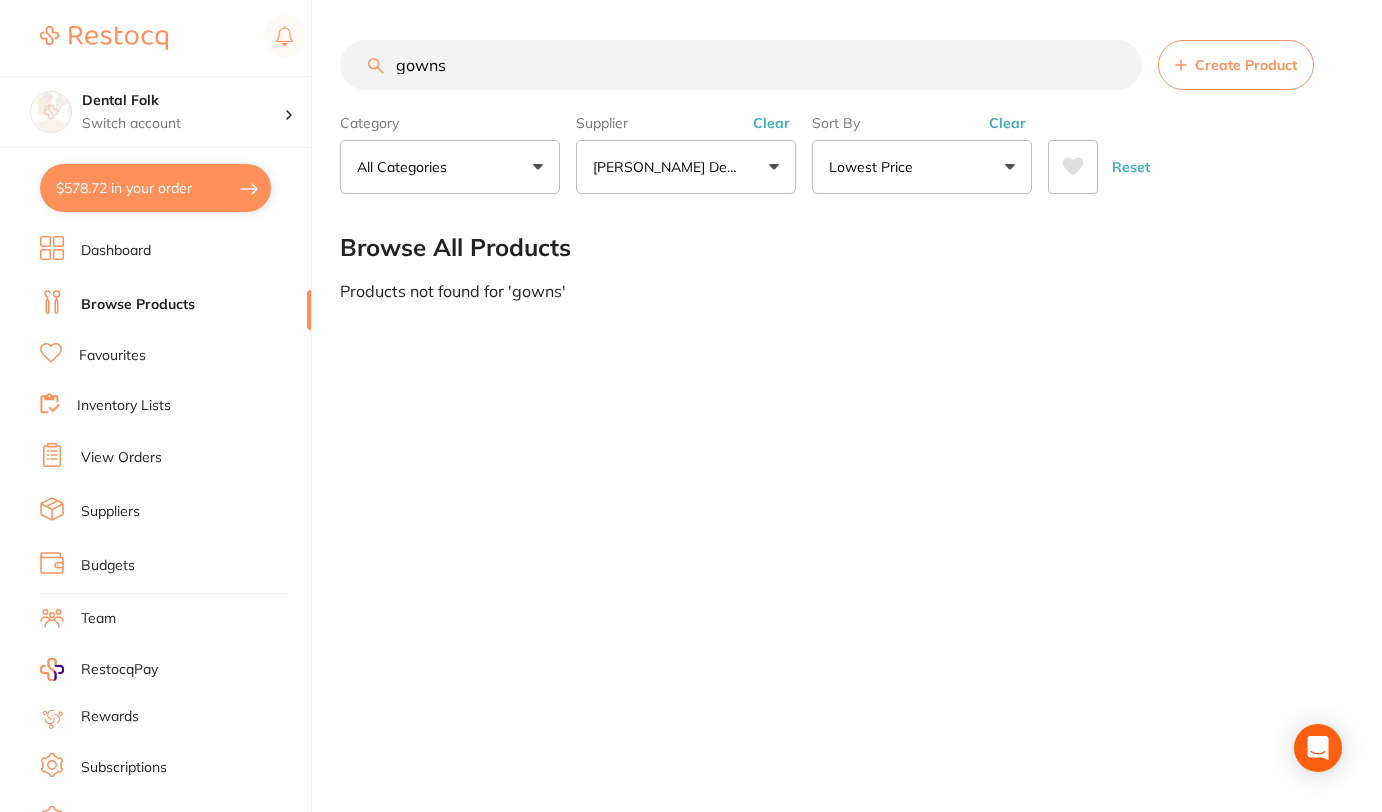 click on "Clear" at bounding box center [771, 123] 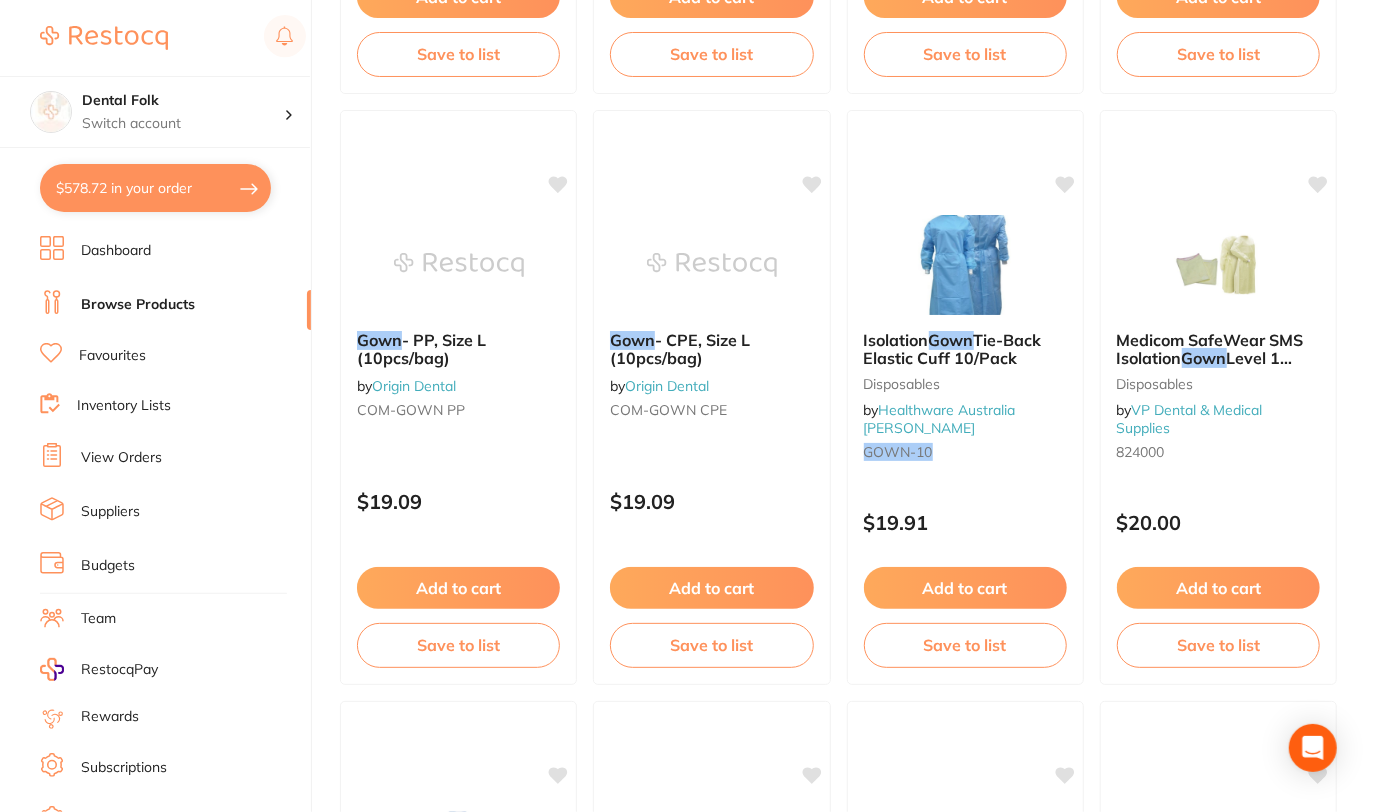 scroll, scrollTop: 1946, scrollLeft: 0, axis: vertical 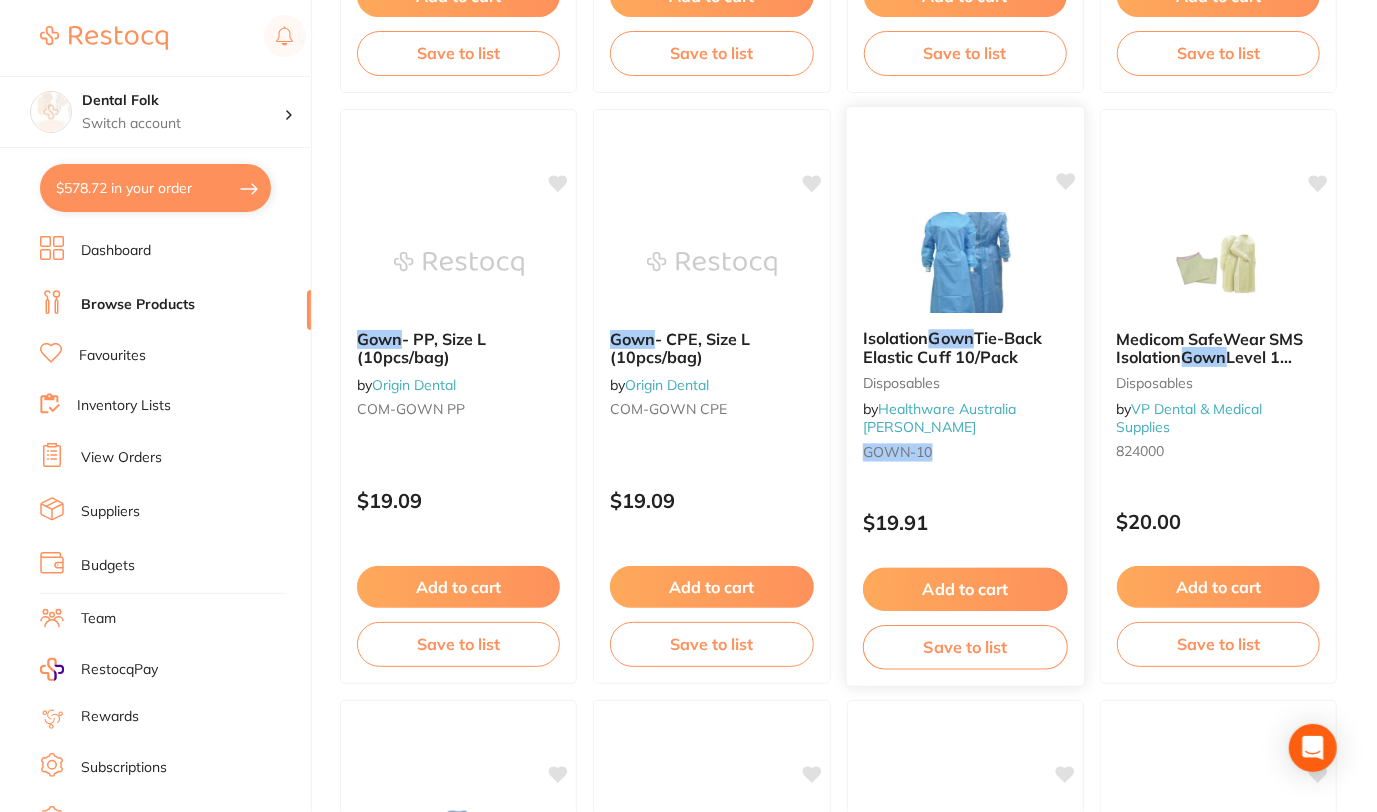 click on "Add to cart" at bounding box center (964, 589) 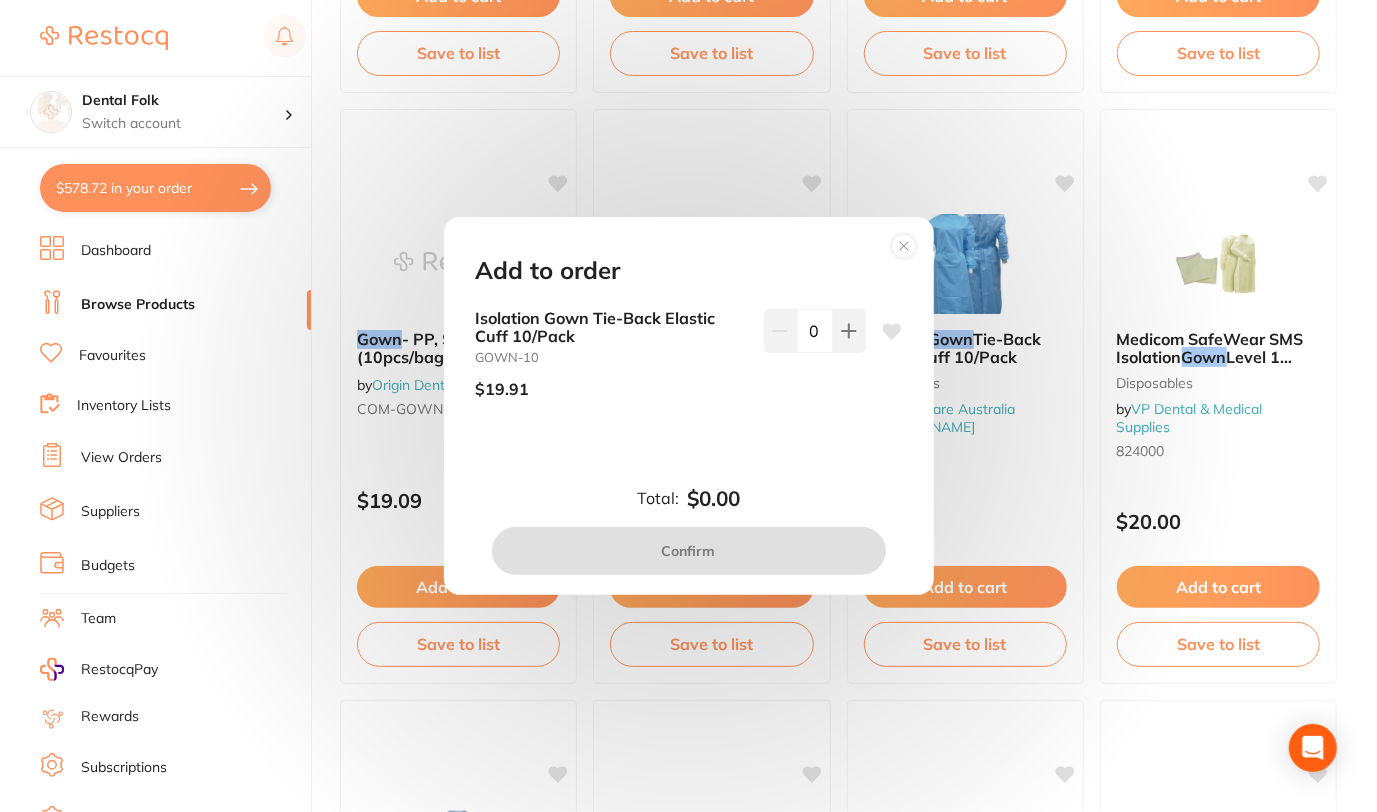 click 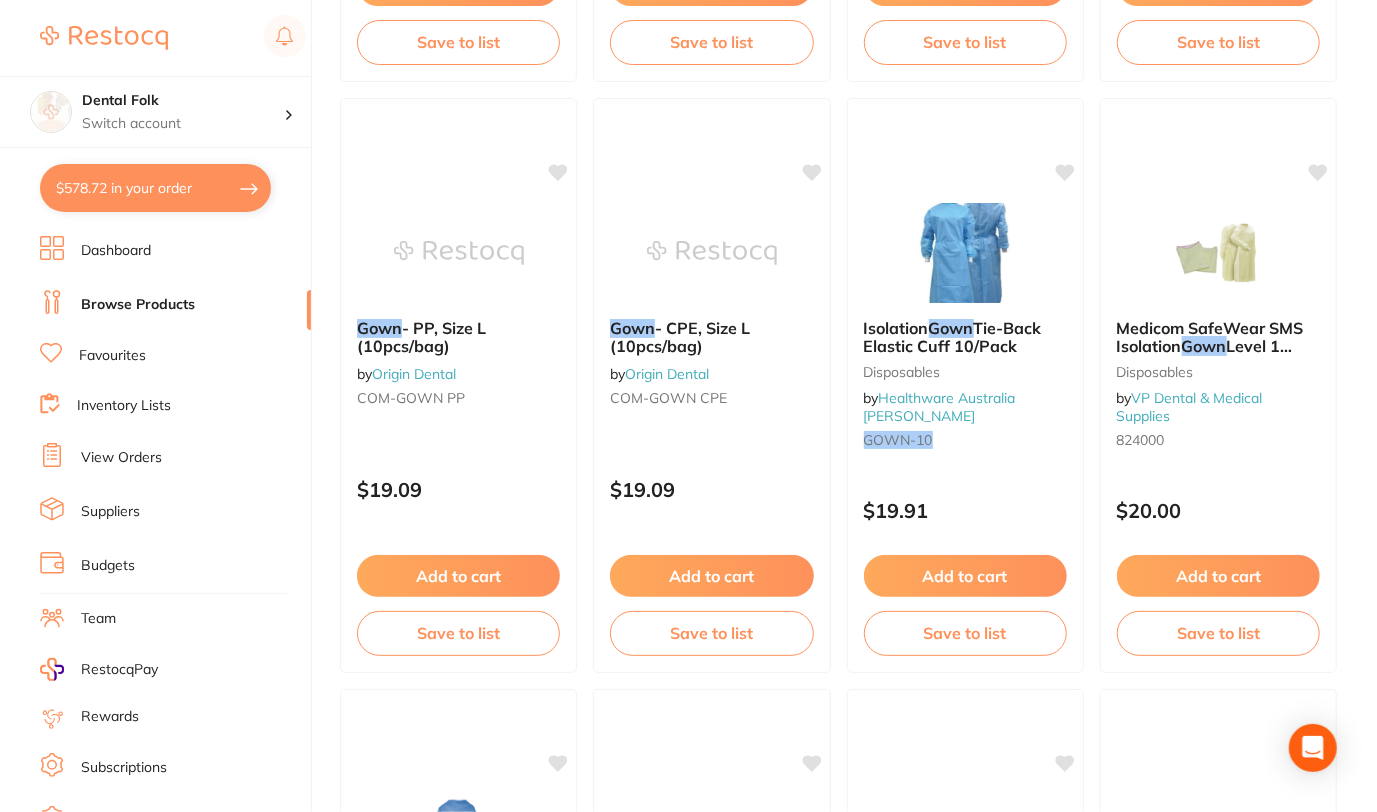 scroll, scrollTop: 1956, scrollLeft: 0, axis: vertical 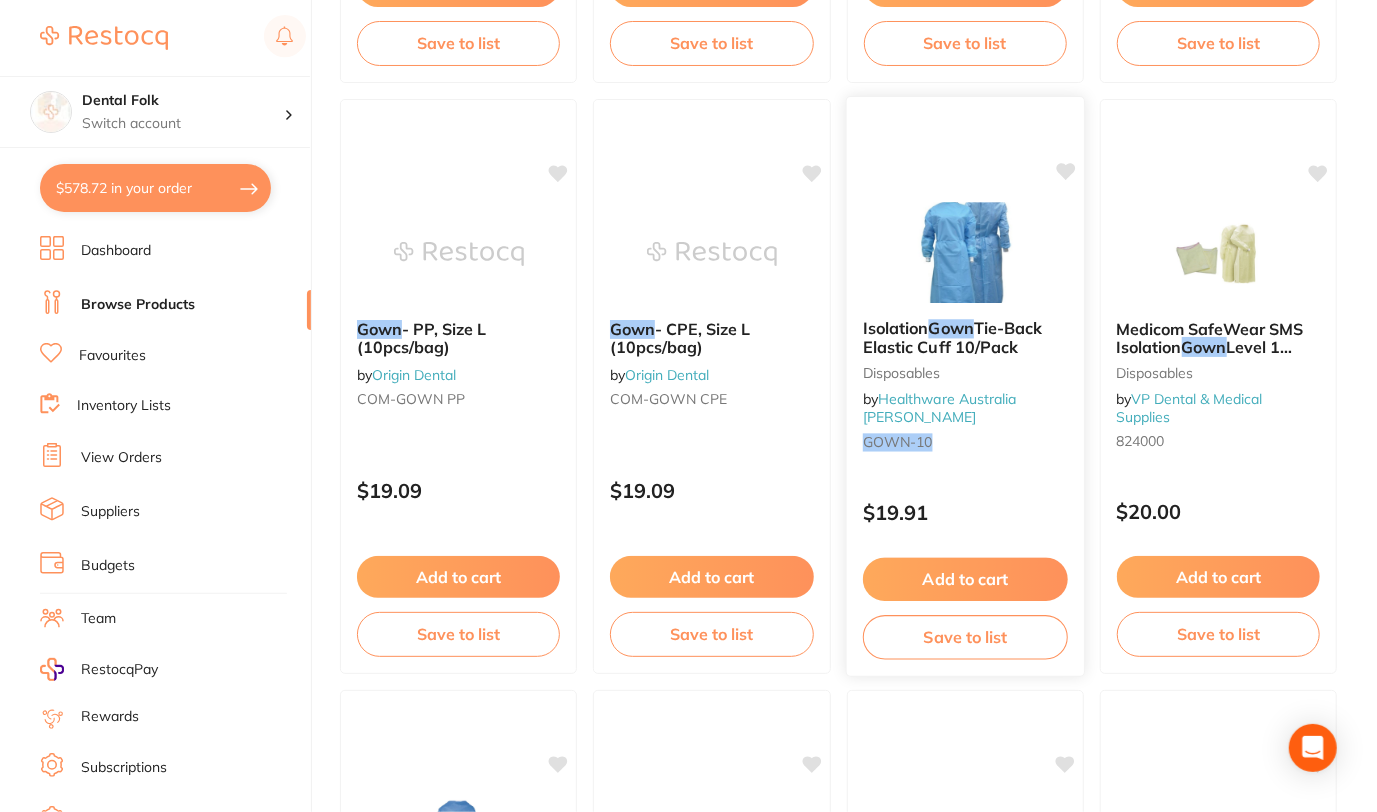 click on "Add to cart" at bounding box center [964, 579] 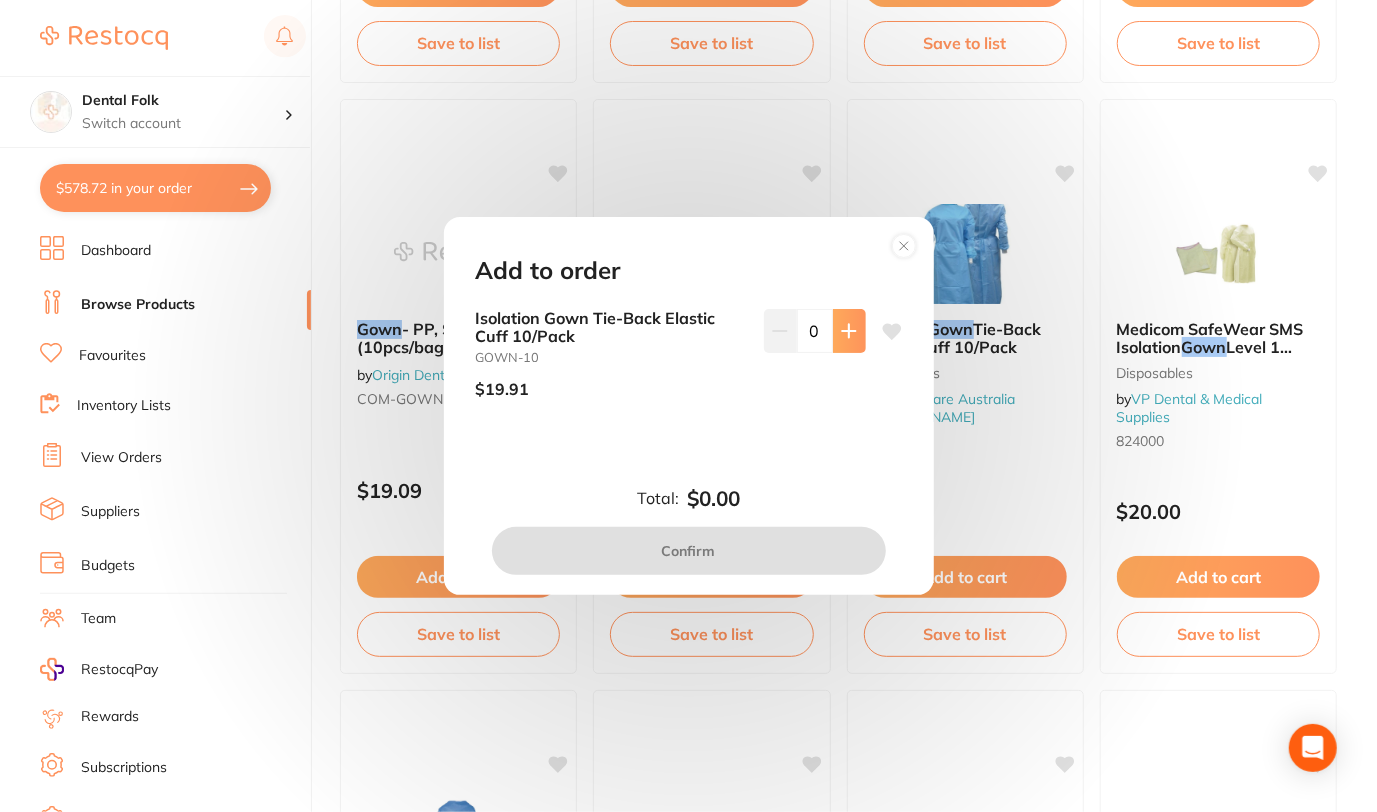 click at bounding box center [849, 331] 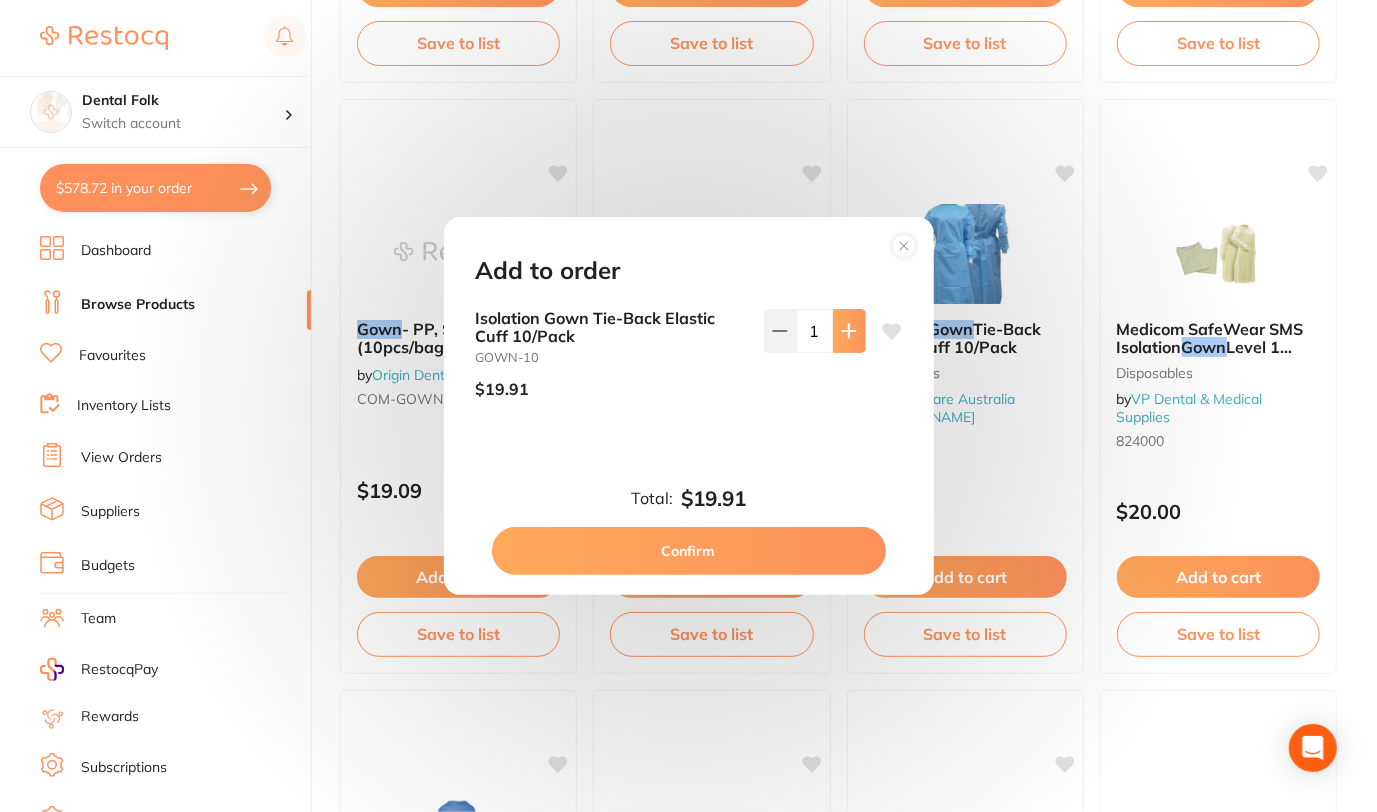 click at bounding box center (849, 331) 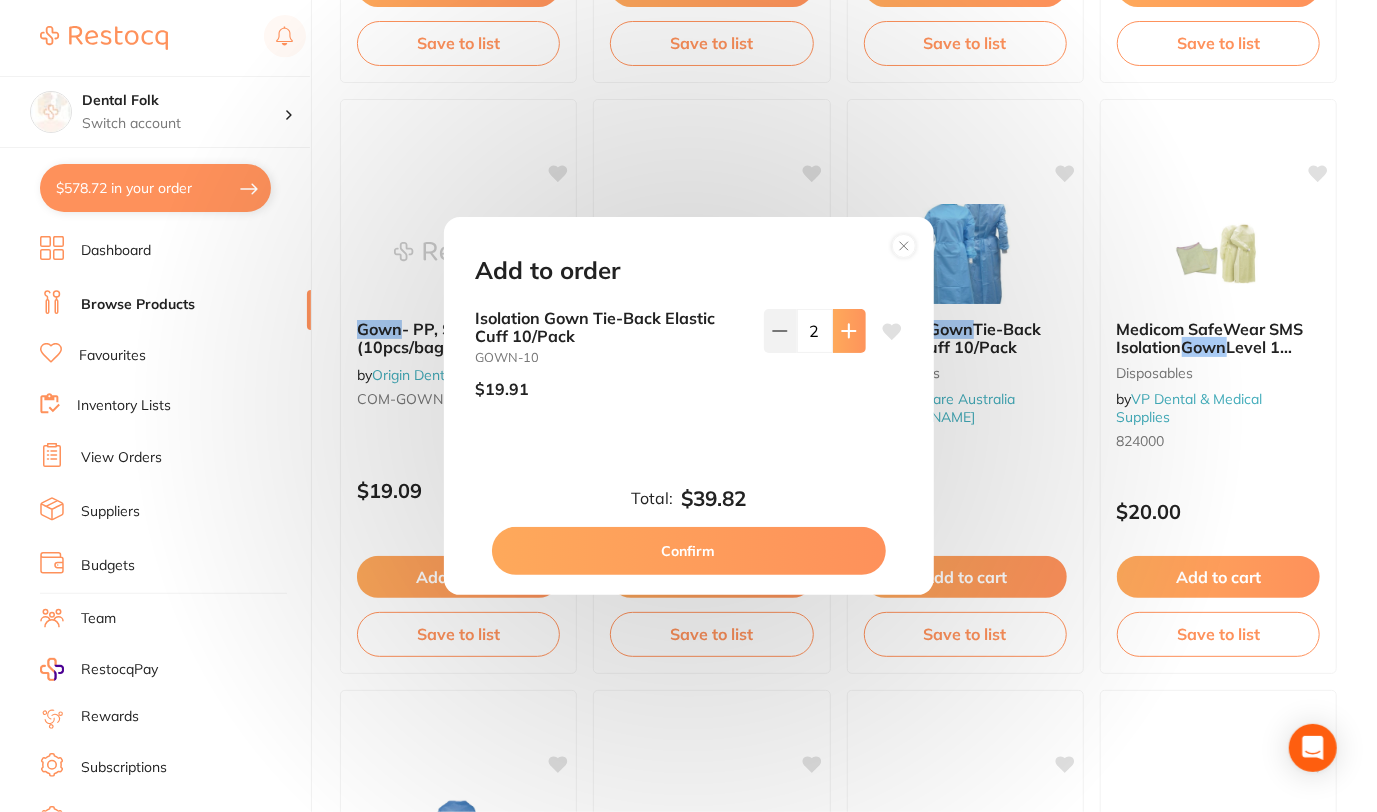 click at bounding box center [849, 331] 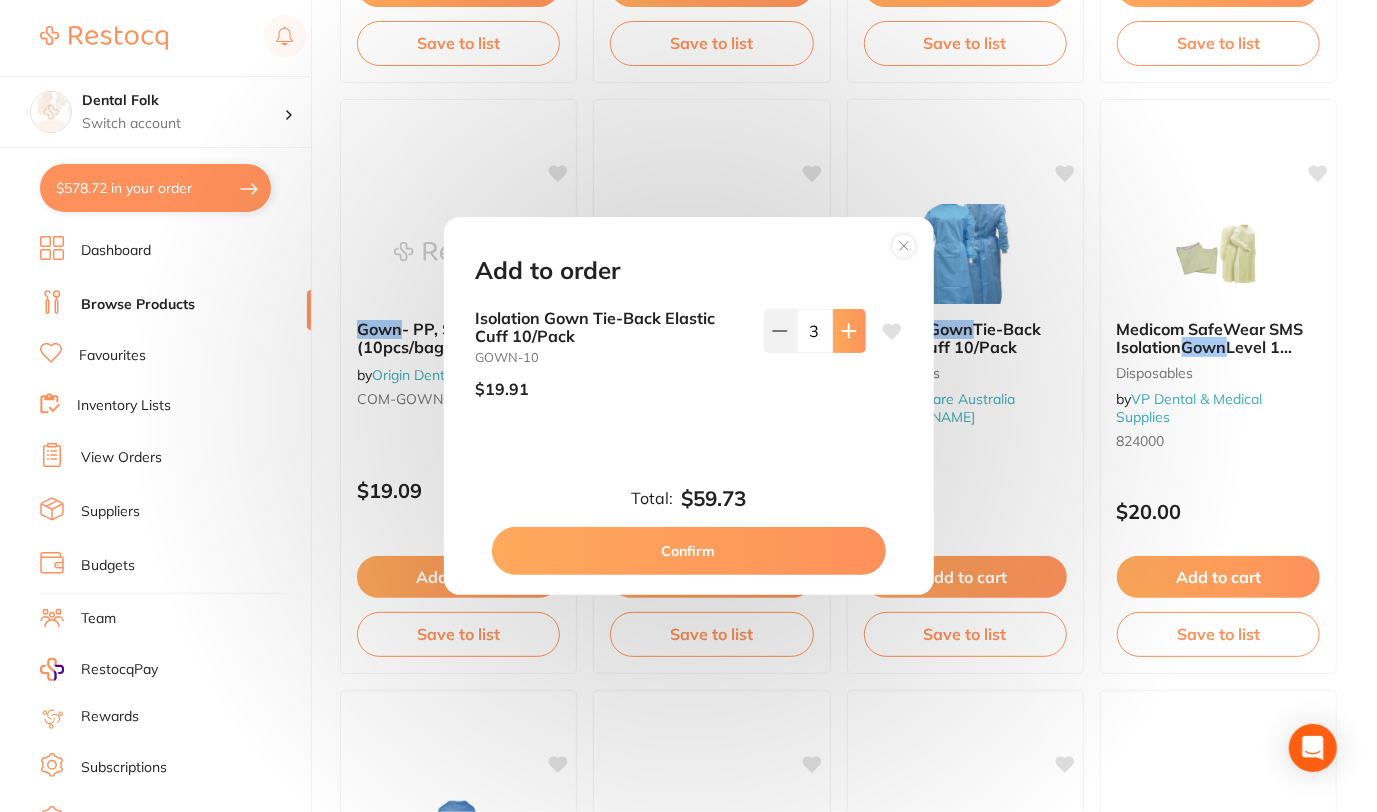 click at bounding box center [849, 331] 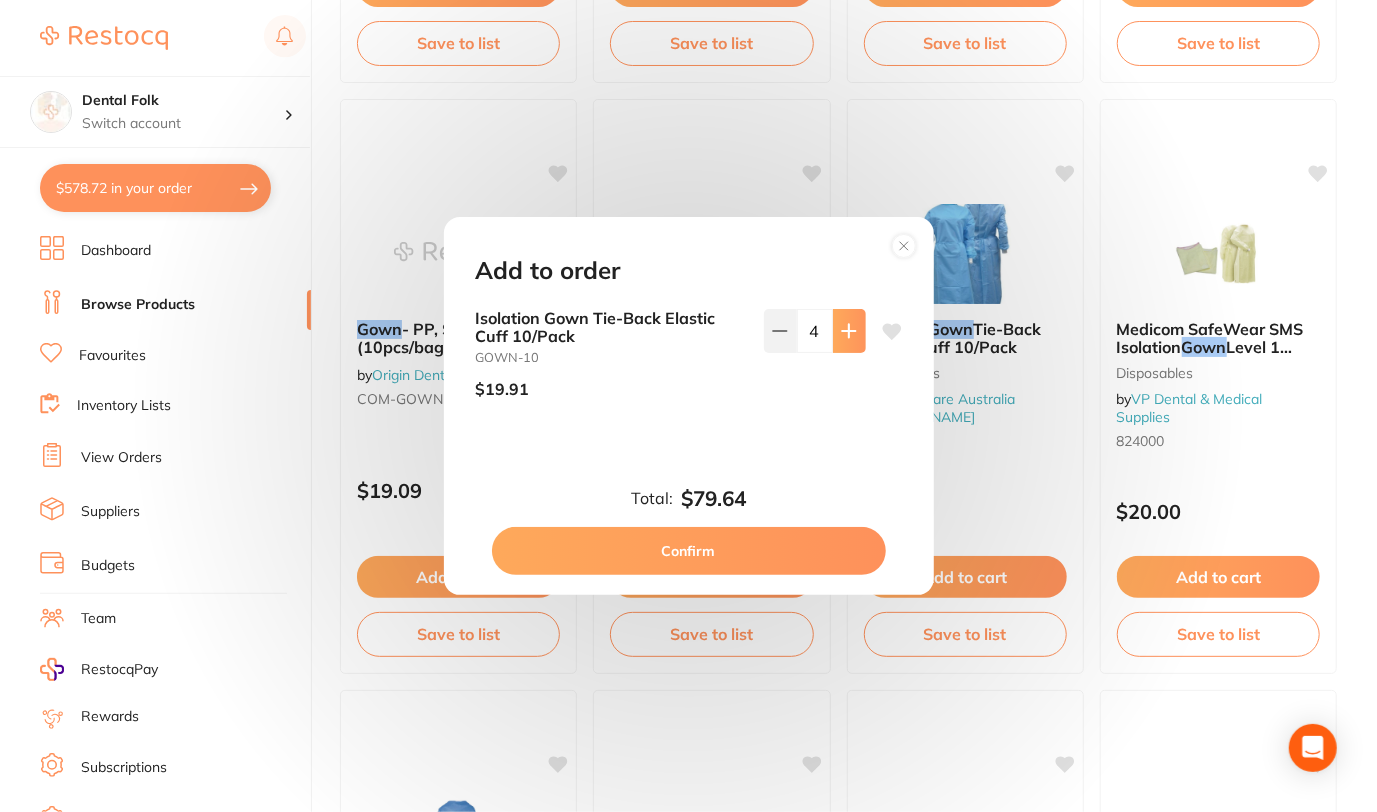 click at bounding box center (849, 331) 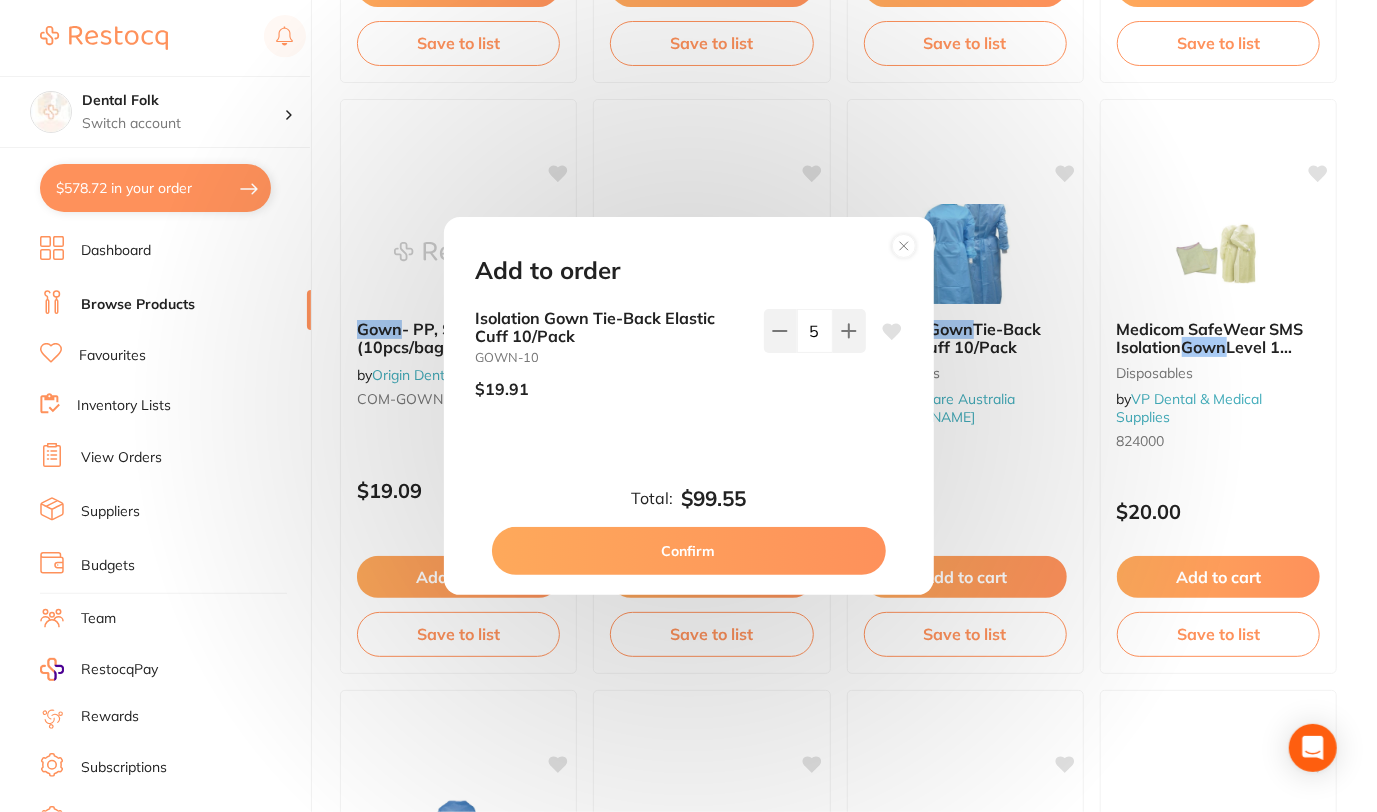 click on "Confirm" at bounding box center (689, 551) 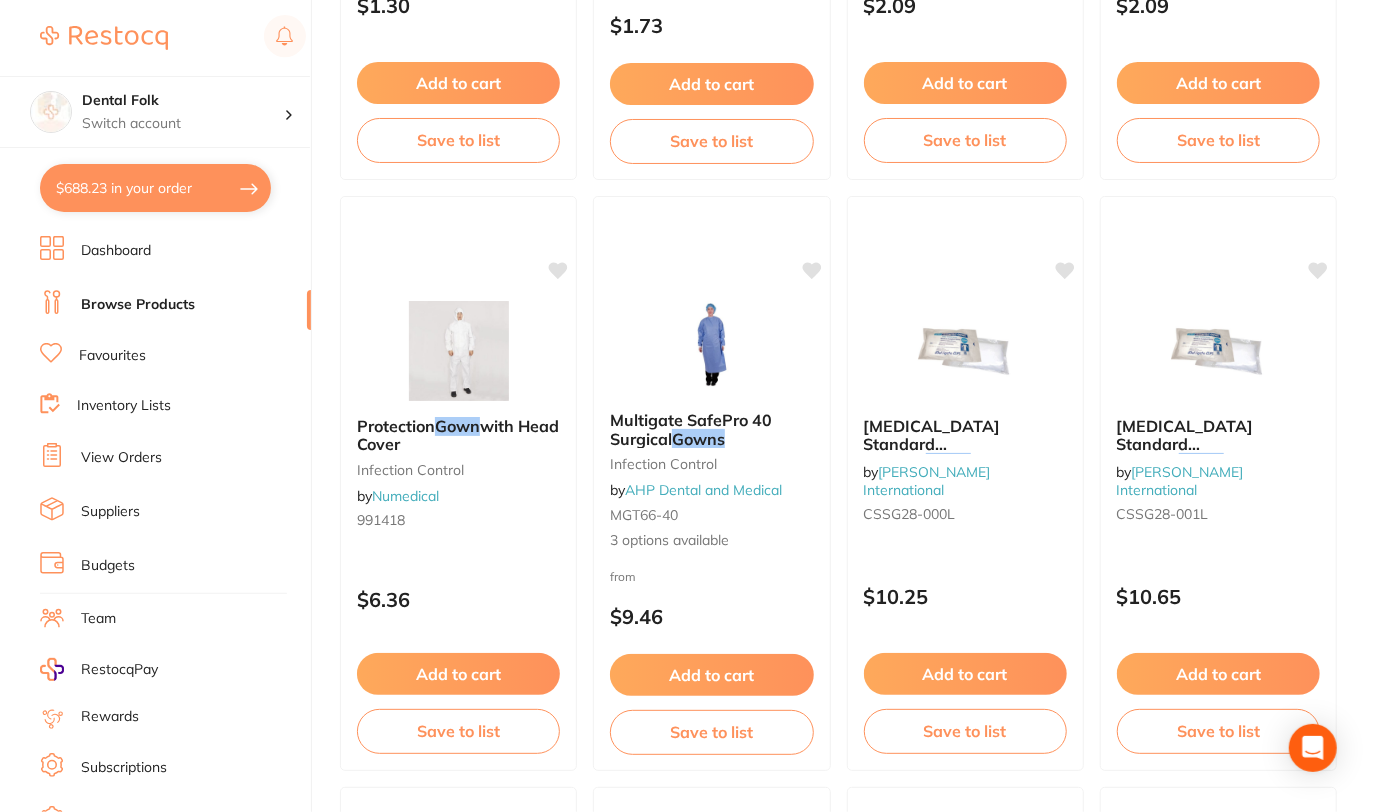 scroll, scrollTop: 0, scrollLeft: 0, axis: both 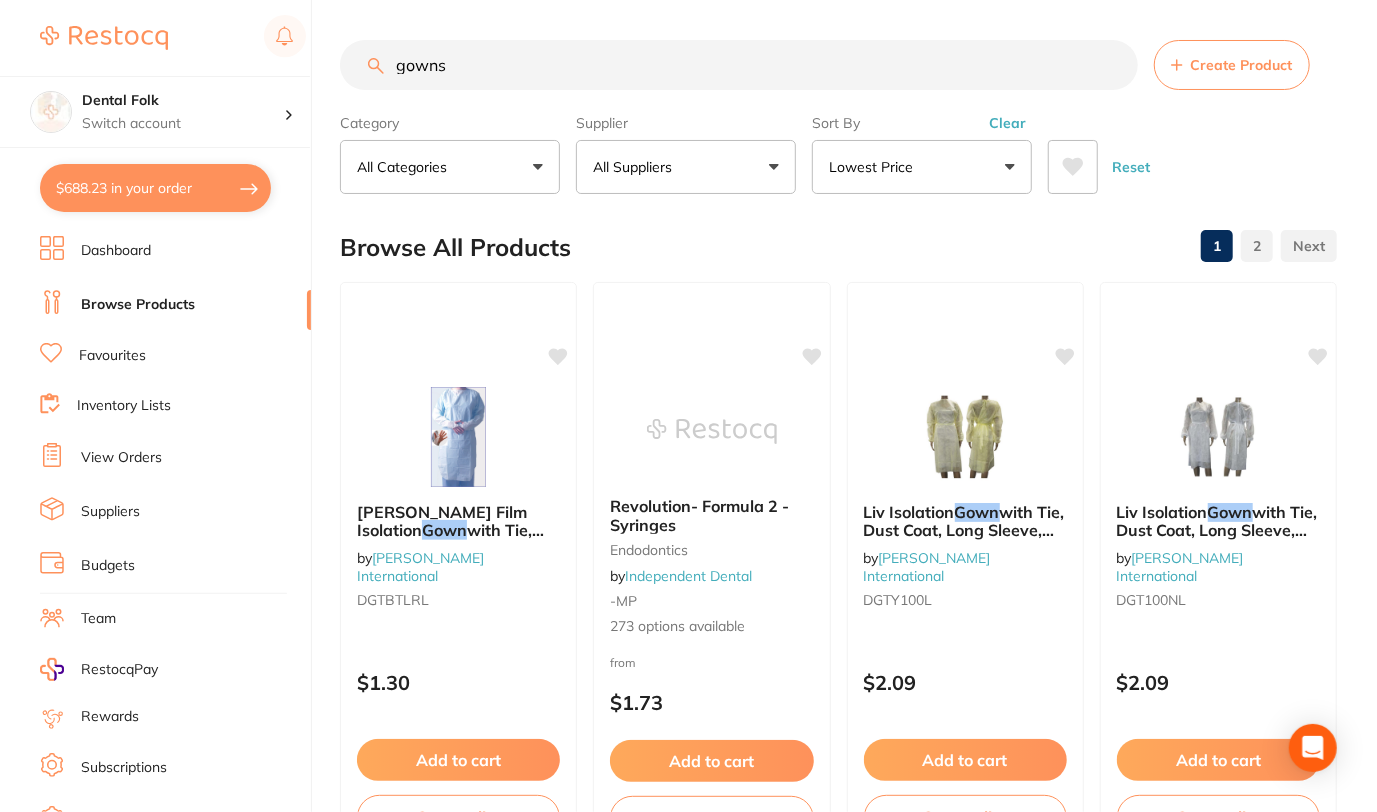 drag, startPoint x: 427, startPoint y: 55, endPoint x: 330, endPoint y: 39, distance: 98.31073 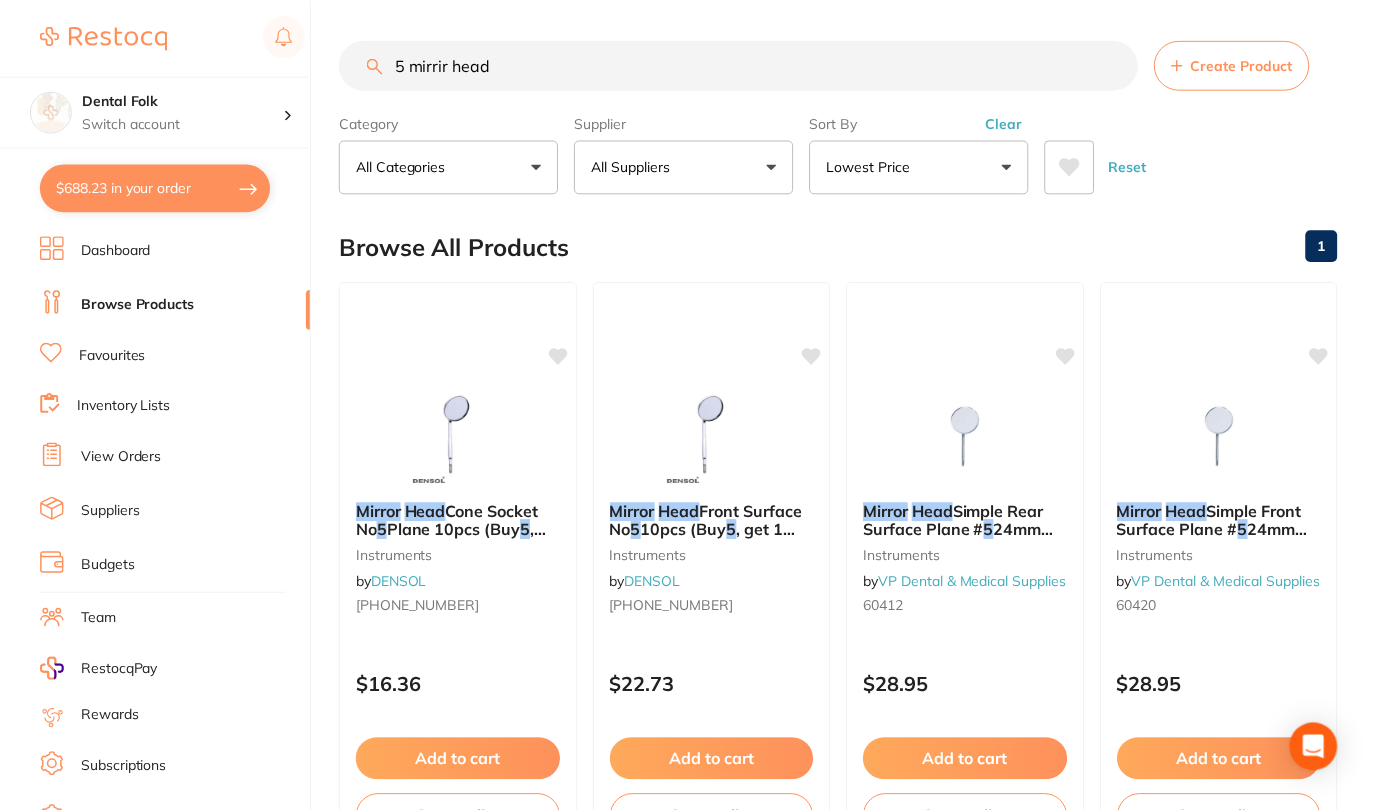 scroll, scrollTop: 0, scrollLeft: 0, axis: both 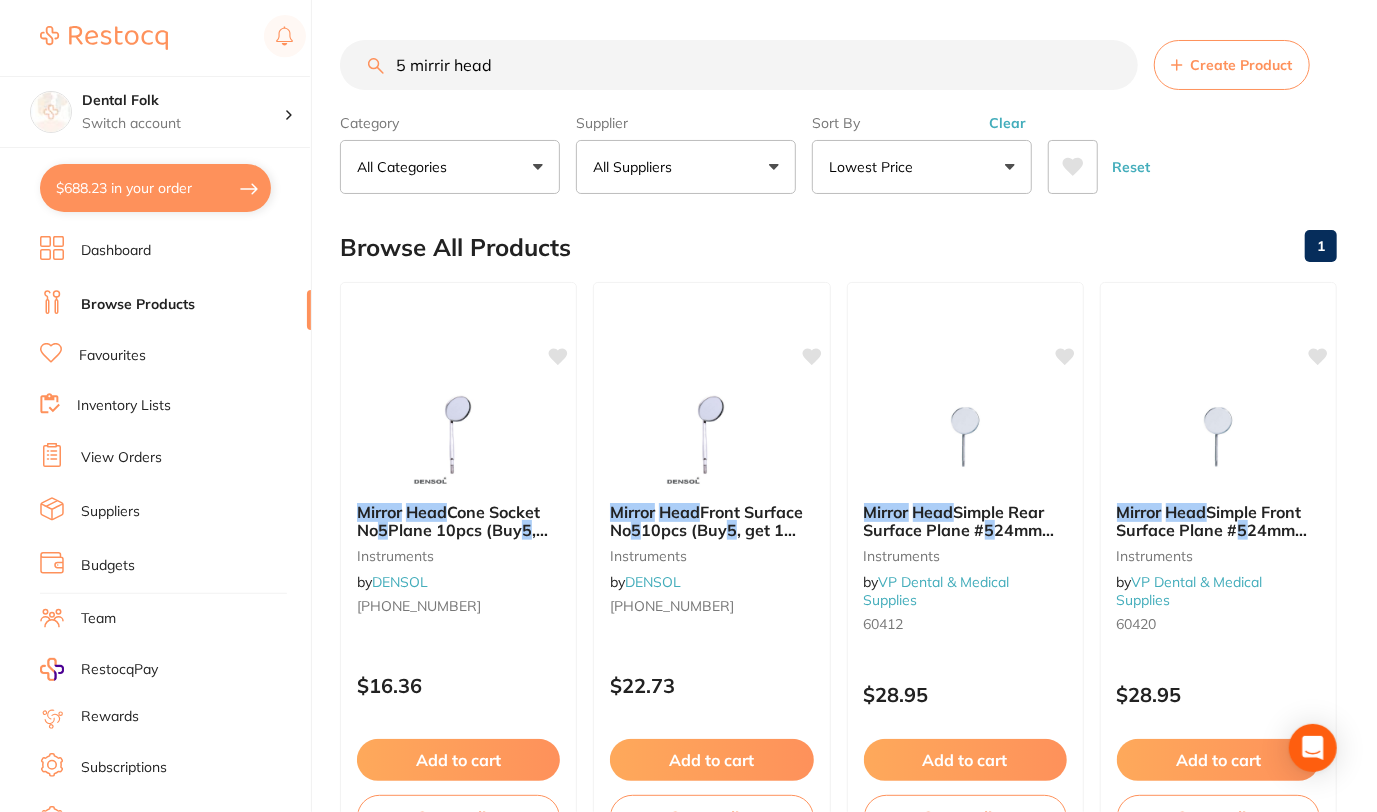 click on "5 mirrir head" at bounding box center (739, 65) 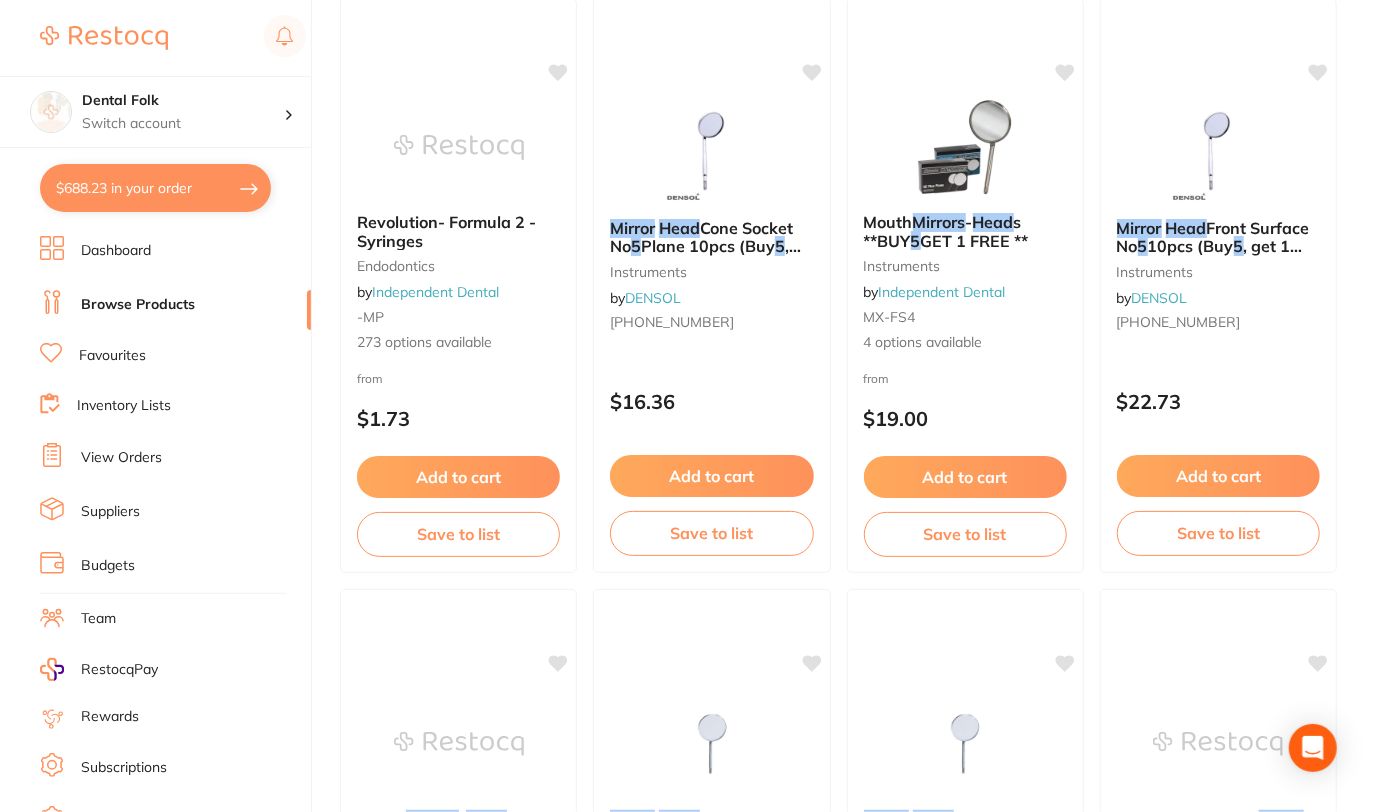 scroll, scrollTop: 283, scrollLeft: 0, axis: vertical 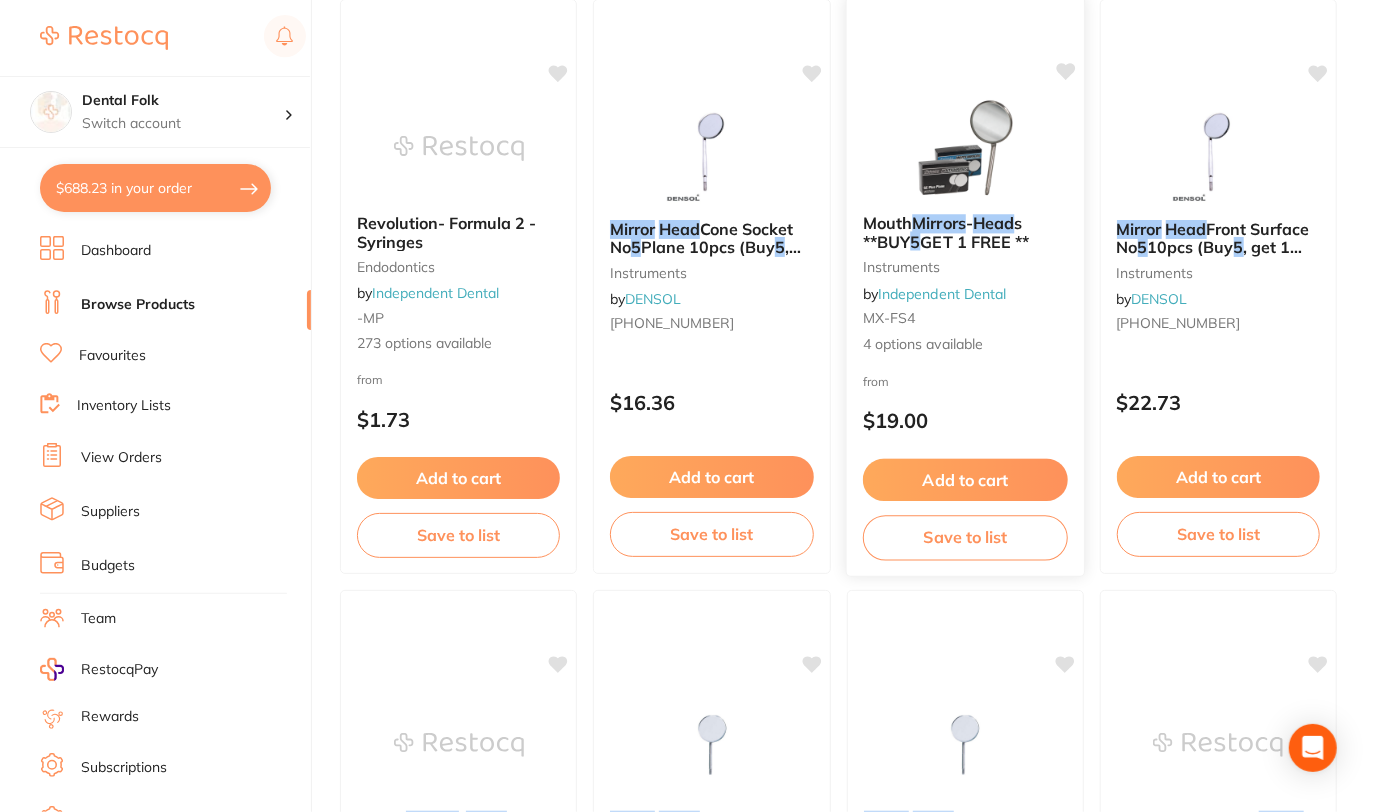 click on "GET 1 FREE **" at bounding box center [974, 241] 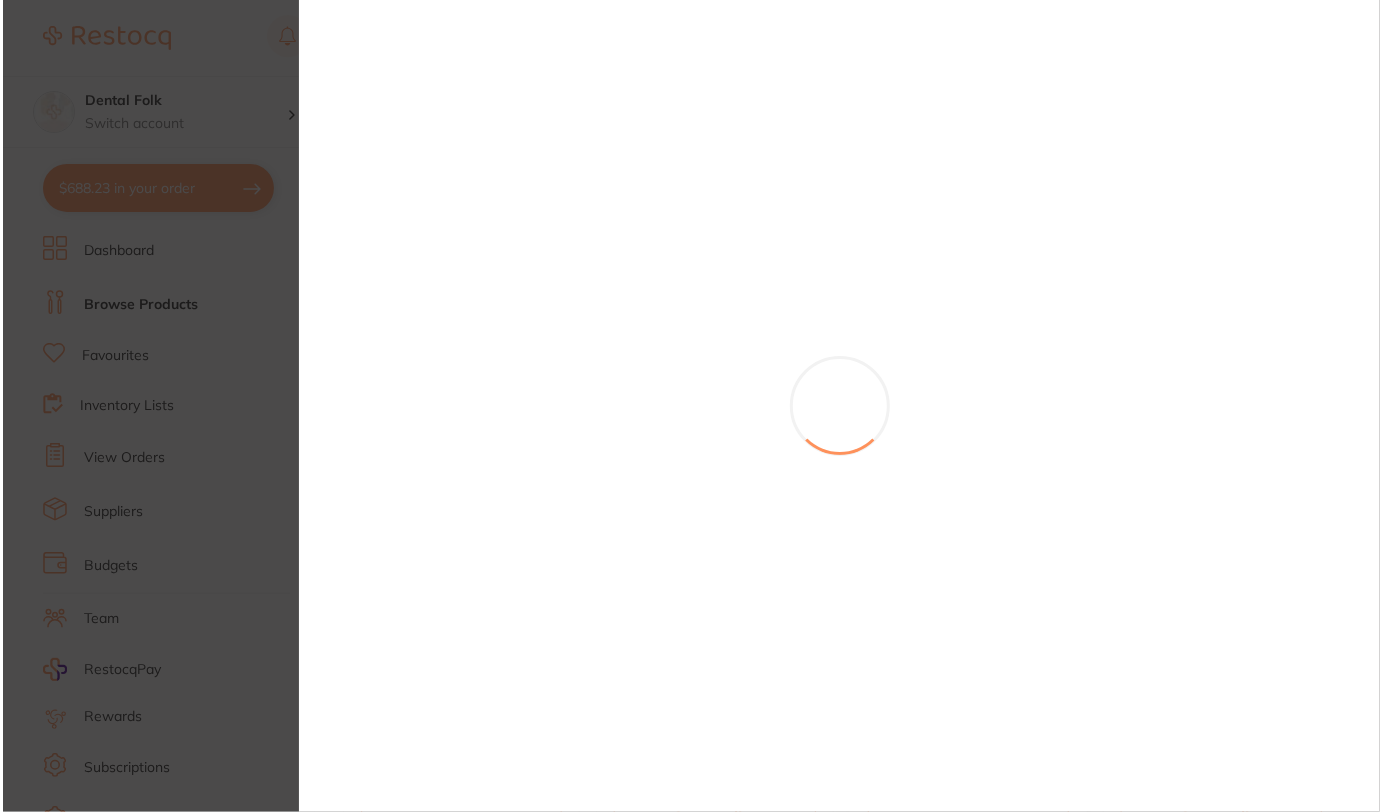 scroll, scrollTop: 0, scrollLeft: 0, axis: both 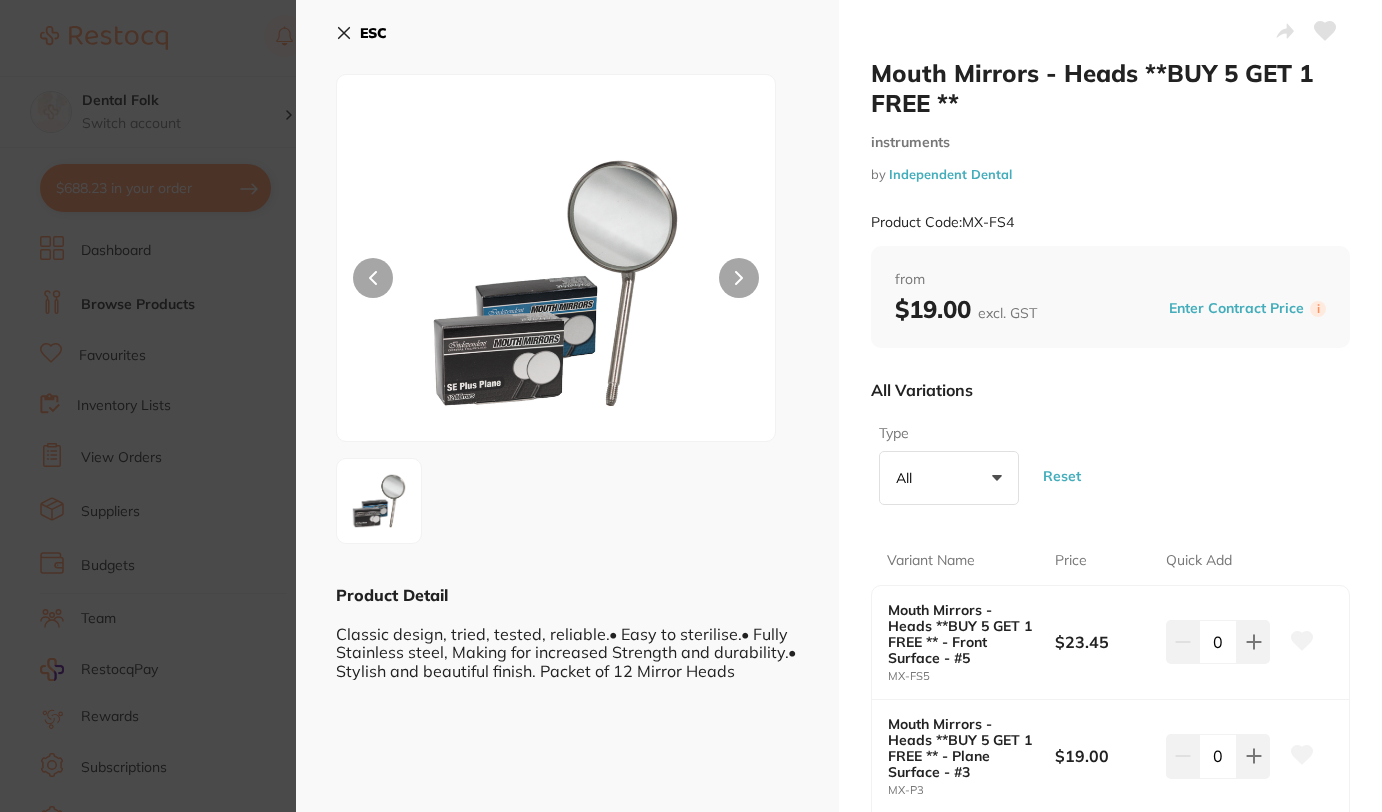 click 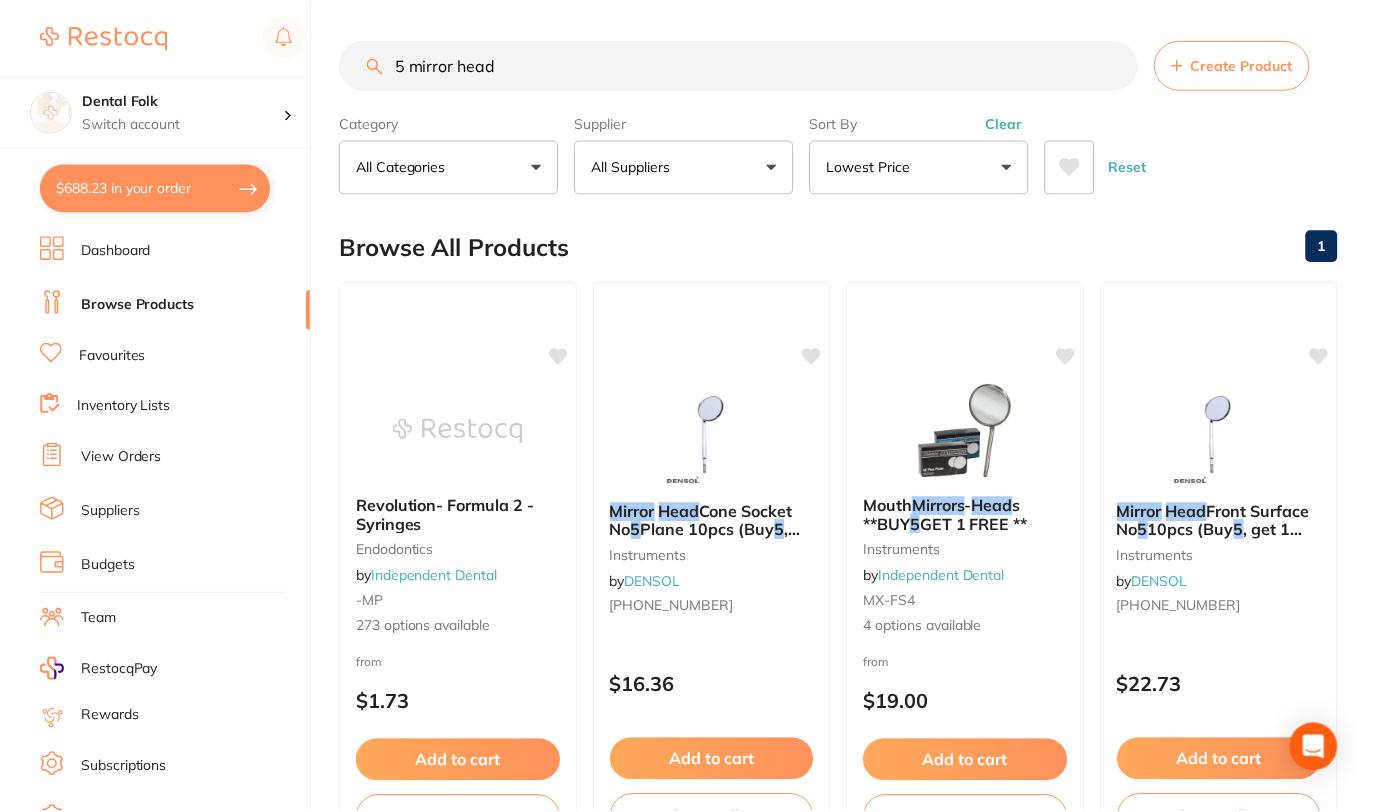 scroll, scrollTop: 283, scrollLeft: 0, axis: vertical 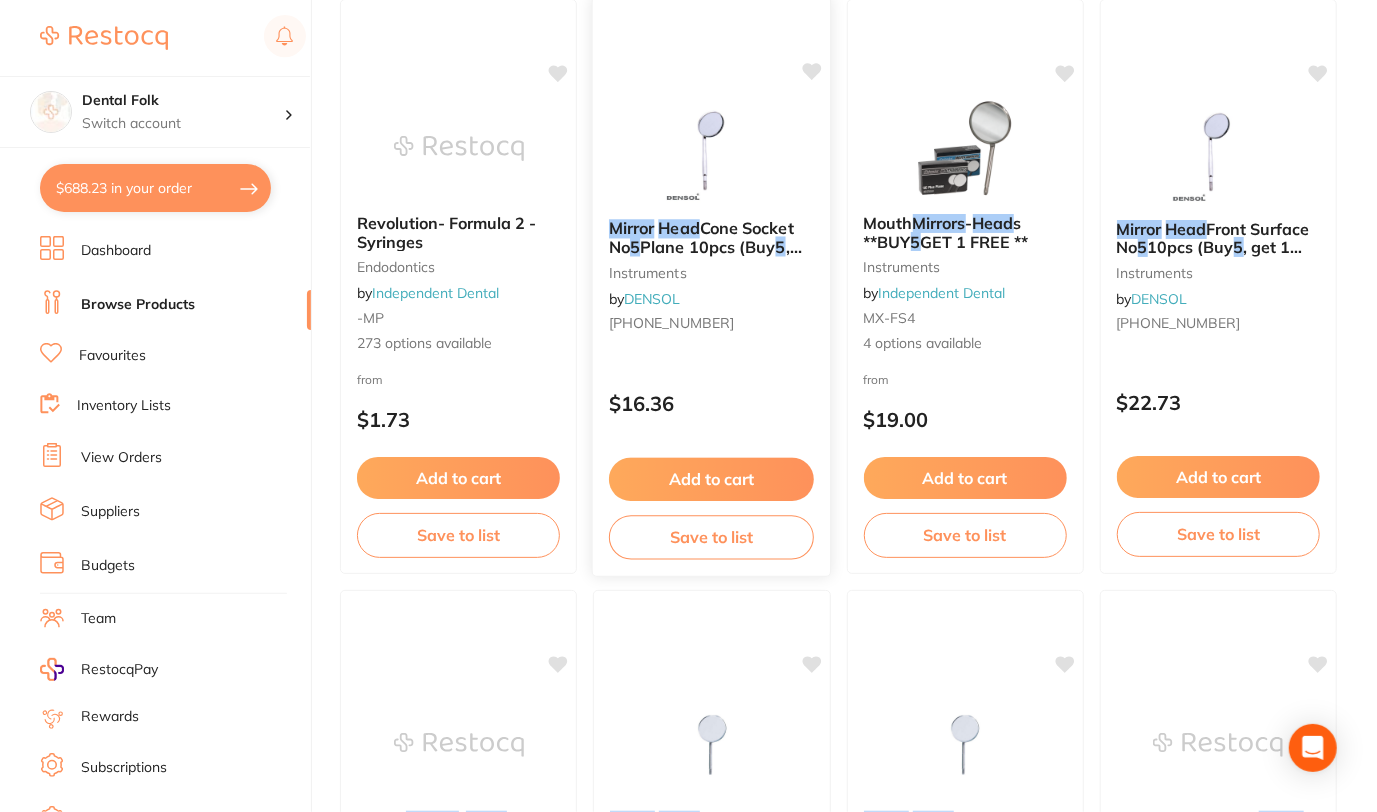 click on "instruments" at bounding box center [711, 272] 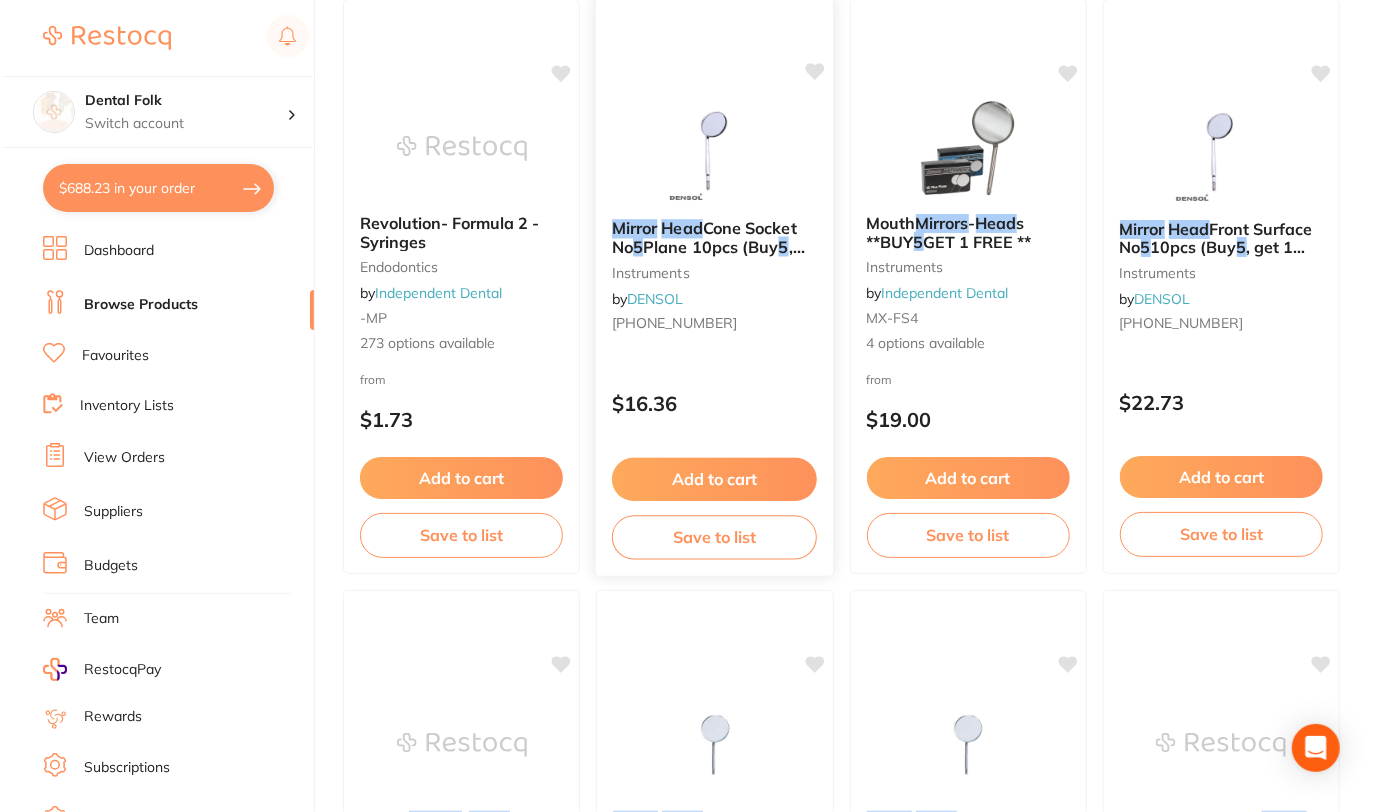 scroll, scrollTop: 0, scrollLeft: 0, axis: both 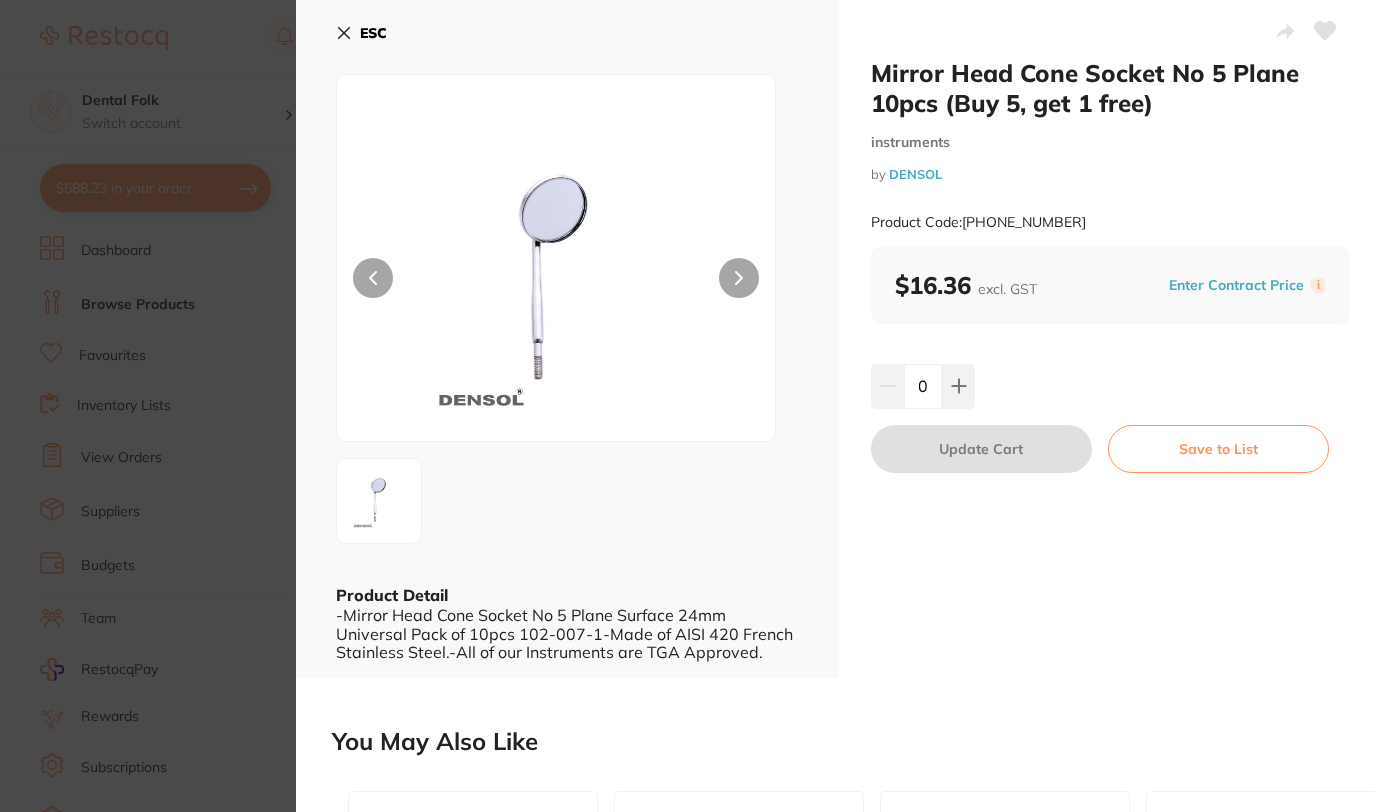 click 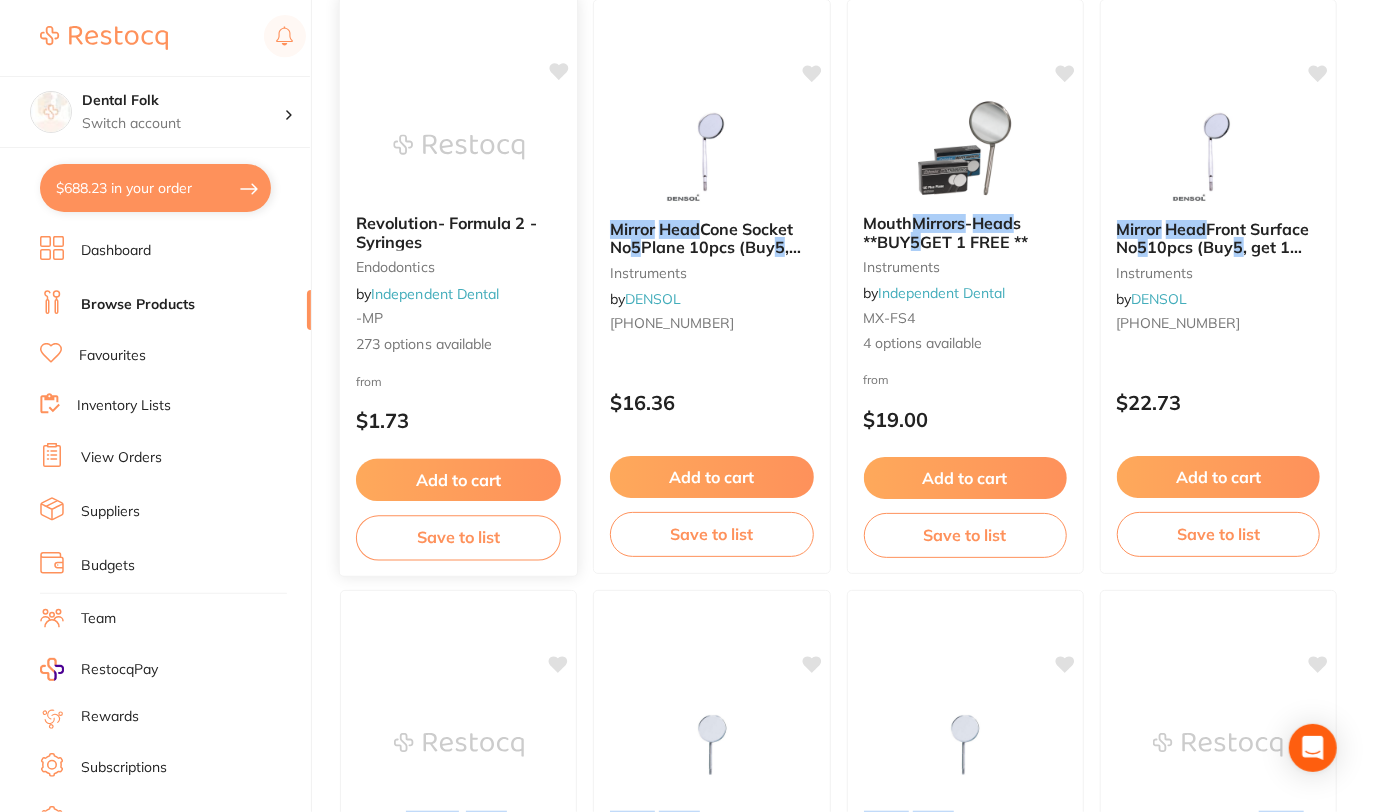 scroll, scrollTop: 0, scrollLeft: 0, axis: both 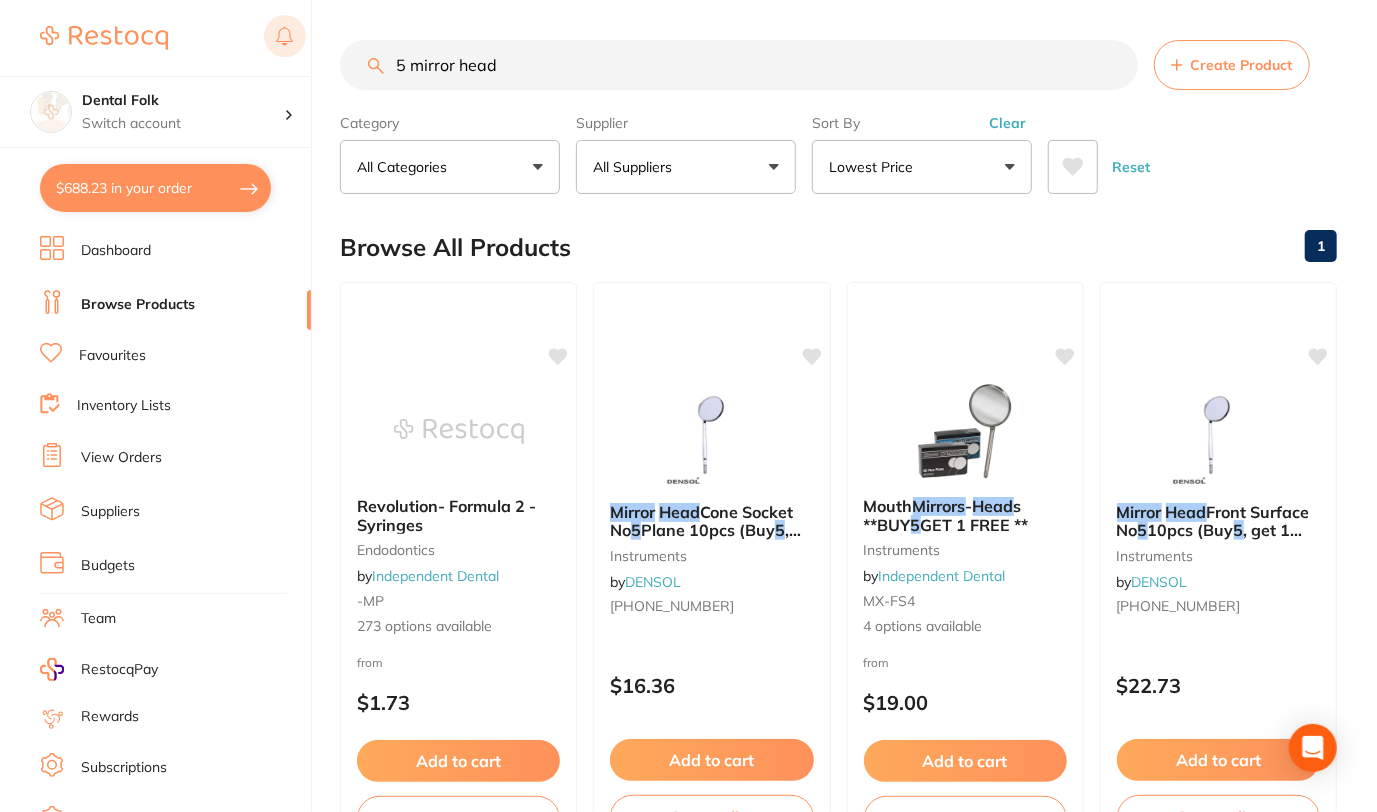 drag, startPoint x: 328, startPoint y: 48, endPoint x: 272, endPoint y: 37, distance: 57.070133 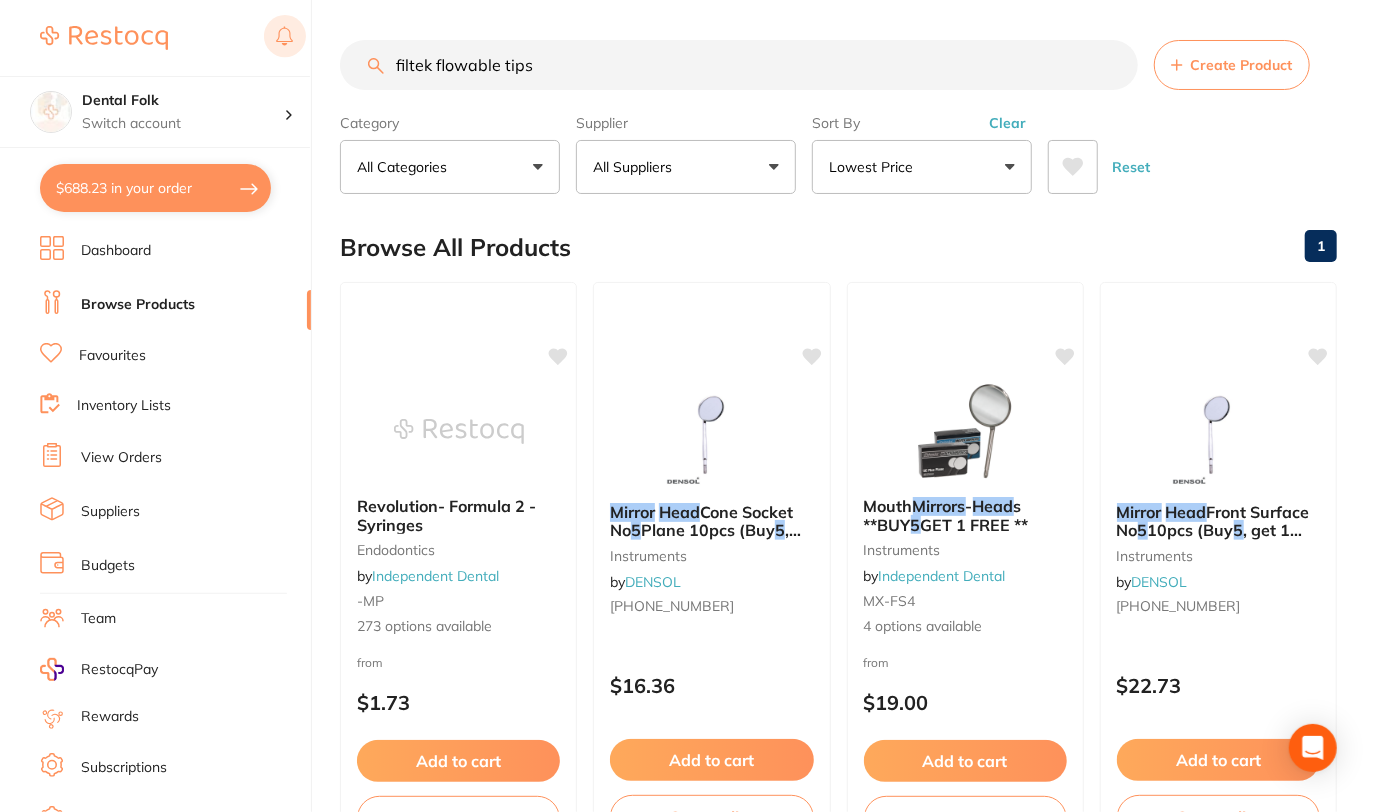 type on "filtek flowable tips" 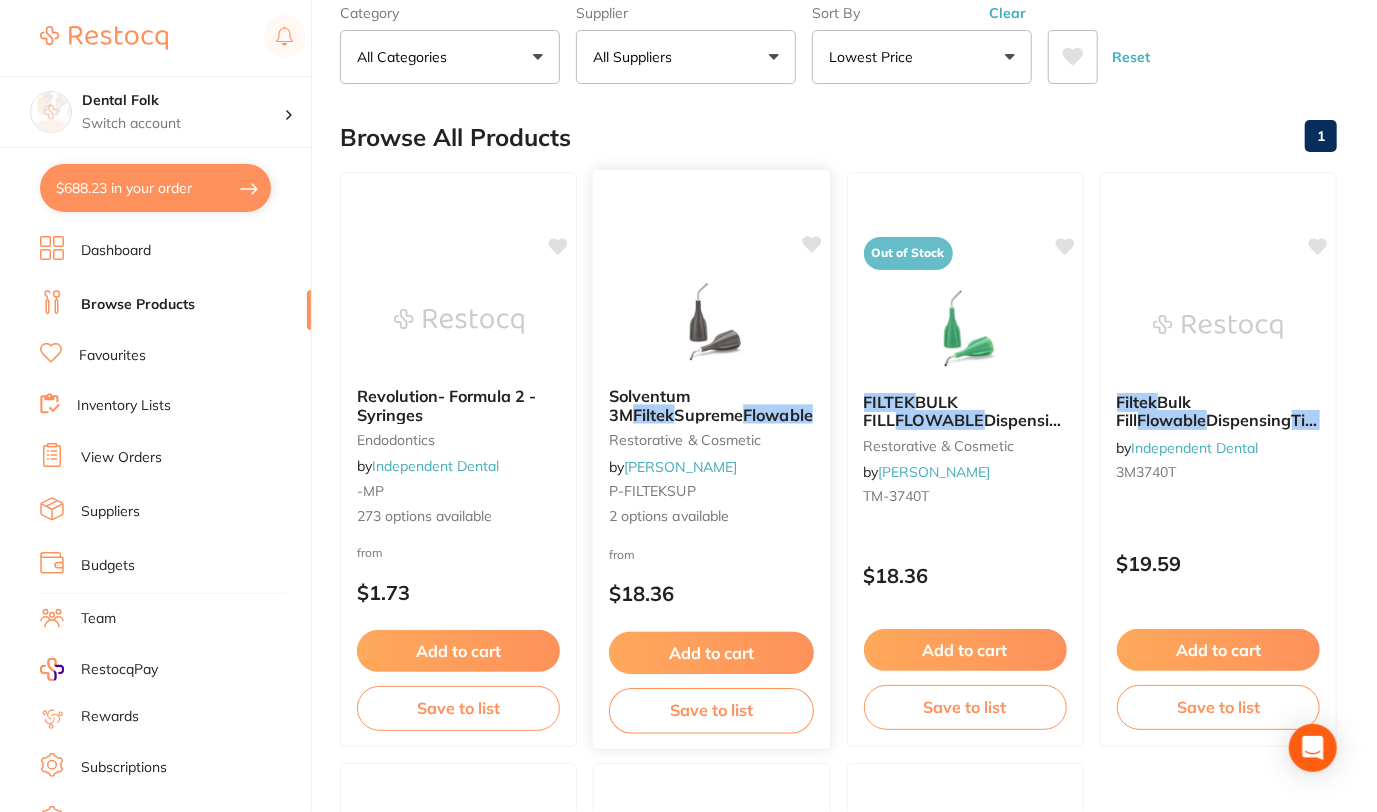 scroll, scrollTop: 96, scrollLeft: 0, axis: vertical 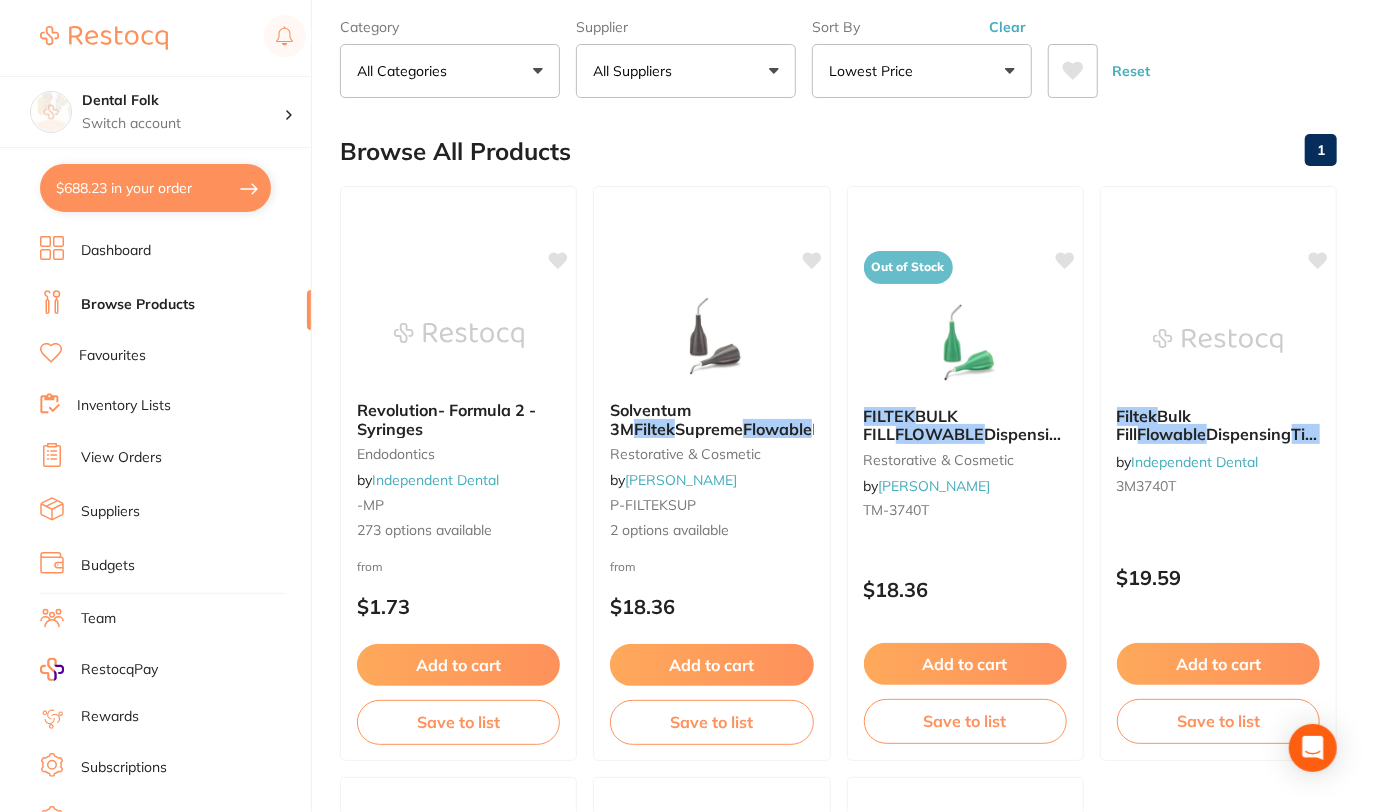 click on "$688.23   in your order" at bounding box center [155, 188] 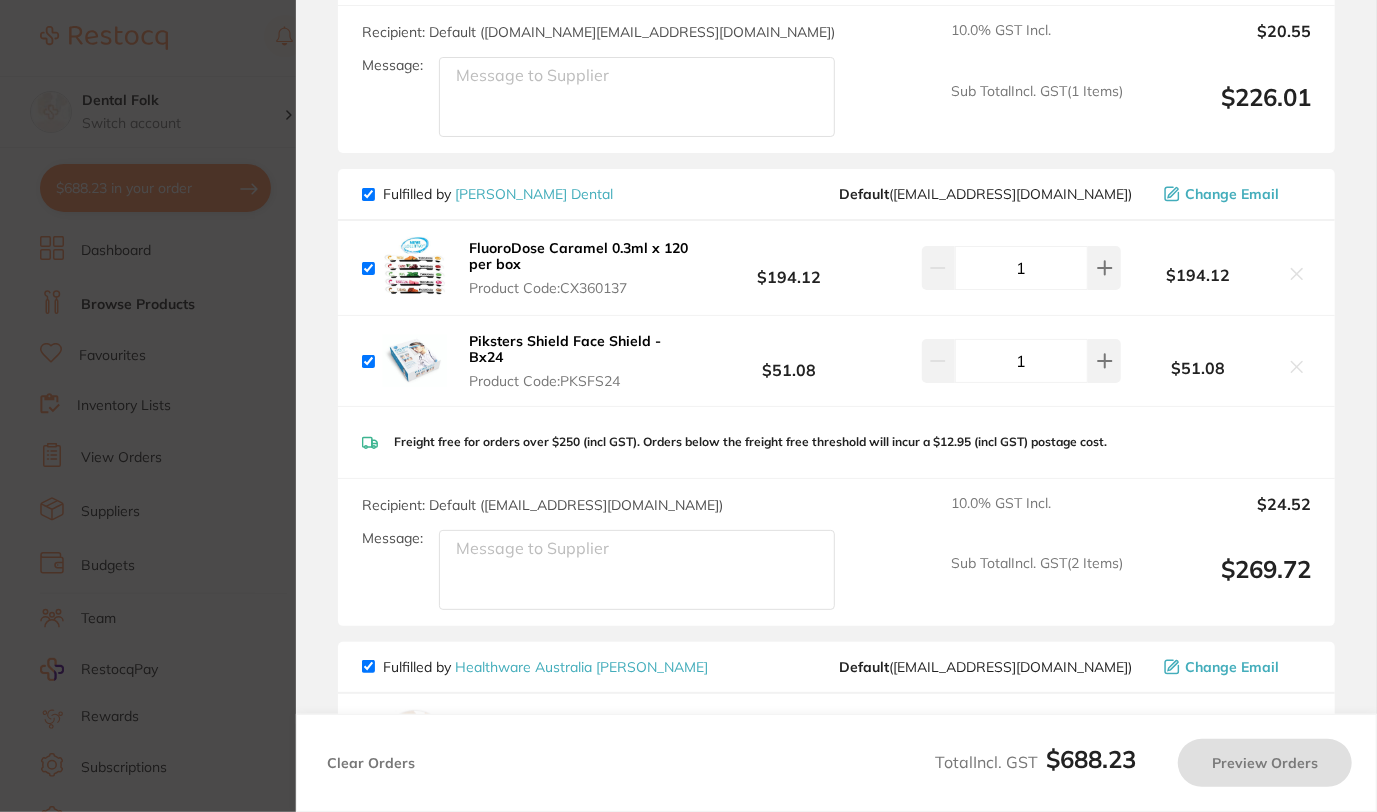 checkbox on "true" 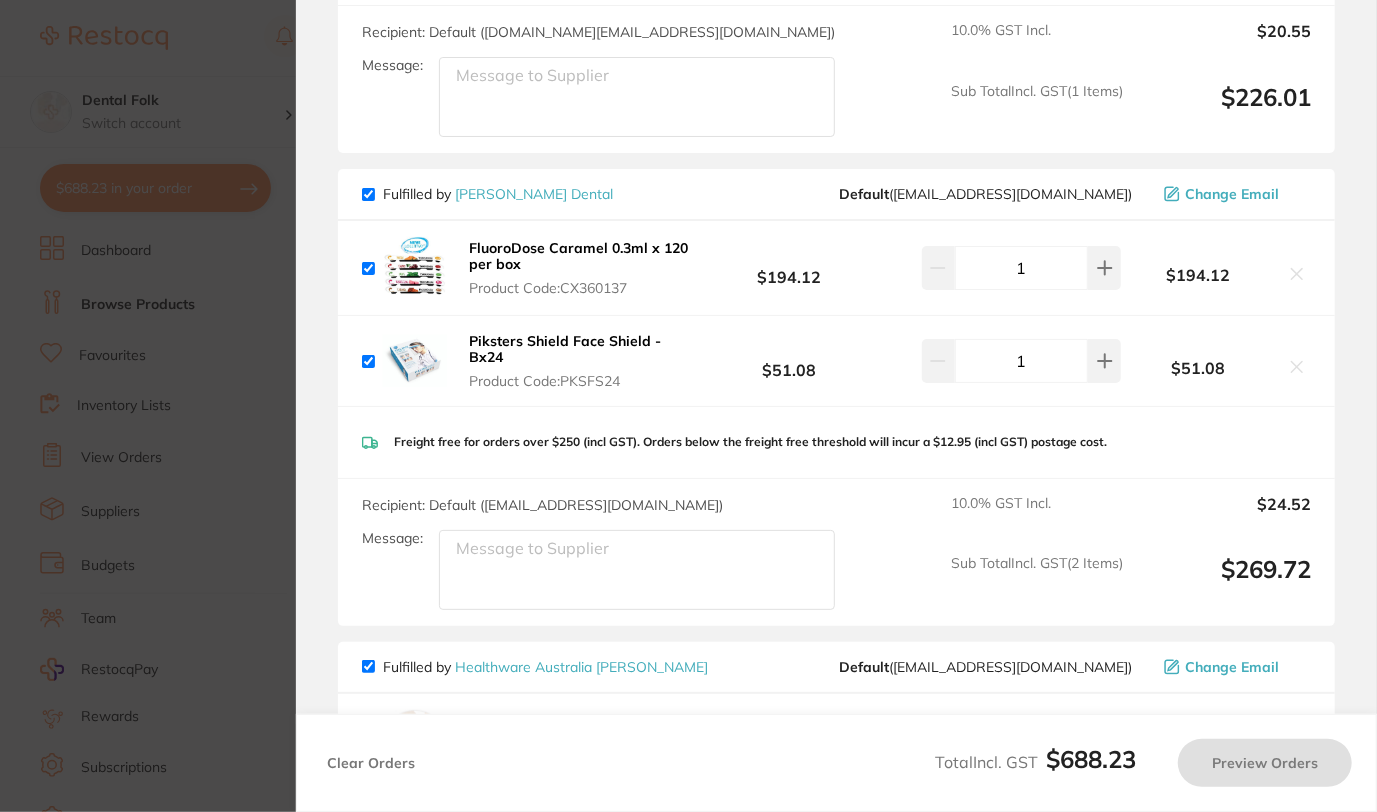 checkbox on "true" 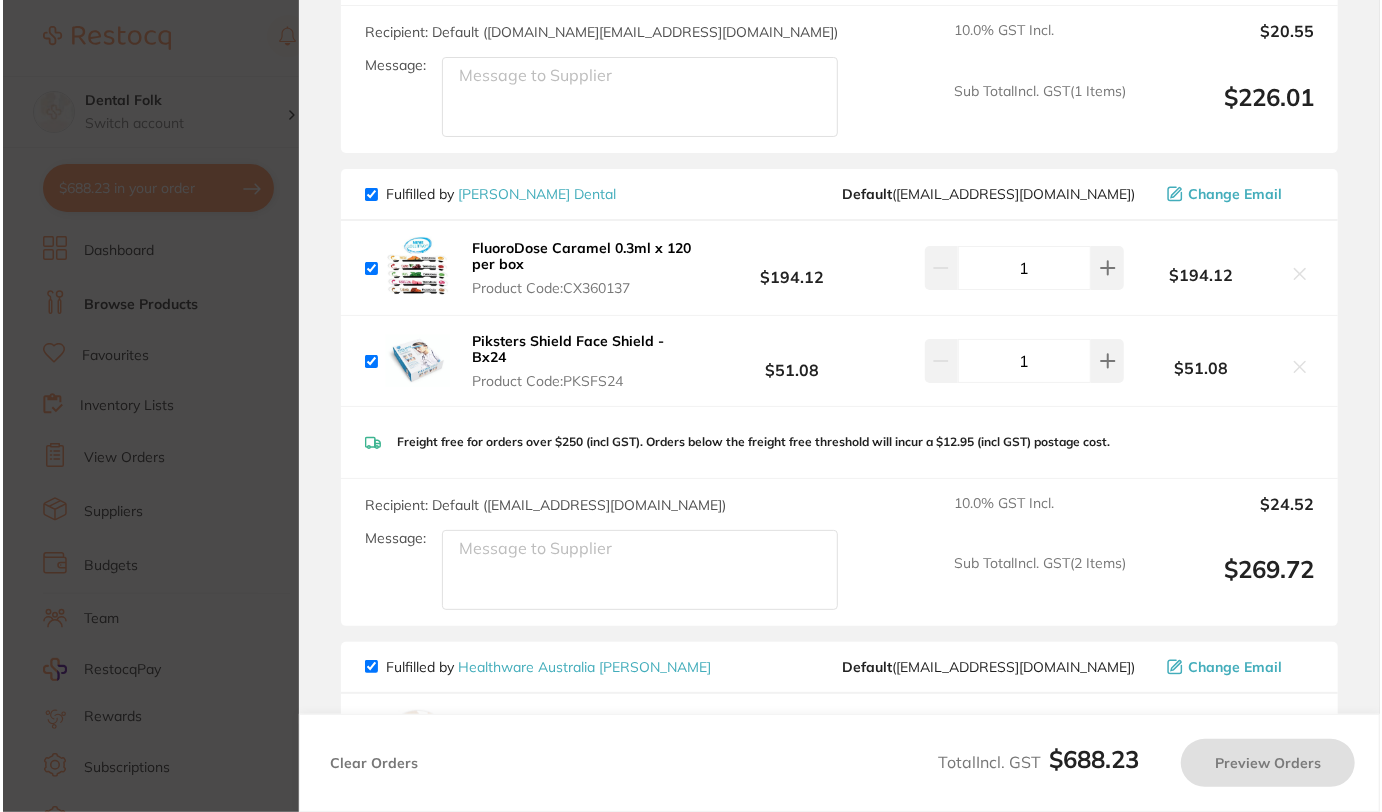 scroll, scrollTop: 0, scrollLeft: 0, axis: both 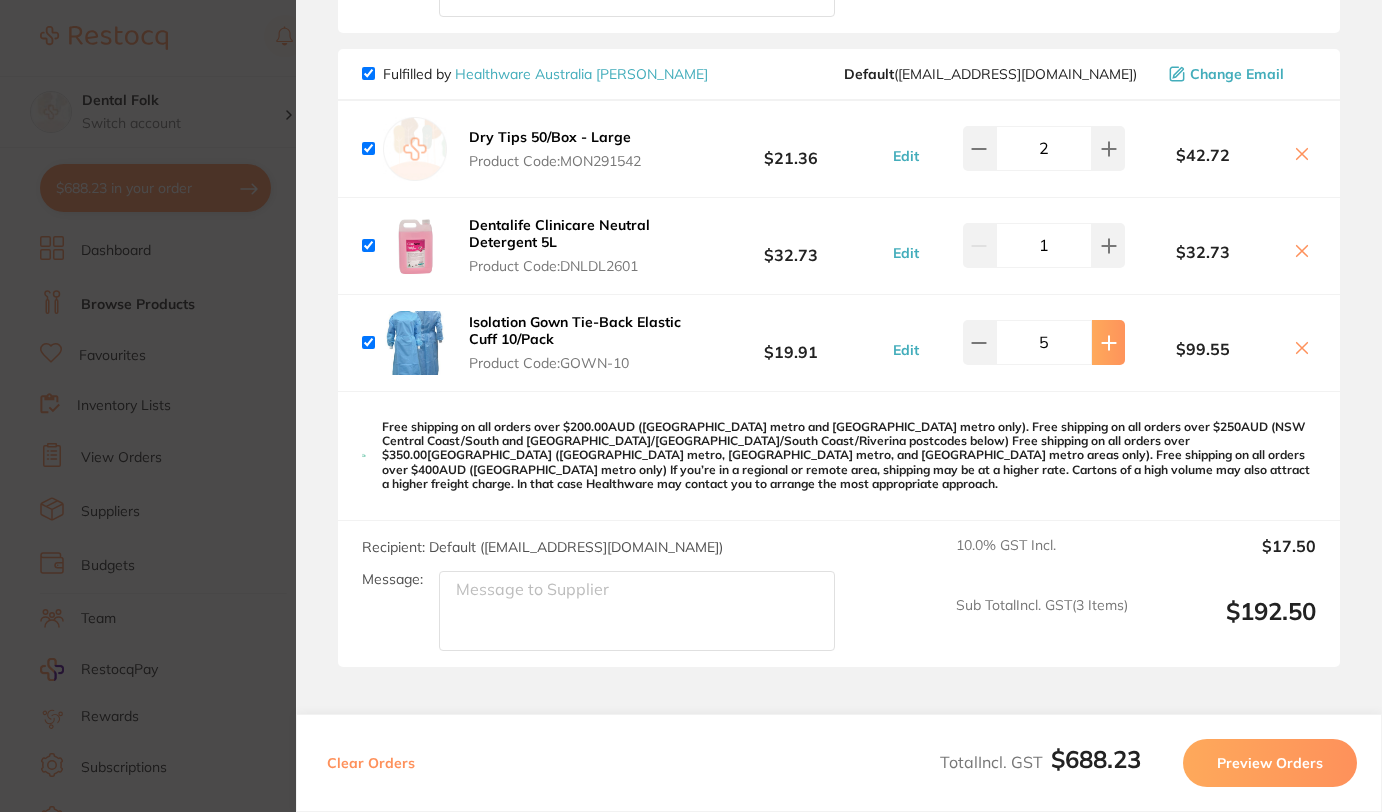click 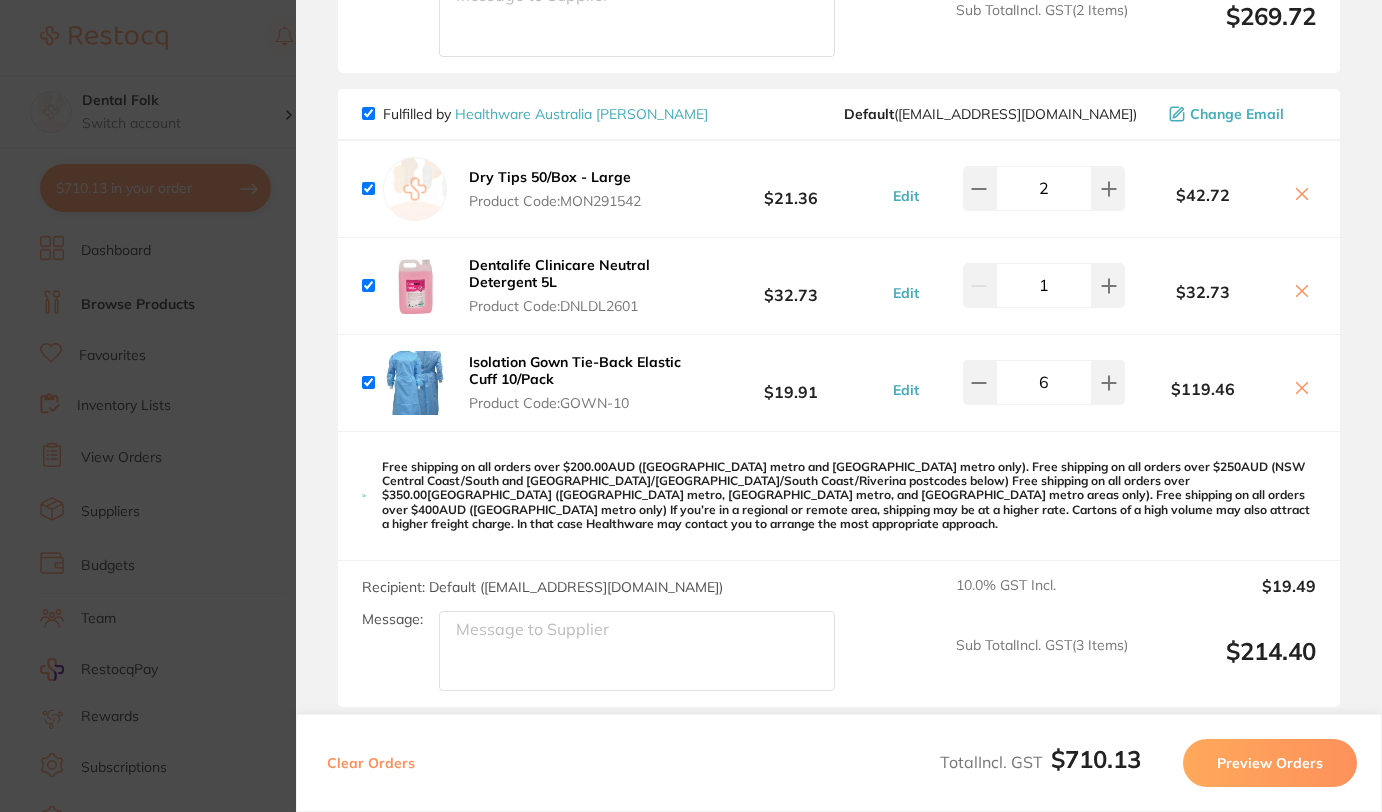 scroll, scrollTop: 970, scrollLeft: 0, axis: vertical 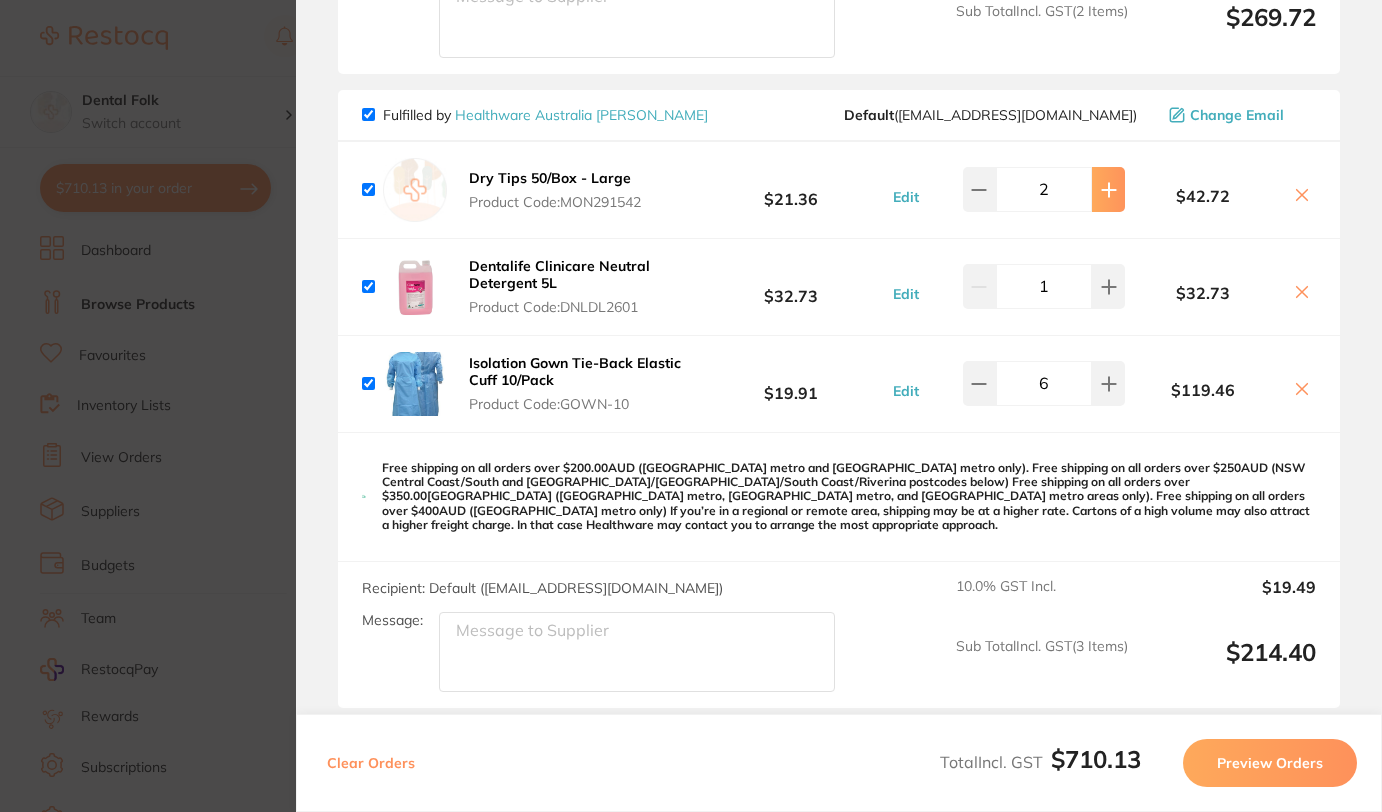click 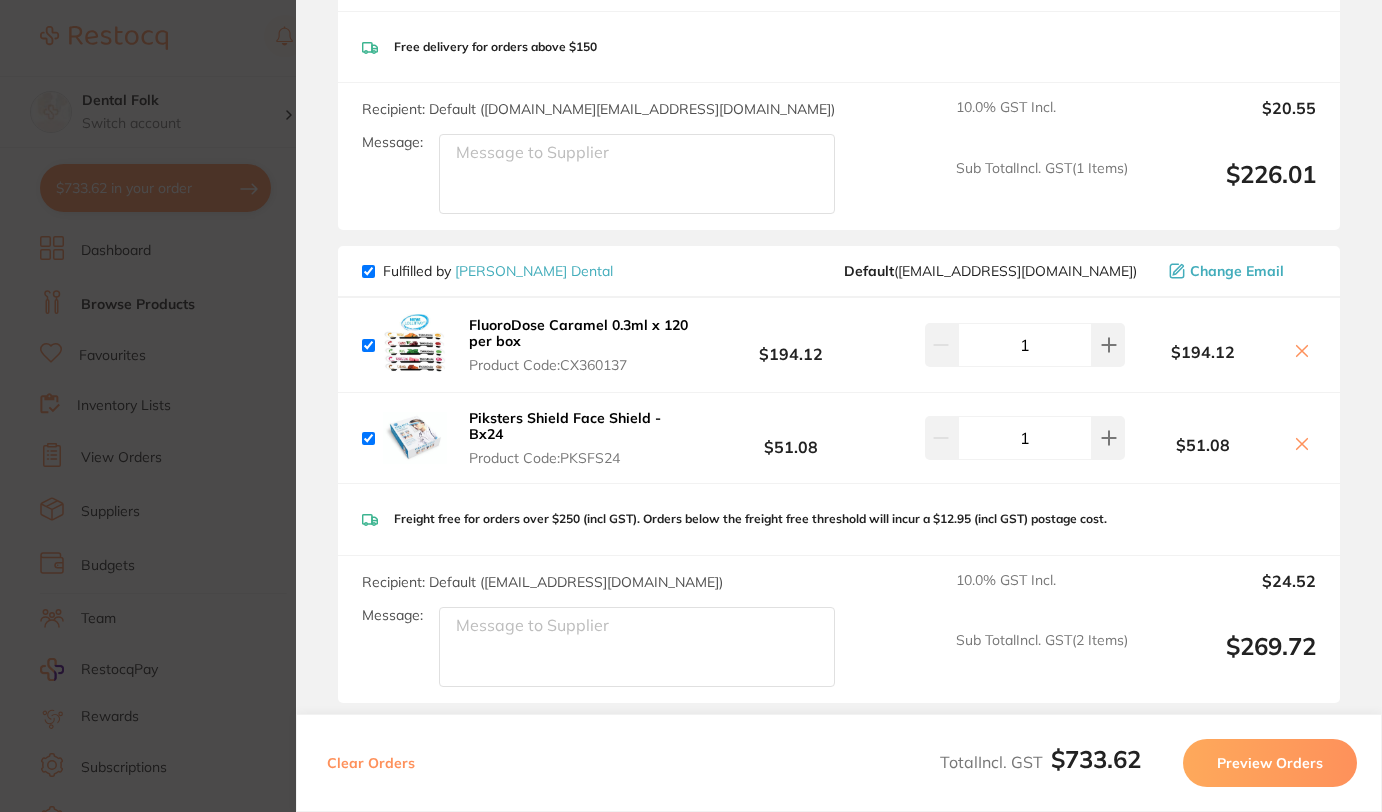 scroll, scrollTop: 339, scrollLeft: 0, axis: vertical 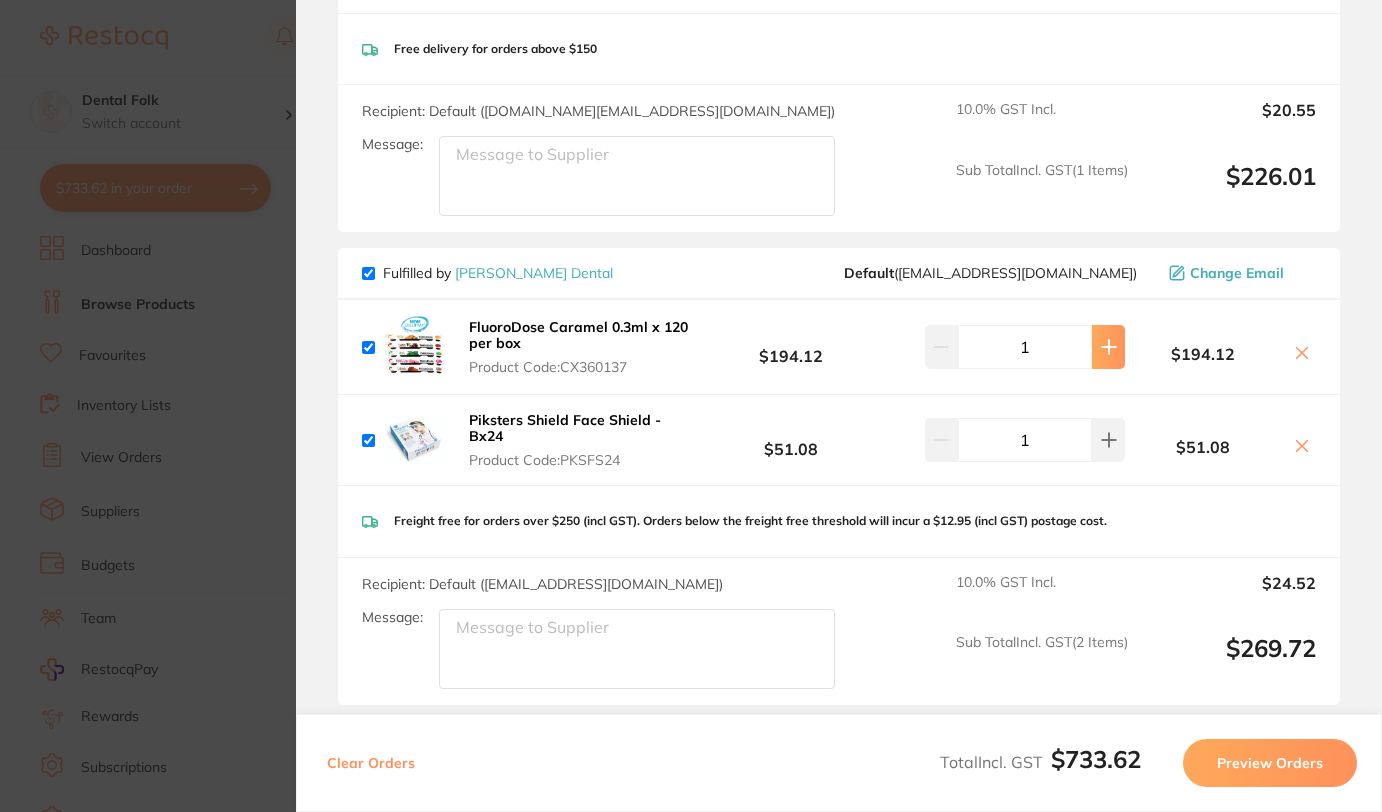 click at bounding box center [1108, -40] 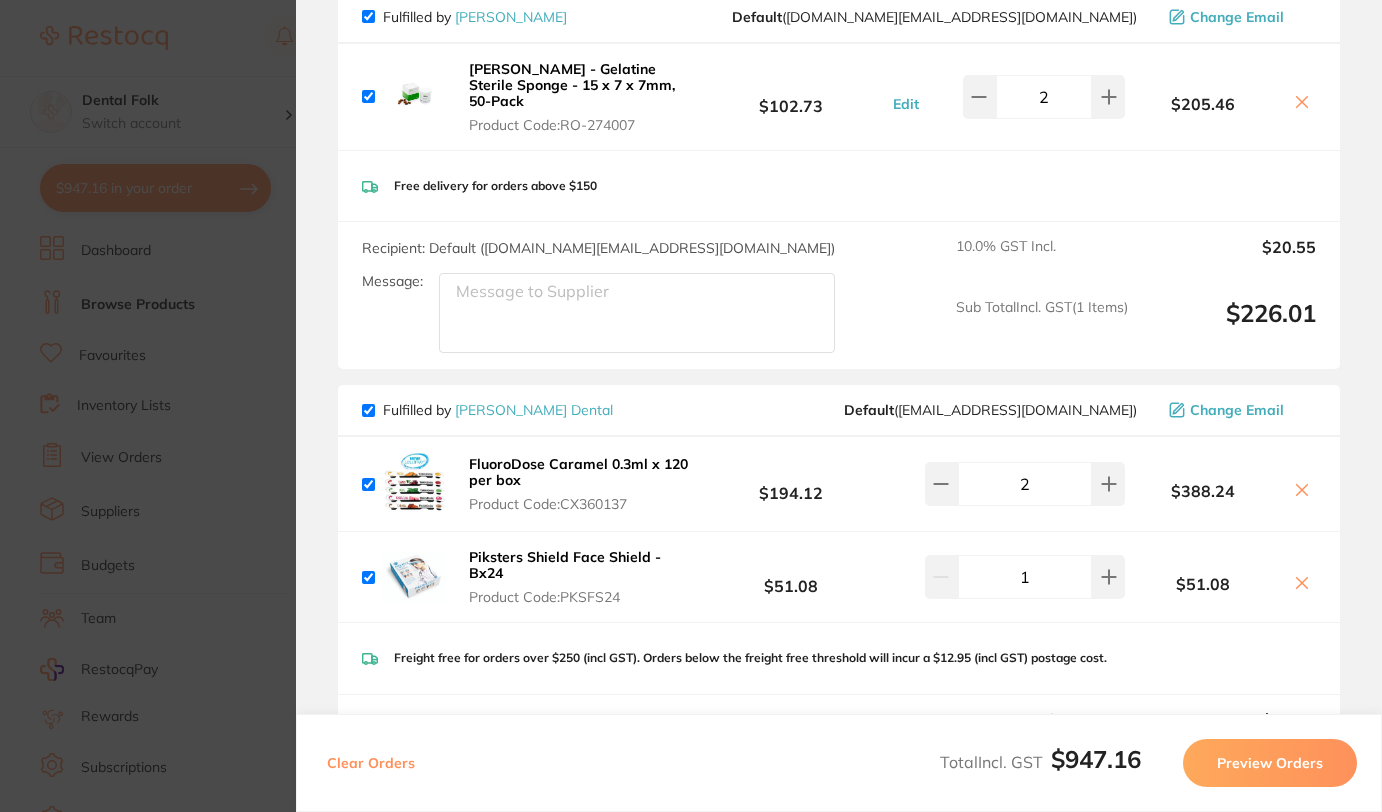 scroll, scrollTop: 201, scrollLeft: 0, axis: vertical 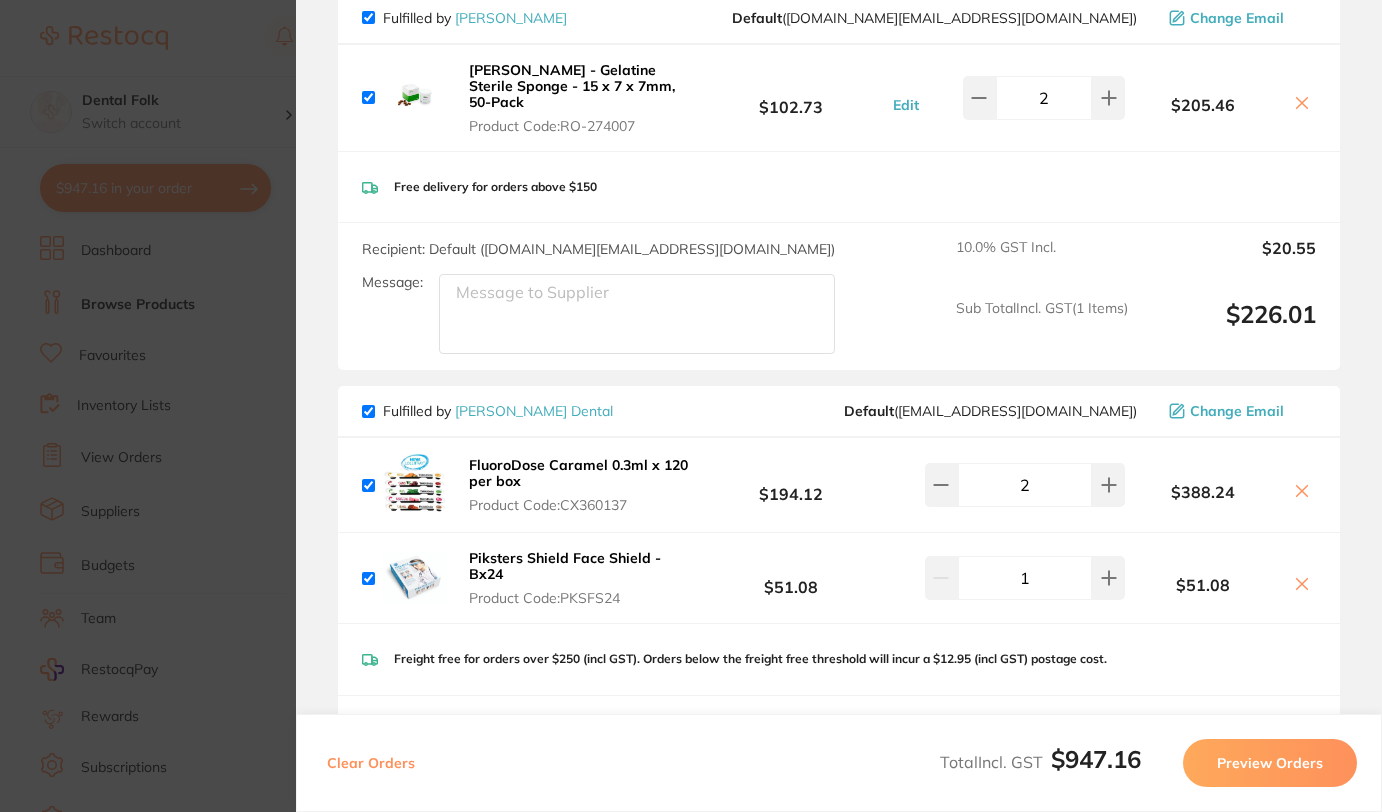 click on "Roeko Gelatamp - Gelatine Sterile Sponge - 15 x 7 x 7mm, 50-Pack   Product Code:  RO-274007     $102.73 Edit     2         $205.46" at bounding box center (839, 98) 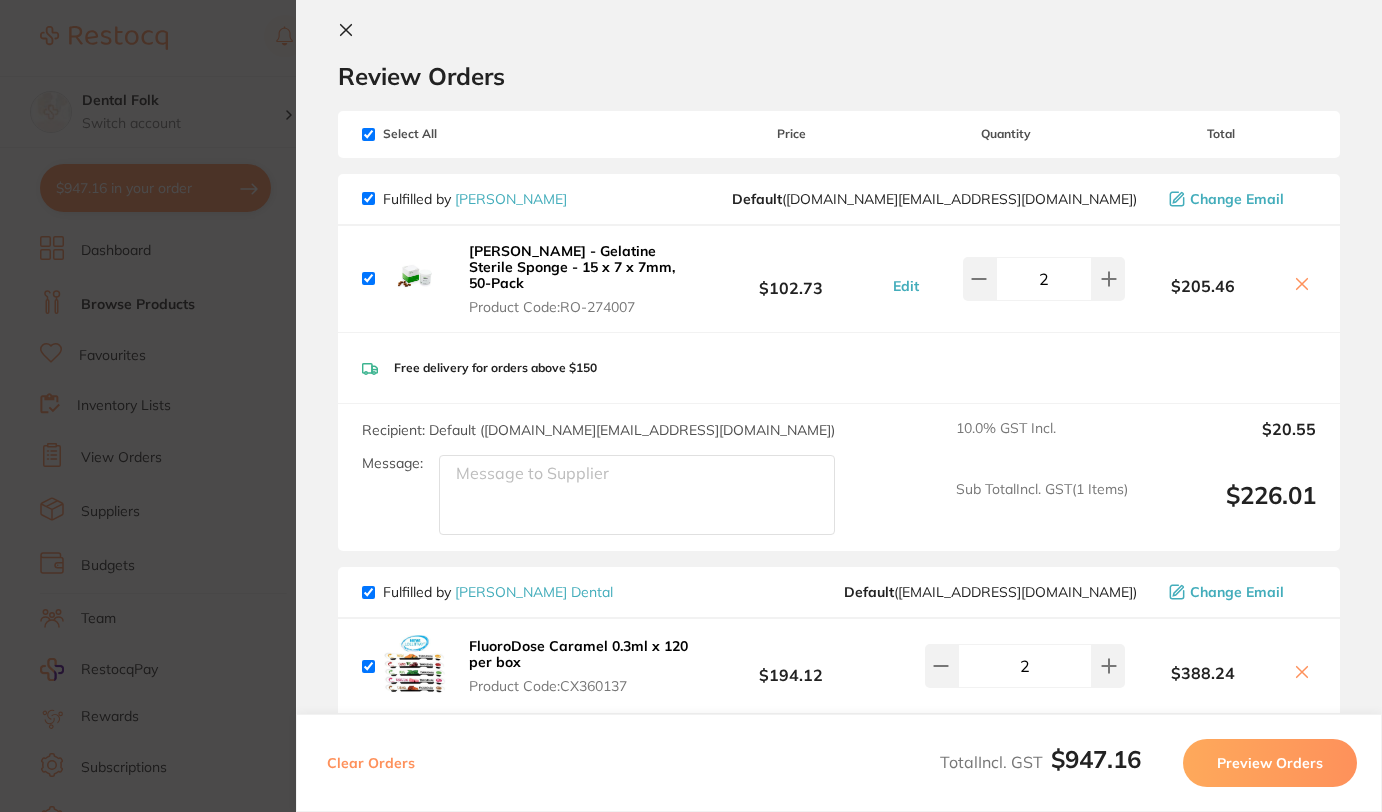 scroll, scrollTop: 0, scrollLeft: 0, axis: both 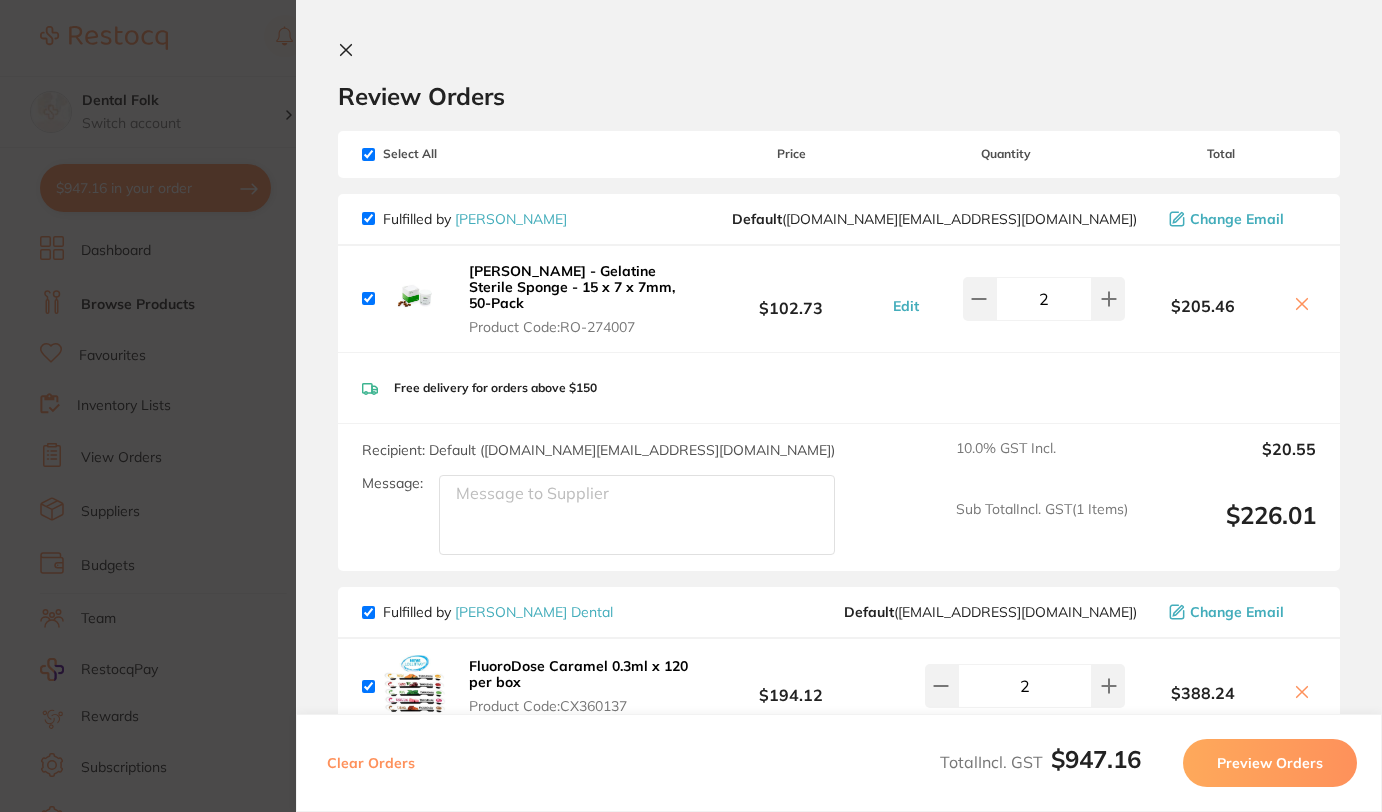 click on "Update RRP Set your pre negotiated price for this item. Item Agreed RRP (excl. GST) --   Update as new default RRP Update RRP Review Orders Your orders are being processed and we will notify you once we have placed the orders. You may close this window Back to Preview Orders Jul 26 2025, 20:38 Henry Schein Halas # 87649 Erskine Dental # 87651 Healthware Australia Ridley # 87650 Deliver To Quyen Nguyen ( Dental Folk ) Unit 15 108 The Boulevarde Toronto NSW 2283 0249593067 dentistquyen@gmail.com Select All Price Quantity Total Fulfilled by   Henry Schein Halas Default ( customer.care@henryschein.com.au ) Change Email   Roeko Gelatamp - Gelatine Sterile Sponge - 15 x 7 x 7mm, 50-Pack   Product Code:  RO-274007     $102.73 Edit     2         $205.46   Roeko Gelatamp - Gelatine Sterile Sponge - 15 x 7 x 7mm, 50-Pack   Product Code:  RO-274007     $102.73 Edit     2         Free delivery for orders above $150 Recipient: Default ( customer.care@henryschein.com.au ) Message: 10.0 % GST Incl. $20.55 Sub Total  ( 1" at bounding box center (691, 406) 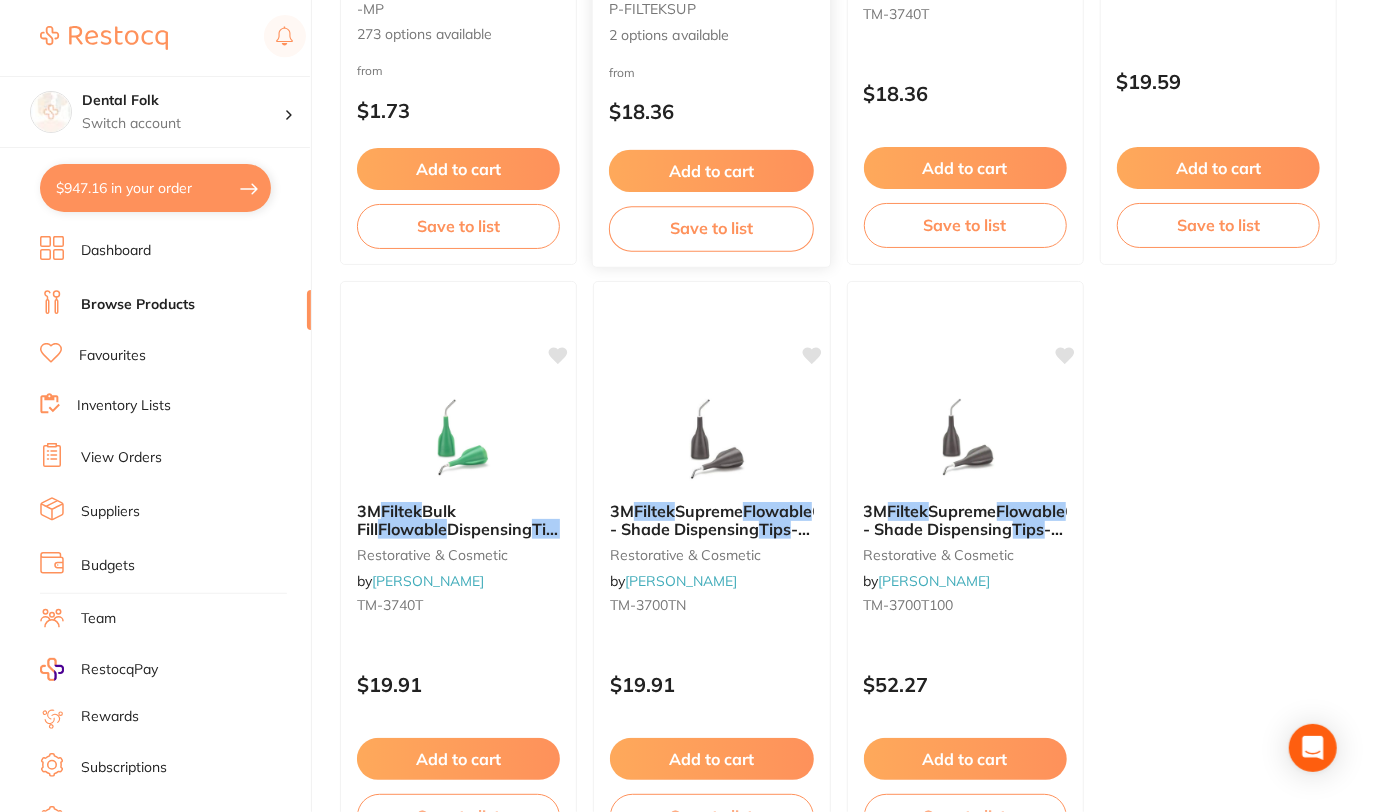 scroll, scrollTop: 593, scrollLeft: 0, axis: vertical 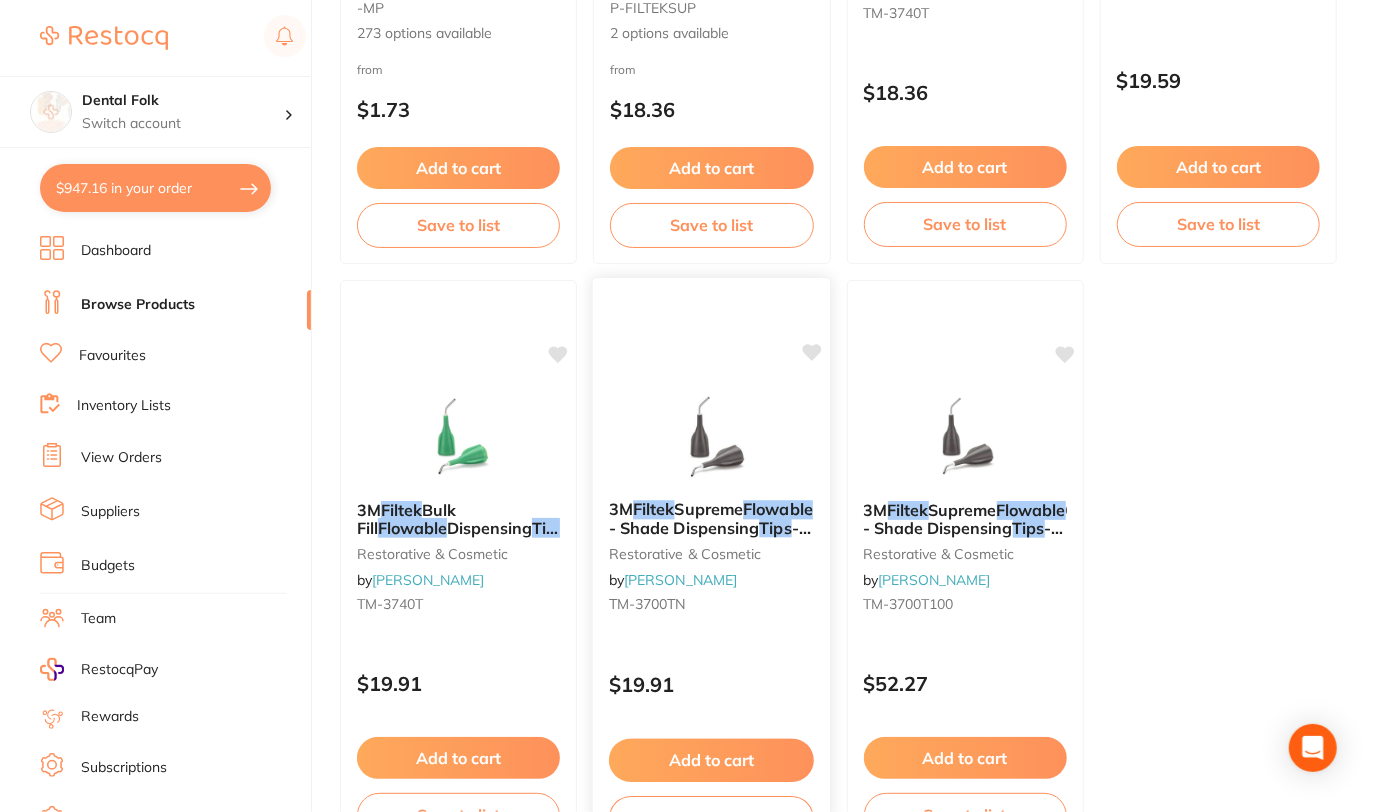 click on "Composite - Shade Dispensing" at bounding box center (751, 518) 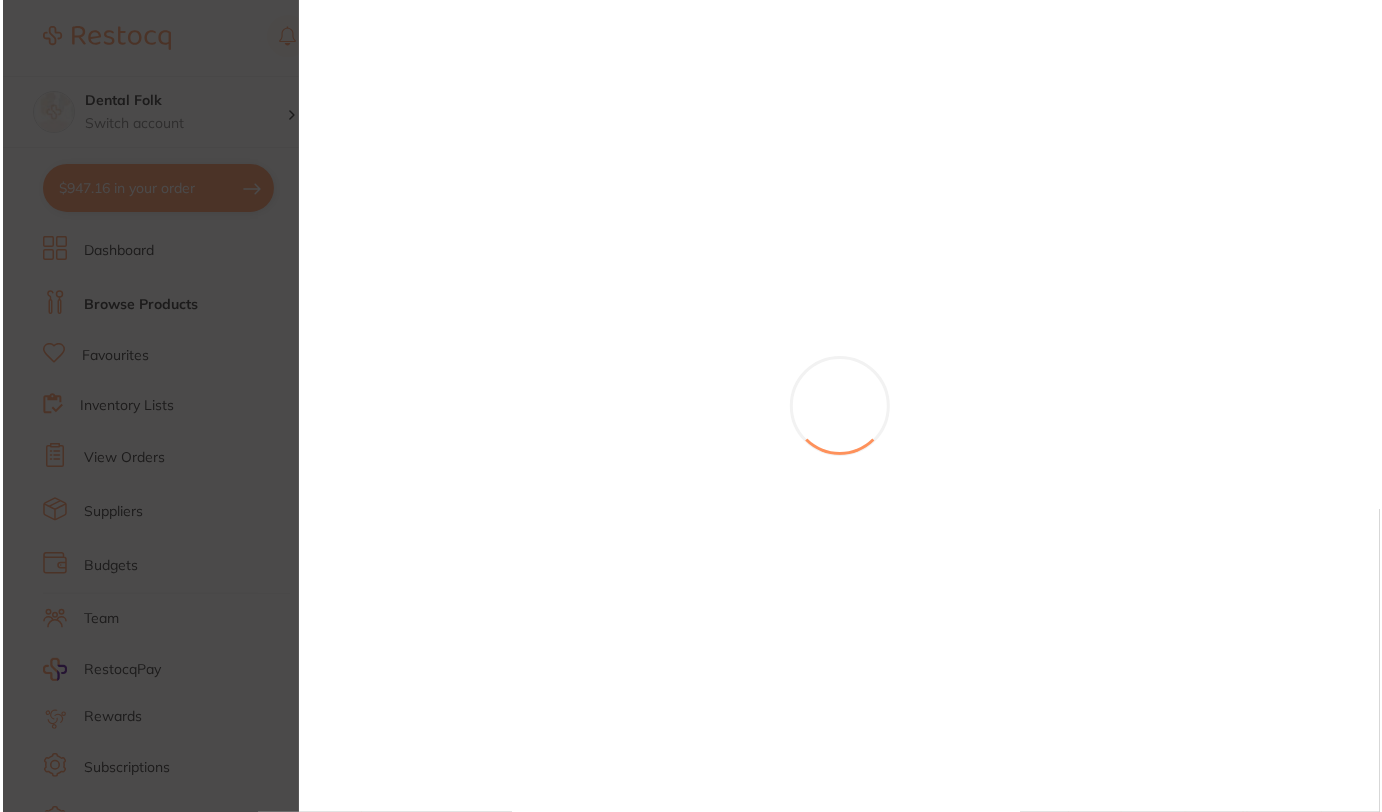 scroll, scrollTop: 0, scrollLeft: 0, axis: both 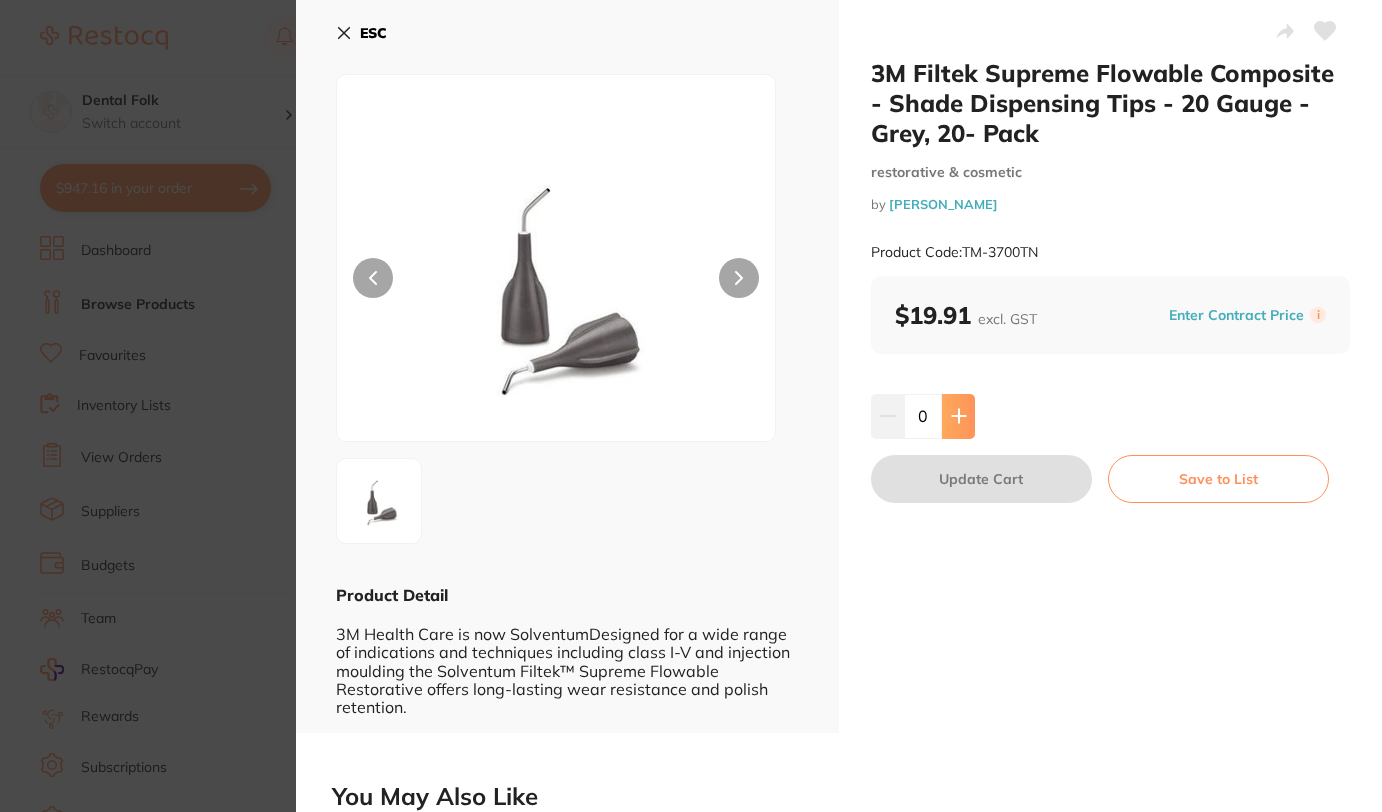 click 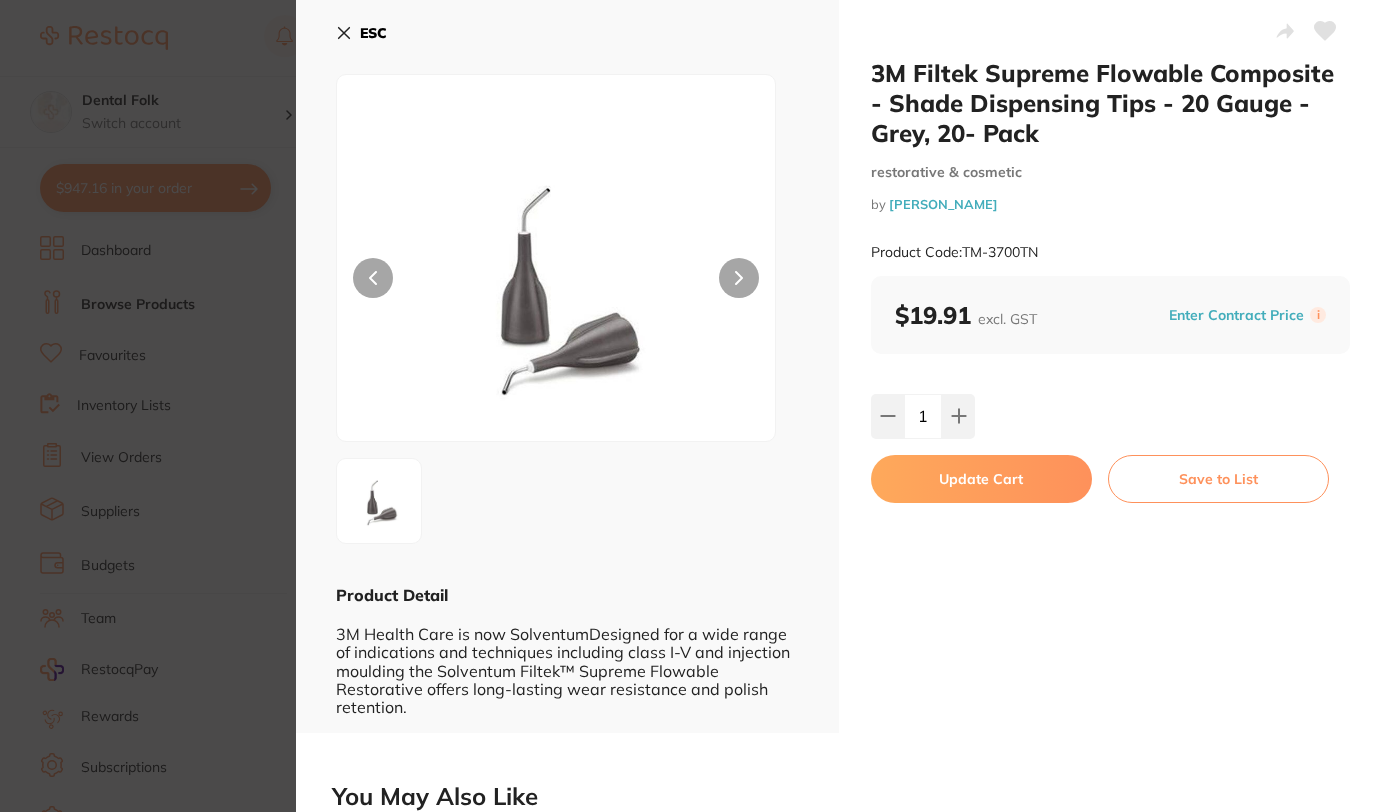 click on "Update Cart" at bounding box center [981, 479] 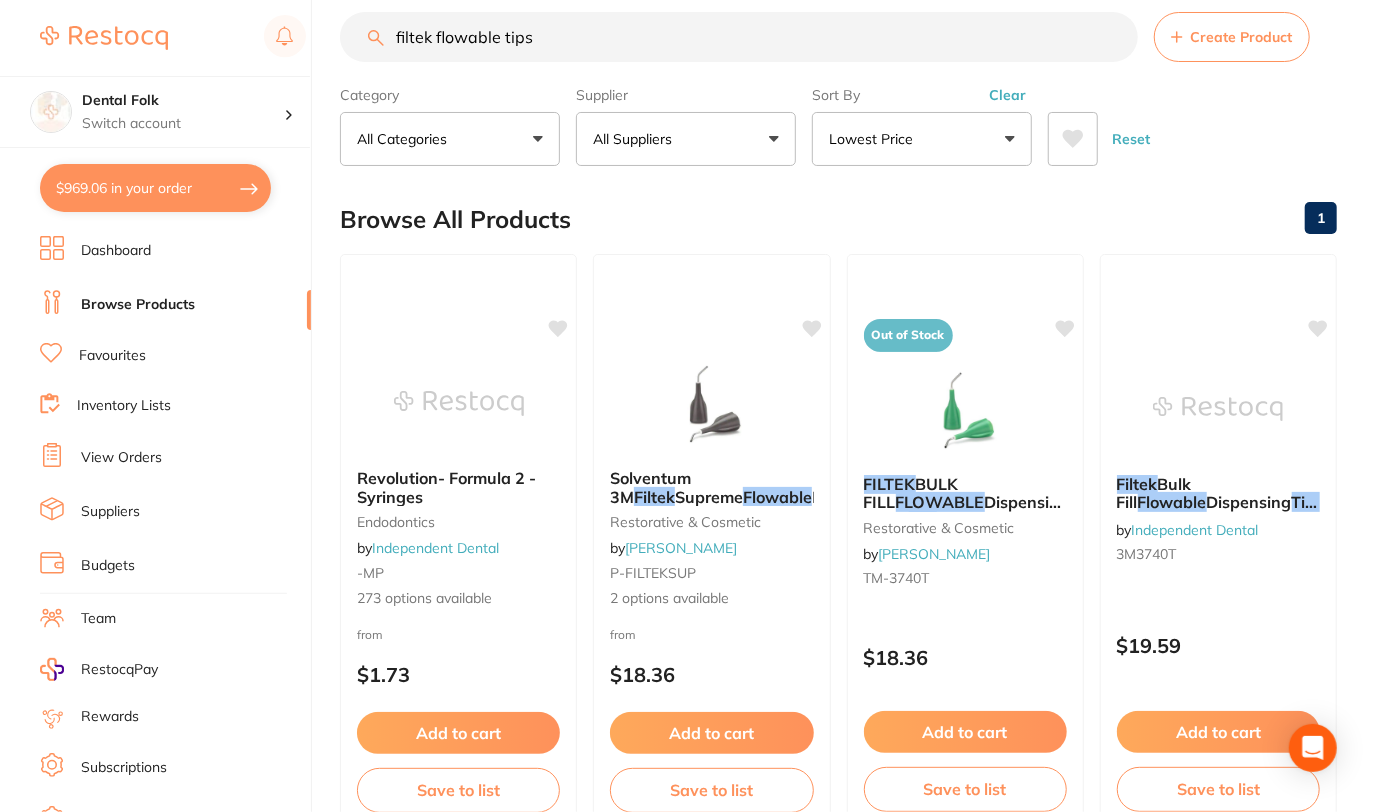 scroll, scrollTop: 27, scrollLeft: 0, axis: vertical 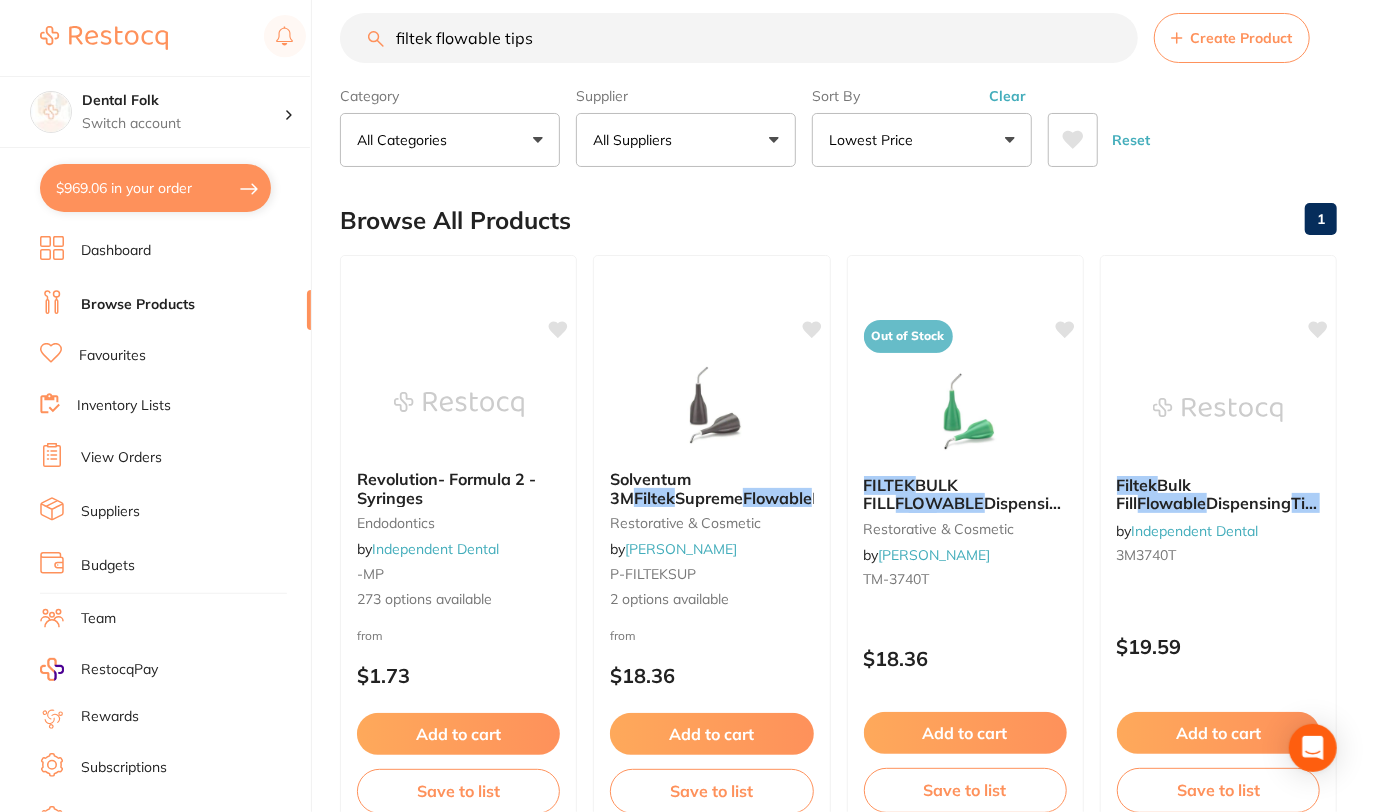 click on "$969.06   in your order" at bounding box center [155, 188] 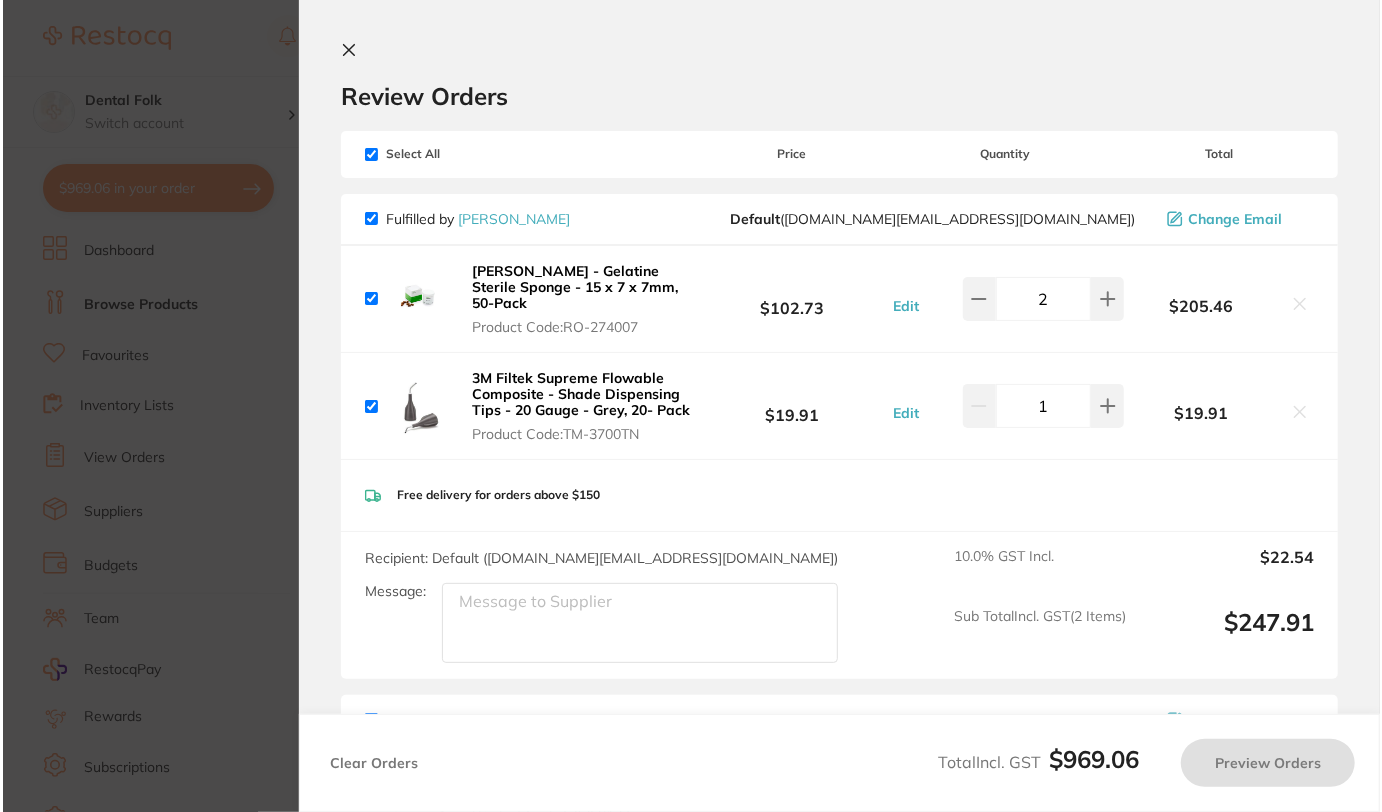 scroll, scrollTop: 0, scrollLeft: 0, axis: both 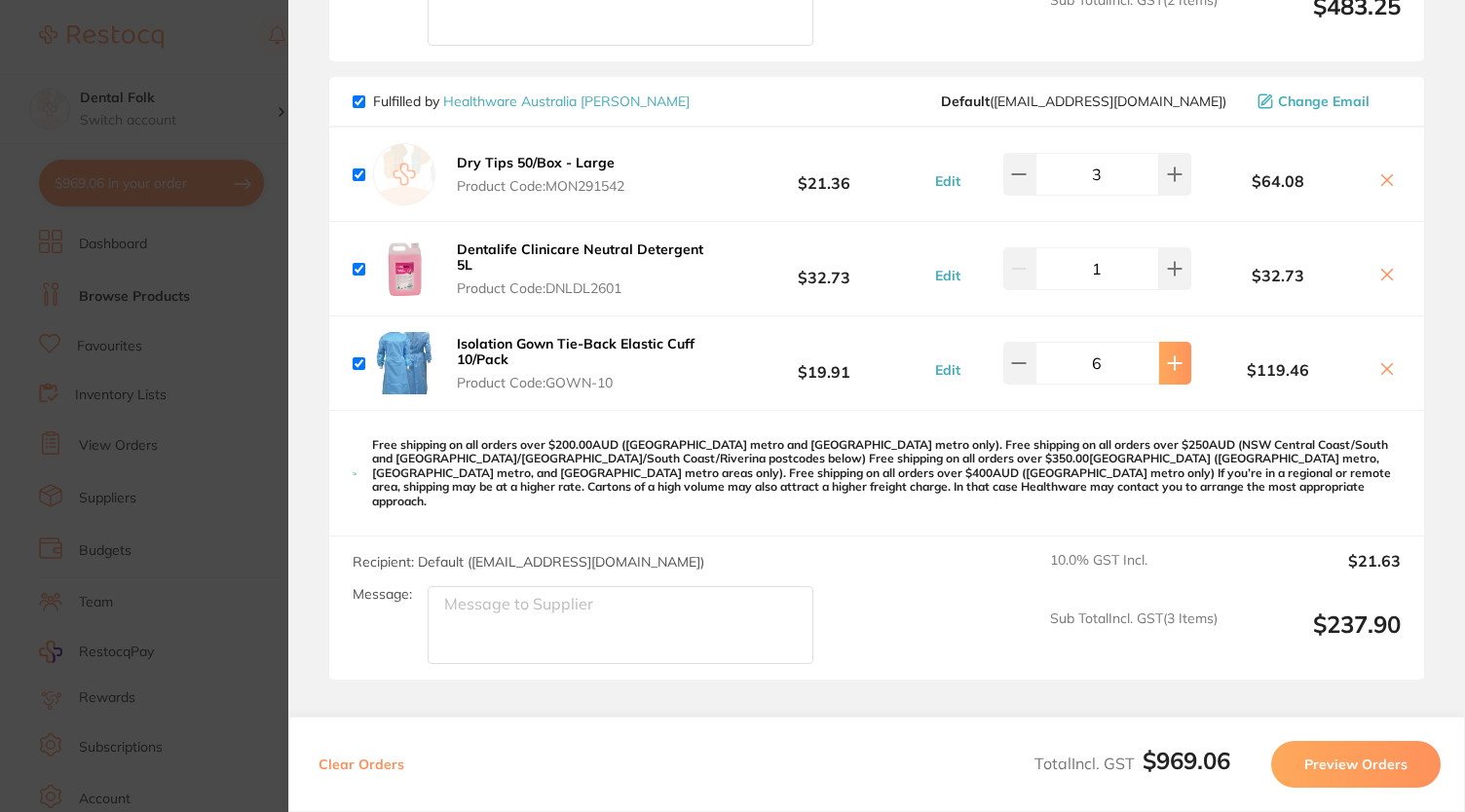 click 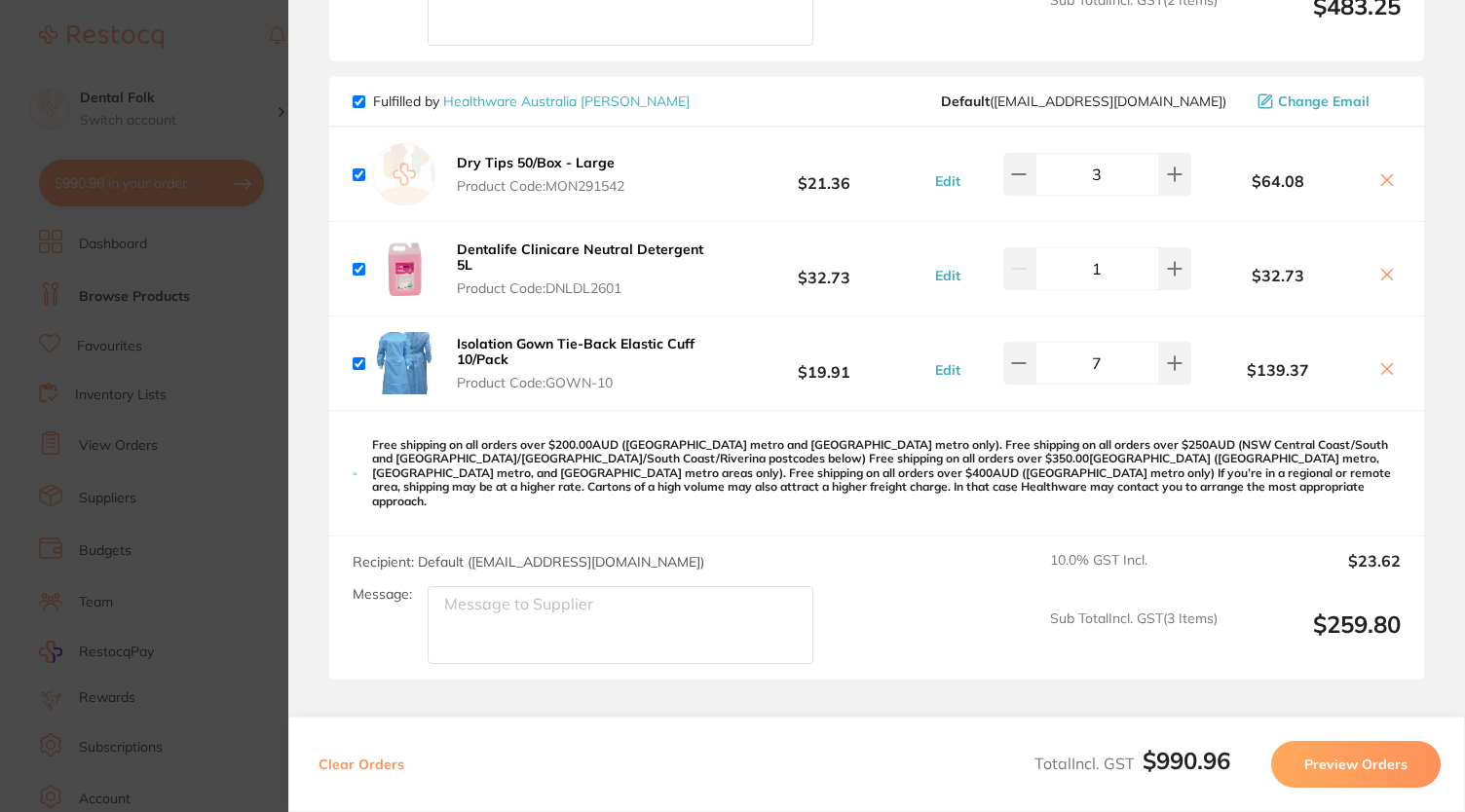scroll, scrollTop: 0, scrollLeft: 0, axis: both 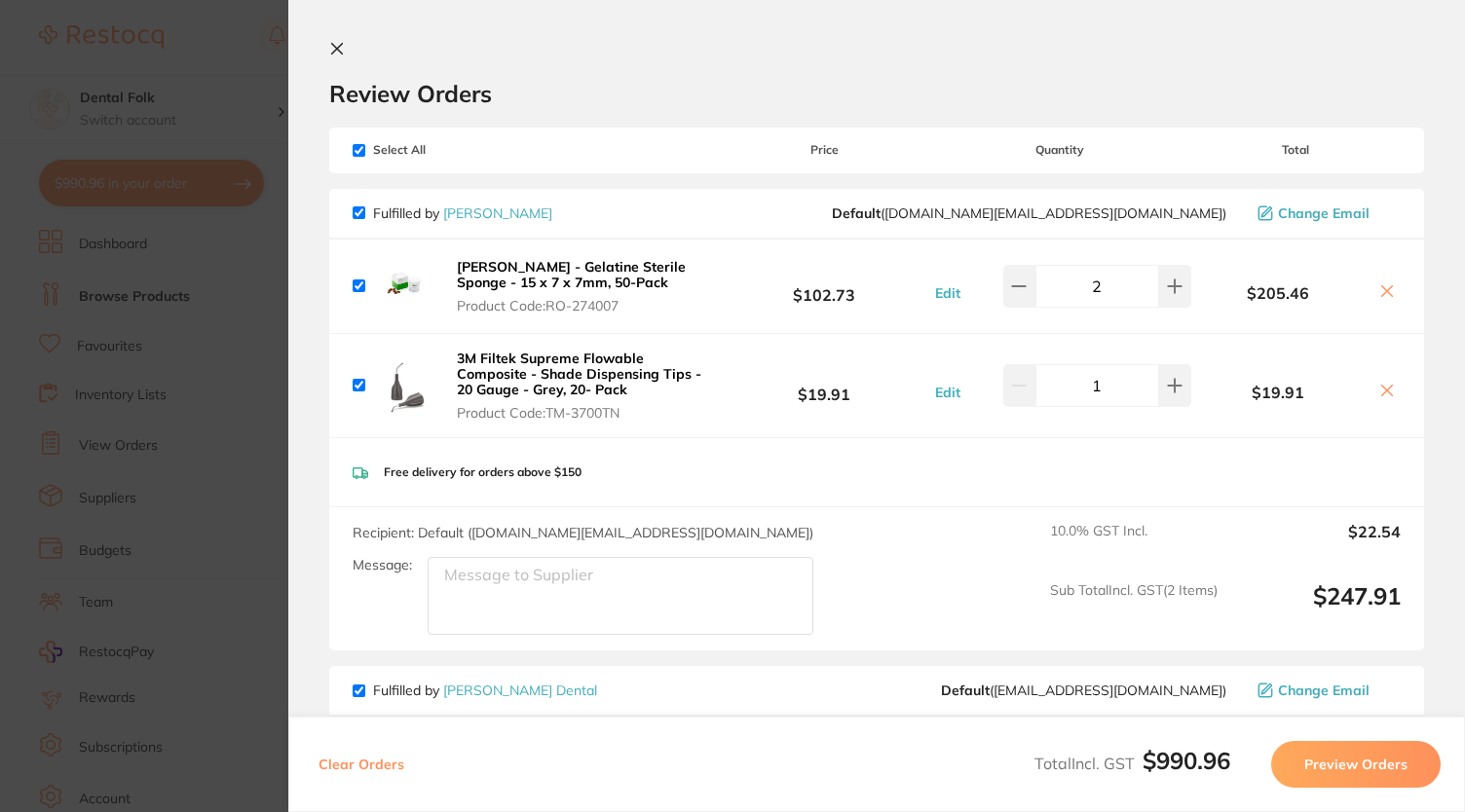 click on "Update RRP Set your pre negotiated price for this item. Item Agreed RRP (excl. GST) --   Update as new default RRP Update RRP Review Orders Your orders are being processed and we will notify you once we have placed the orders. You may close this window Back to Preview Orders Jul 26 2025, 20:48 Henry Schein Halas # 87649 Erskine Dental # 87651 Healthware Australia Ridley # 87650 Deliver To Quyen Nguyen ( Dental Folk ) Unit 15 108 The Boulevarde Toronto NSW 2283 0249593067 dentistquyen@gmail.com Select All Price Quantity Total Fulfilled by   Henry Schein Halas Default ( customer.care@henryschein.com.au ) Change Email   Roeko Gelatamp - Gelatine Sterile Sponge - 15 x 7 x 7mm, 50-Pack   Product Code:  RO-274007     $102.73 Edit     2         $205.46   3M Filtek Supreme Flowable Composite - Shade Dispensing Tips - 20 Gauge - Grey, 20- Pack   Product Code:  TM-3700TN     $19.91 Edit     1         $19.91   Roeko Gelatamp - Gelatine Sterile Sponge - 15 x 7 x 7mm, 50-Pack   Product Code:  RO-274007     $102.73 Edit" at bounding box center (732, 406) 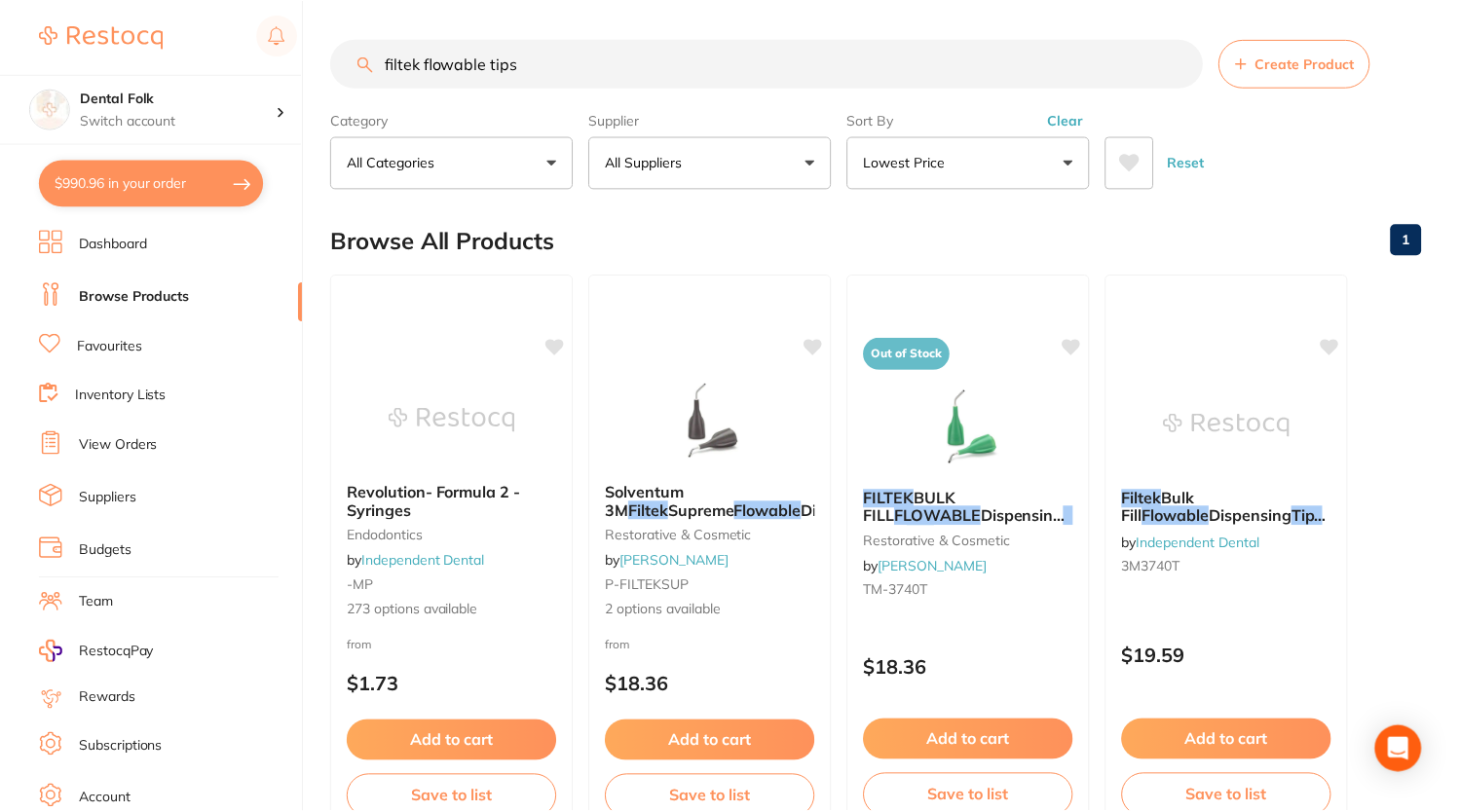 scroll, scrollTop: 26, scrollLeft: 0, axis: vertical 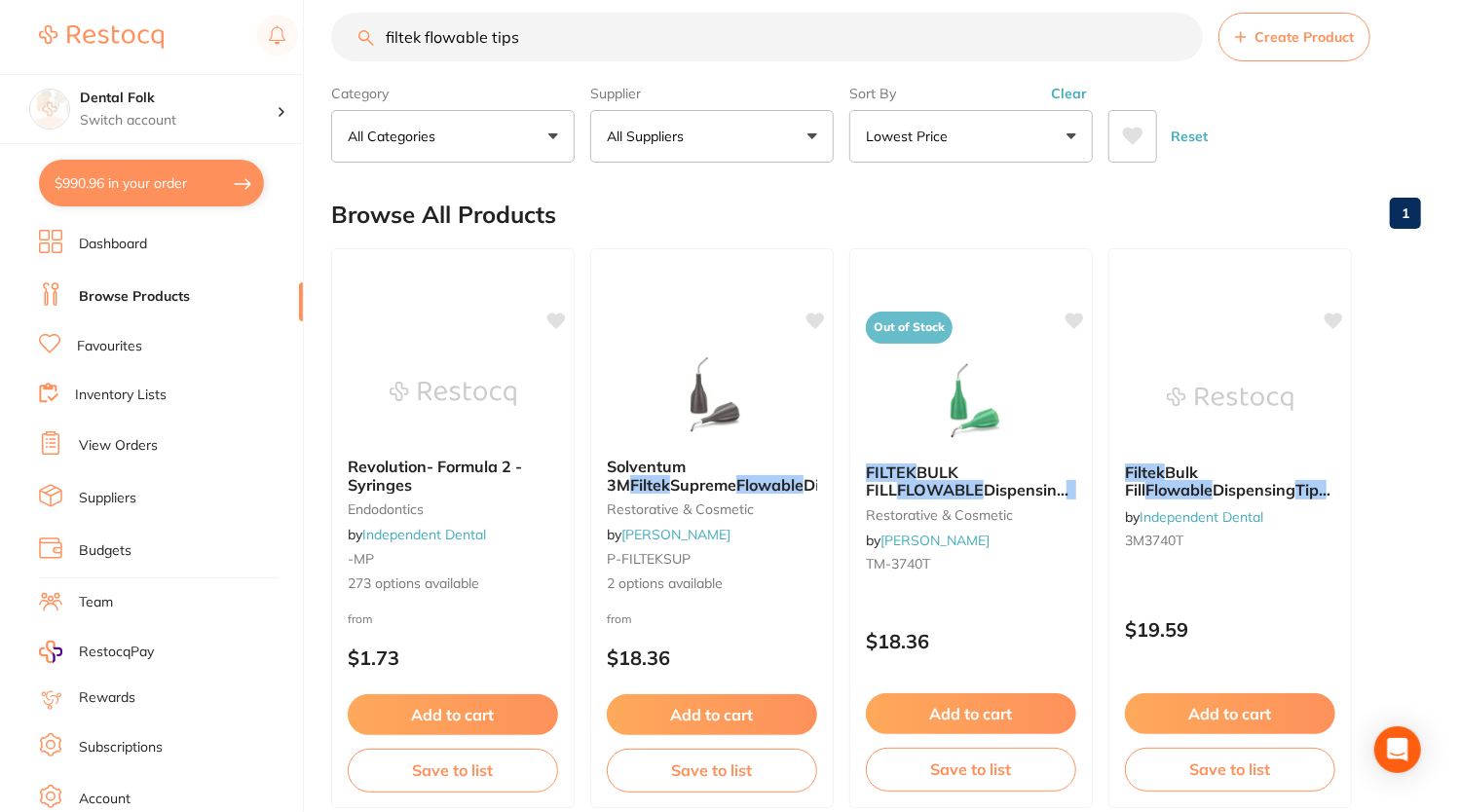 drag, startPoint x: 600, startPoint y: 31, endPoint x: 300, endPoint y: 18, distance: 300.28153 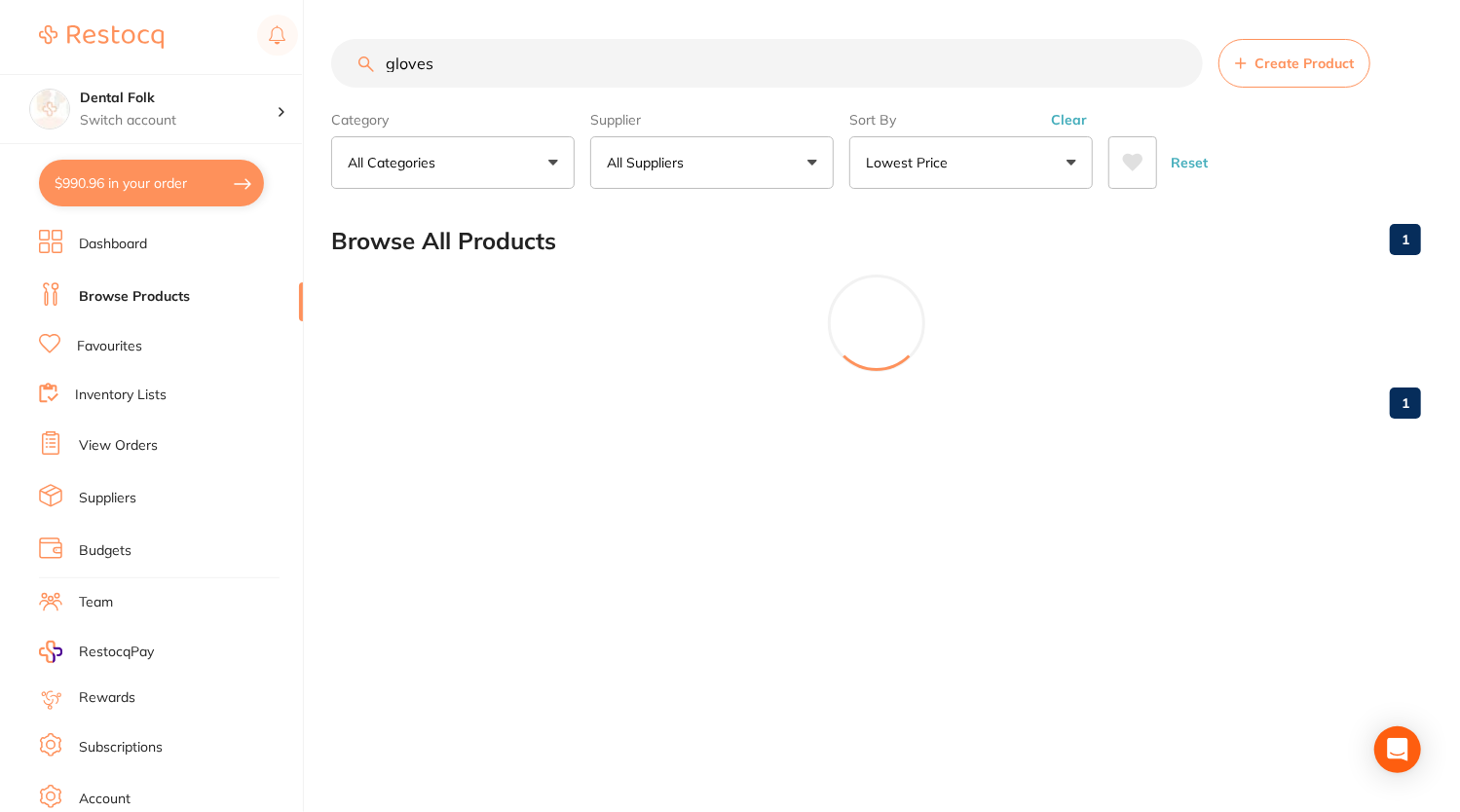 scroll, scrollTop: 0, scrollLeft: 0, axis: both 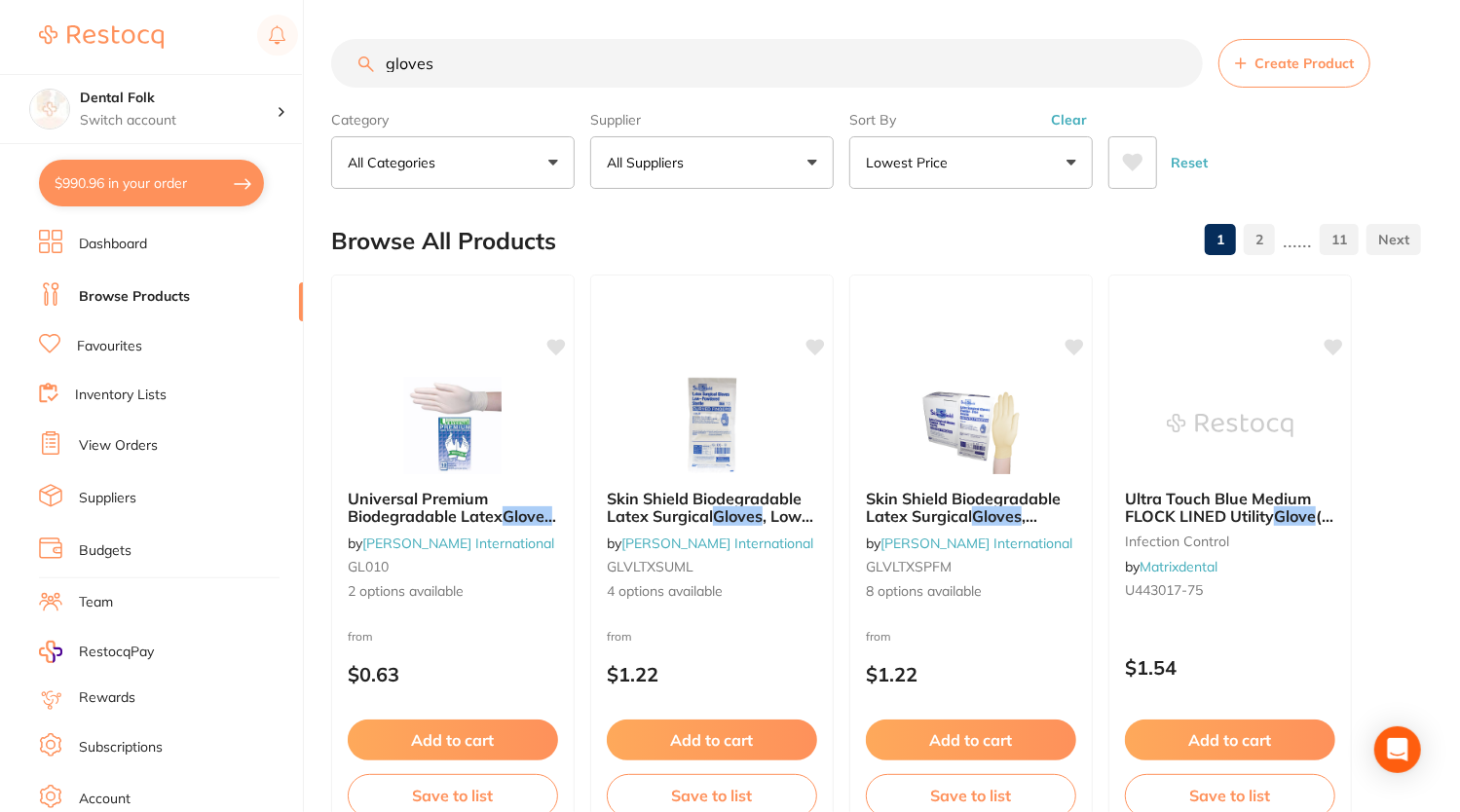 click on "All Suppliers" at bounding box center [712, 163] 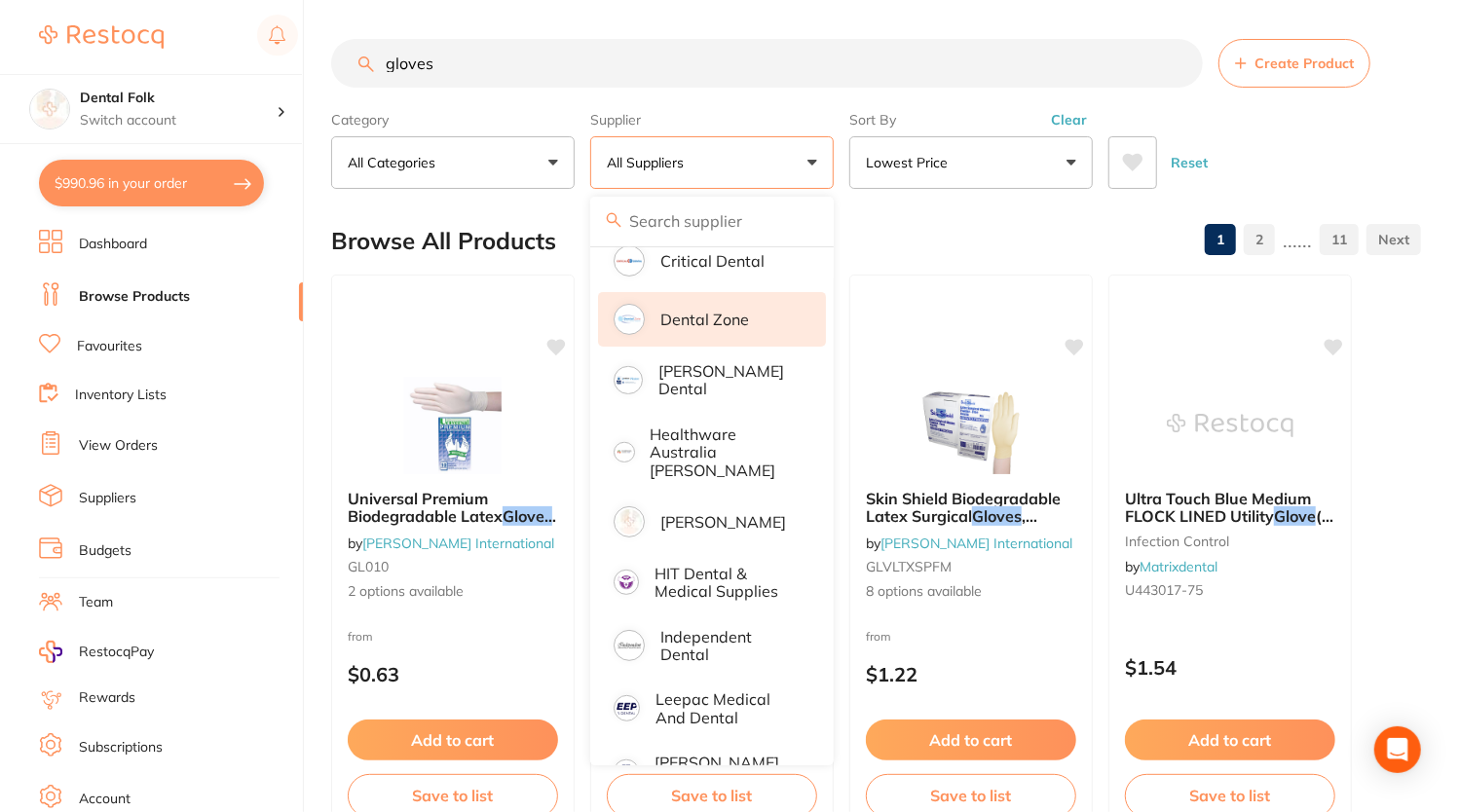 scroll, scrollTop: 310, scrollLeft: 0, axis: vertical 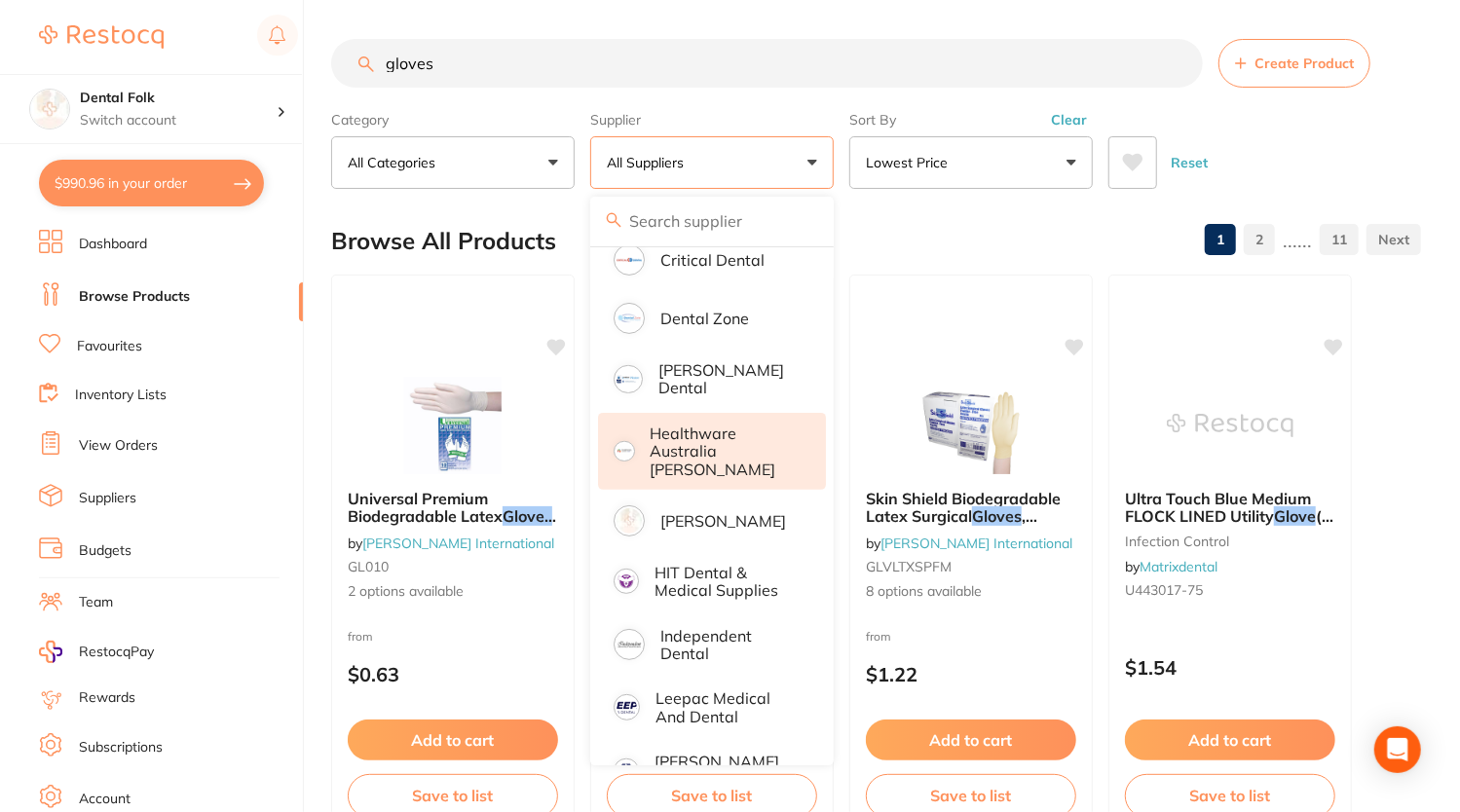click on "Healthware Australia [PERSON_NAME]" at bounding box center (725, 451) 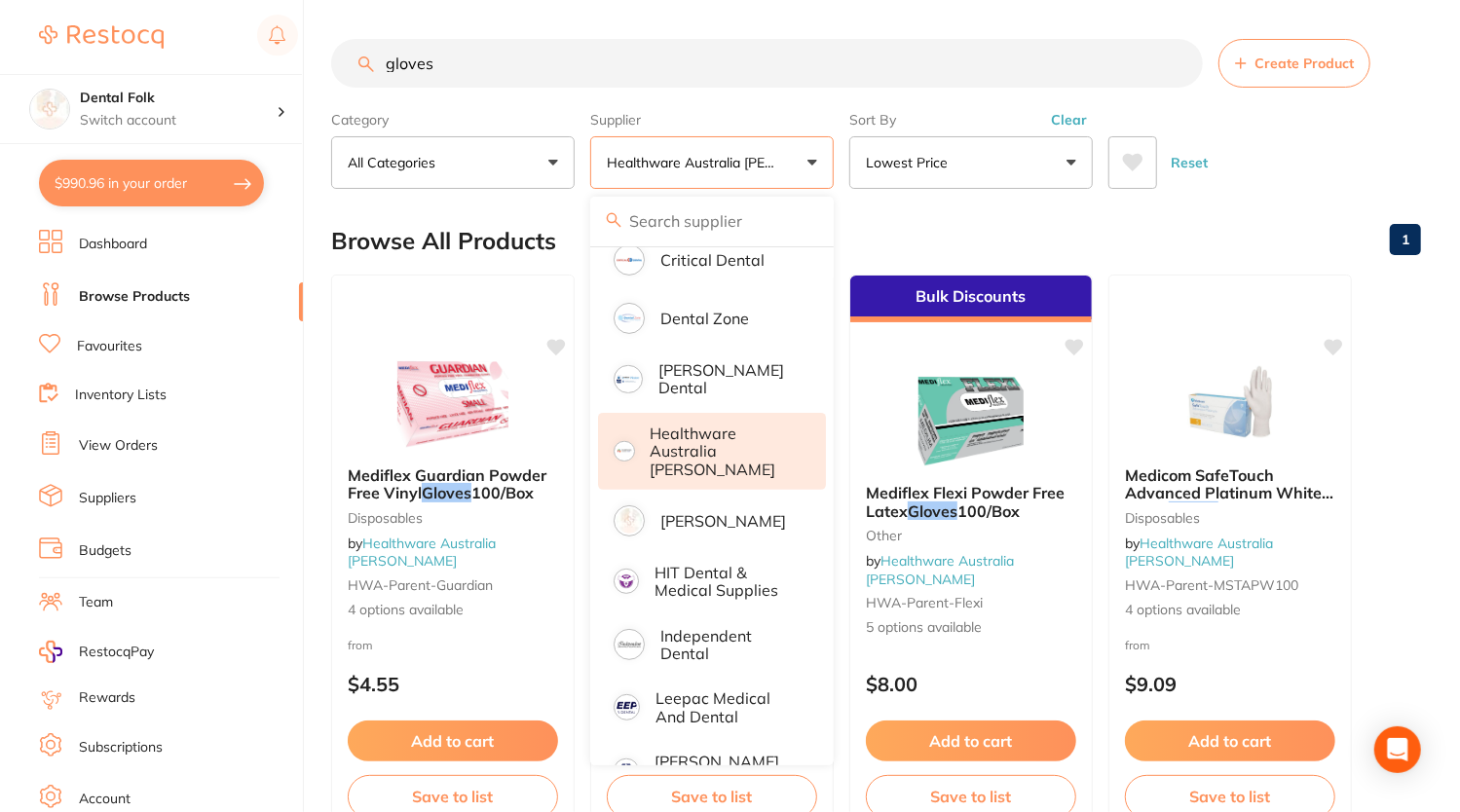 click on "Browse All Products 1" at bounding box center (876, 240) 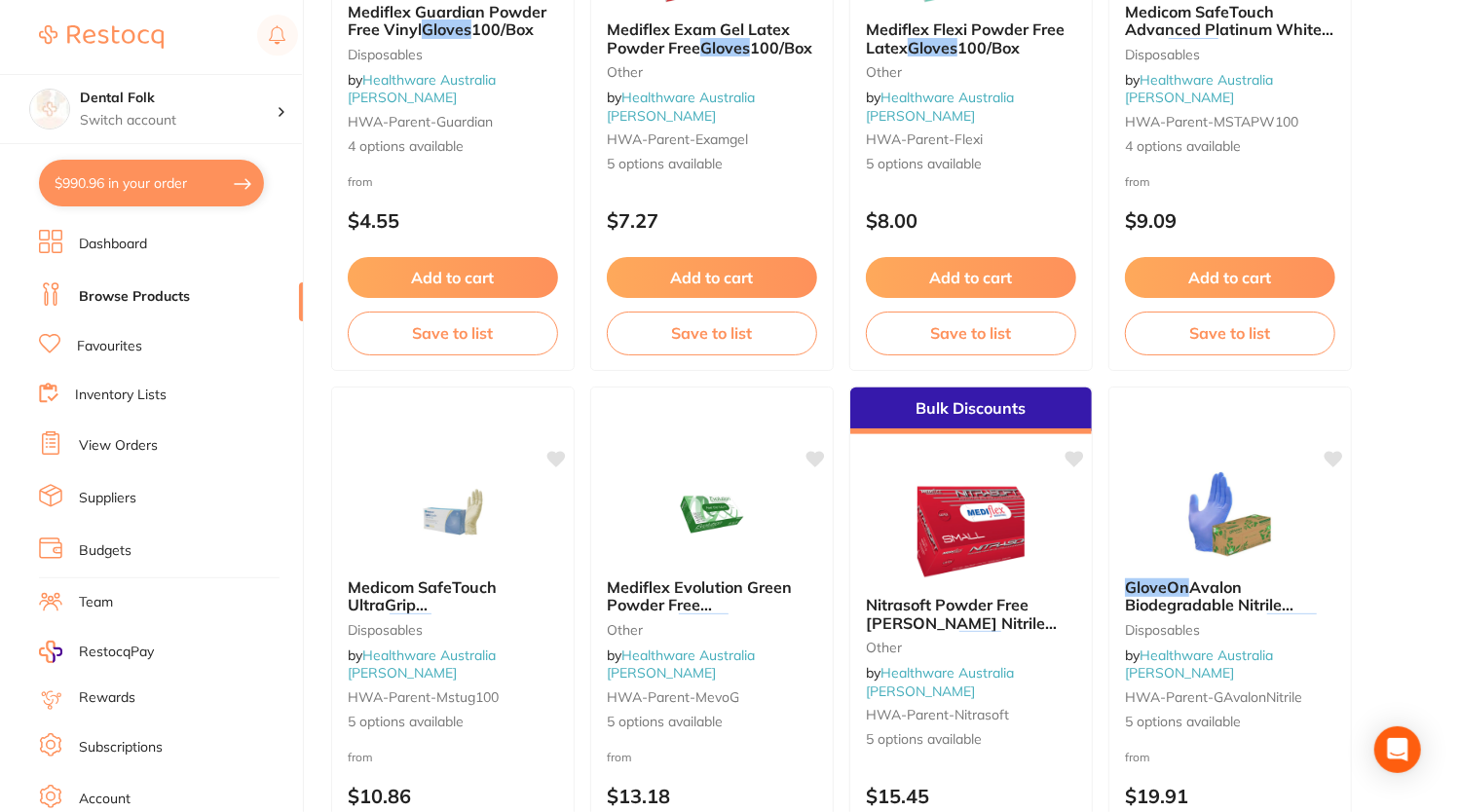 scroll, scrollTop: 0, scrollLeft: 0, axis: both 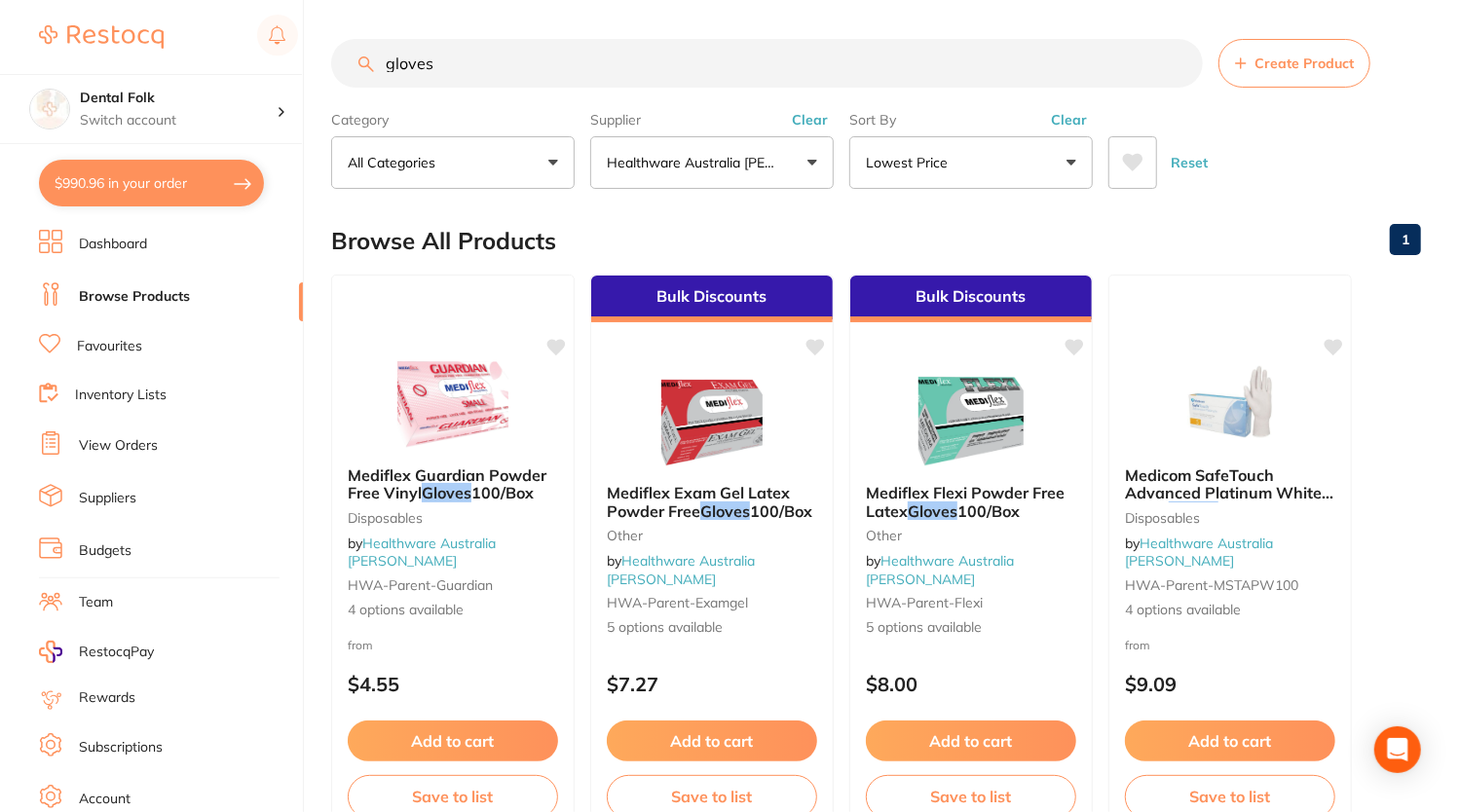 click on "gloves" at bounding box center [767, 63] 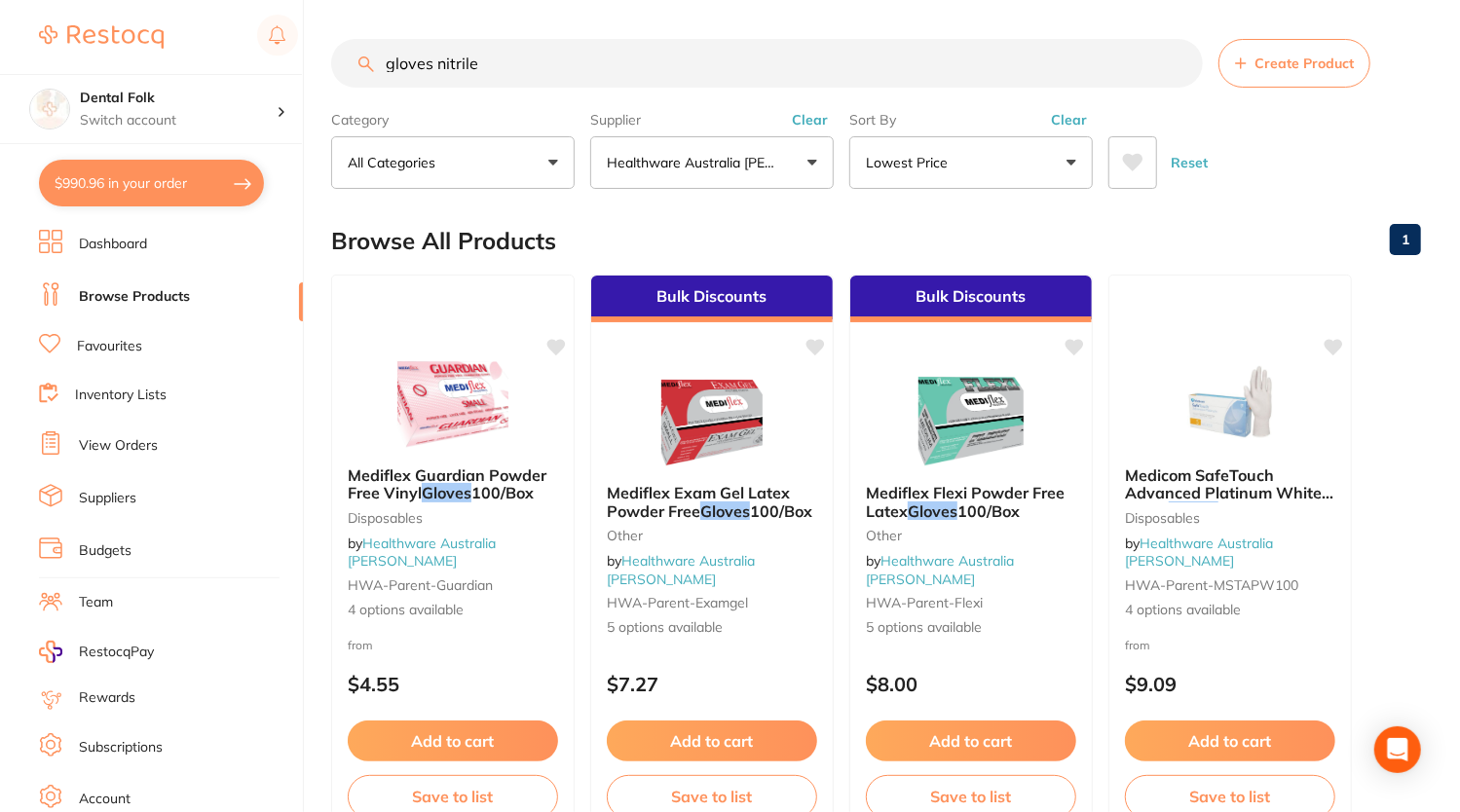 type on "gloves nitrile" 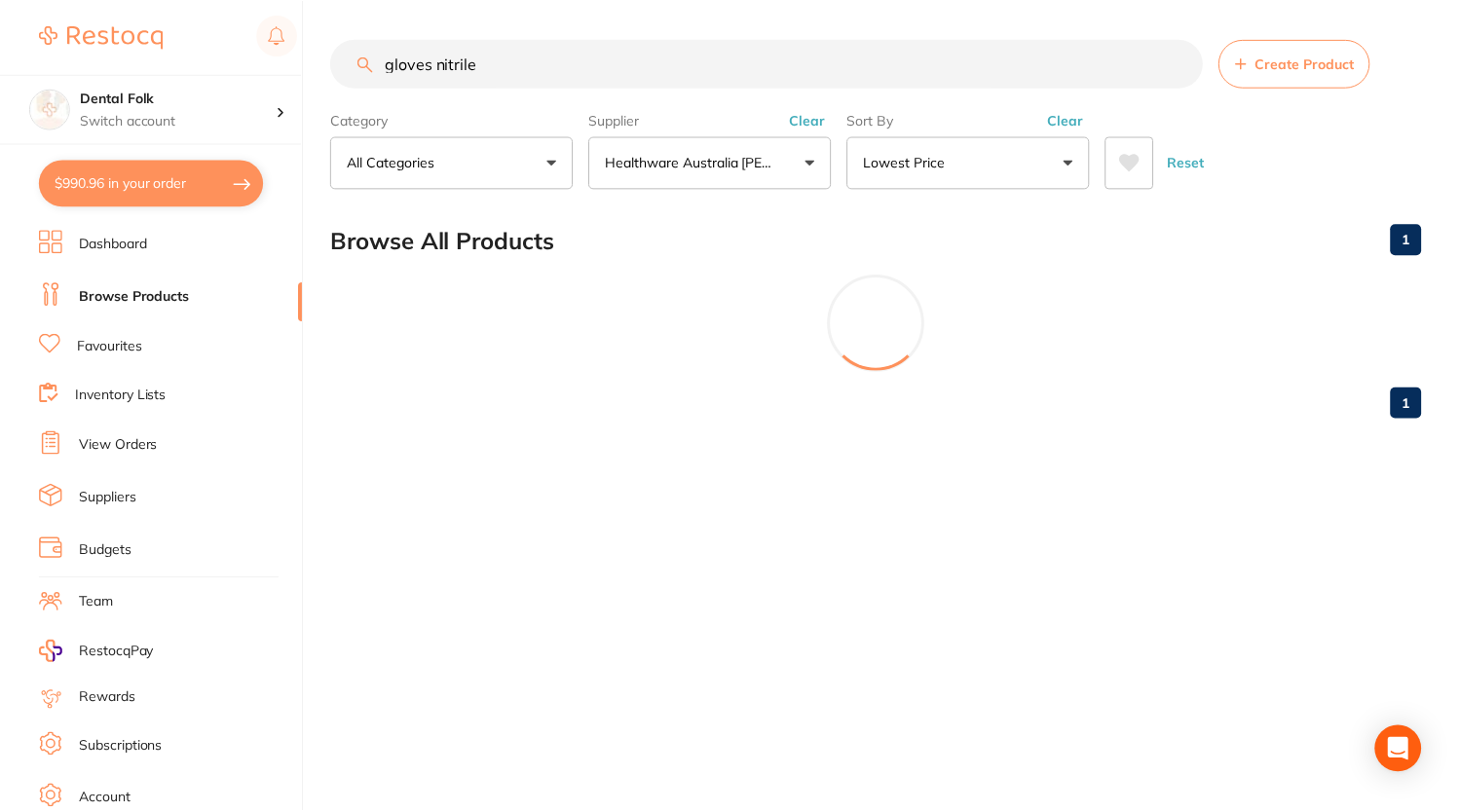 scroll, scrollTop: 251, scrollLeft: 0, axis: vertical 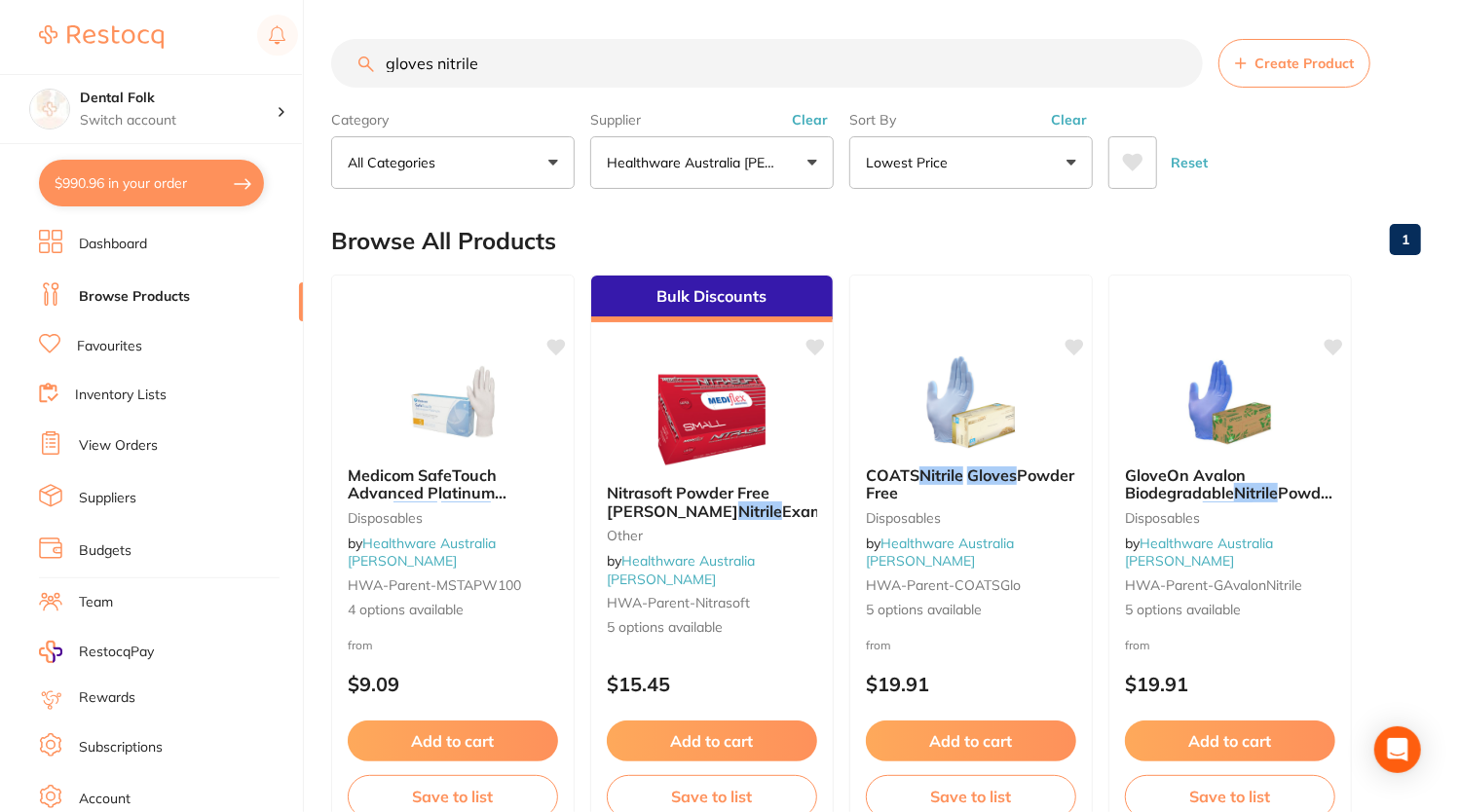 drag, startPoint x: 524, startPoint y: 48, endPoint x: 339, endPoint y: 37, distance: 185.32674 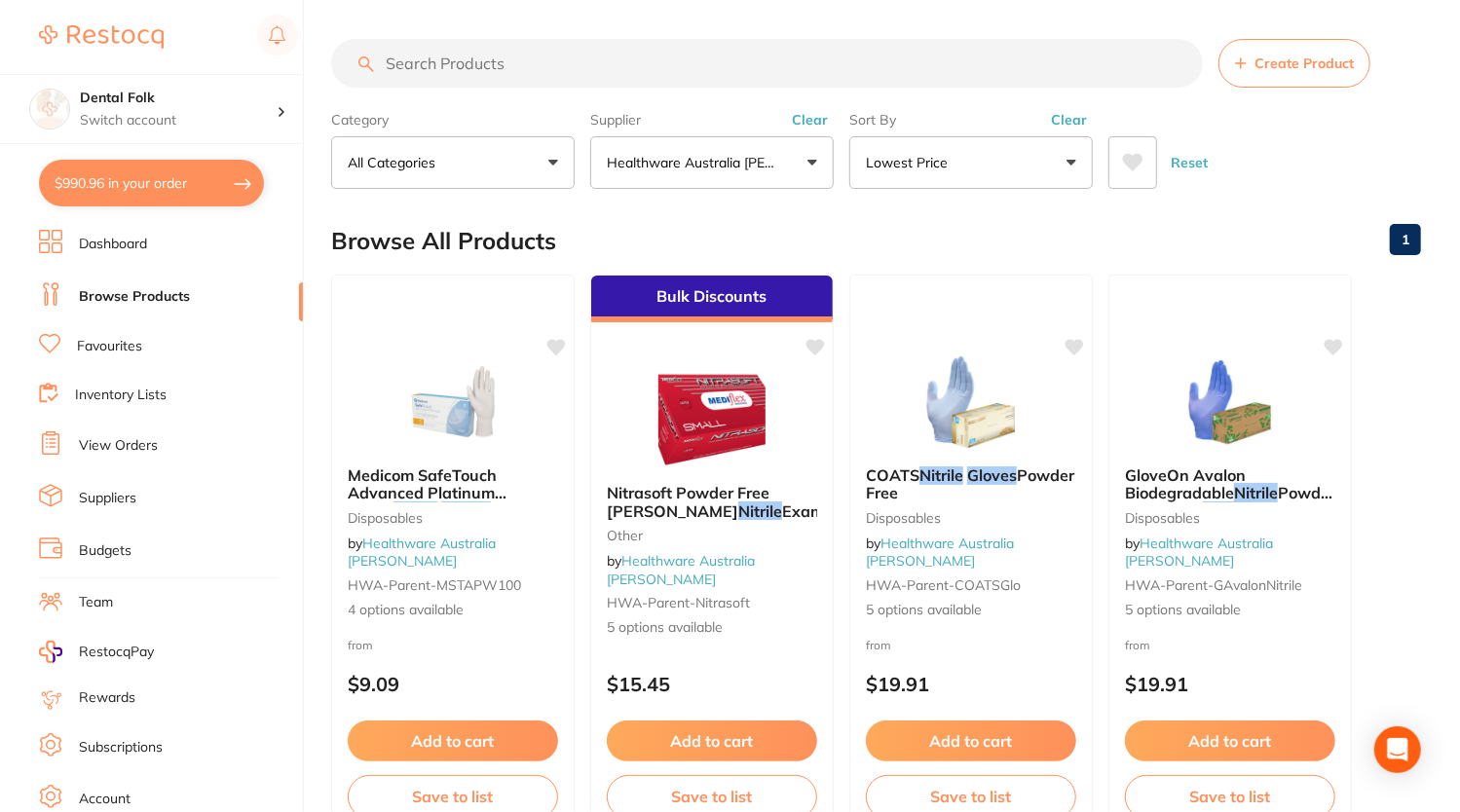 type 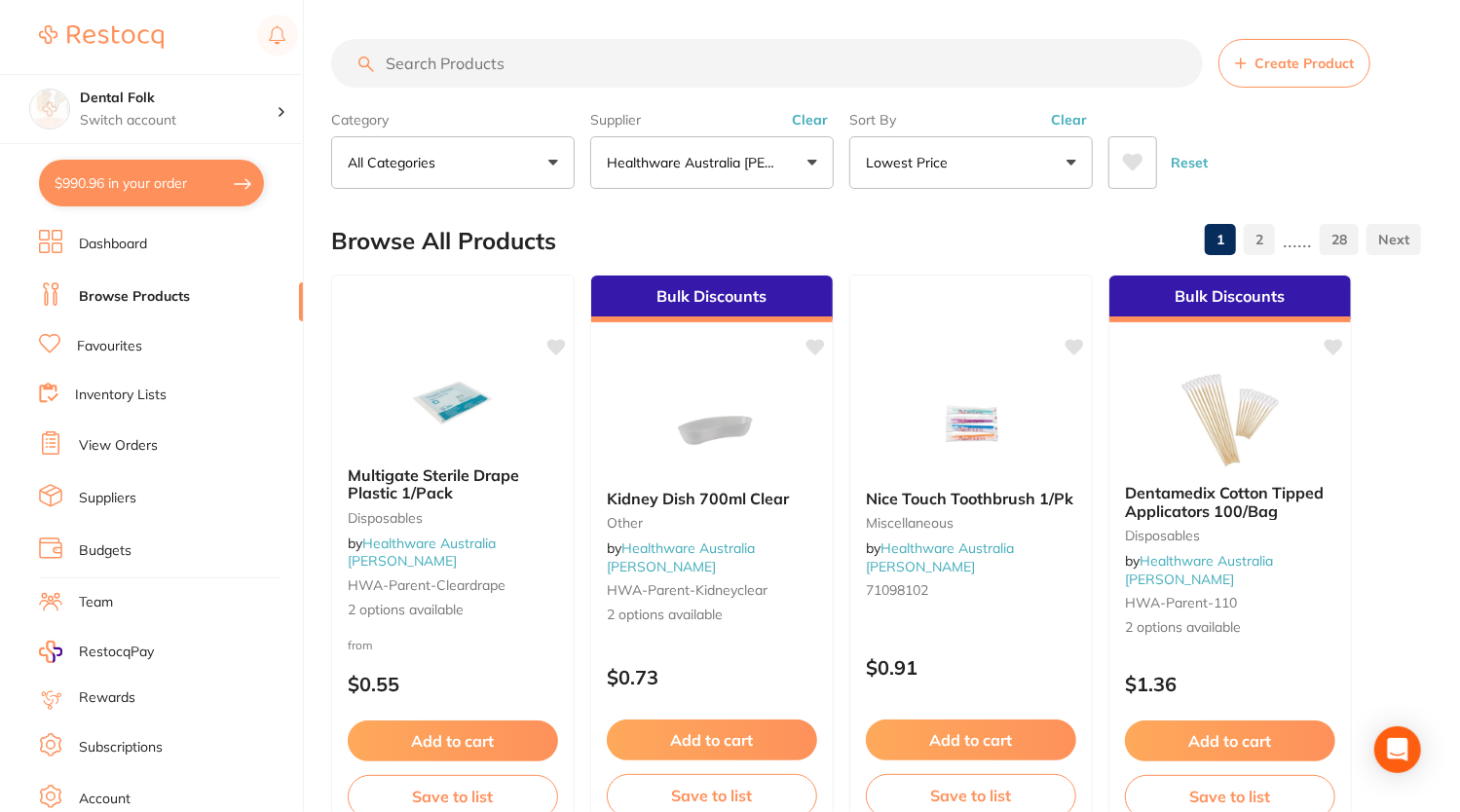 scroll, scrollTop: 426, scrollLeft: 0, axis: vertical 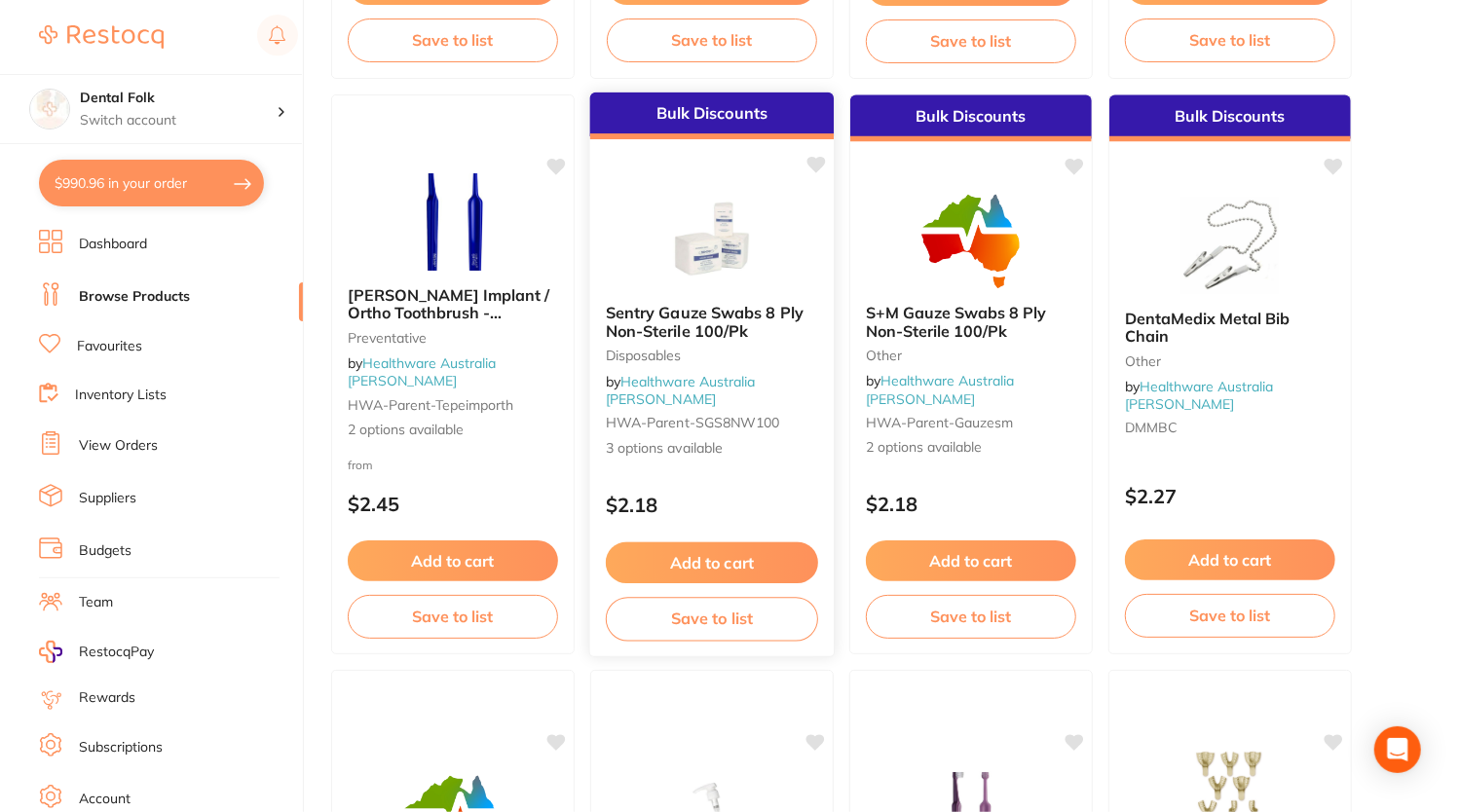 click on "Sentry Gauze Swabs 8 Ply Non-Sterile 100/Pk" at bounding box center (704, 321) 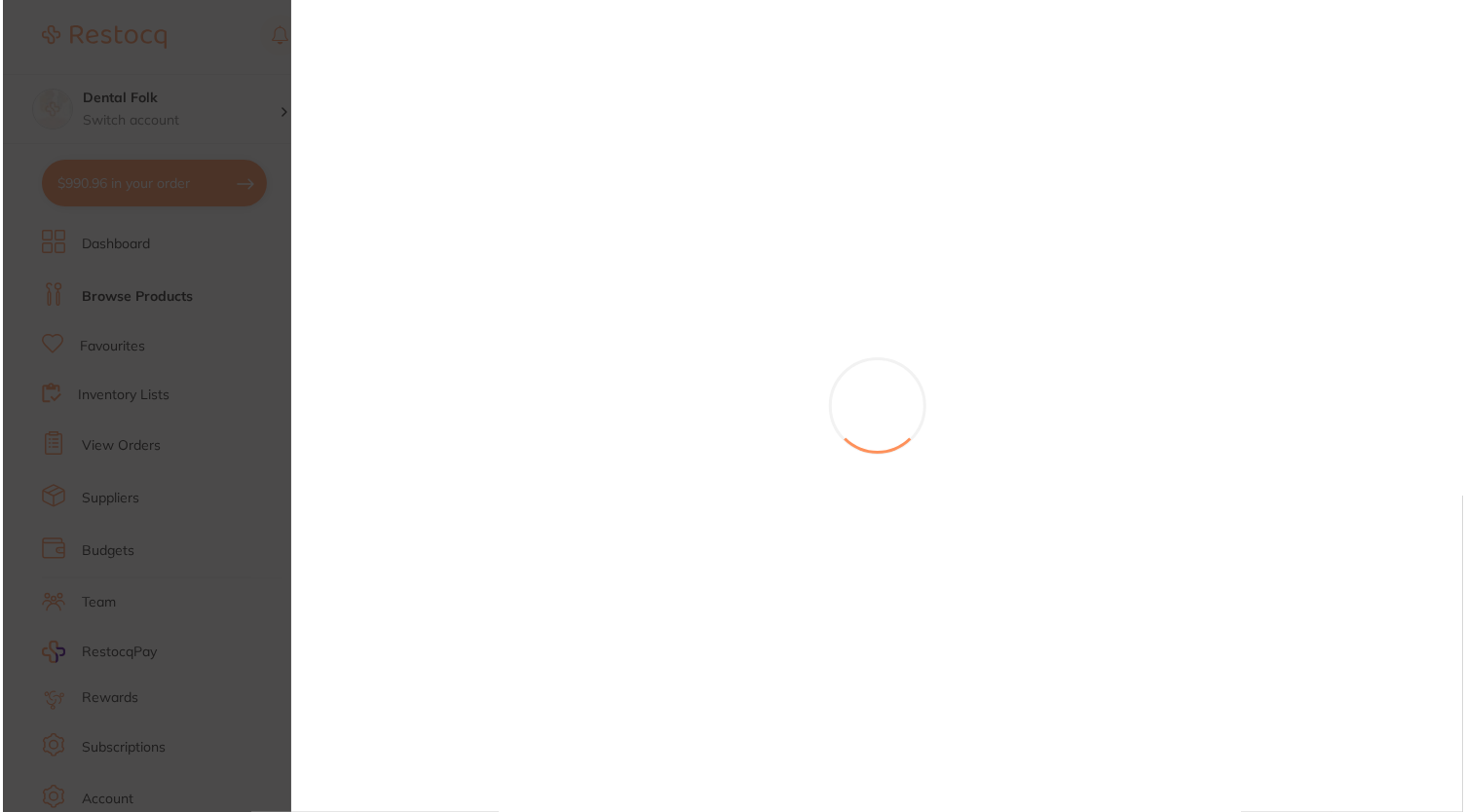 scroll, scrollTop: 0, scrollLeft: 0, axis: both 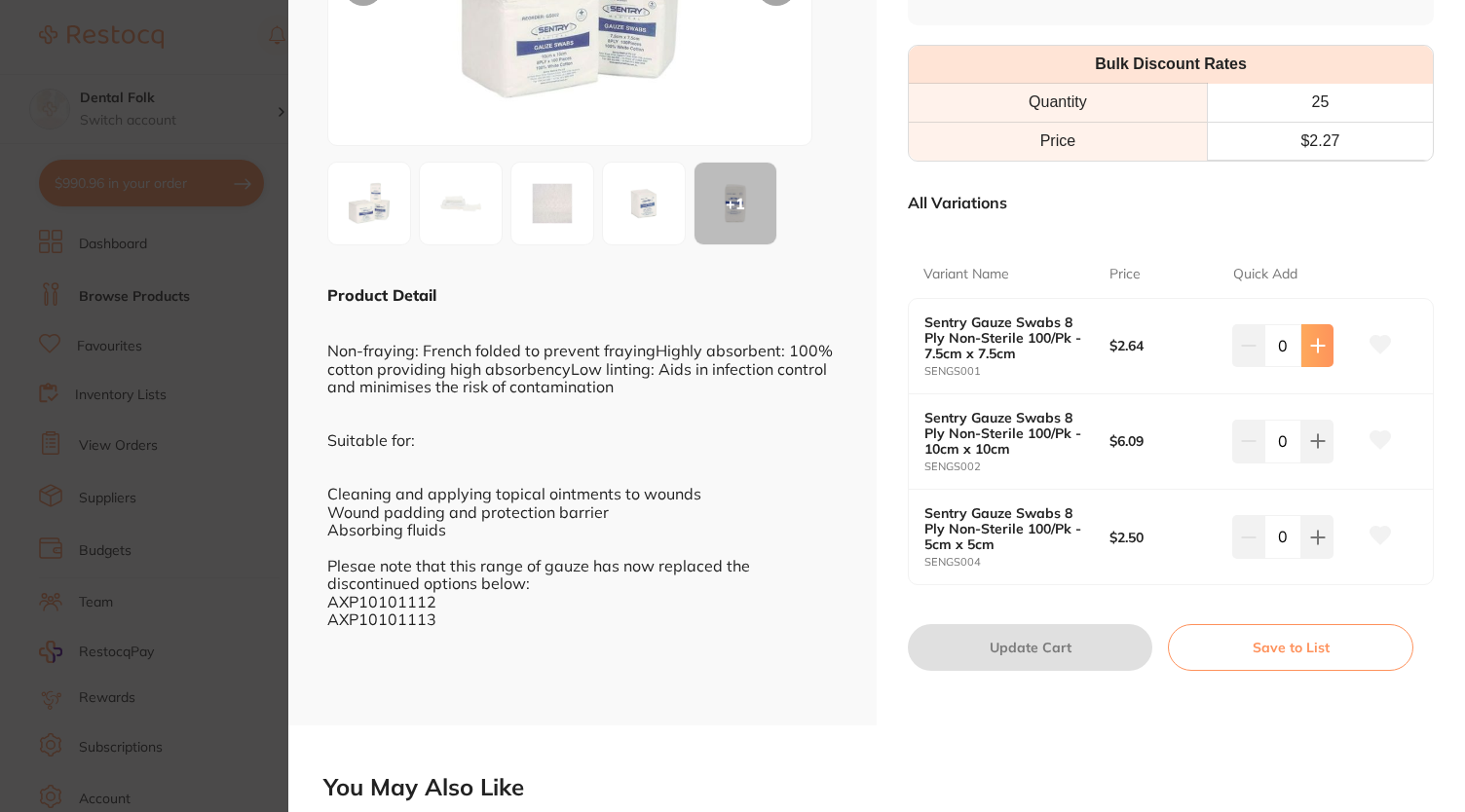click at bounding box center (1317, 346) 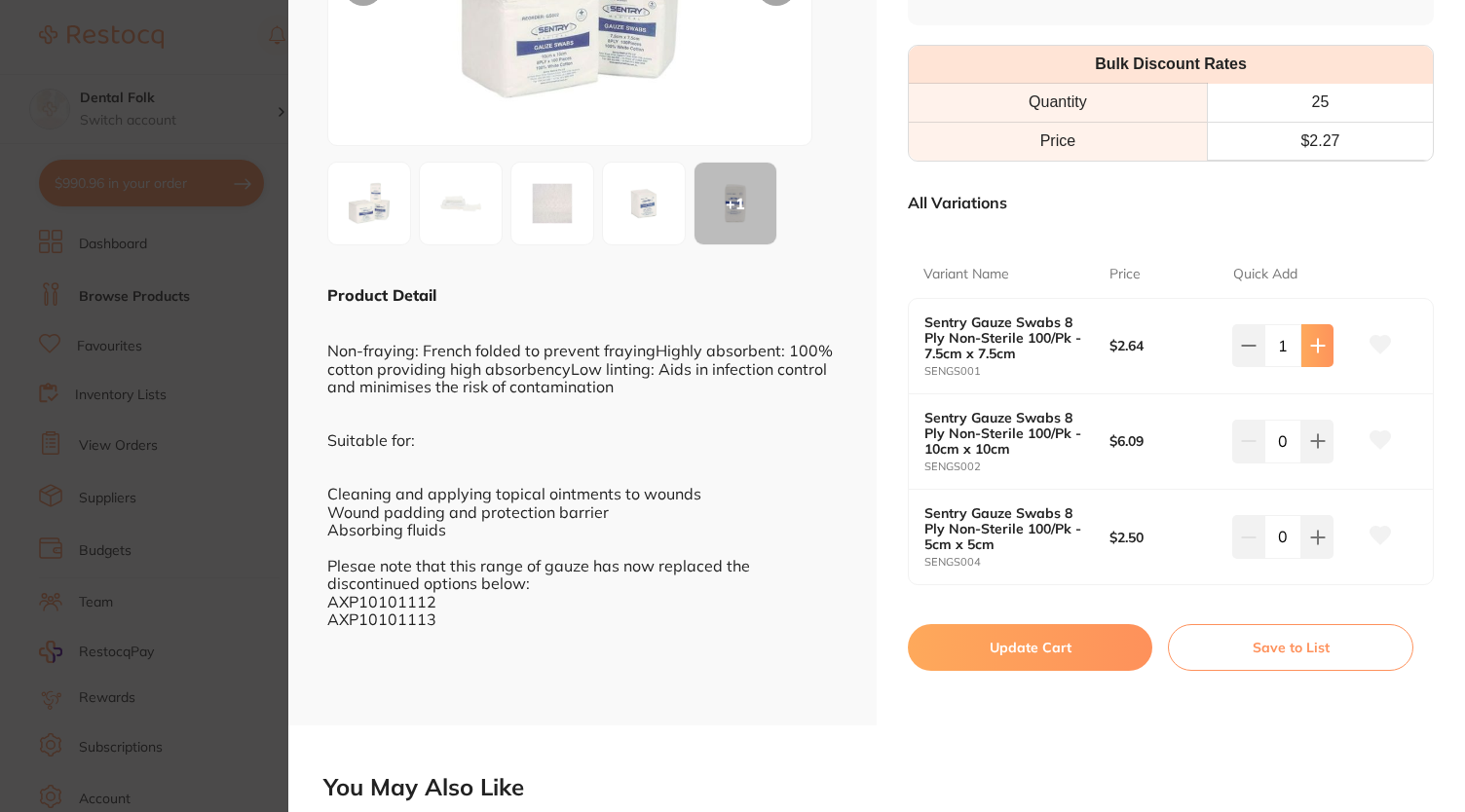 click at bounding box center (1317, 346) 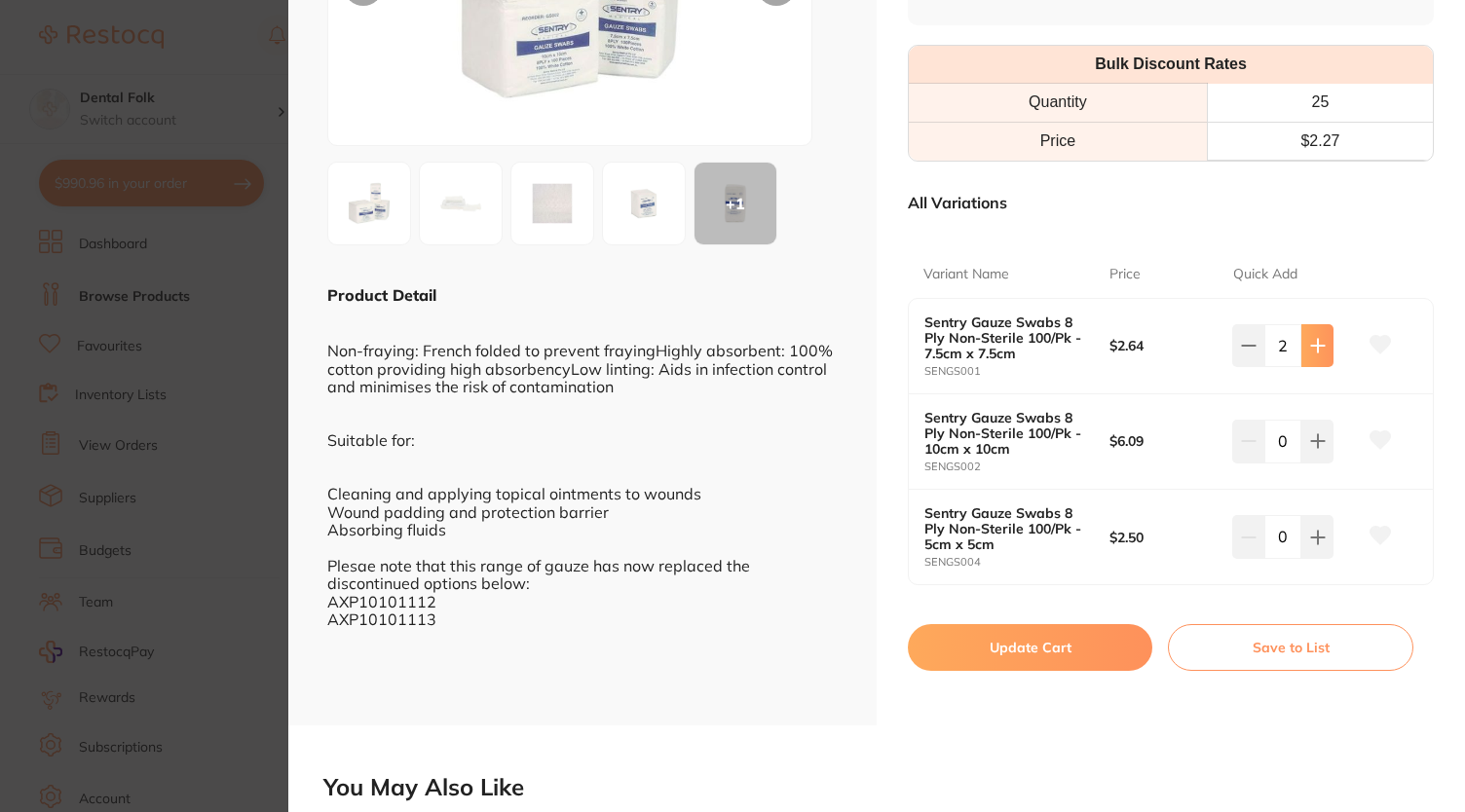 click at bounding box center (1317, 346) 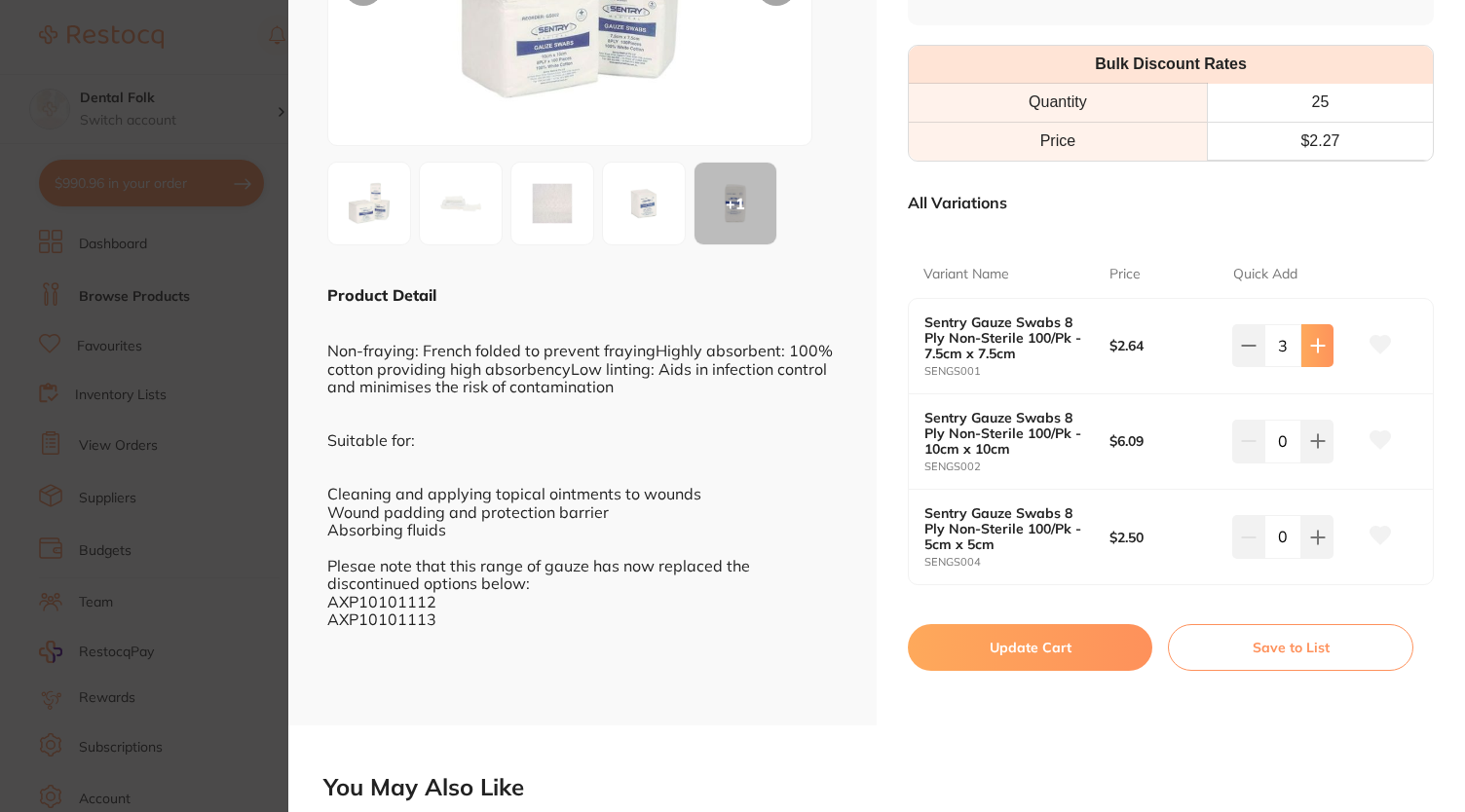click at bounding box center [1317, 346] 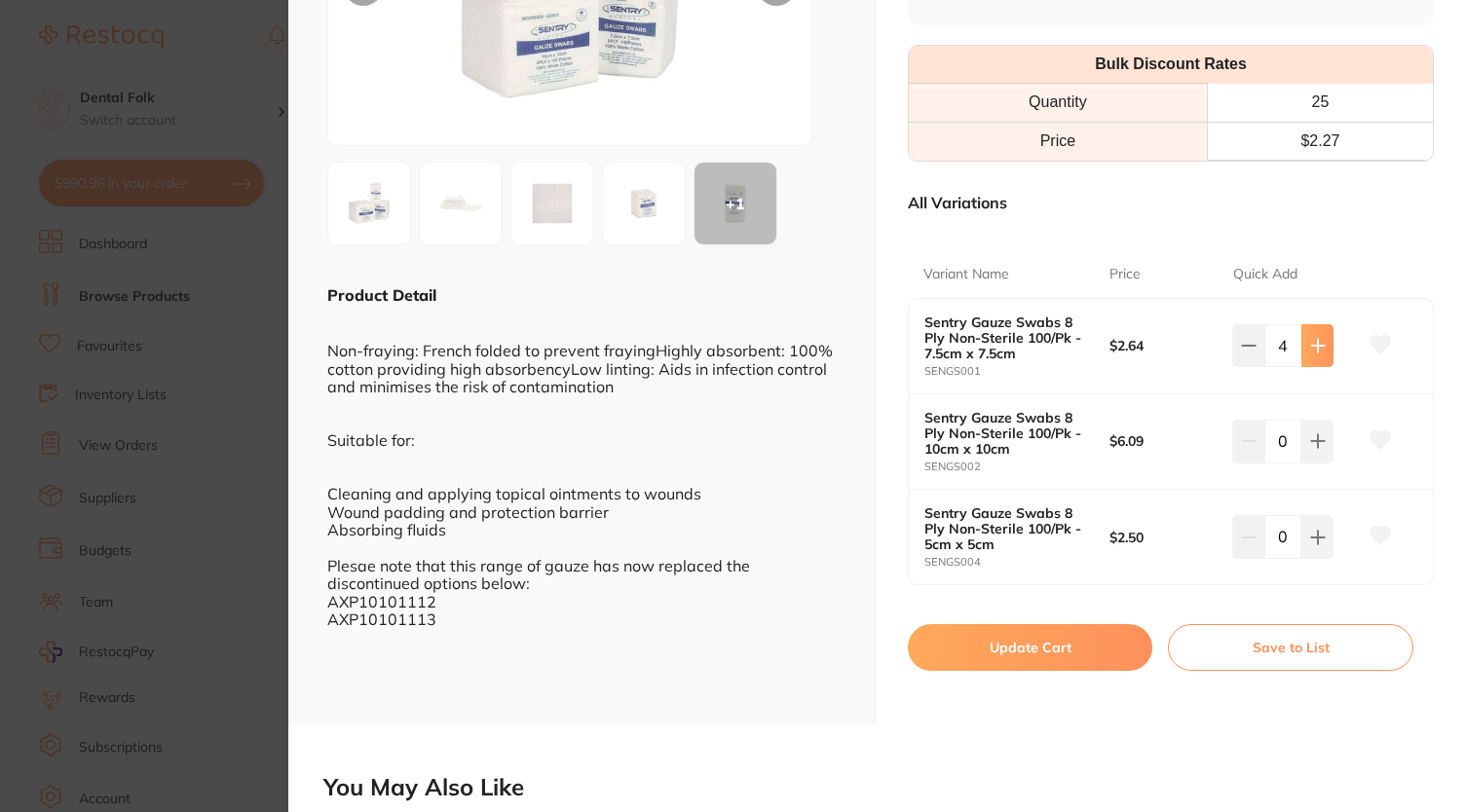 click at bounding box center [1317, 346] 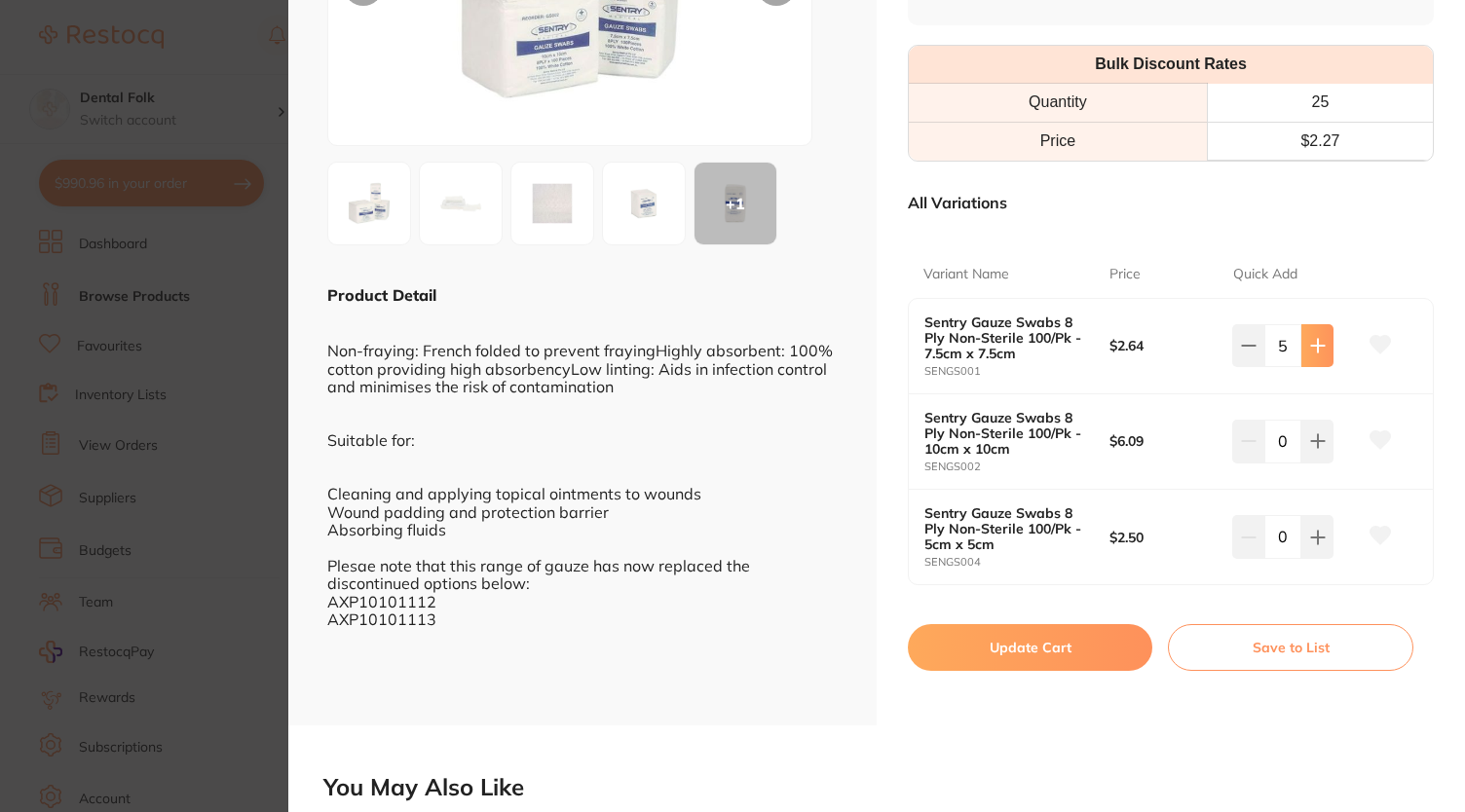 click at bounding box center (1317, 346) 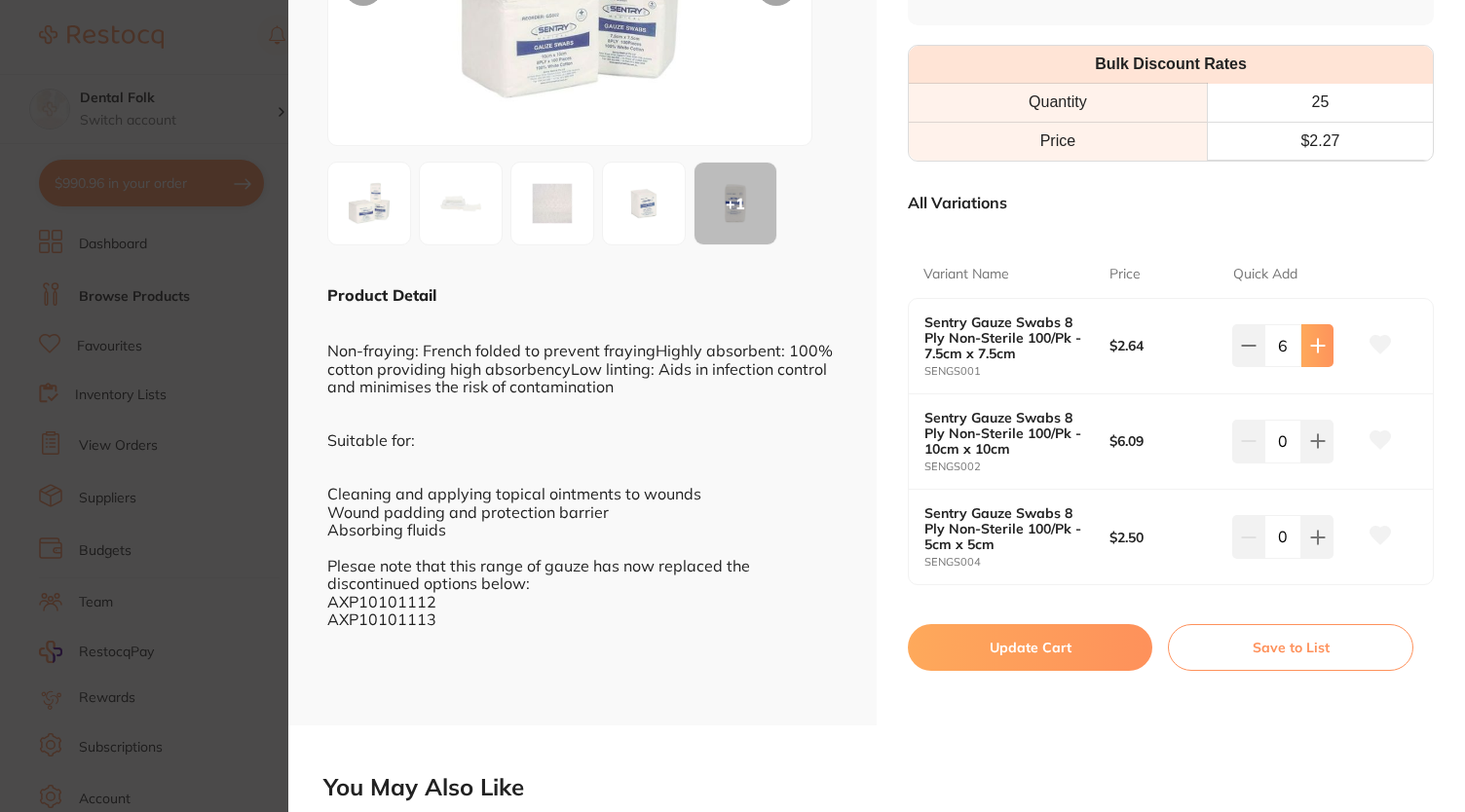 click at bounding box center [1317, 346] 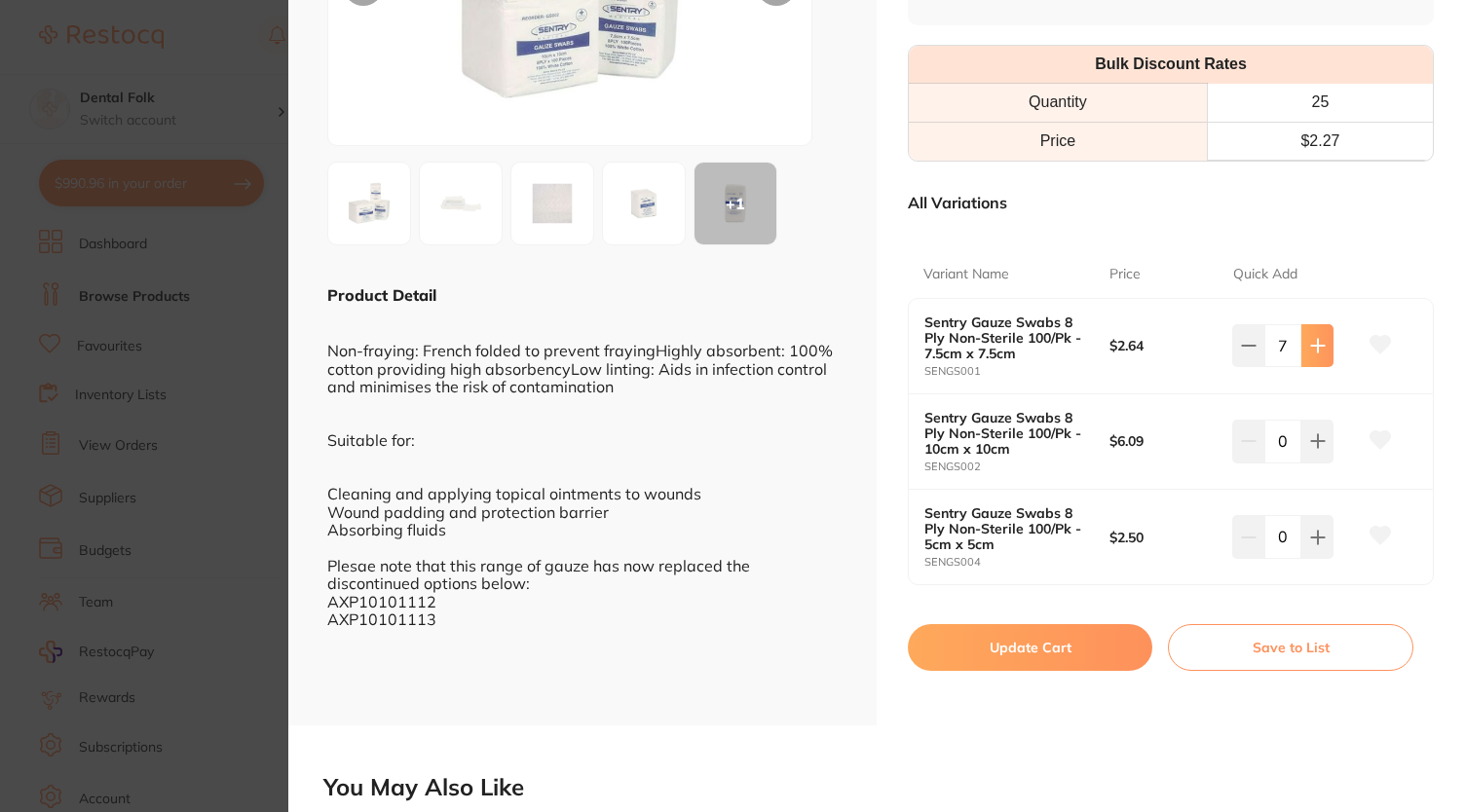 click at bounding box center [1317, 346] 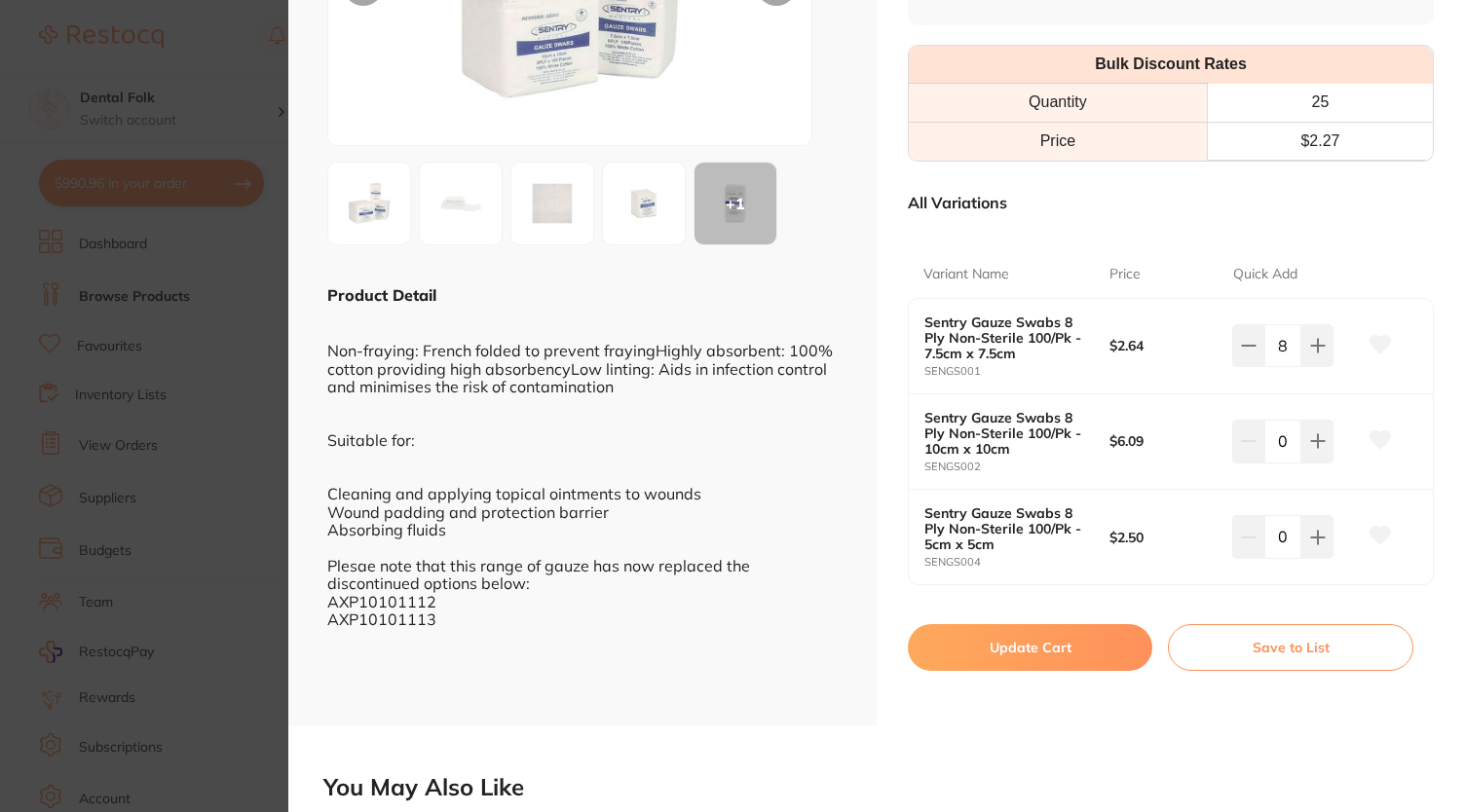click on "Update Cart" at bounding box center [1030, 647] 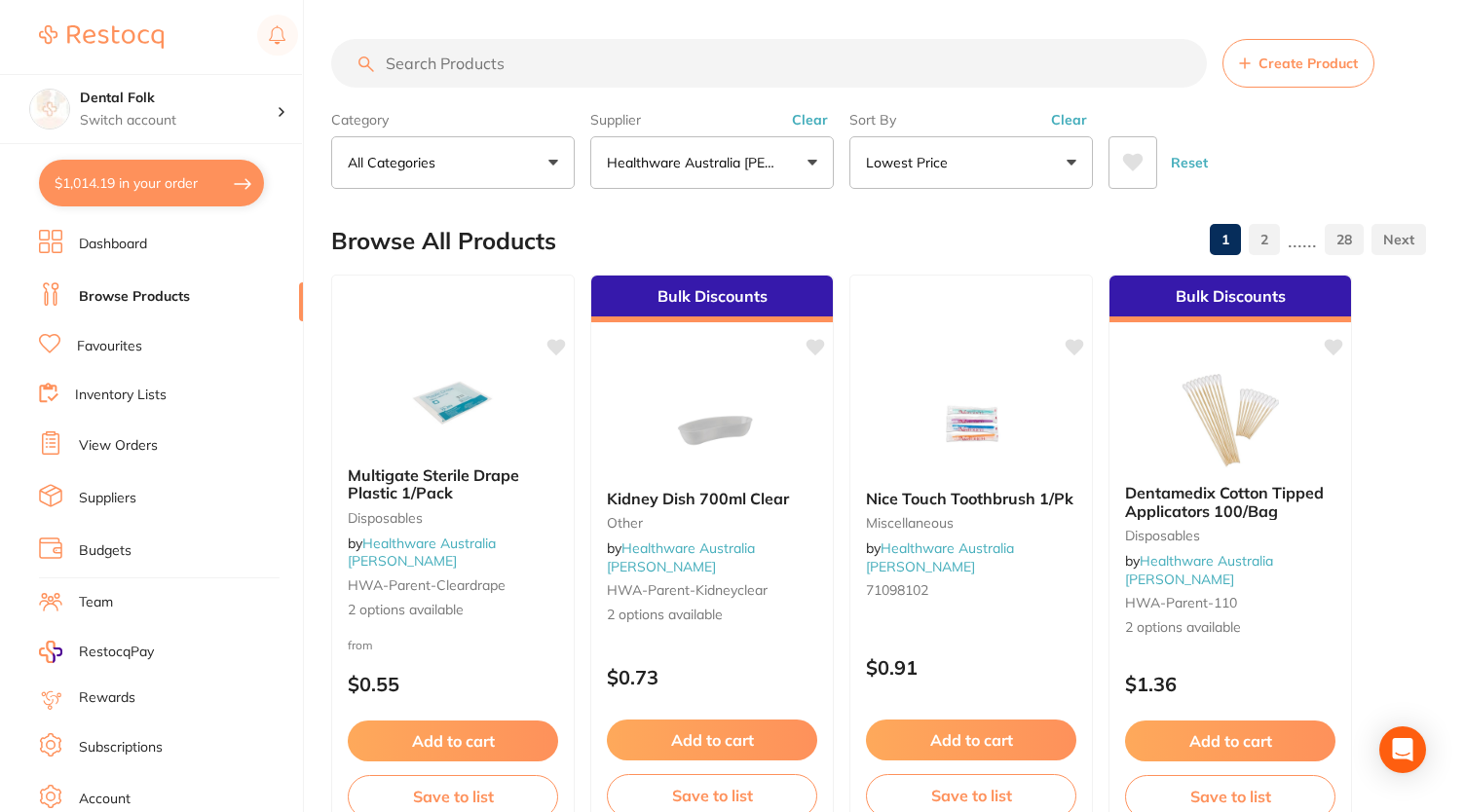 checkbox on "false" 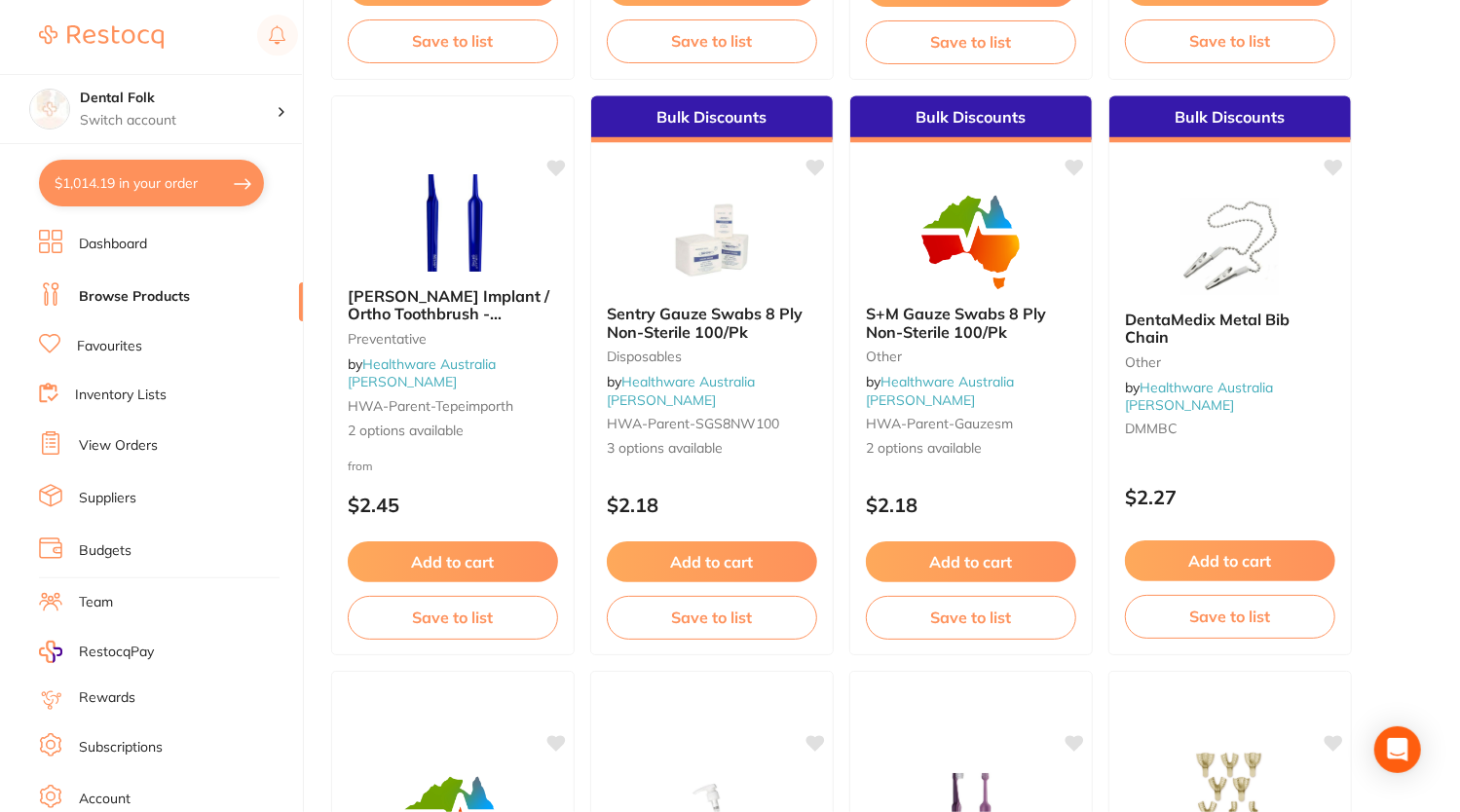 scroll, scrollTop: 1906, scrollLeft: 0, axis: vertical 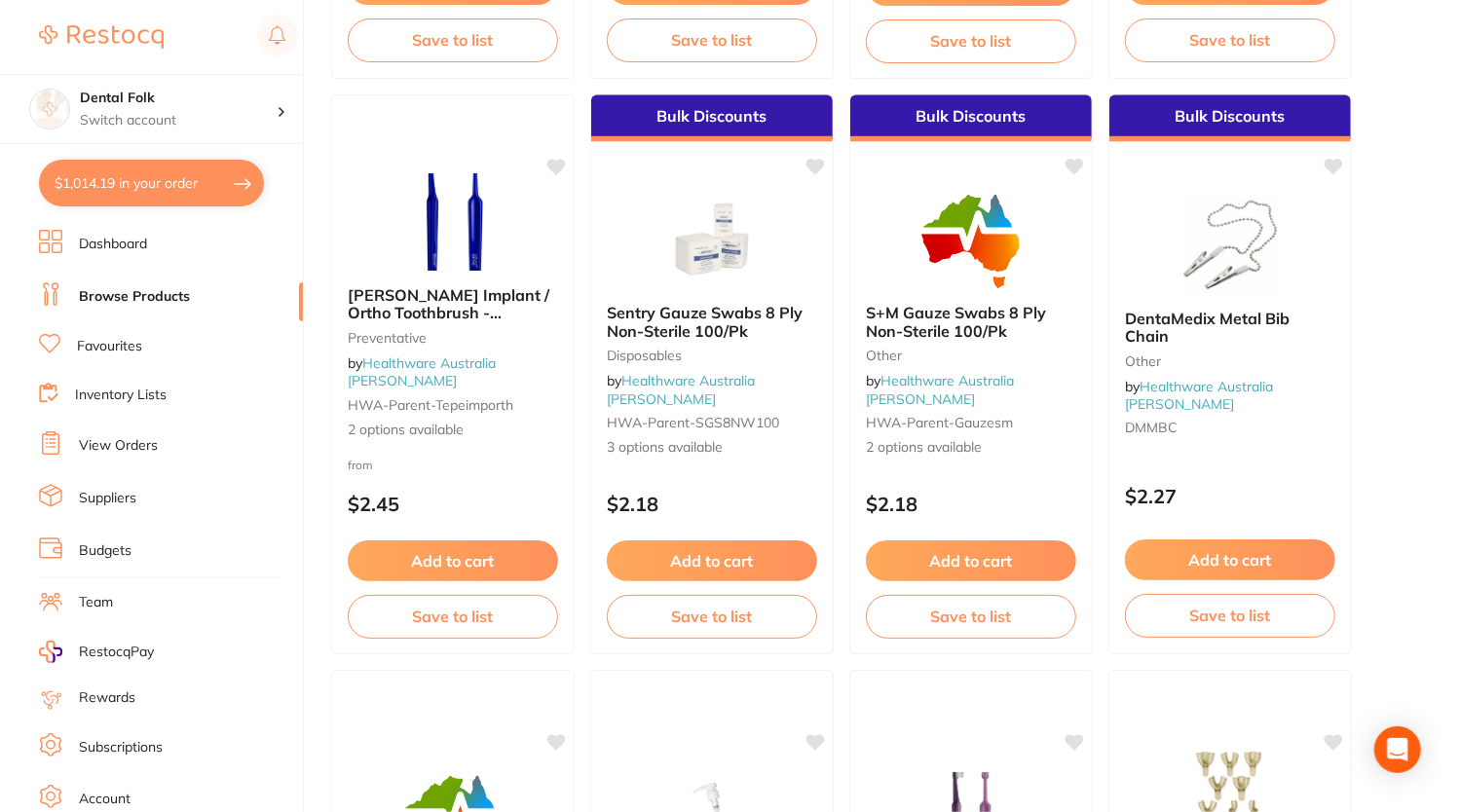 click on "$1,014.19   in your order" at bounding box center [151, 183] 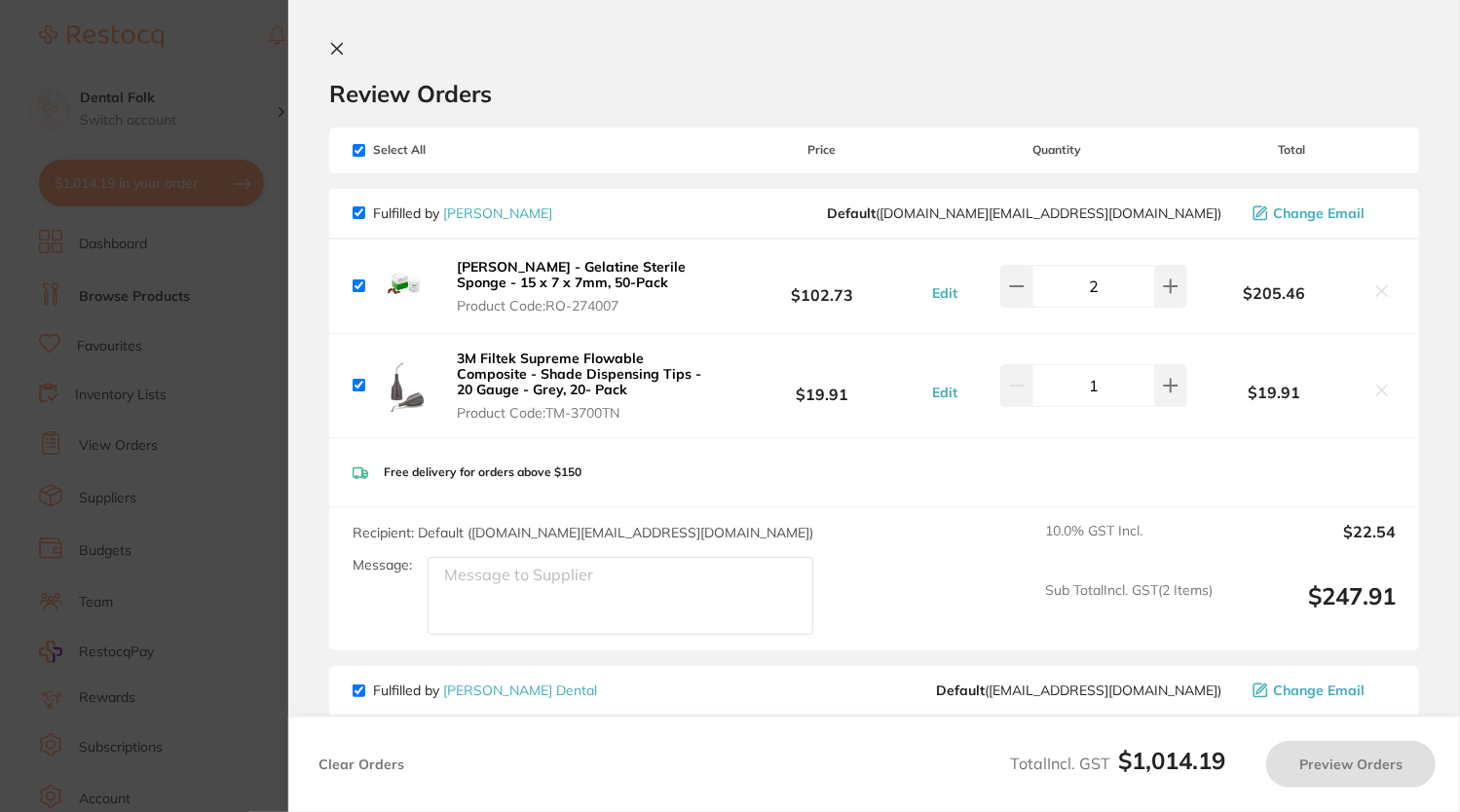 checkbox on "true" 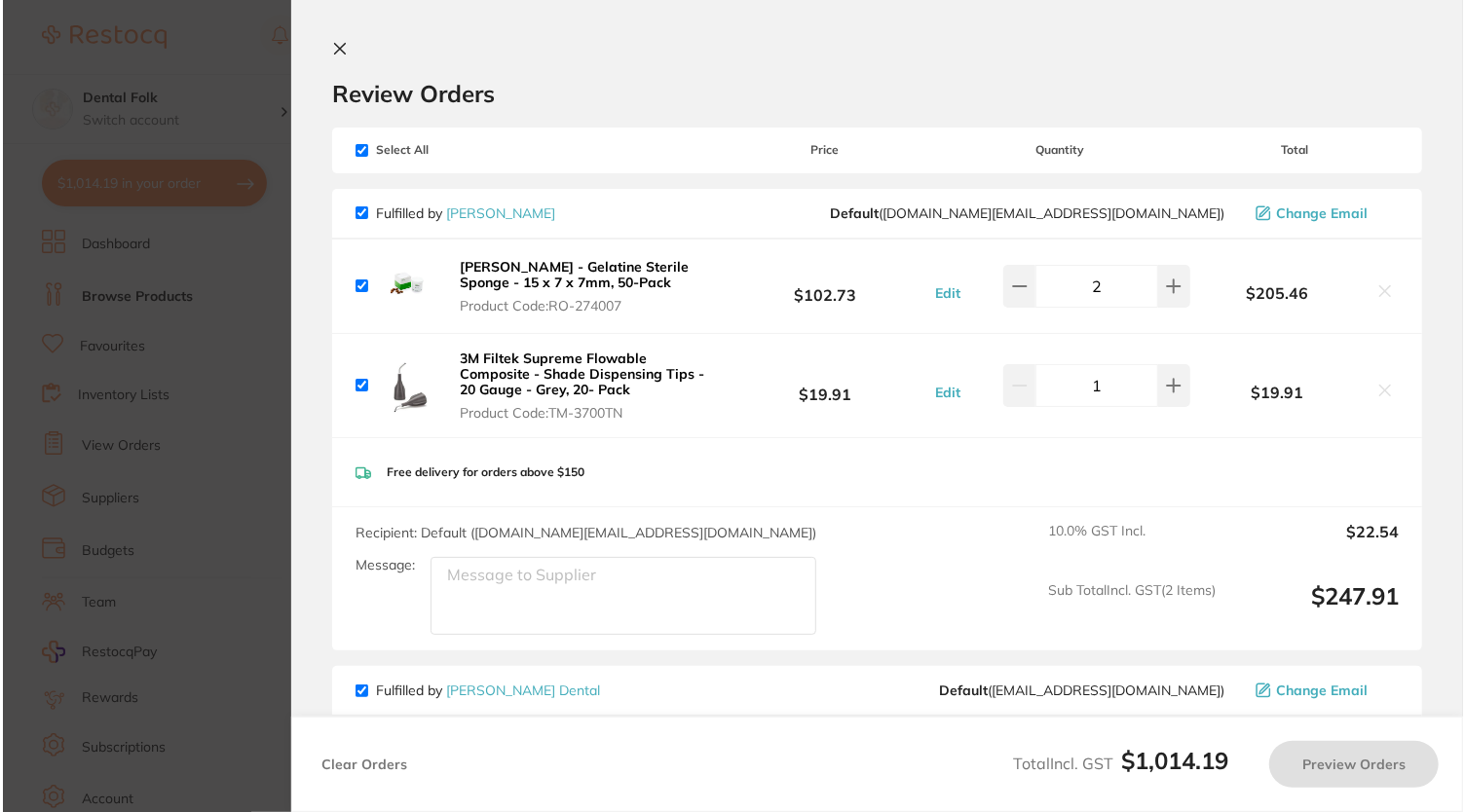 scroll, scrollTop: 0, scrollLeft: 0, axis: both 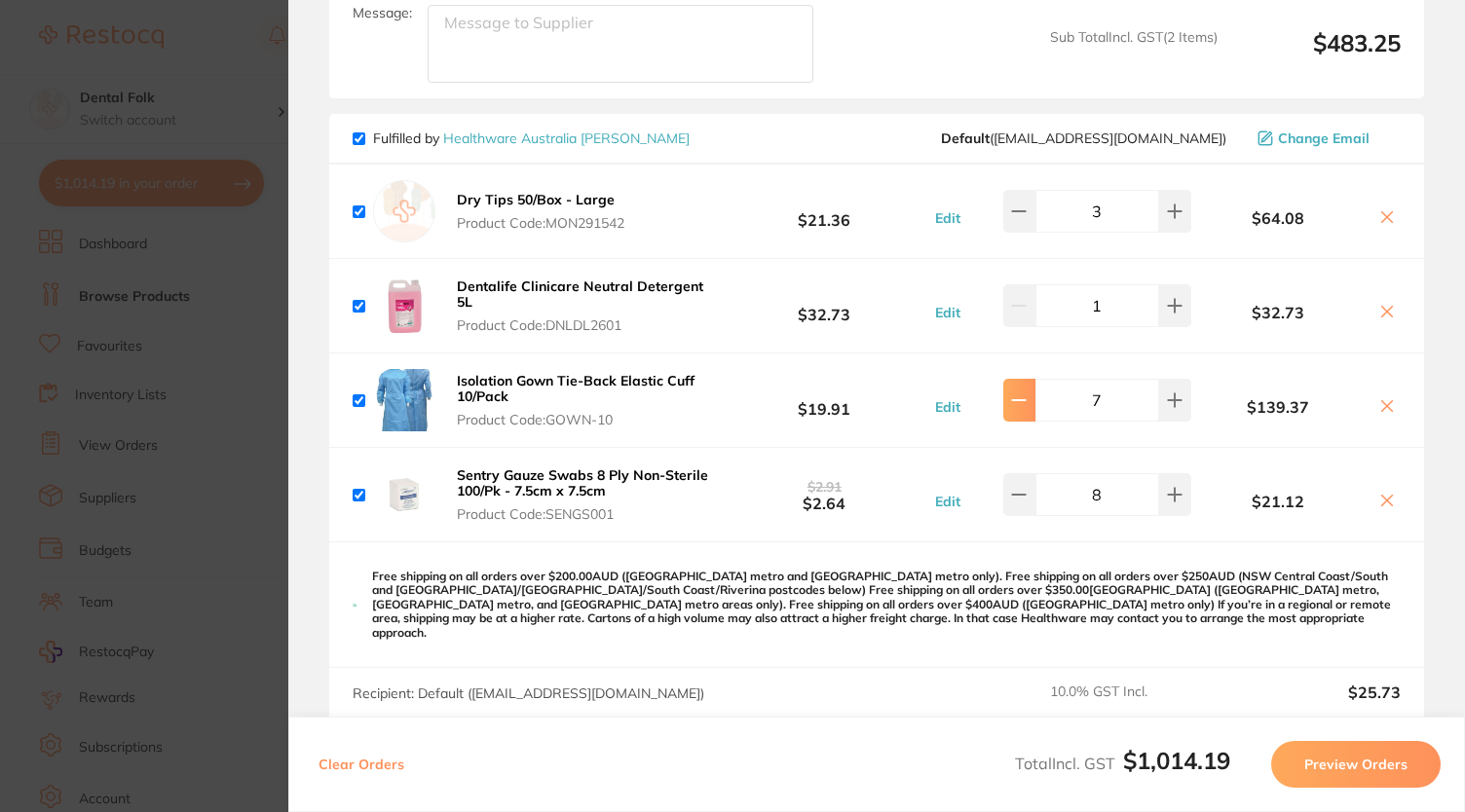 click at bounding box center [1019, -720] 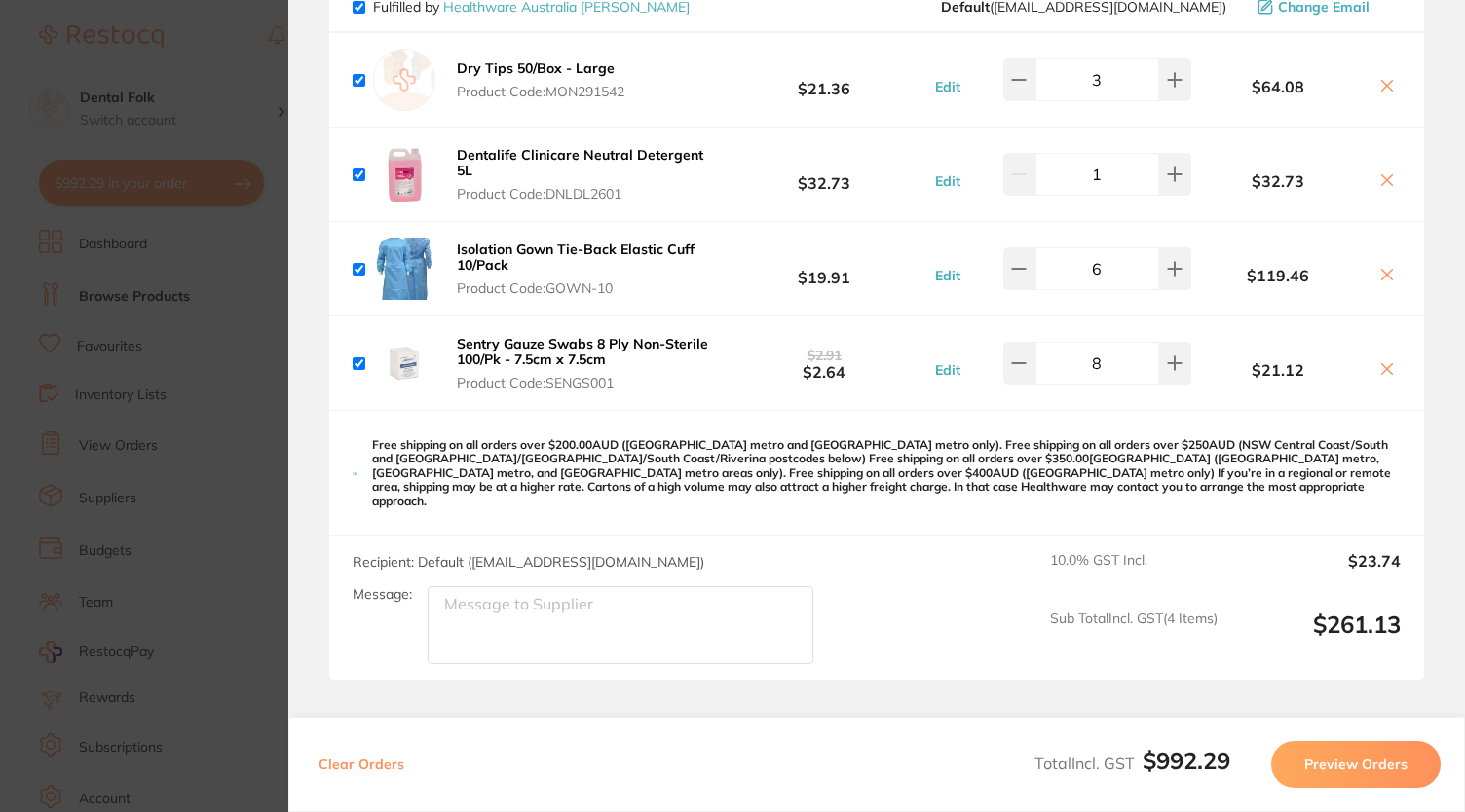 scroll, scrollTop: 1138, scrollLeft: 0, axis: vertical 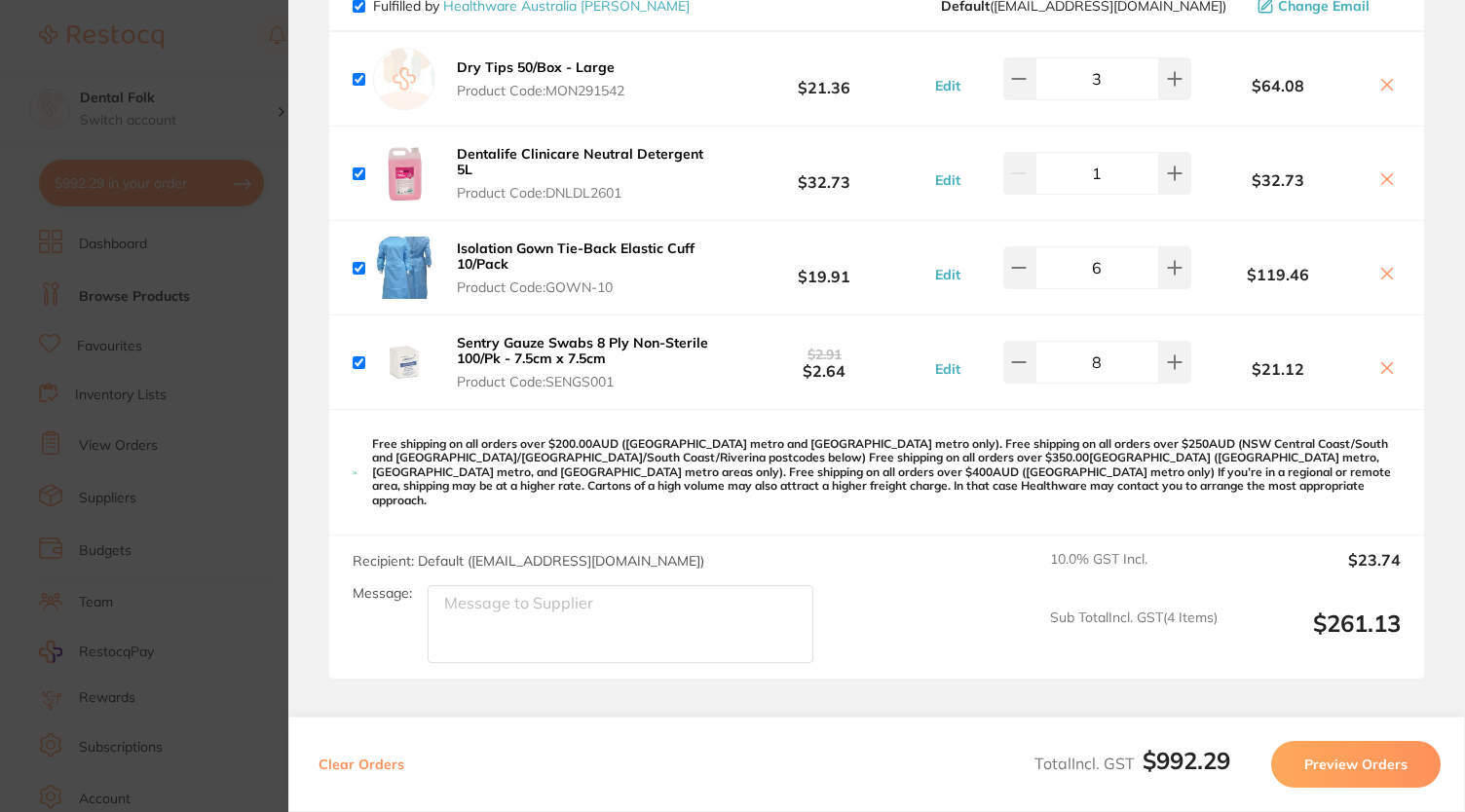 click on "Update RRP Set your pre negotiated price for this item. Item Agreed RRP (excl. GST) --   Update as new default RRP Update RRP Review Orders Your orders are being processed and we will notify you once we have placed the orders. You may close this window Back to Preview Orders [DATE] 20:50 [PERSON_NAME] # 87649 [PERSON_NAME] Dental # 87651 Healthware [GEOGRAPHIC_DATA] [PERSON_NAME] # 87650 Deliver To [PERSON_NAME] ( Dental Folk ) [STREET_ADDRESS] 0249593067 [EMAIL_ADDRESS][DOMAIN_NAME] Select All Price Quantity Total Fulfilled by   [PERSON_NAME] Default ( [DOMAIN_NAME][EMAIL_ADDRESS][DOMAIN_NAME] ) Change Email   Roeko Gelatamp - Gelatine Sterile Sponge - 15 x 7 x 7mm, 50-Pack   Product Code:  RO-274007     $102.73 Edit     2         $205.46   3M Filtek Supreme Flowable Composite - Shade Dispensing Tips - 20 Gauge - Grey, 20- Pack   Product Code:  TM-3700TN     $19.91 Edit     1         $19.91   Roeko Gelatamp - Gelatine Sterile Sponge - 15 x 7 x 7mm, 50-Pack   Product Code:  RO-274007     $102.73 Edit" at bounding box center (732, 406) 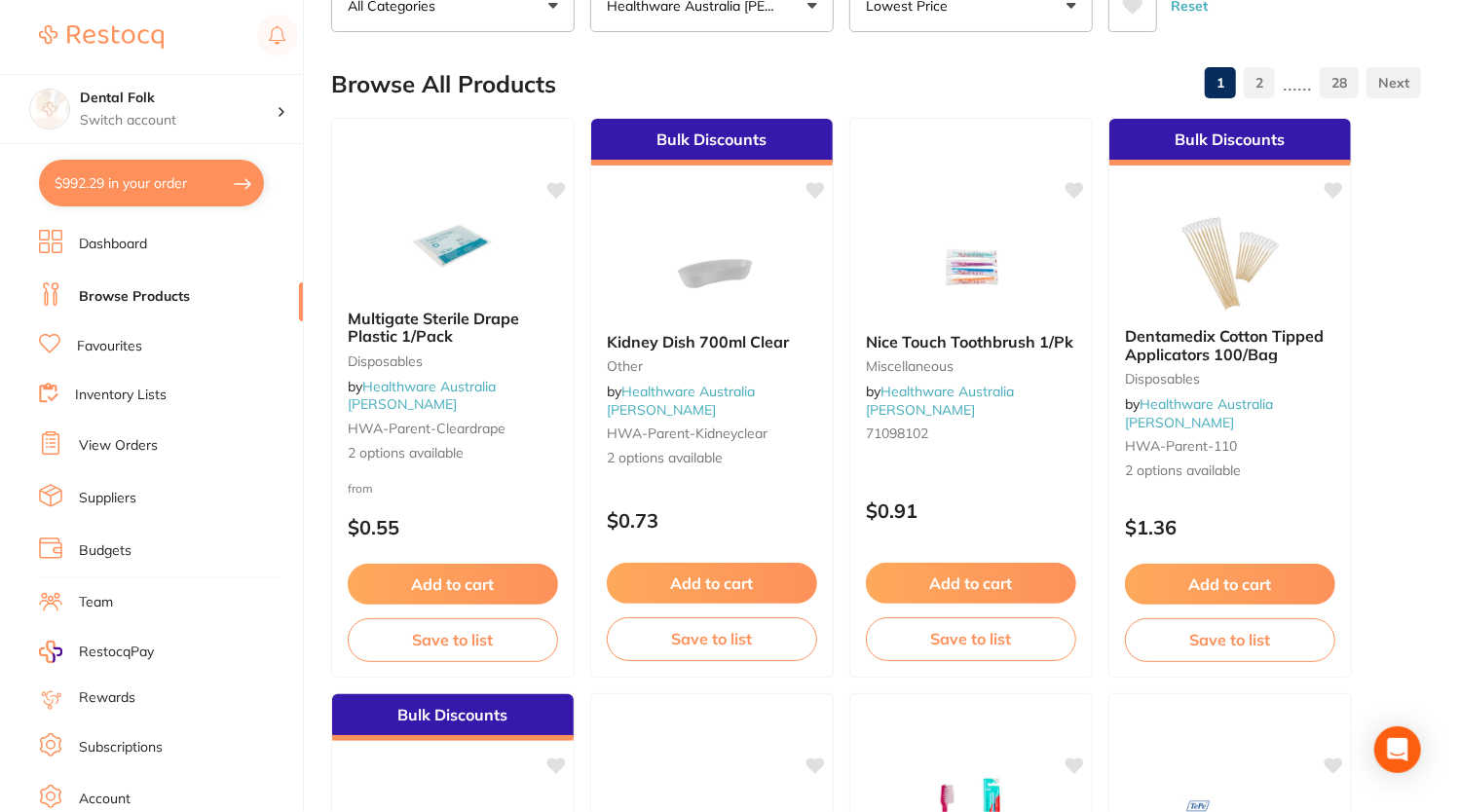 scroll, scrollTop: 0, scrollLeft: 0, axis: both 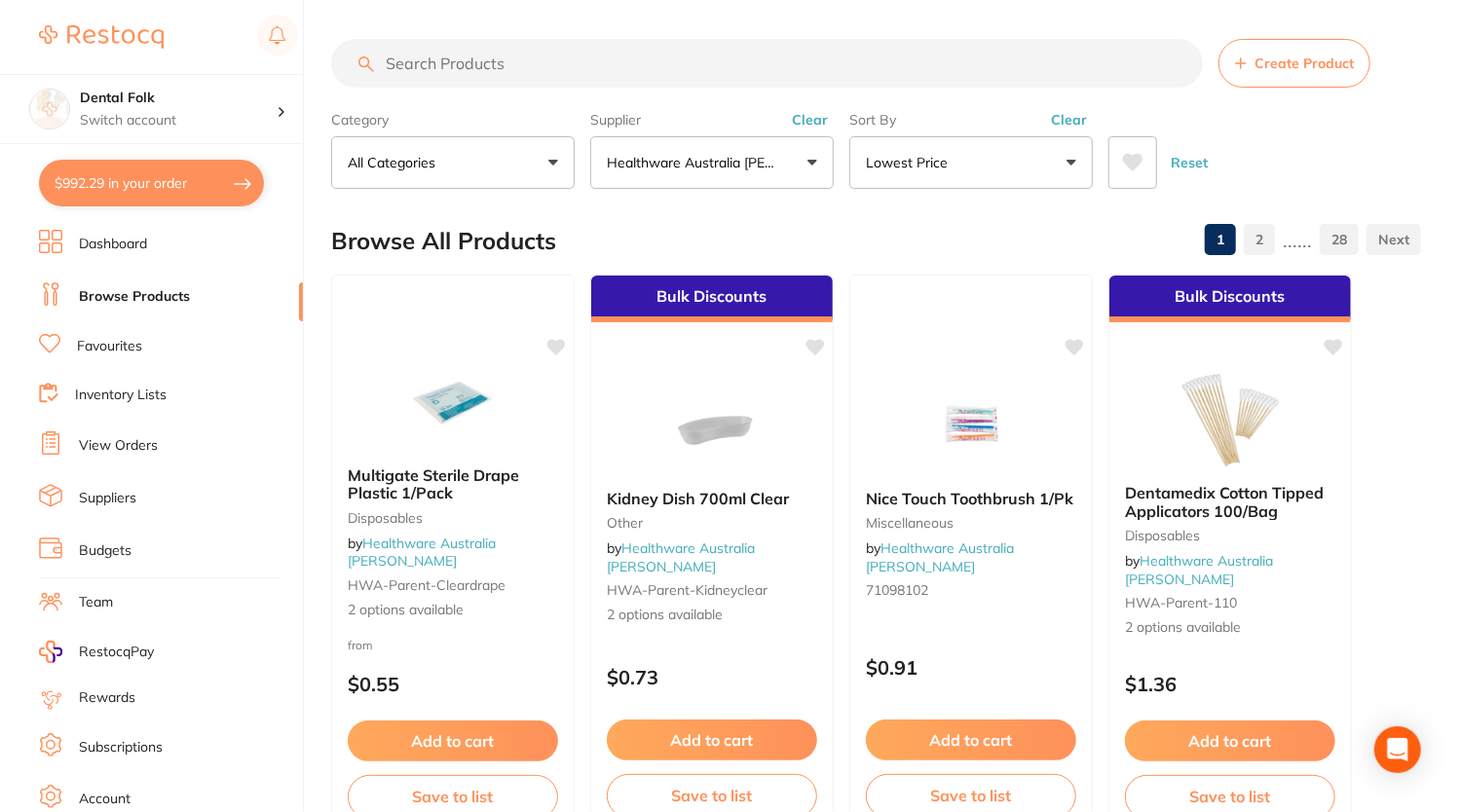 click on "Create Product Category All Categories All Categories 3D Printing Crown & Bridge Disposables endodontics Equipment Finishing & Polishing Implants infection control instruments Laboratory miscellaneous [MEDICAL_DATA] orthodontics other Photography Preventative Rubber Dam Clear Category   false    All Categories Category All Categories 3D Printing Crown & Bridge Disposables endodontics Equipment Finishing & Polishing Implants infection control instruments Laboratory miscellaneous [MEDICAL_DATA] orthodontics other Photography Preventative Rubber Dam Supplier Healthware [GEOGRAPHIC_DATA] [PERSON_NAME] All Suppliers Dentsply Sirona AB Orthodontics [PERSON_NAME] AHP Dental and Medical Amalgadent Ark Health BioMeDent Pty Ltd Critical Dental DENSOL Dental Practice Supplies Dental Zone Dentavision PTY LTD Erkodent [PERSON_NAME] Dental Geistlich Healthware [GEOGRAPHIC_DATA] Healthware [GEOGRAPHIC_DATA] [PERSON_NAME] [PERSON_NAME] HIT Dental & Medical Supplies Independent Dental Ivoclar Vivadent [PERSON_NAME] Leepac Medical and Dental [PERSON_NAME] International" at bounding box center (895, 4208) 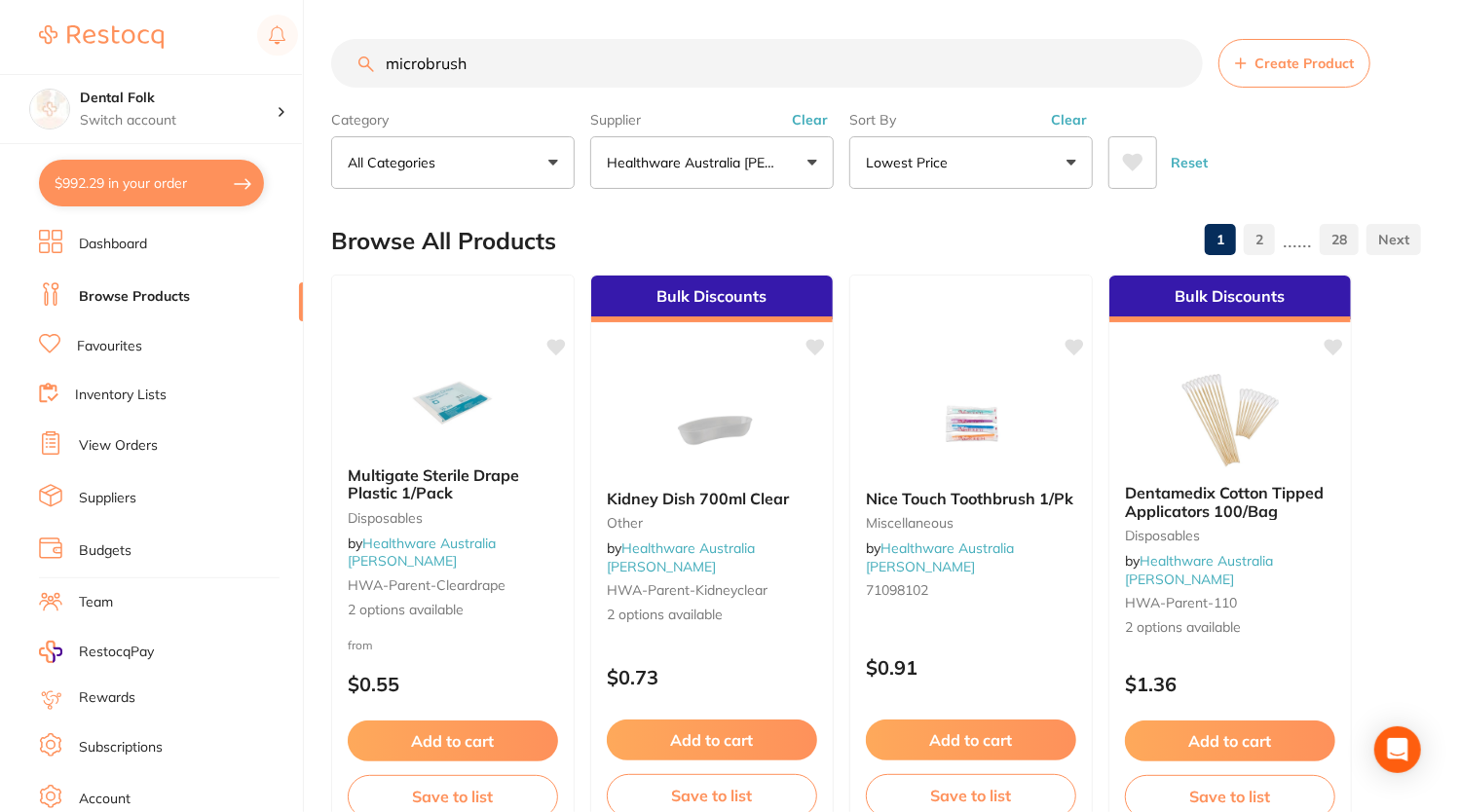 type on "microbrush" 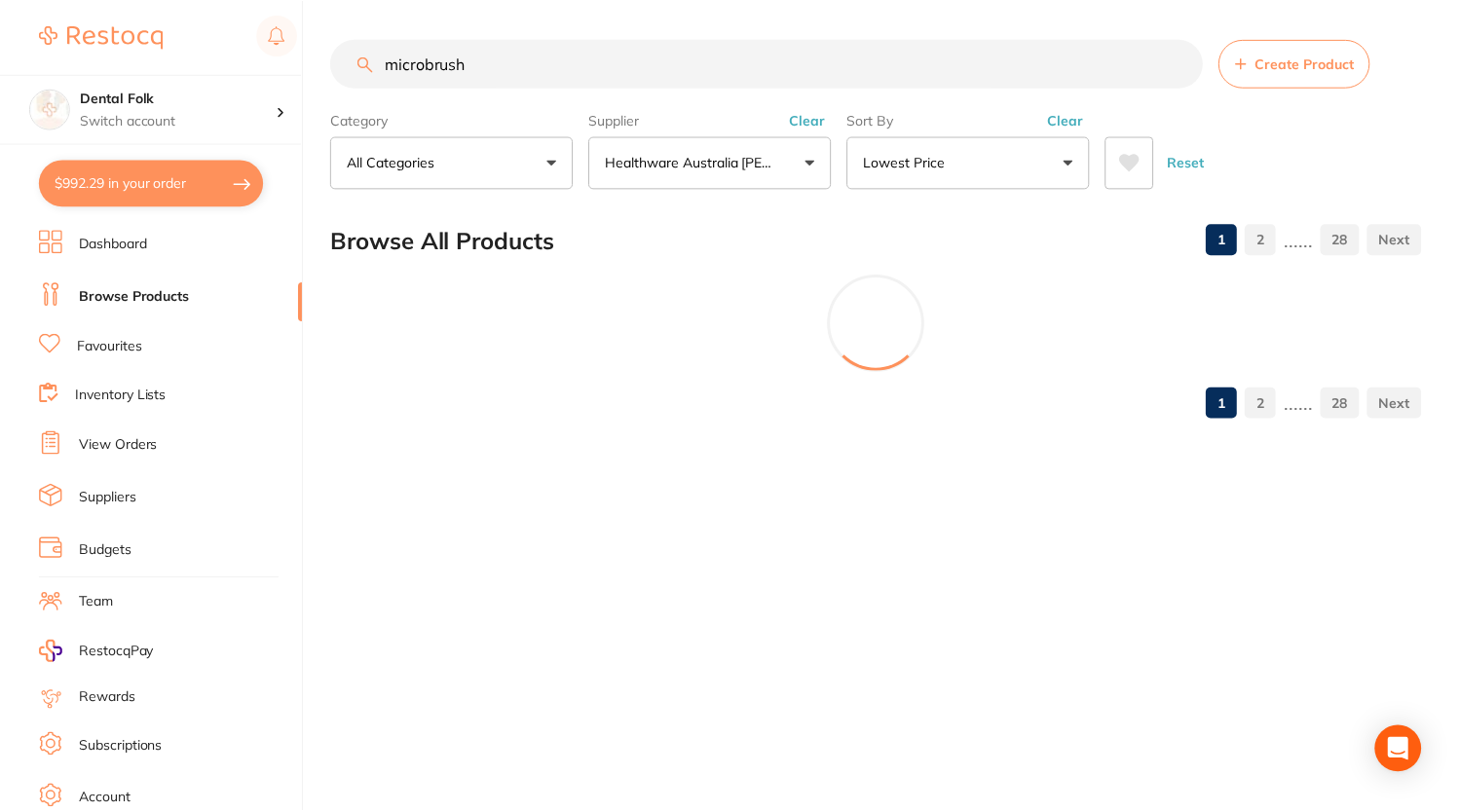scroll, scrollTop: 310, scrollLeft: 0, axis: vertical 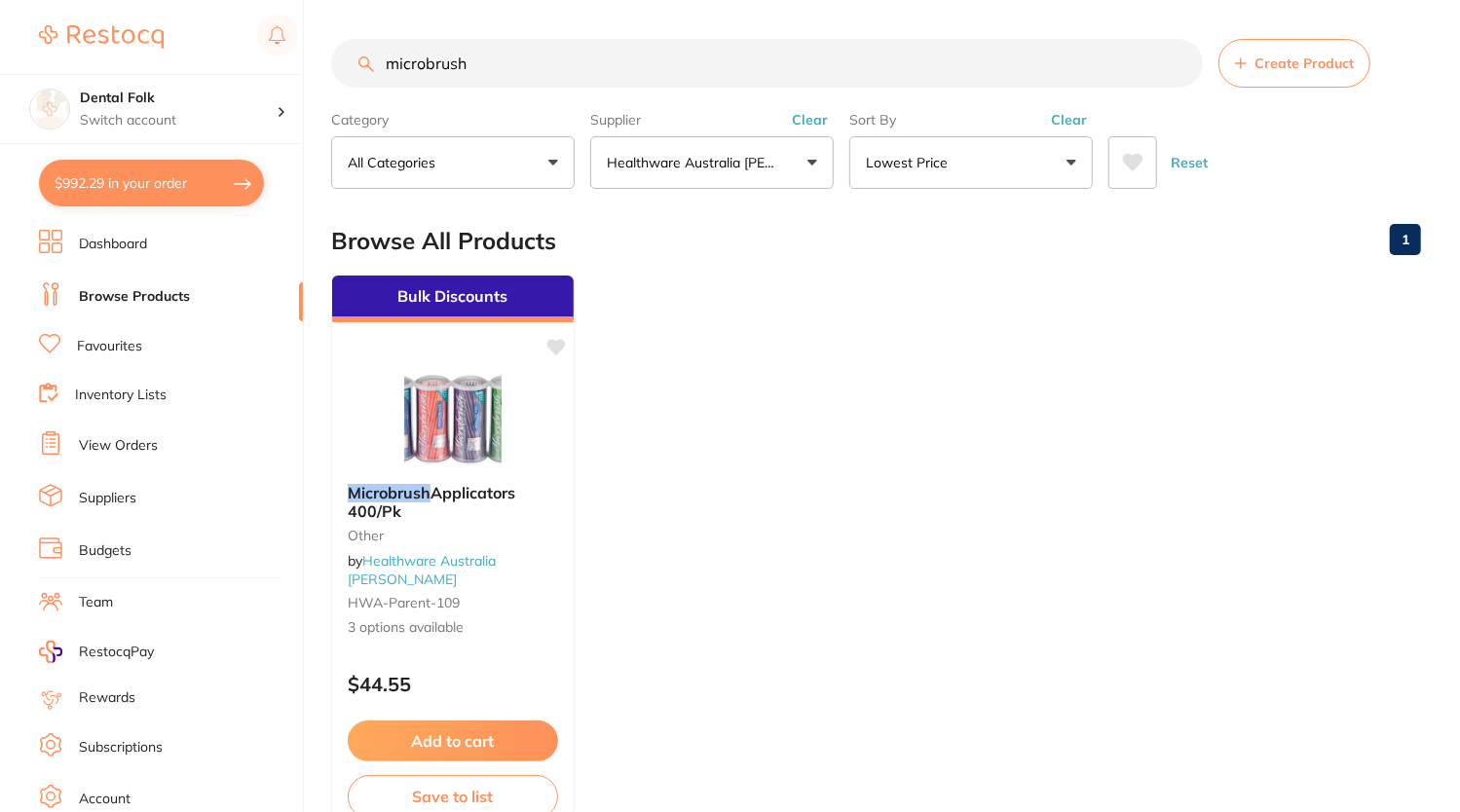 click on "$992.29   in your order" at bounding box center [151, 183] 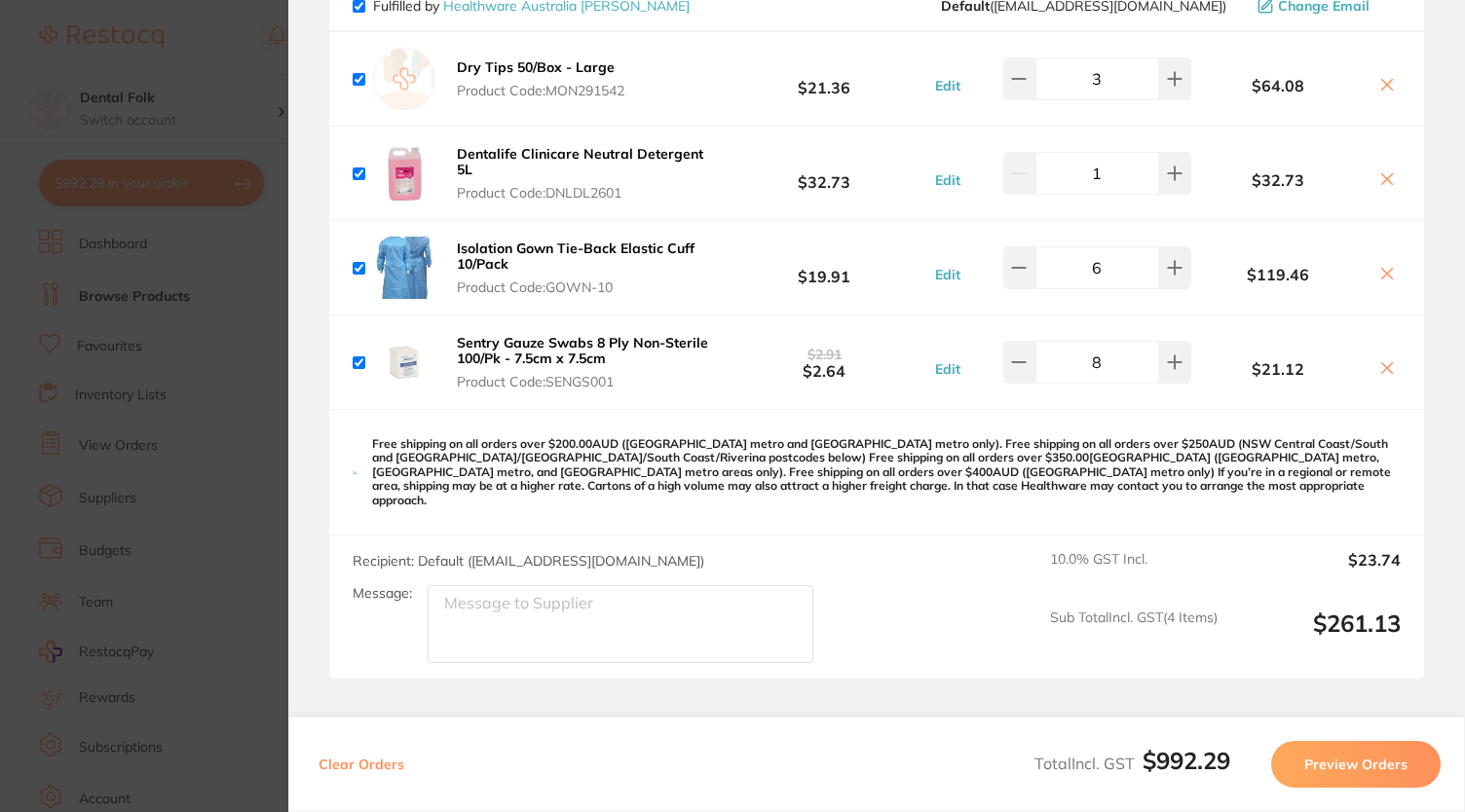 click on "Preview Orders" at bounding box center [1356, 764] 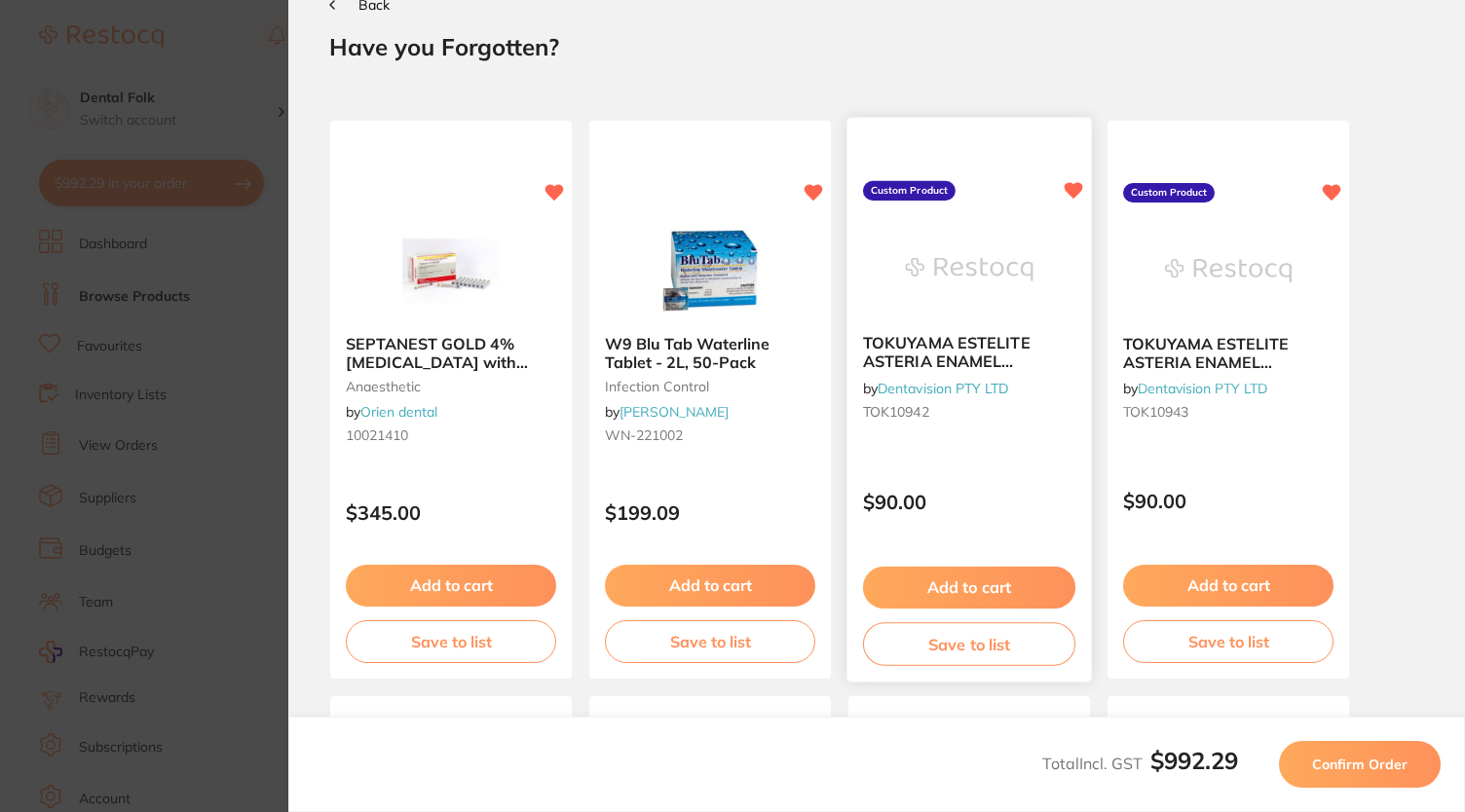scroll, scrollTop: 0, scrollLeft: 0, axis: both 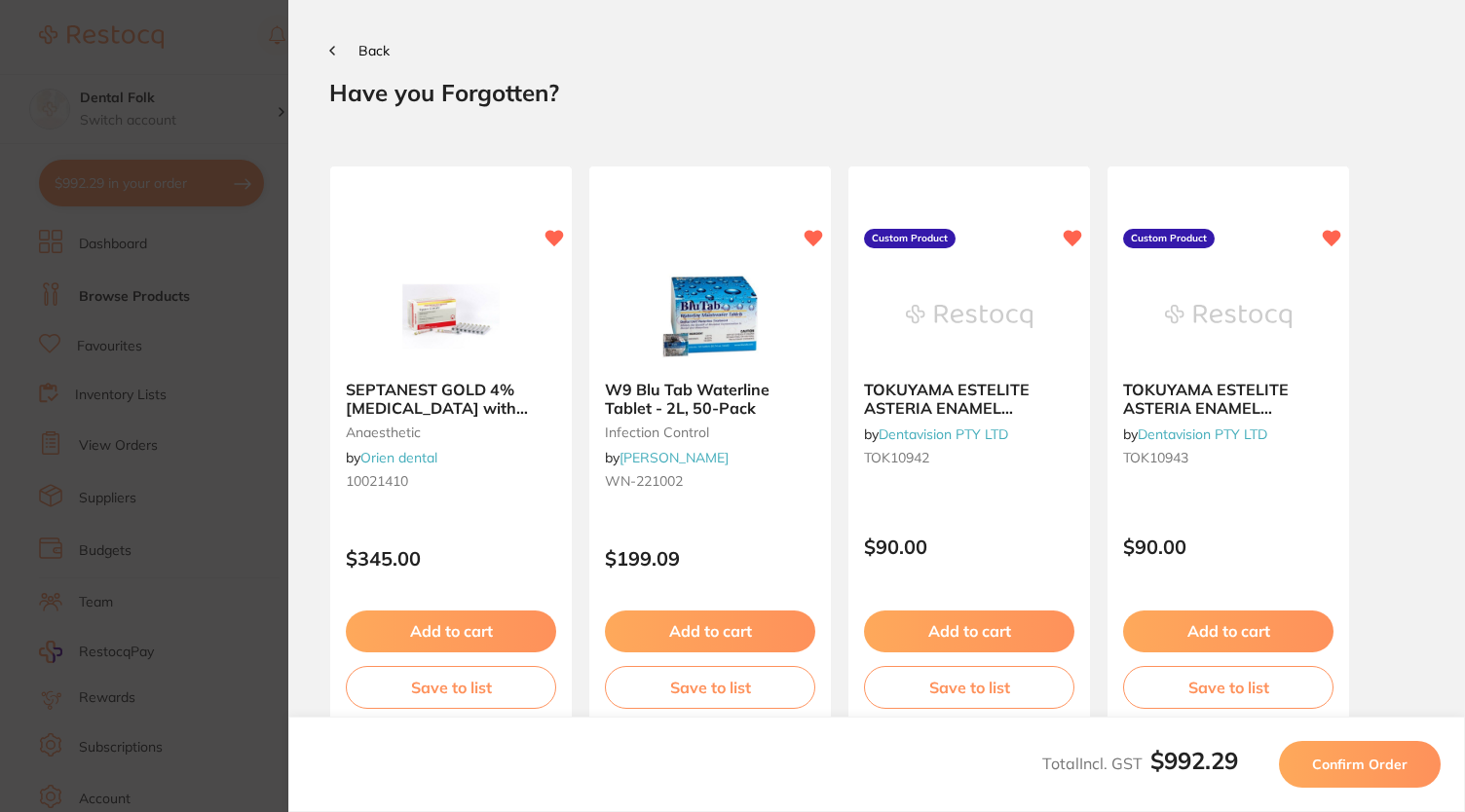click on "Confirm Order" at bounding box center (1360, 764) 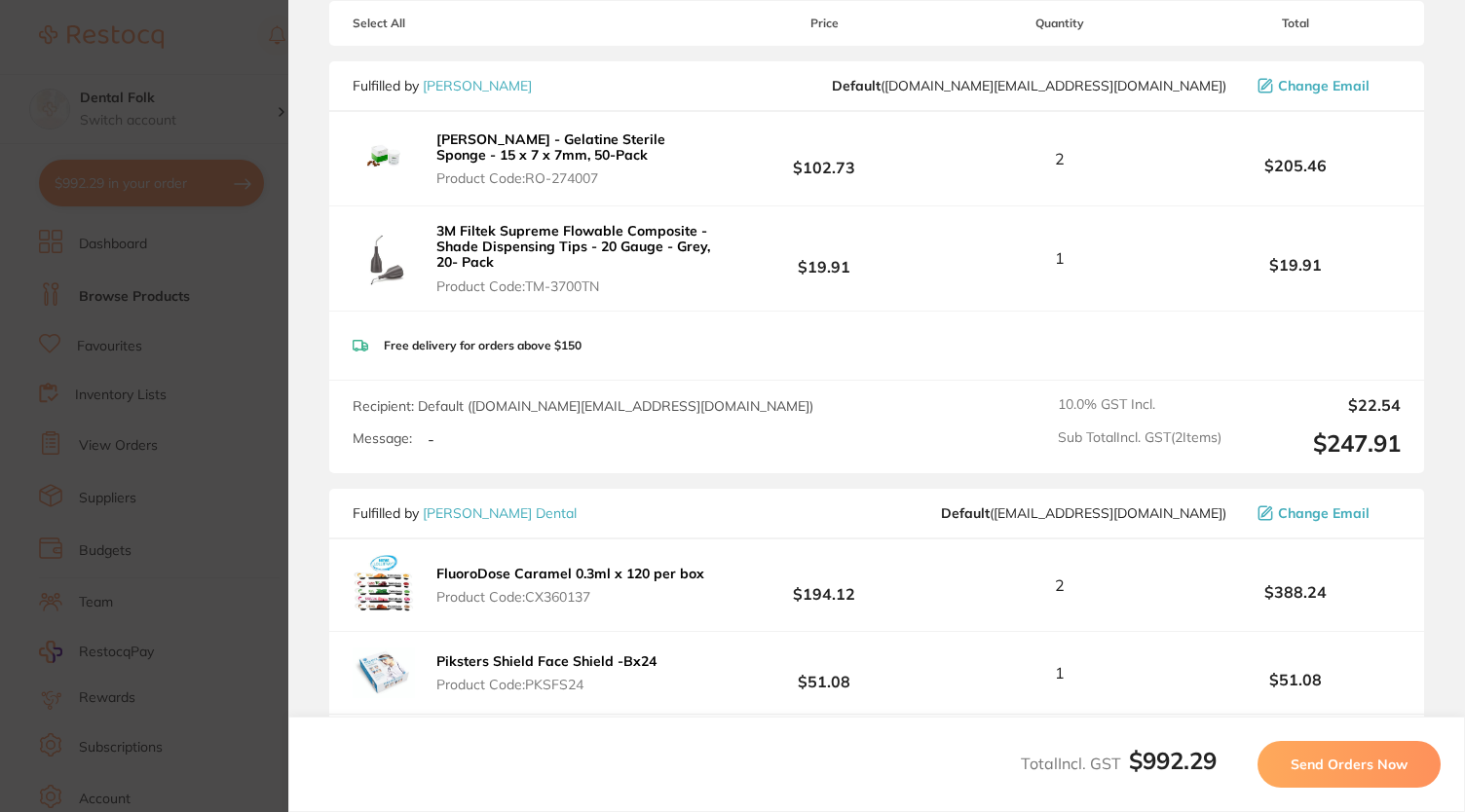 scroll, scrollTop: 288, scrollLeft: 0, axis: vertical 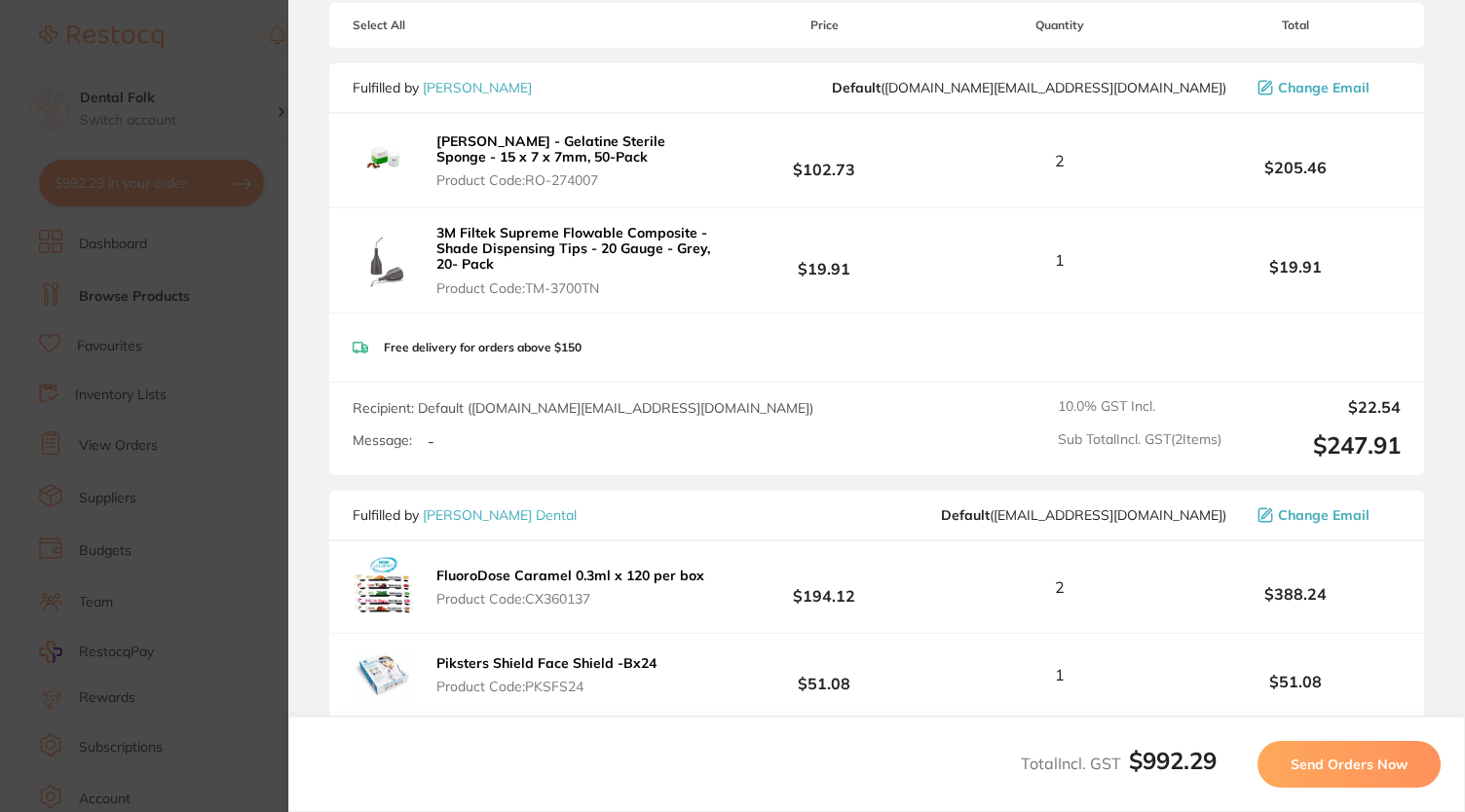 click on "Send Orders Now" at bounding box center [1349, 764] 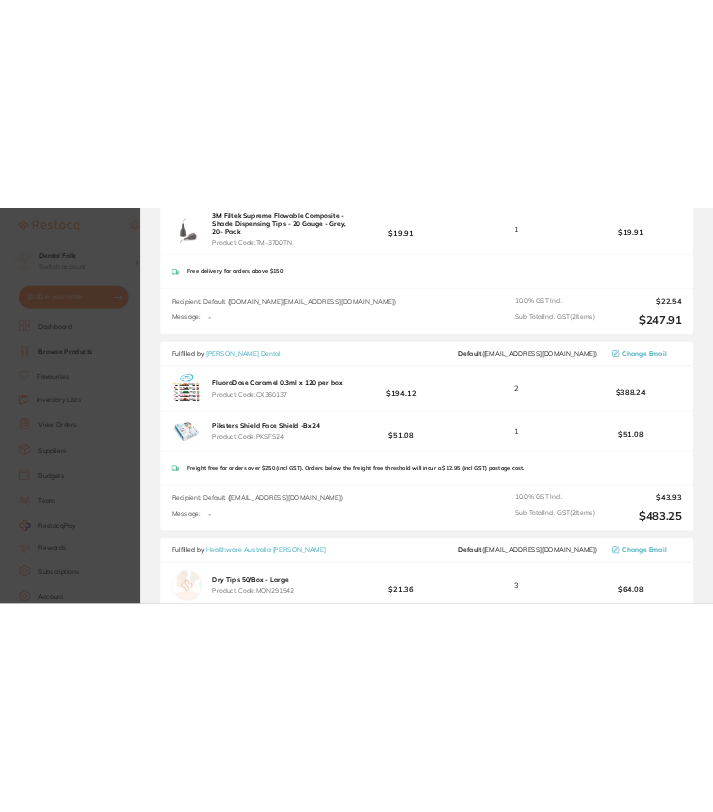 scroll, scrollTop: 1518, scrollLeft: 0, axis: vertical 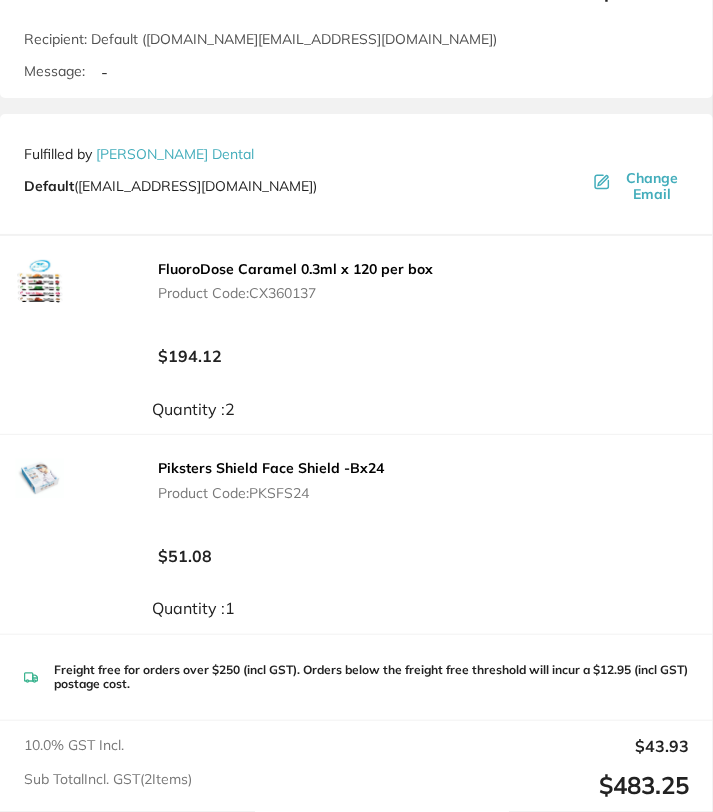 click on "Fulfilled by   [PERSON_NAME] Dental Default ( [EMAIL_ADDRESS][DOMAIN_NAME] ) Change Email" at bounding box center (356, 174) 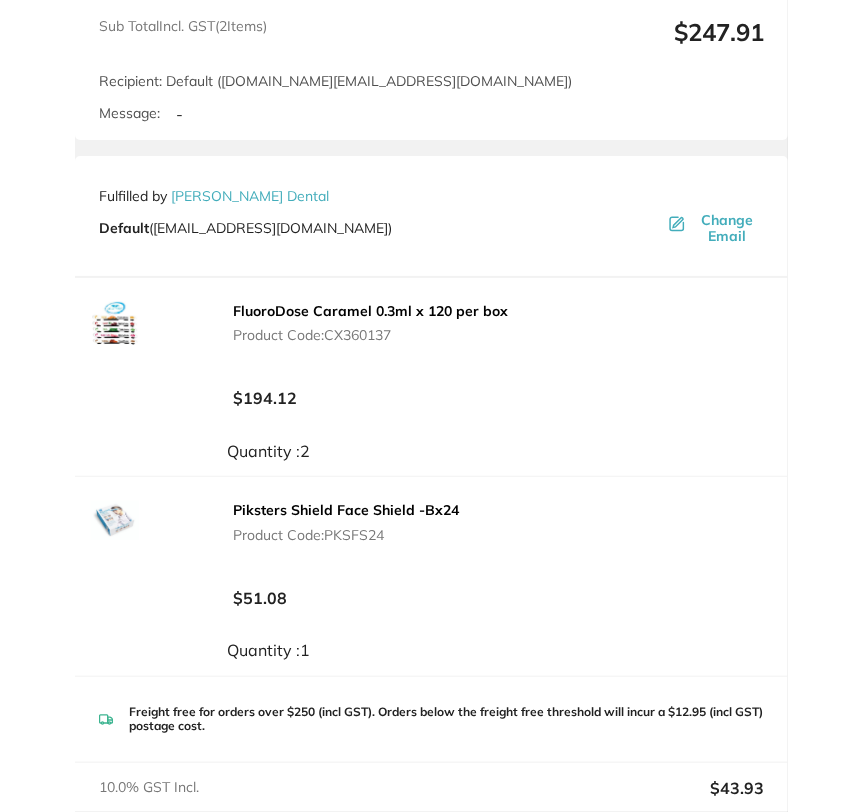 scroll, scrollTop: 1432, scrollLeft: 0, axis: vertical 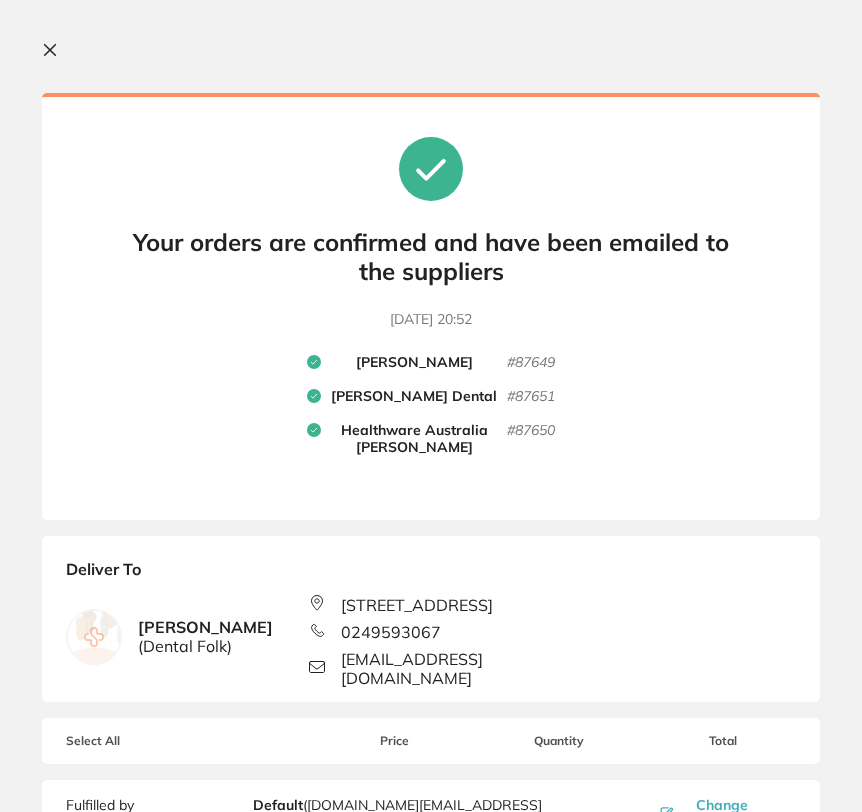 click on "Your orders are being processed and we will notify you once we have placed the orders. You may close this window Your orders are confirmed and have been emailed to the suppliers Back to Preview Orders [DATE] 20:52 [PERSON_NAME] # 87649 [PERSON_NAME] Dental # 87651 Healthware [GEOGRAPHIC_DATA] [PERSON_NAME] # 87650 Deliver To [PERSON_NAME] ( Dental Folk ) [STREET_ADDRESS] 0249593067 [EMAIL_ADDRESS][DOMAIN_NAME] Select All Price Quantity Total Fulfilled by   [PERSON_NAME] Default ( [DOMAIN_NAME][EMAIL_ADDRESS][DOMAIN_NAME] ) Change Email   Roeko Gelatamp - Gelatine Sterile Sponge - 15 x 7 x 7mm, 50-Pack   Product Code:  RO-274007     $102.73 2 $205.46   3M Filtek Supreme Flowable Composite - Shade Dispensing Tips - 20 Gauge - Grey, 20- Pack   Product Code:  TM-3700TN     $19.91 1 $19.91   [PERSON_NAME] - Gelatine Sterile Sponge - 15 x 7 x 7mm, 50-Pack   Product Code:  RO-274007     $102.73 Quantity :  2   3M Filtek Supreme Flowable Composite - Shade Dispensing Tips - 20 Gauge - Grey, 20- Pack   TM-3700TN" at bounding box center [431, 406] 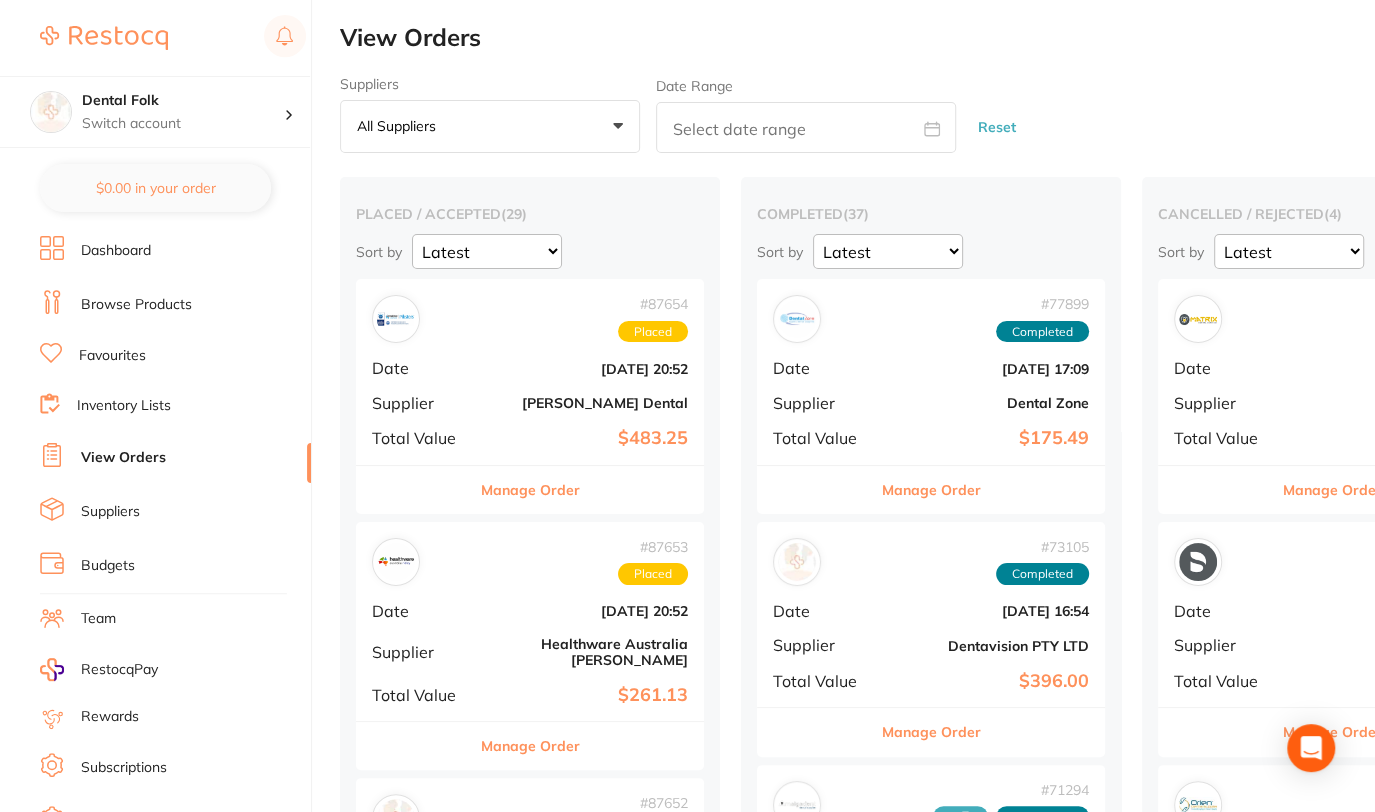 click on "Browse Products" at bounding box center [136, 305] 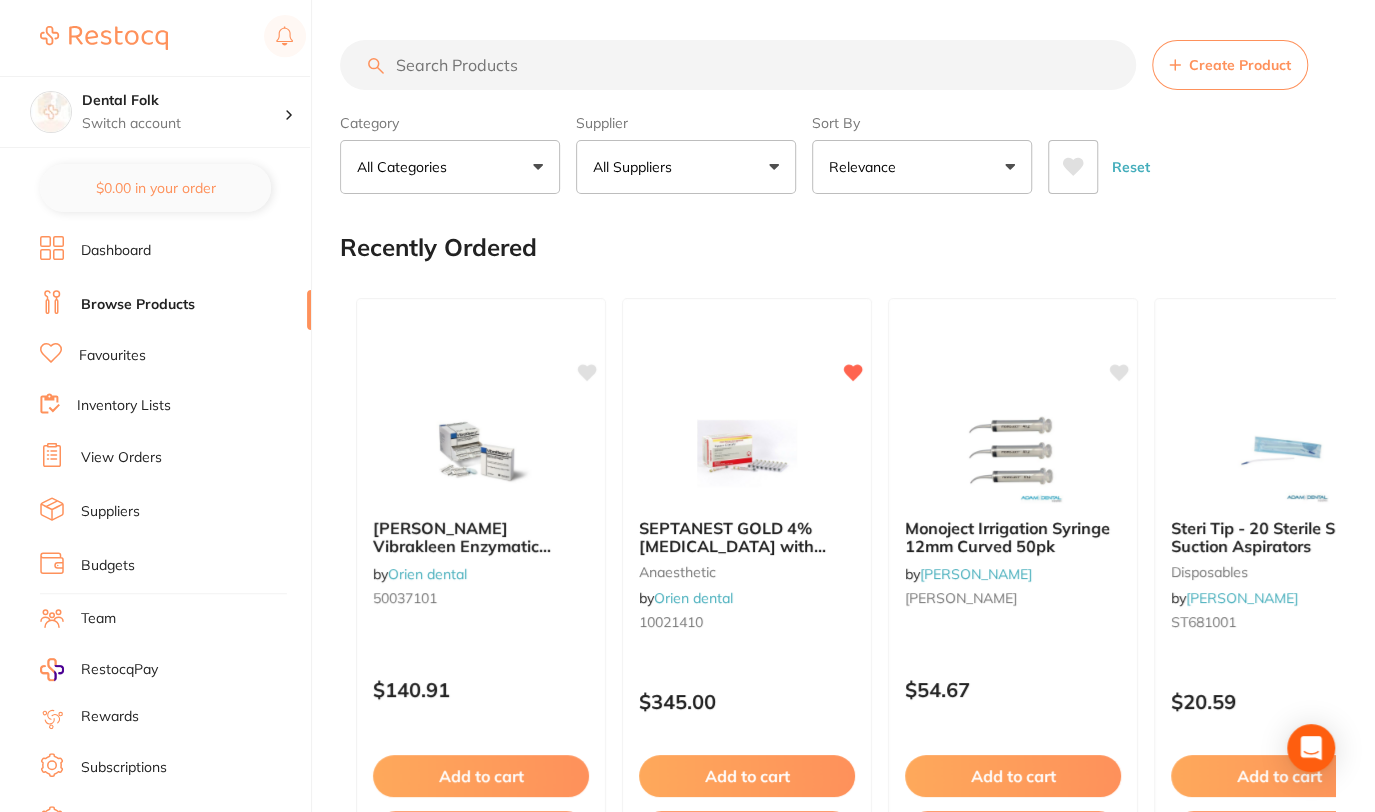 click at bounding box center (738, 65) 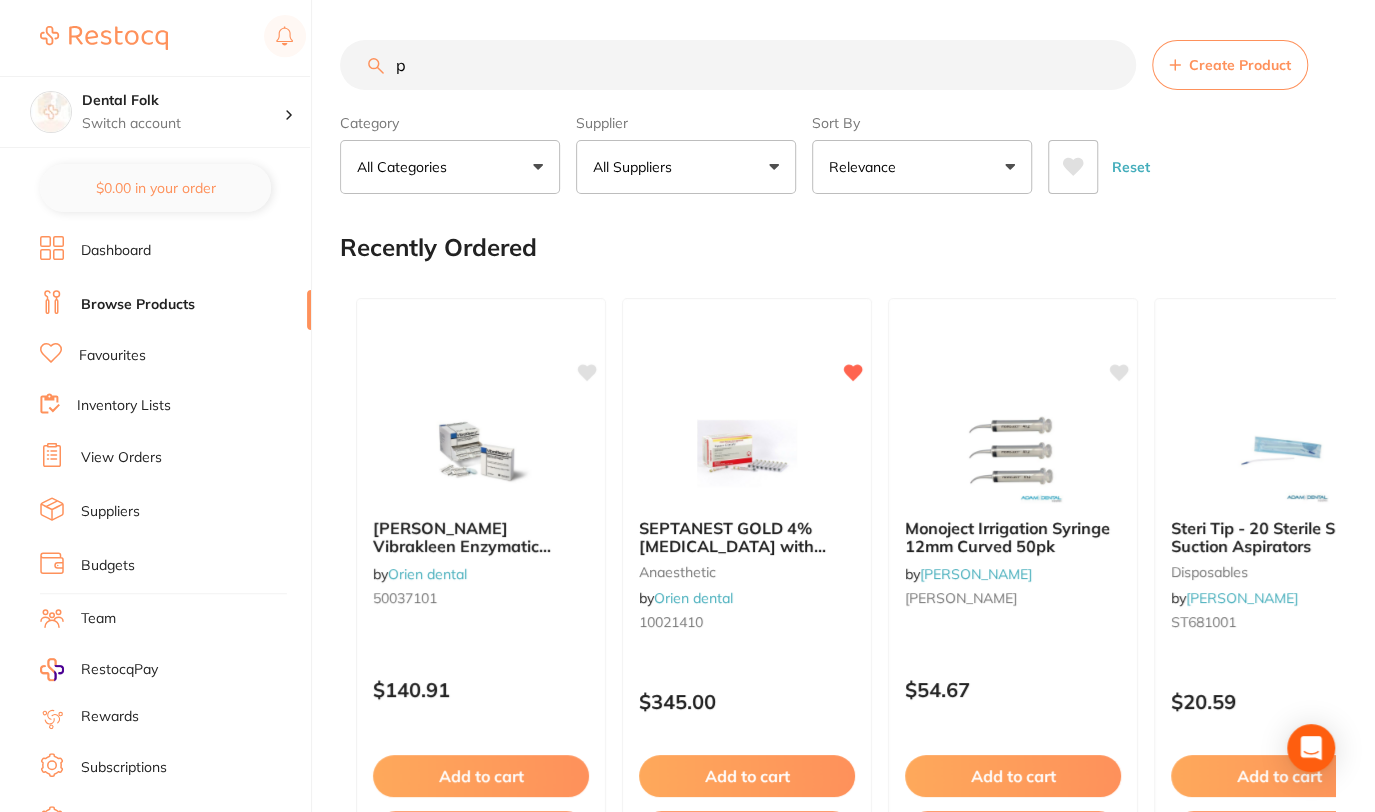 type on "p" 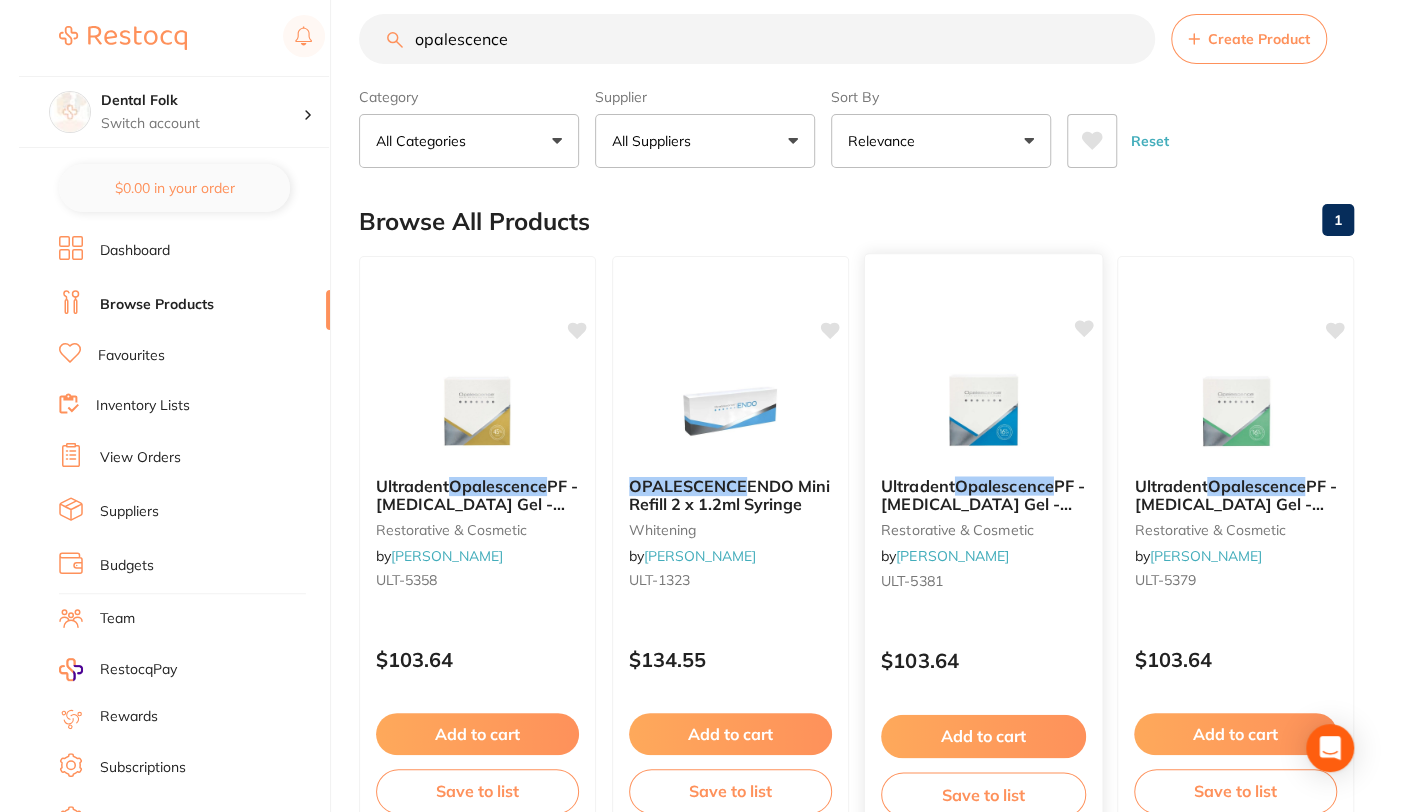 scroll, scrollTop: 0, scrollLeft: 0, axis: both 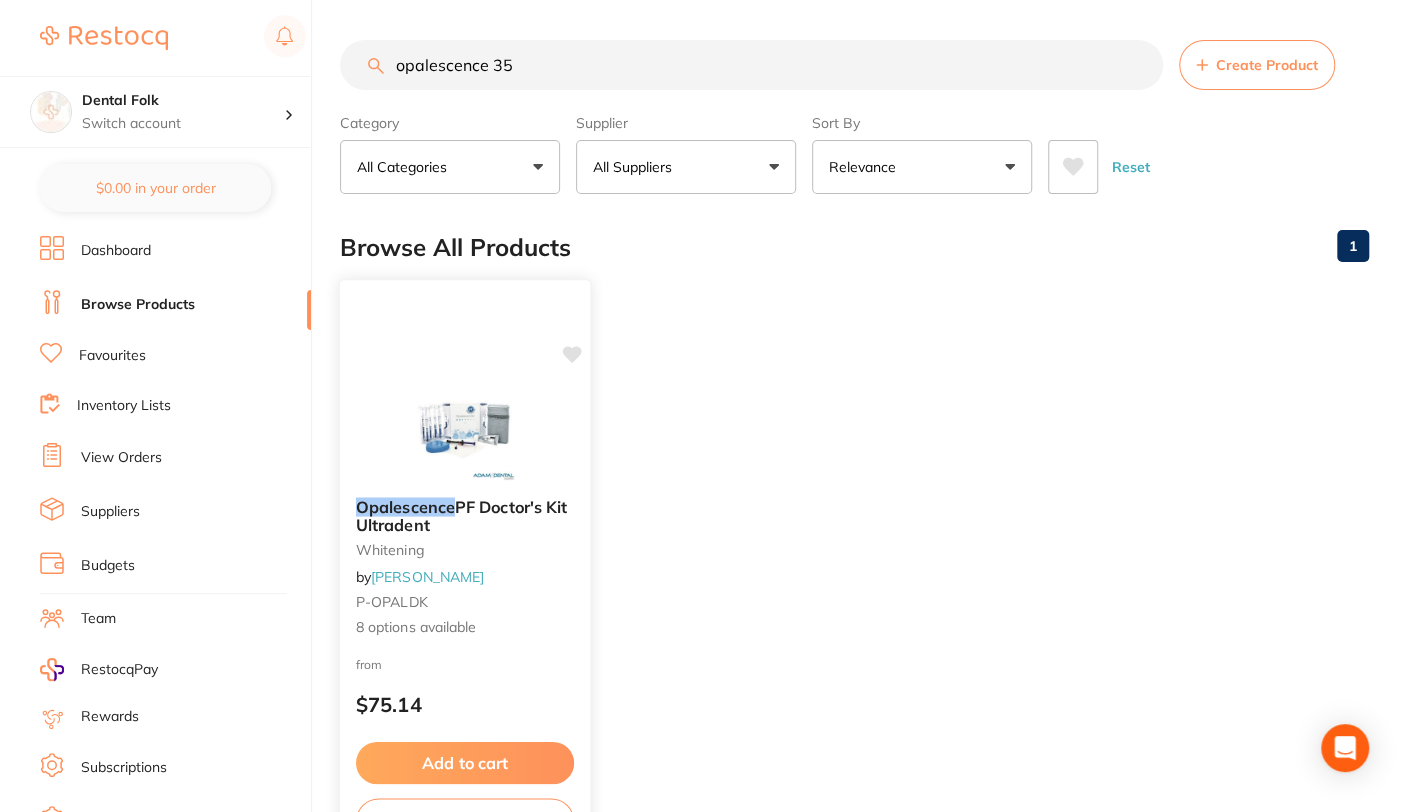 click on "PF Doctor's Kit Ultradent" at bounding box center (461, 515) 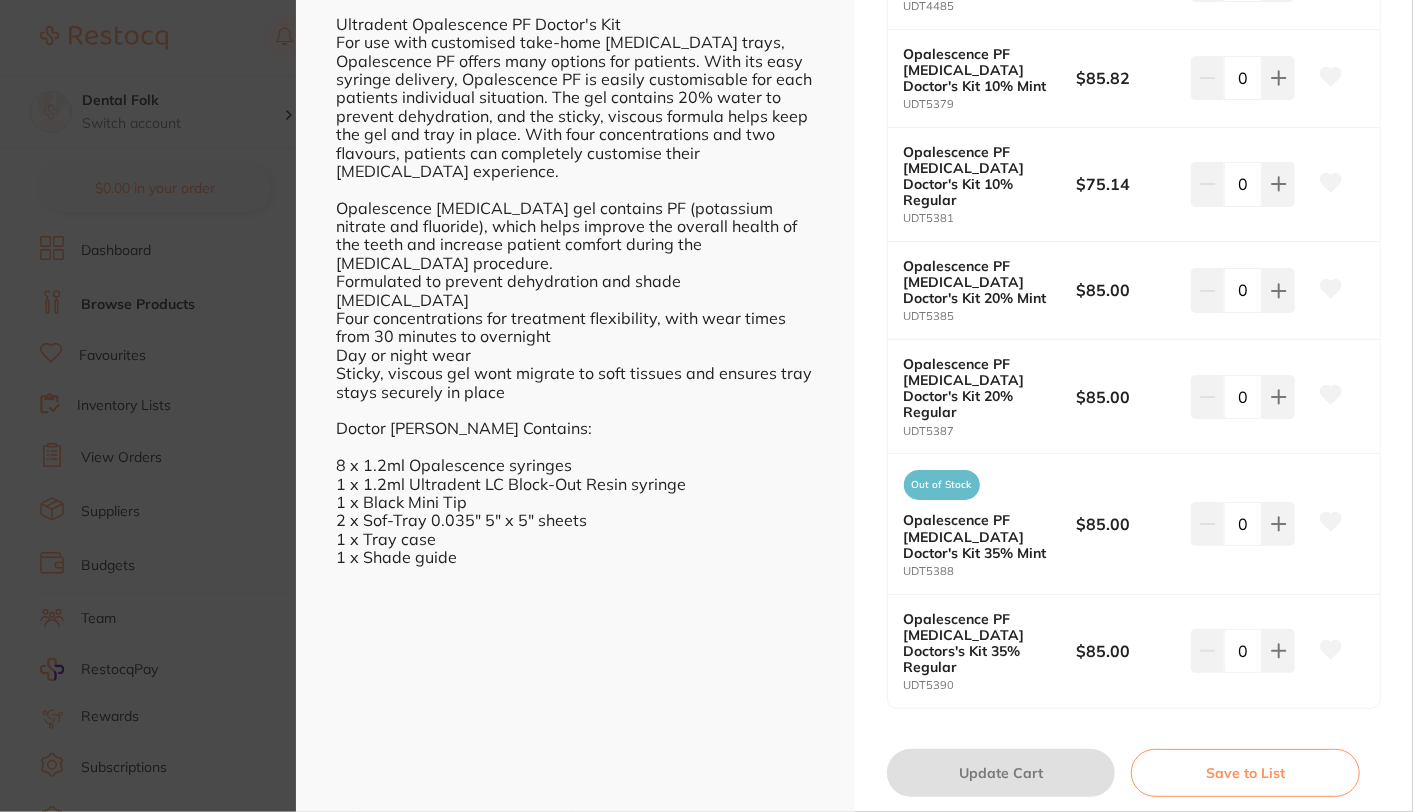 scroll, scrollTop: 605, scrollLeft: 0, axis: vertical 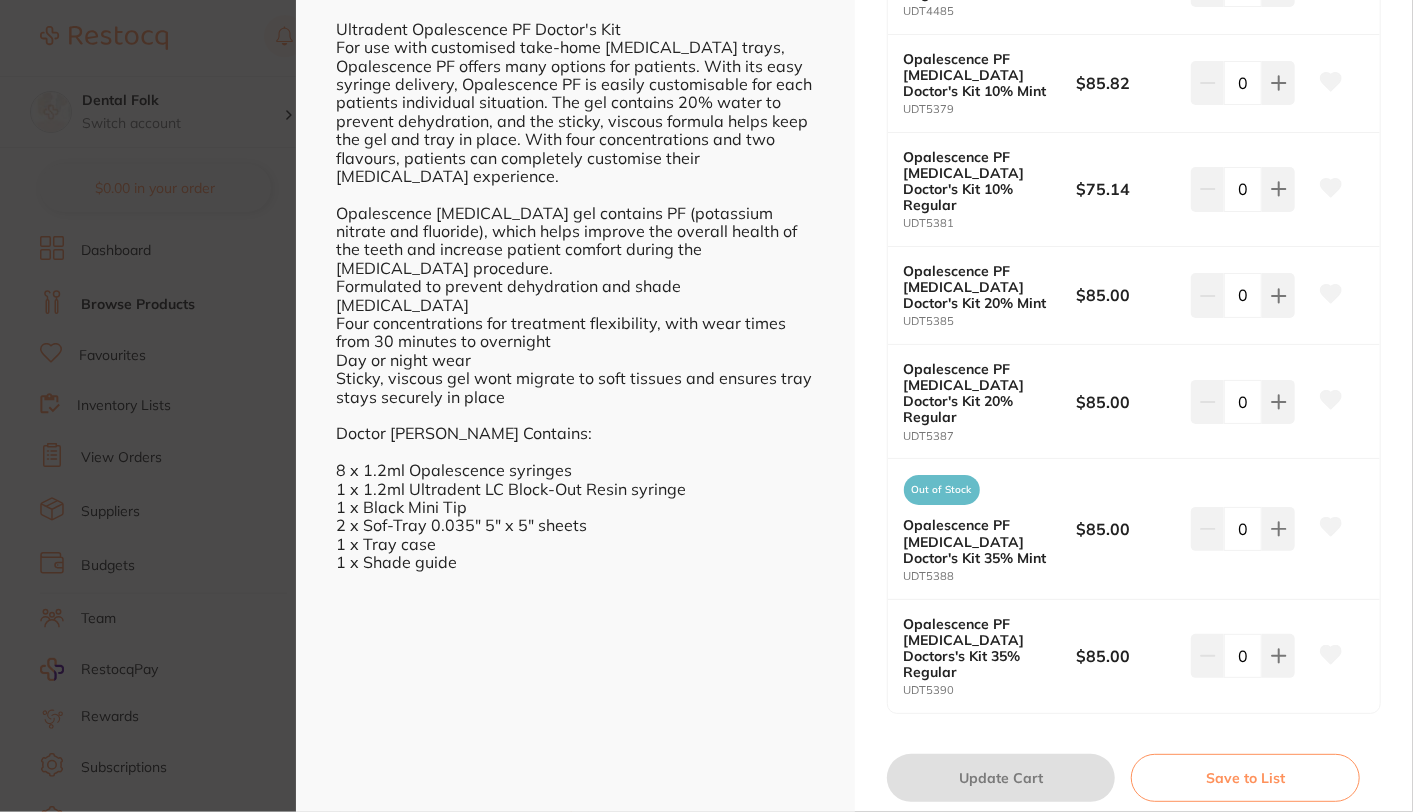 click on "Opalescence PF [MEDICAL_DATA] Doctor's Kit 35% Mint" at bounding box center (981, 541) 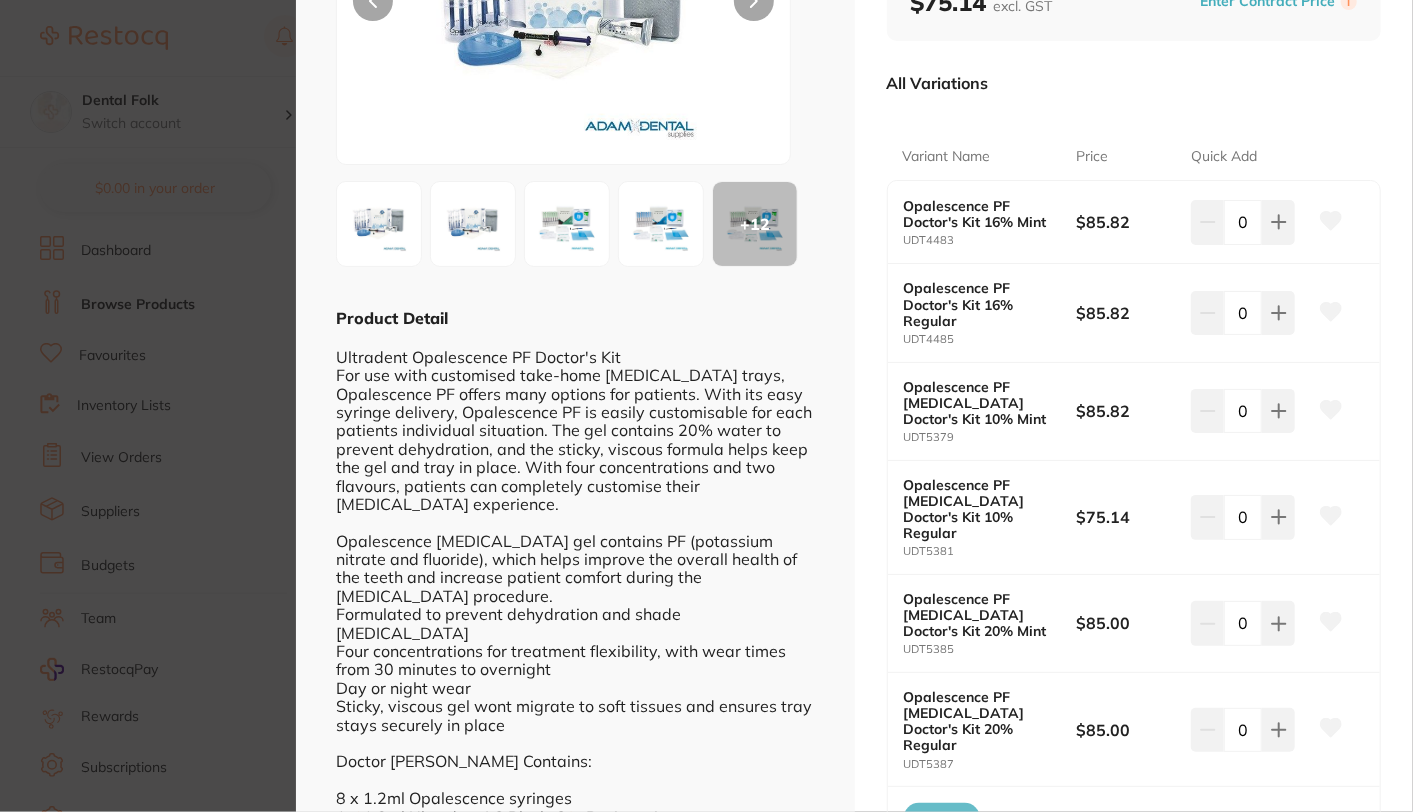 scroll, scrollTop: 276, scrollLeft: 0, axis: vertical 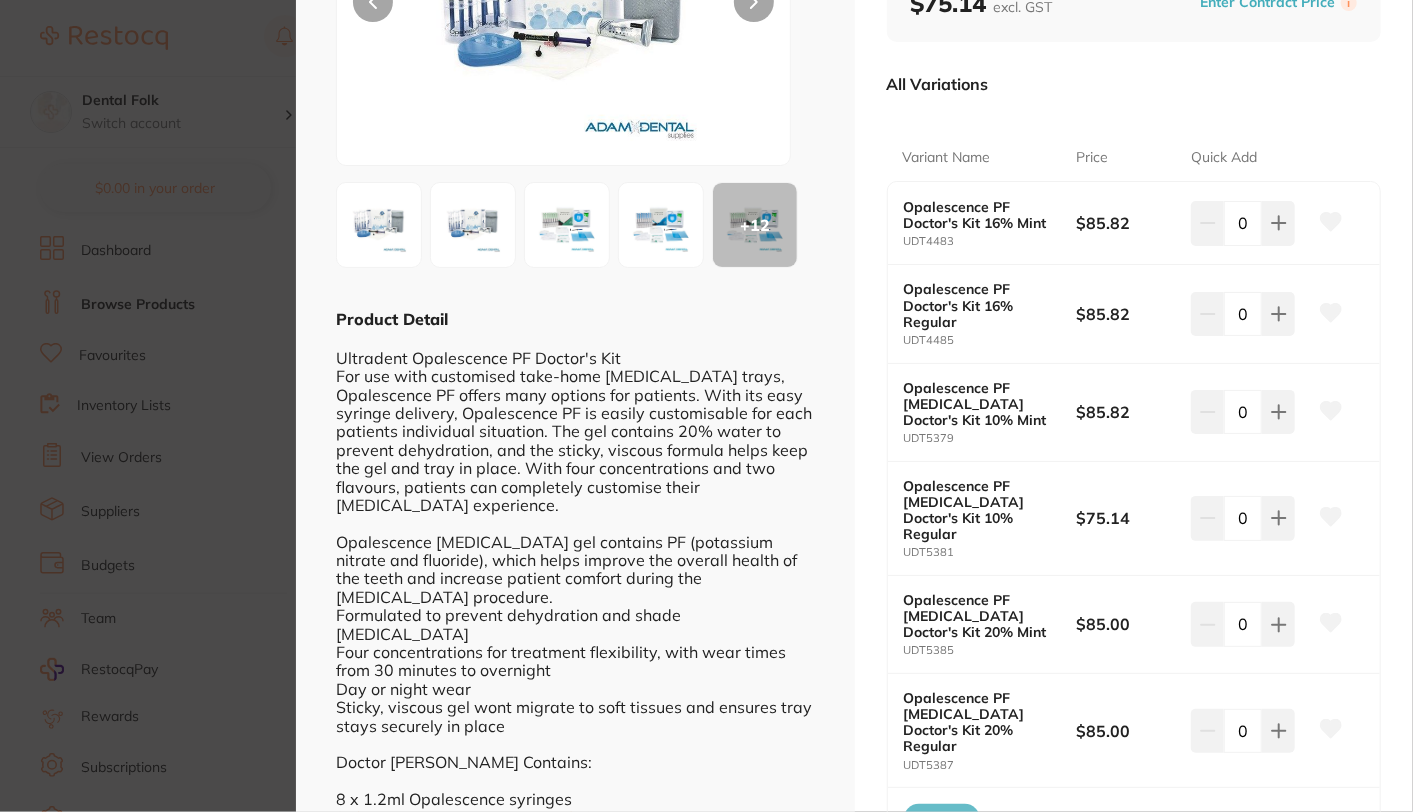 click on "Opalescence PF [MEDICAL_DATA] Doctor's Kit 10% Regular" at bounding box center [981, 510] 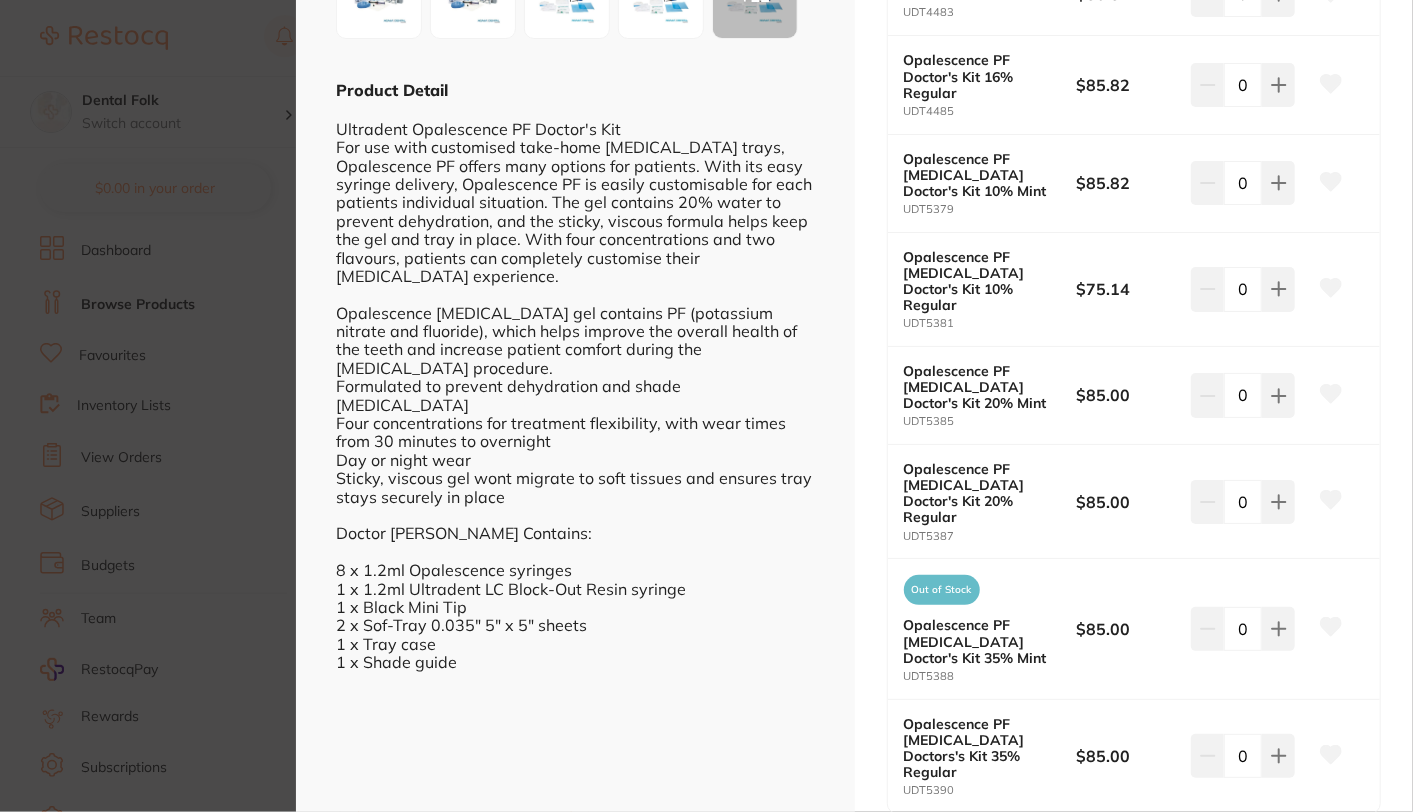 scroll, scrollTop: 0, scrollLeft: 0, axis: both 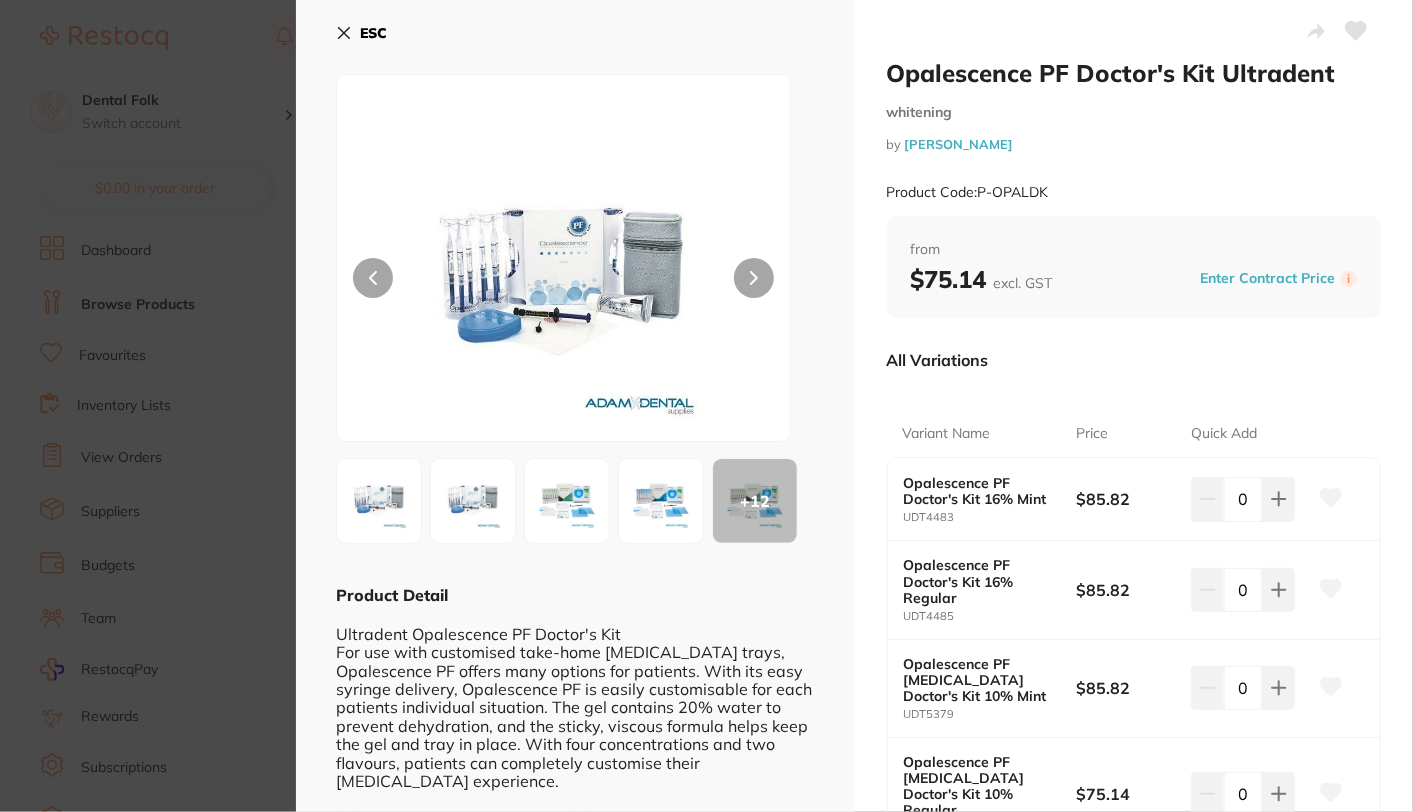 click 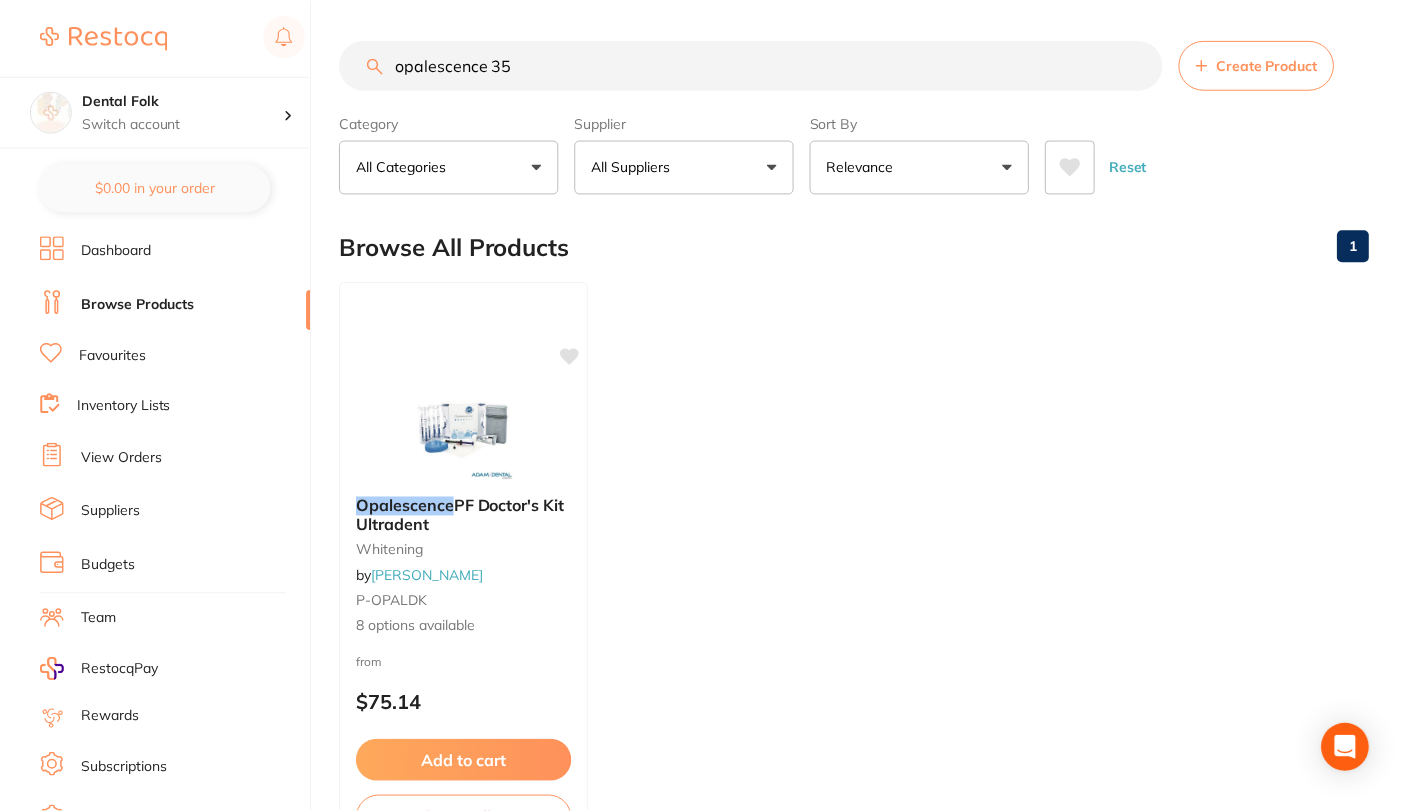 scroll, scrollTop: 2, scrollLeft: 0, axis: vertical 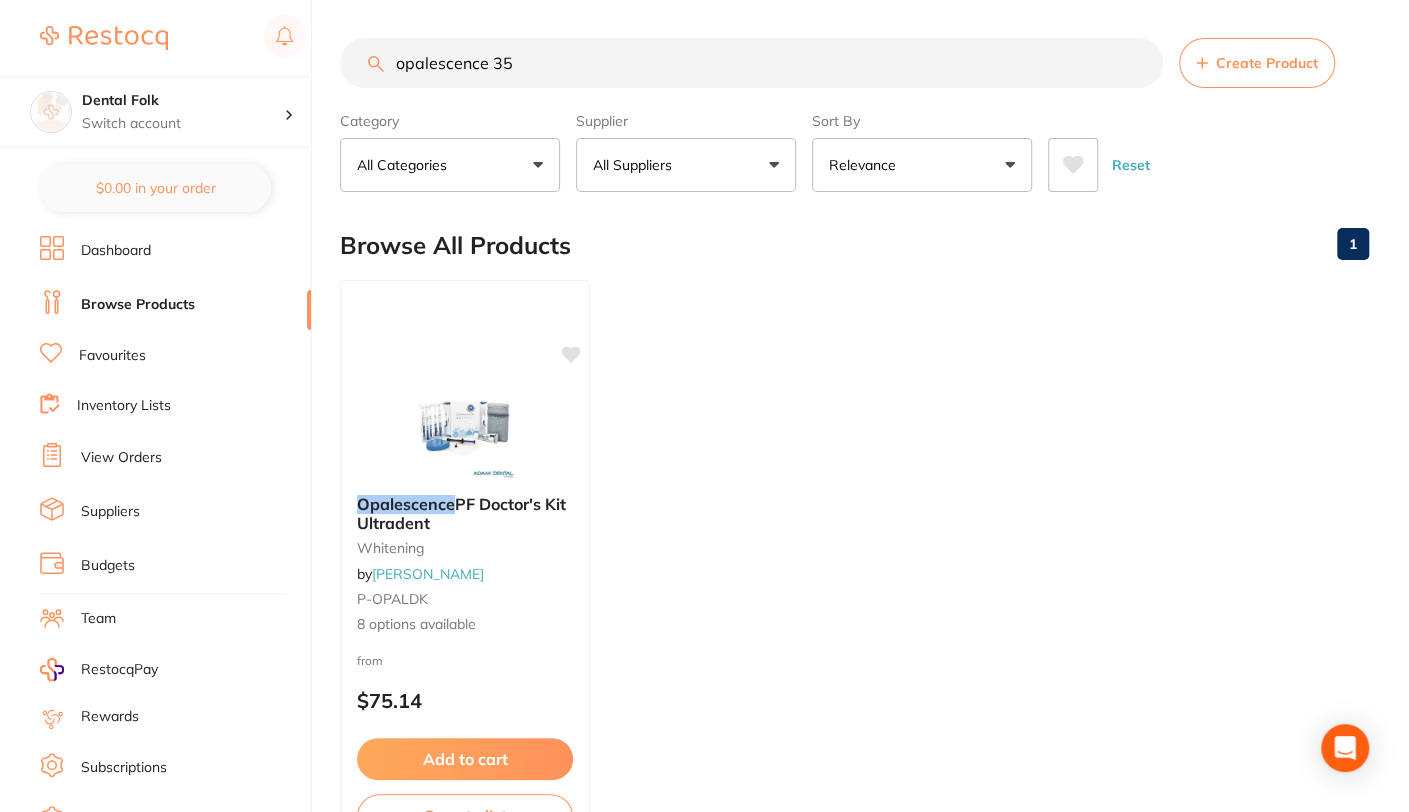 click on "opalescence 35" at bounding box center (751, 63) 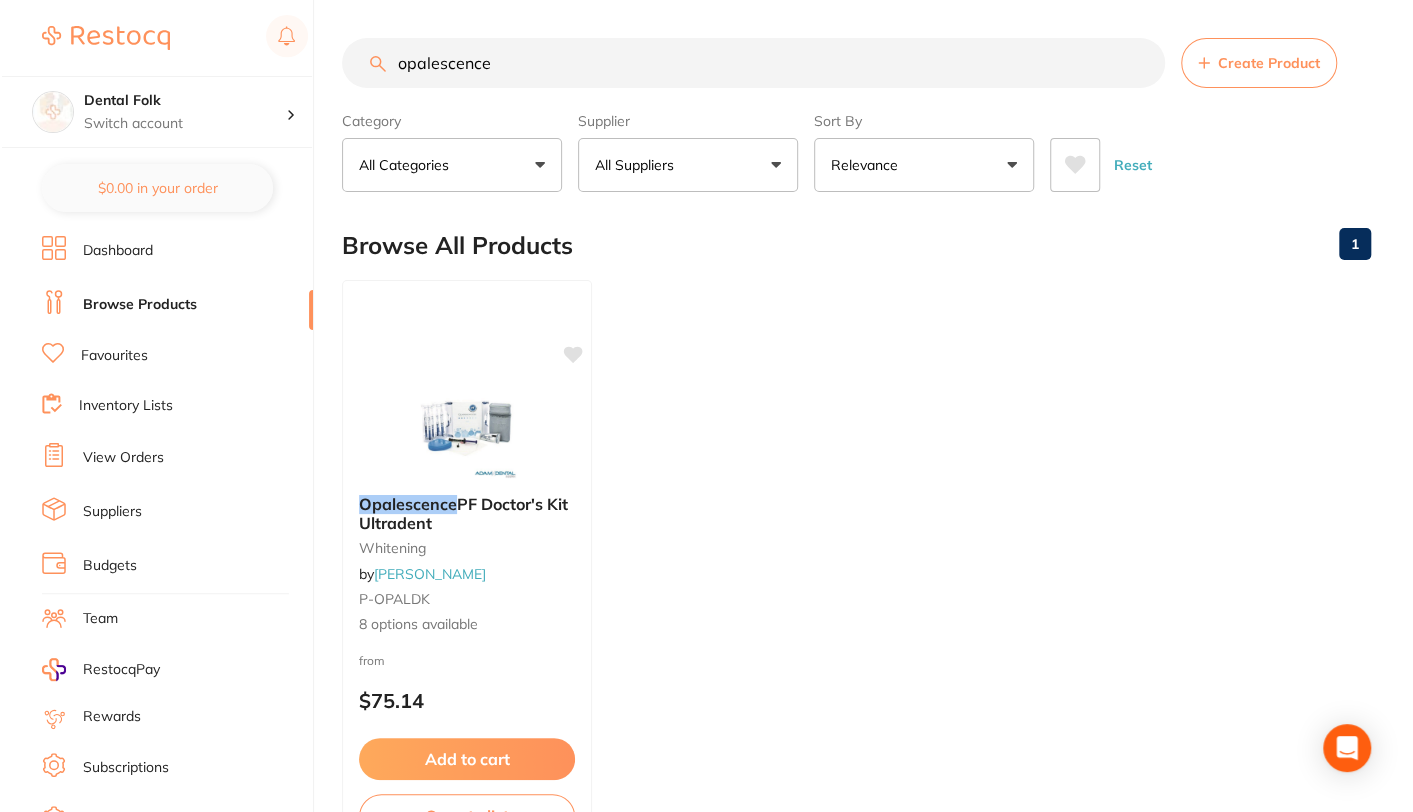 scroll, scrollTop: 0, scrollLeft: 0, axis: both 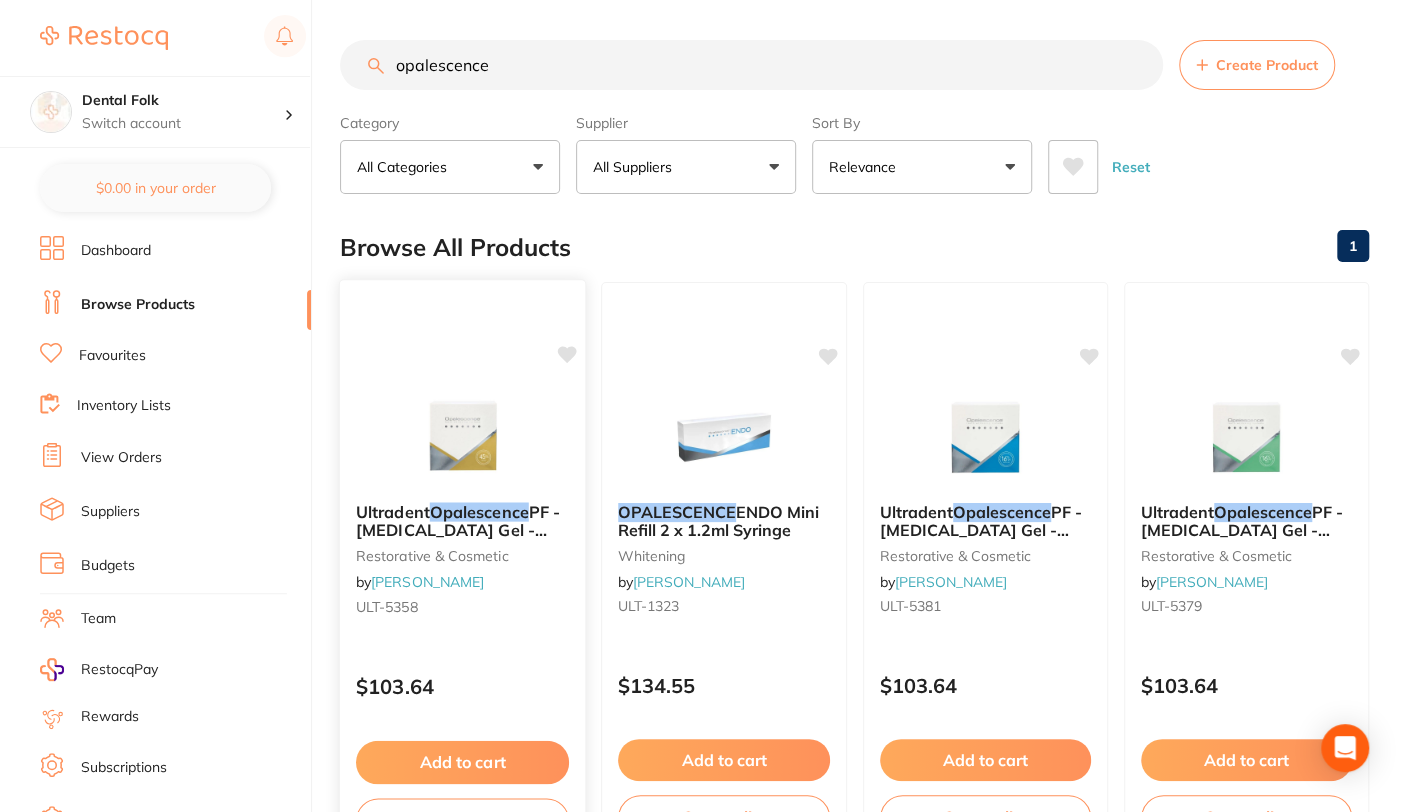 click at bounding box center (462, 435) 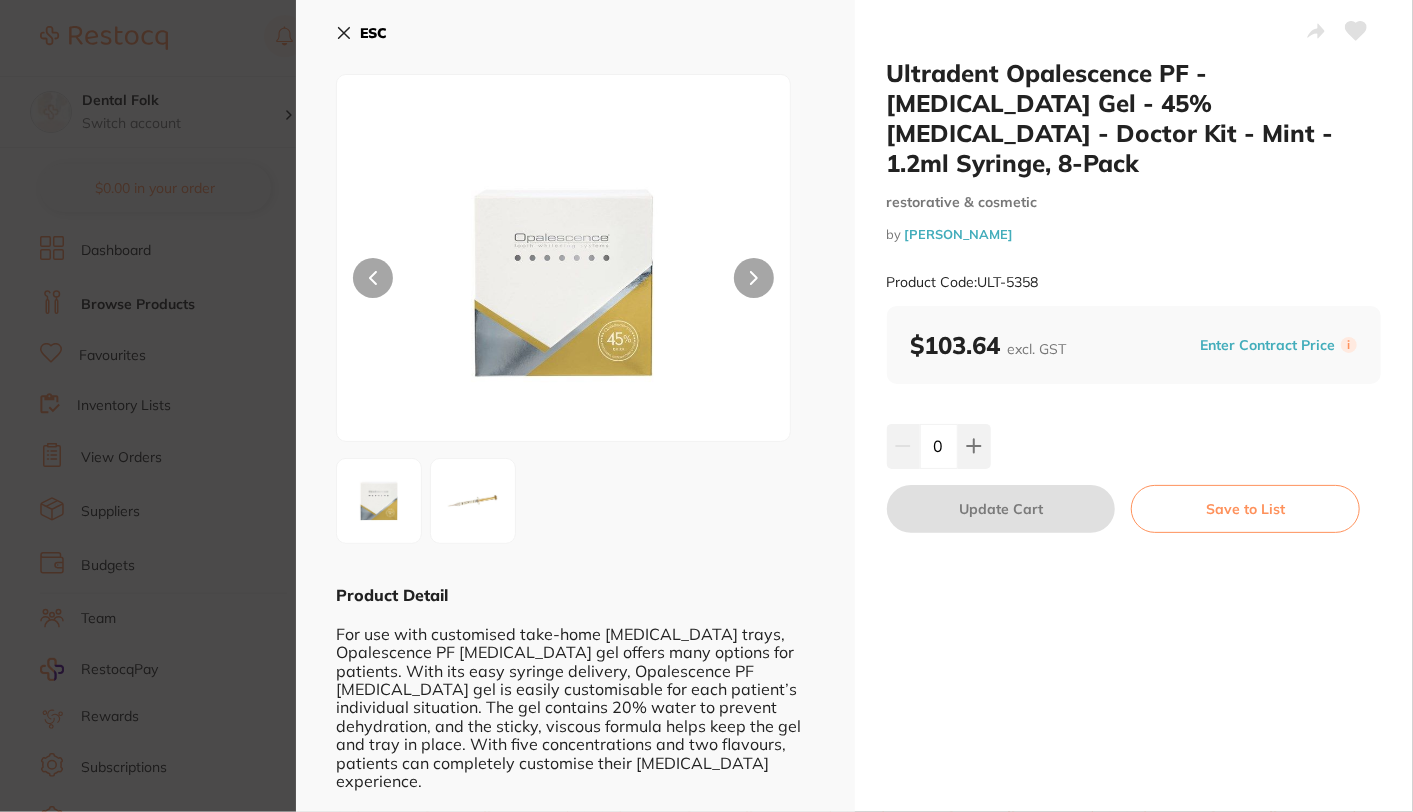 click on "ESC         Product Detail
For use with customised take-home [MEDICAL_DATA] trays, Opalescence PF [MEDICAL_DATA] gel offers many options for patients. With its easy syringe delivery, Opalescence PF [MEDICAL_DATA] gel is easily customisable for each patient’s individual situation. The gel contains 20% water to prevent dehydration, and the sticky, viscous formula helps keep the gel and tray in place. With five concentrations and two flavours, patients can completely customise their [MEDICAL_DATA] experience.
Opalescence [MEDICAL_DATA] gel contains PF (potassium nitrate and fluoride)
Formulated to prevent dehydration and shade [MEDICAL_DATA]
Five concentrations for treatment flexibility
Two flavours: Mint and Regular
Day or night wear
Sticky, viscous gel won’t migrate to soft tissues and ensures tray stays securely in place" at bounding box center [575, 522] 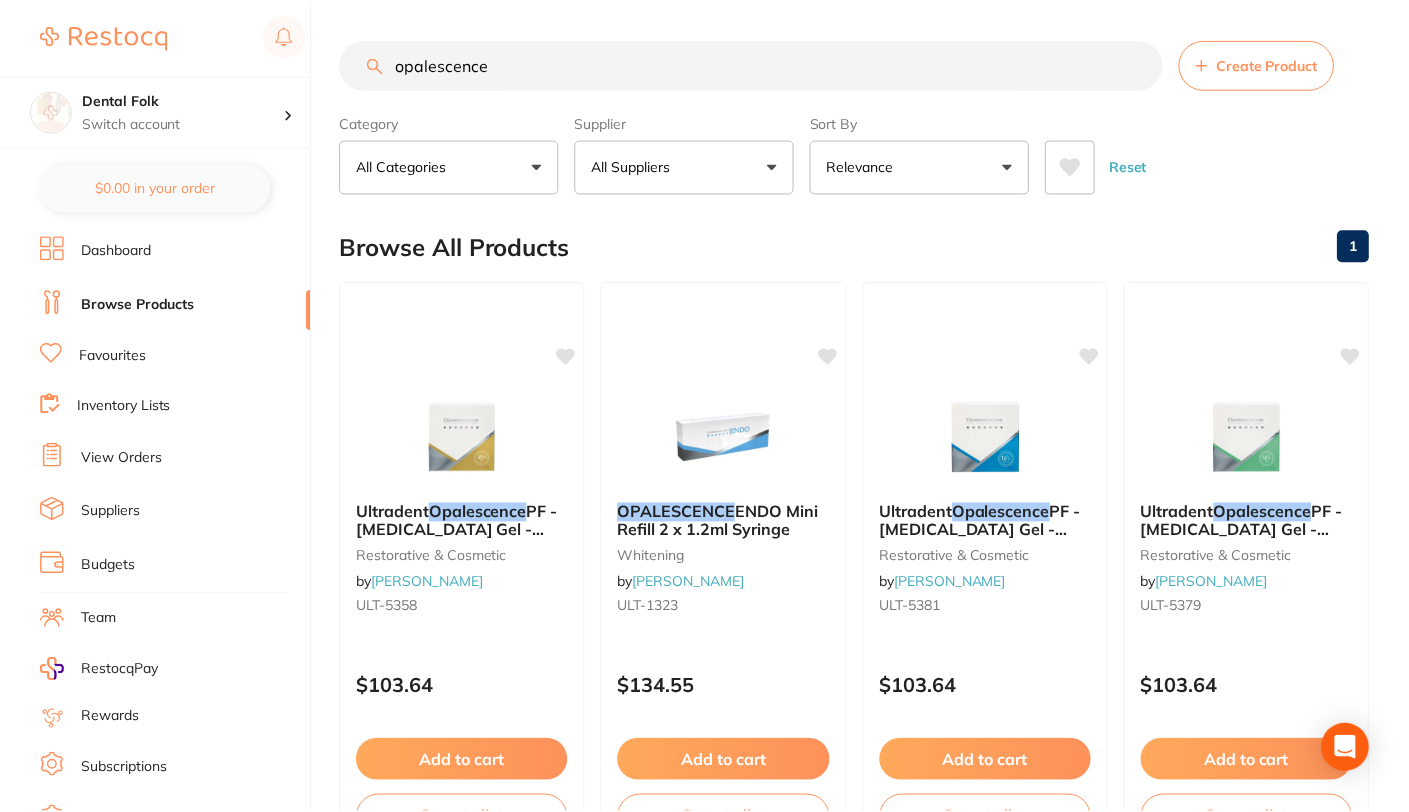 scroll, scrollTop: 2, scrollLeft: 0, axis: vertical 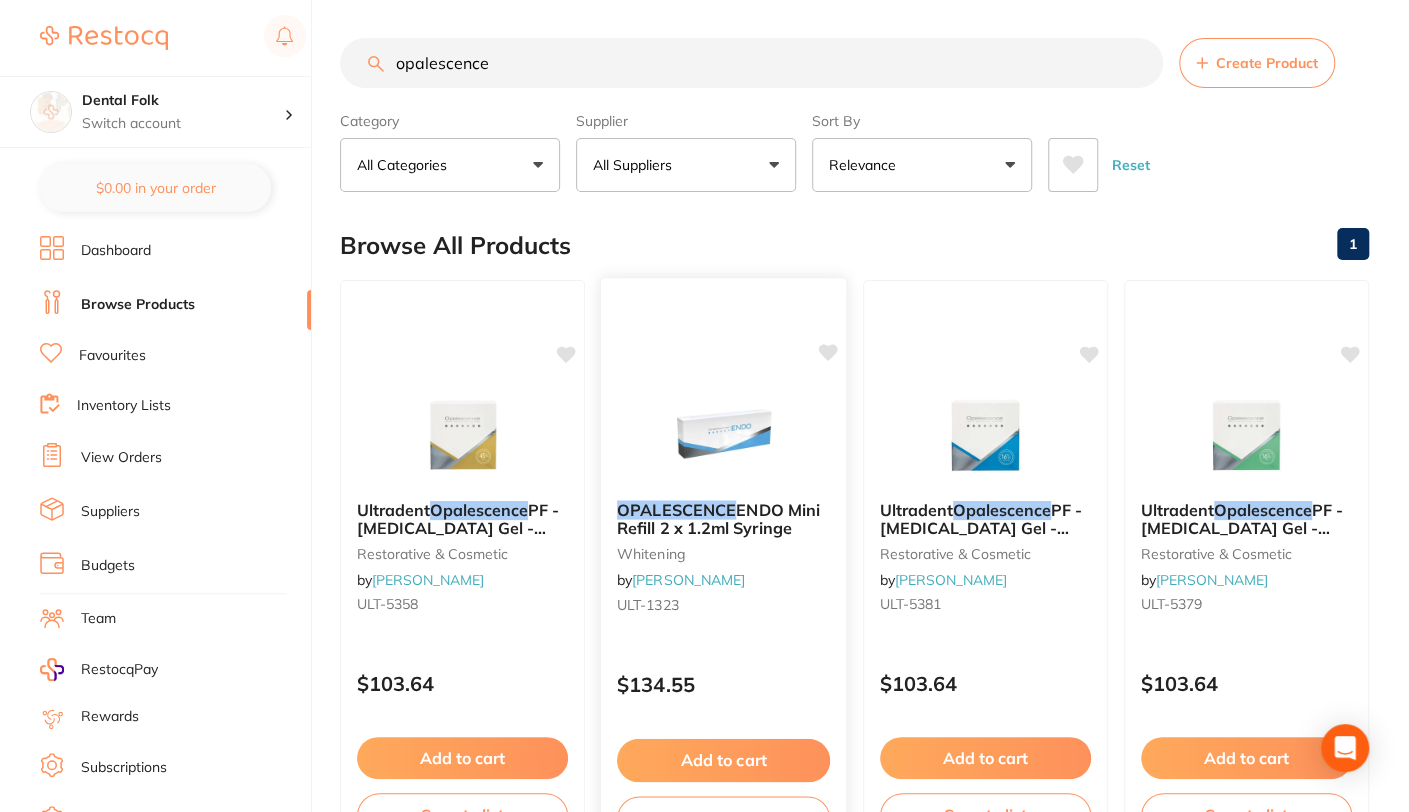 click at bounding box center (723, 433) 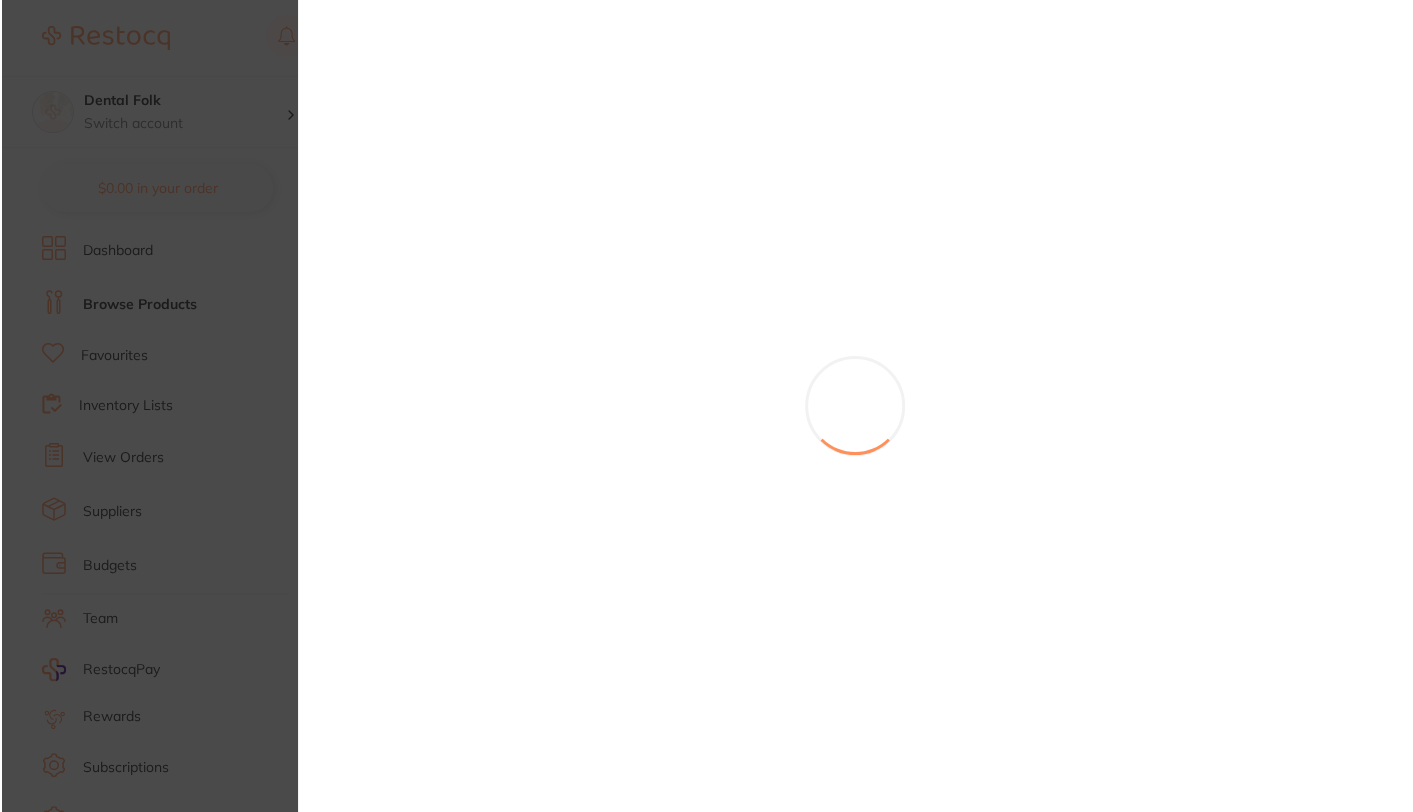 scroll, scrollTop: 0, scrollLeft: 0, axis: both 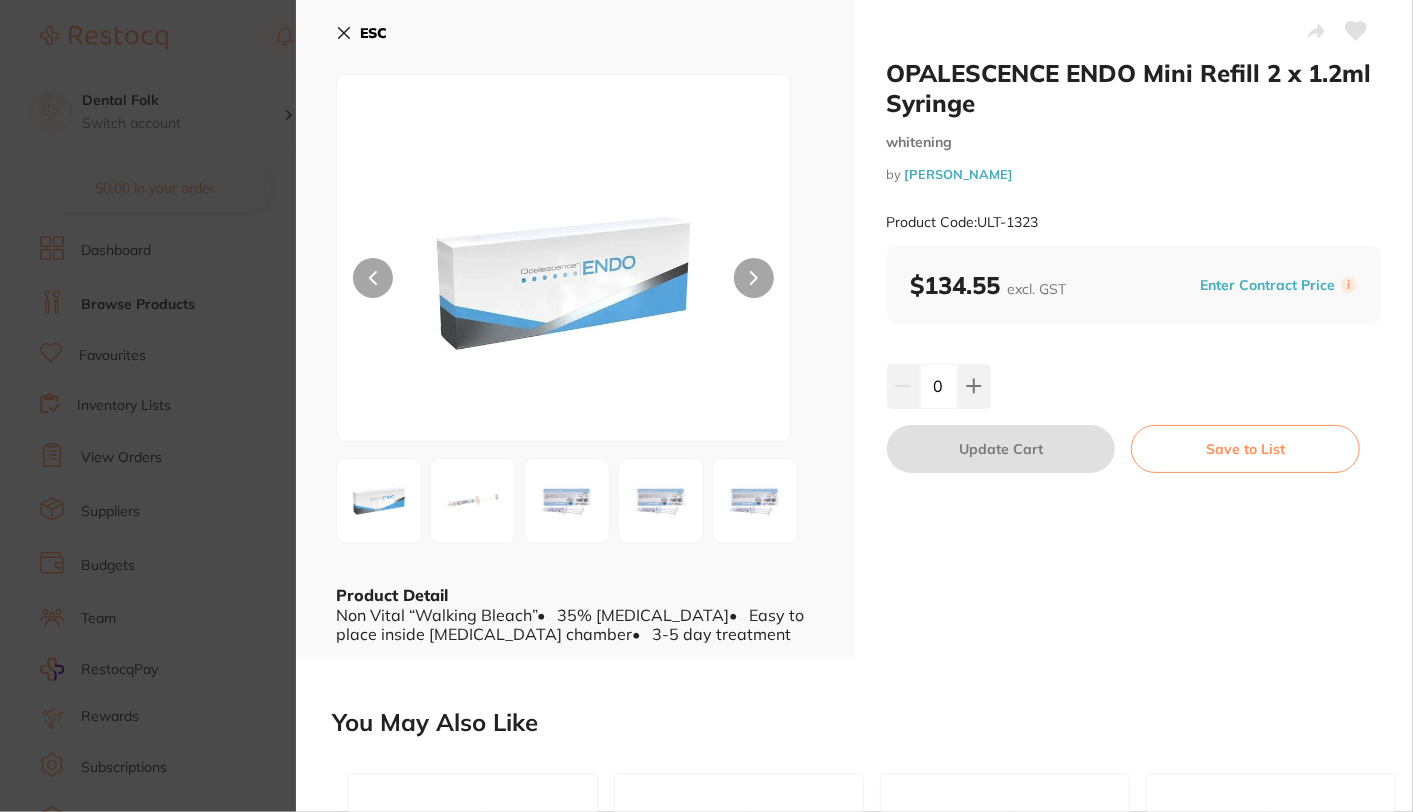 click on "ESC" at bounding box center [361, 33] 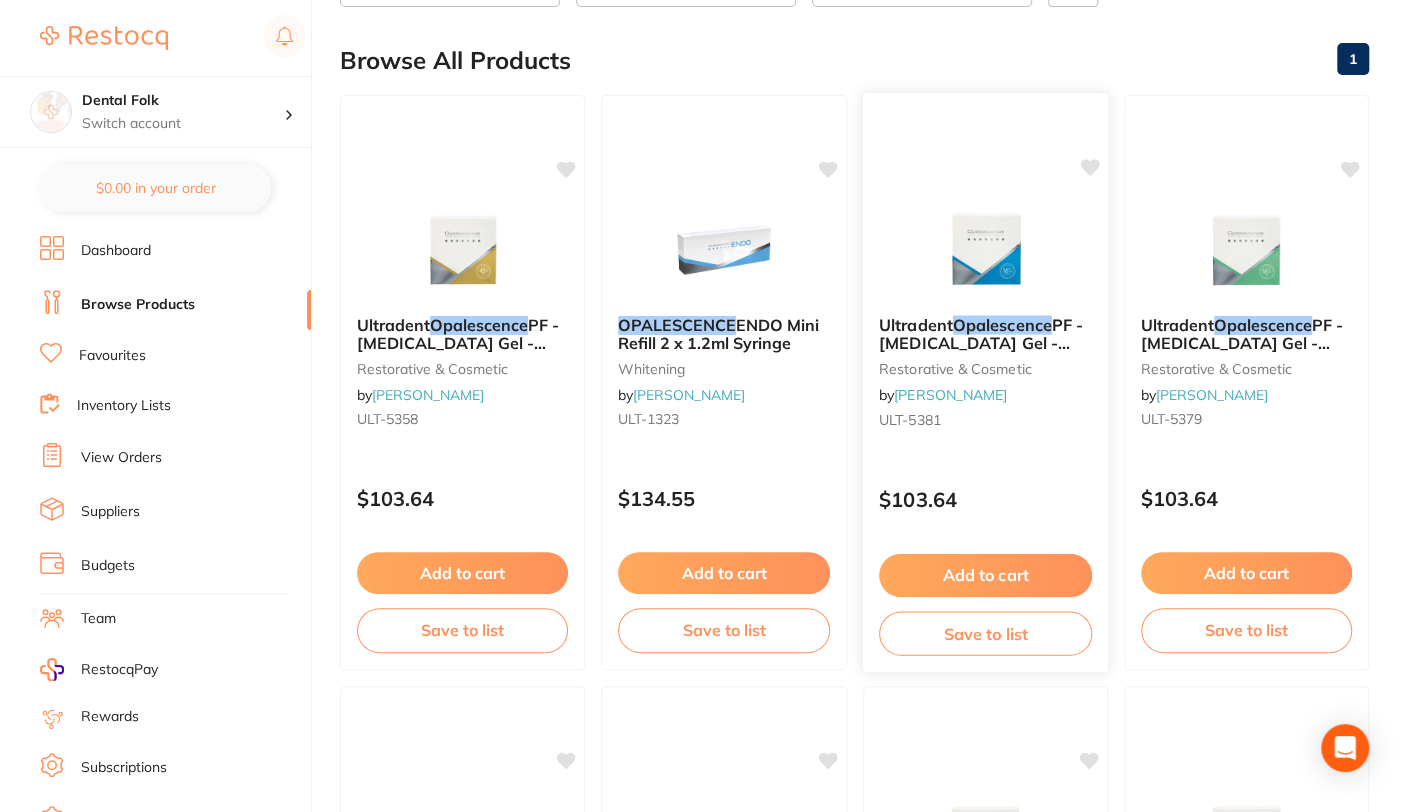 scroll, scrollTop: 188, scrollLeft: 0, axis: vertical 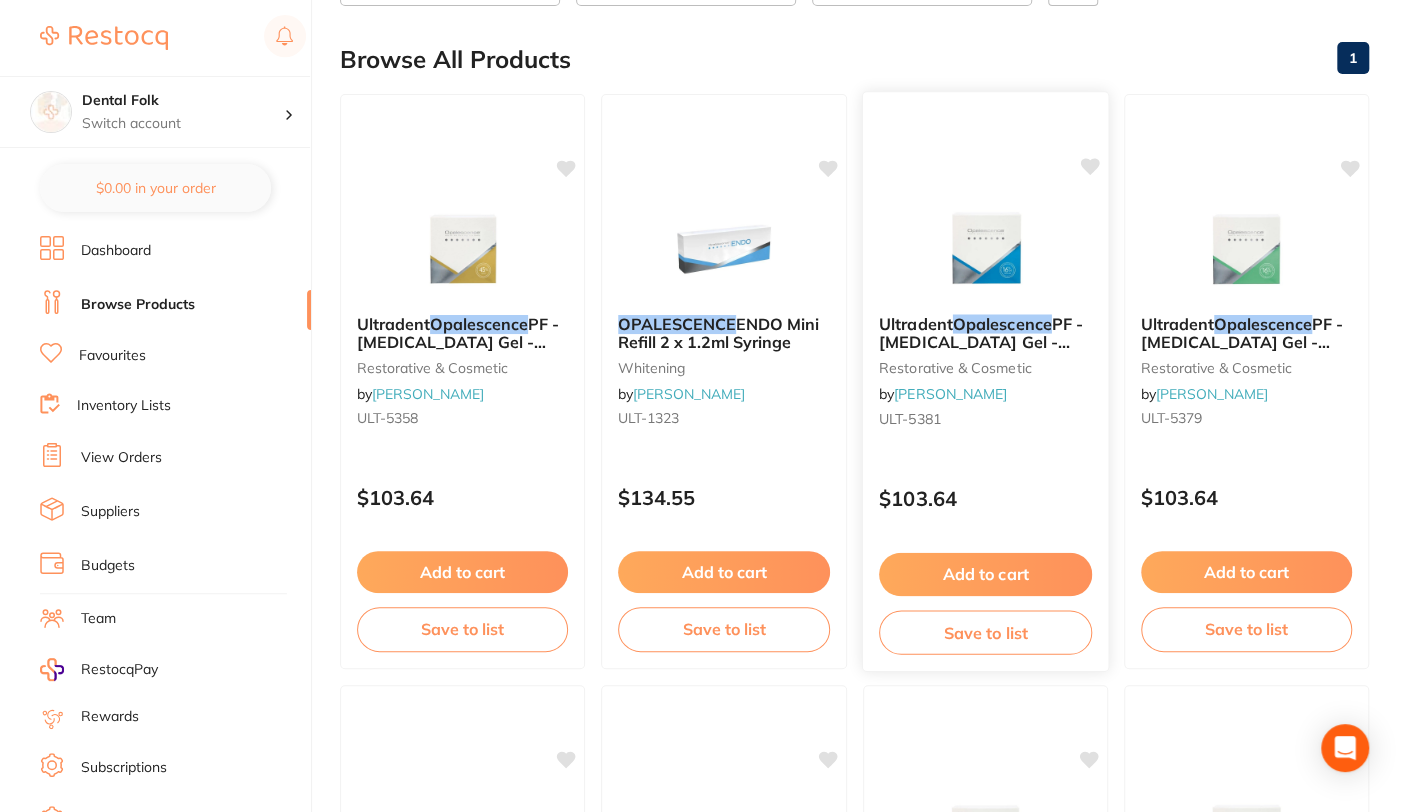 click on "Ultradent  Opalescence  PF - [MEDICAL_DATA] Gel - 10% [MEDICAL_DATA] - Doctors Kit - Regular - 1.2ml Syringe, 8-Pack   restorative & cosmetic by  [PERSON_NAME] ULT-5381" at bounding box center (985, 374) 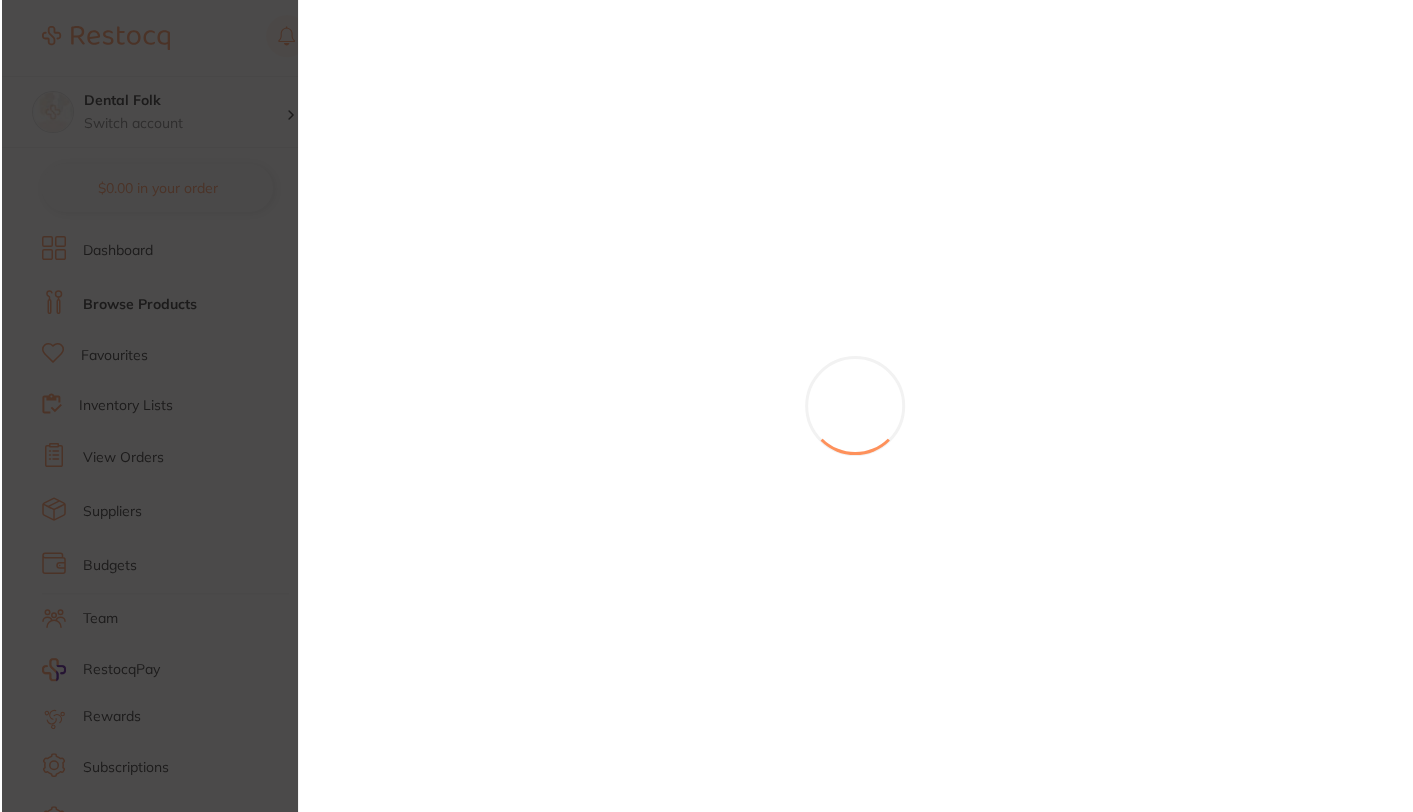 scroll, scrollTop: 0, scrollLeft: 0, axis: both 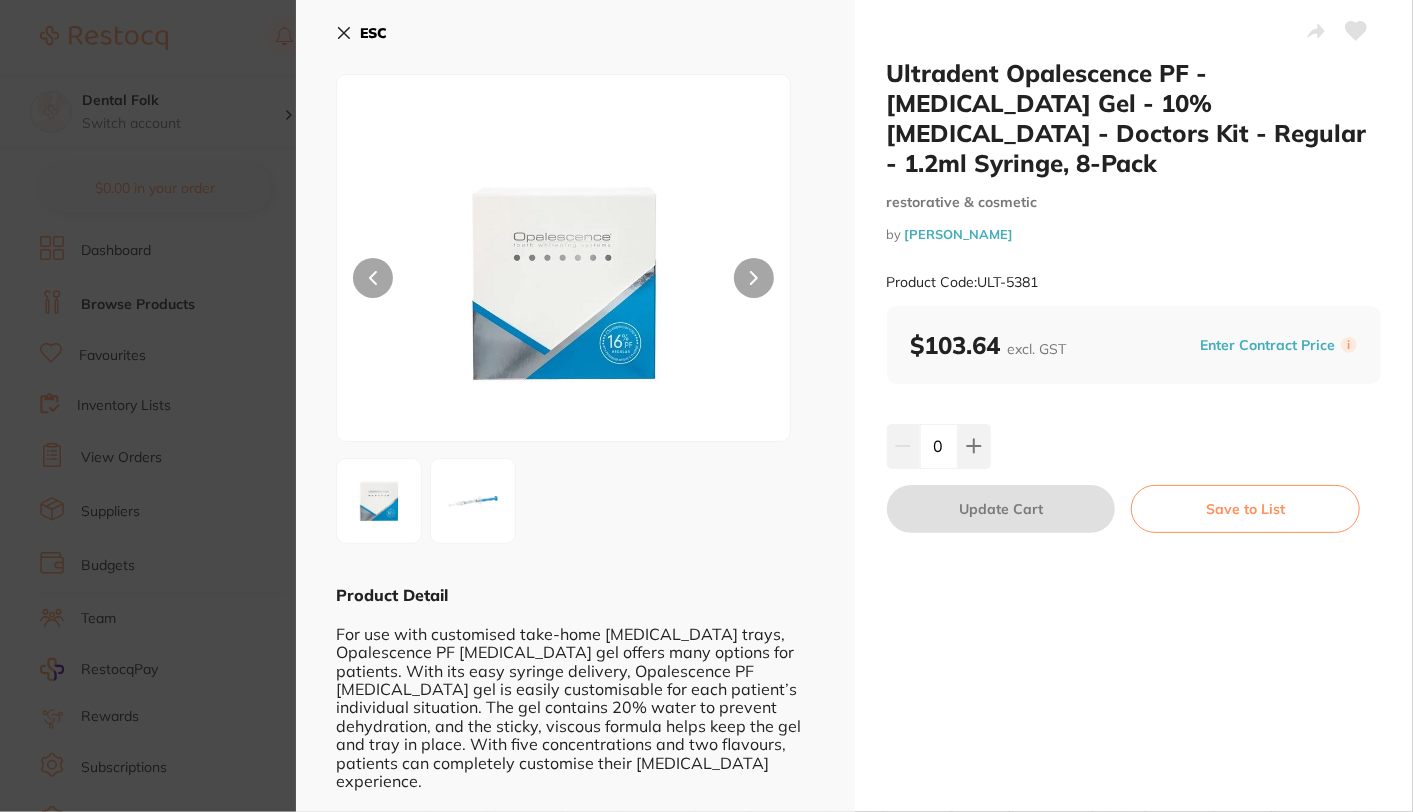 click 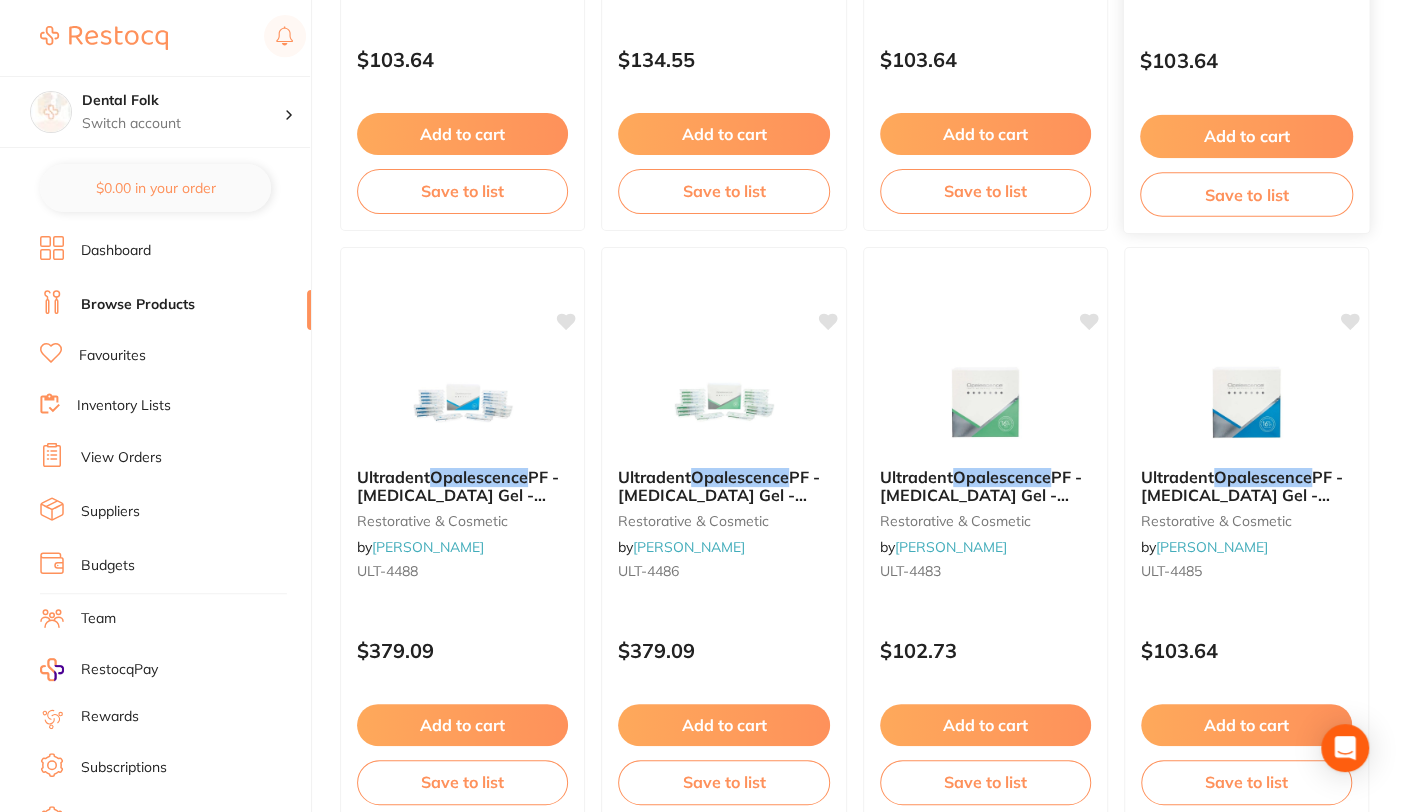 scroll, scrollTop: 625, scrollLeft: 0, axis: vertical 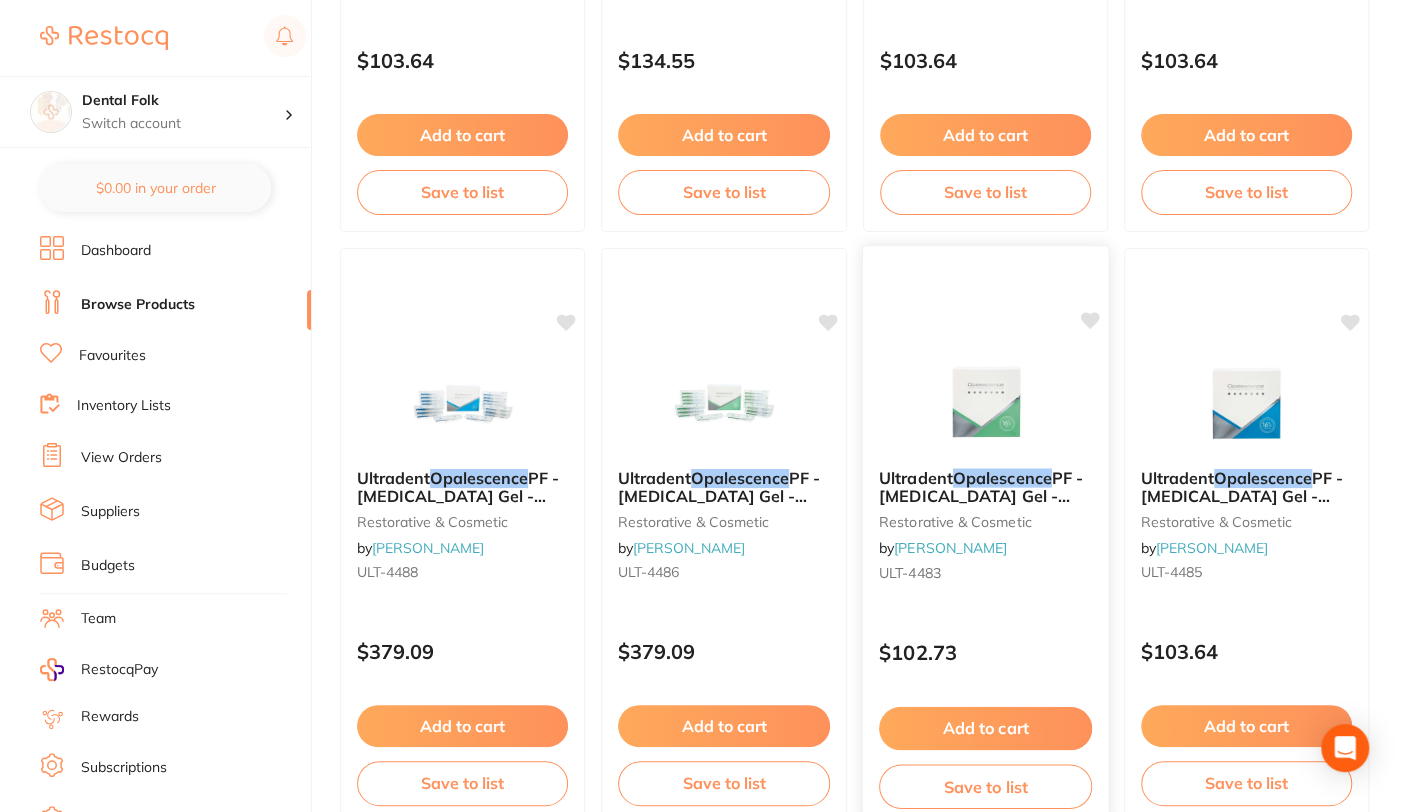click at bounding box center [984, 401] 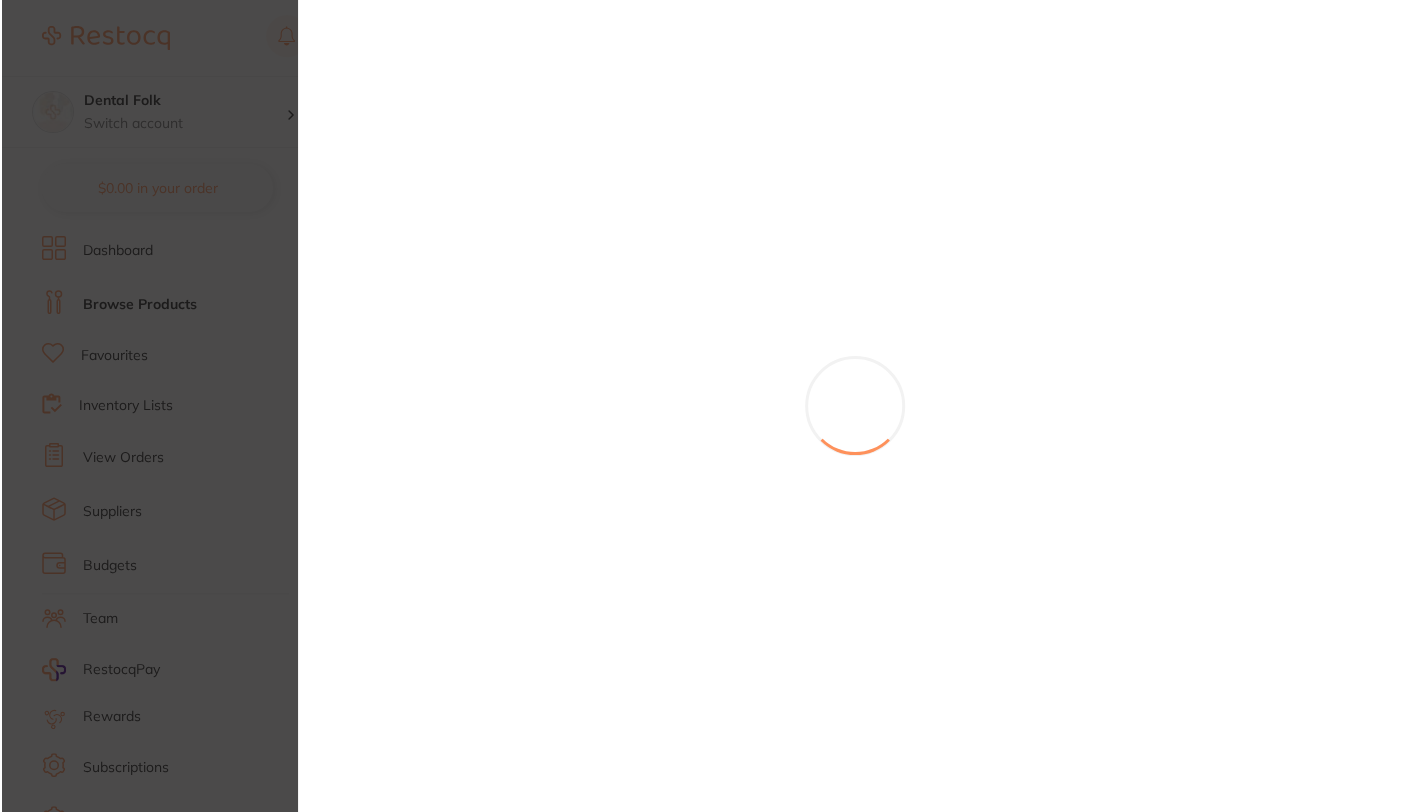 scroll, scrollTop: 0, scrollLeft: 0, axis: both 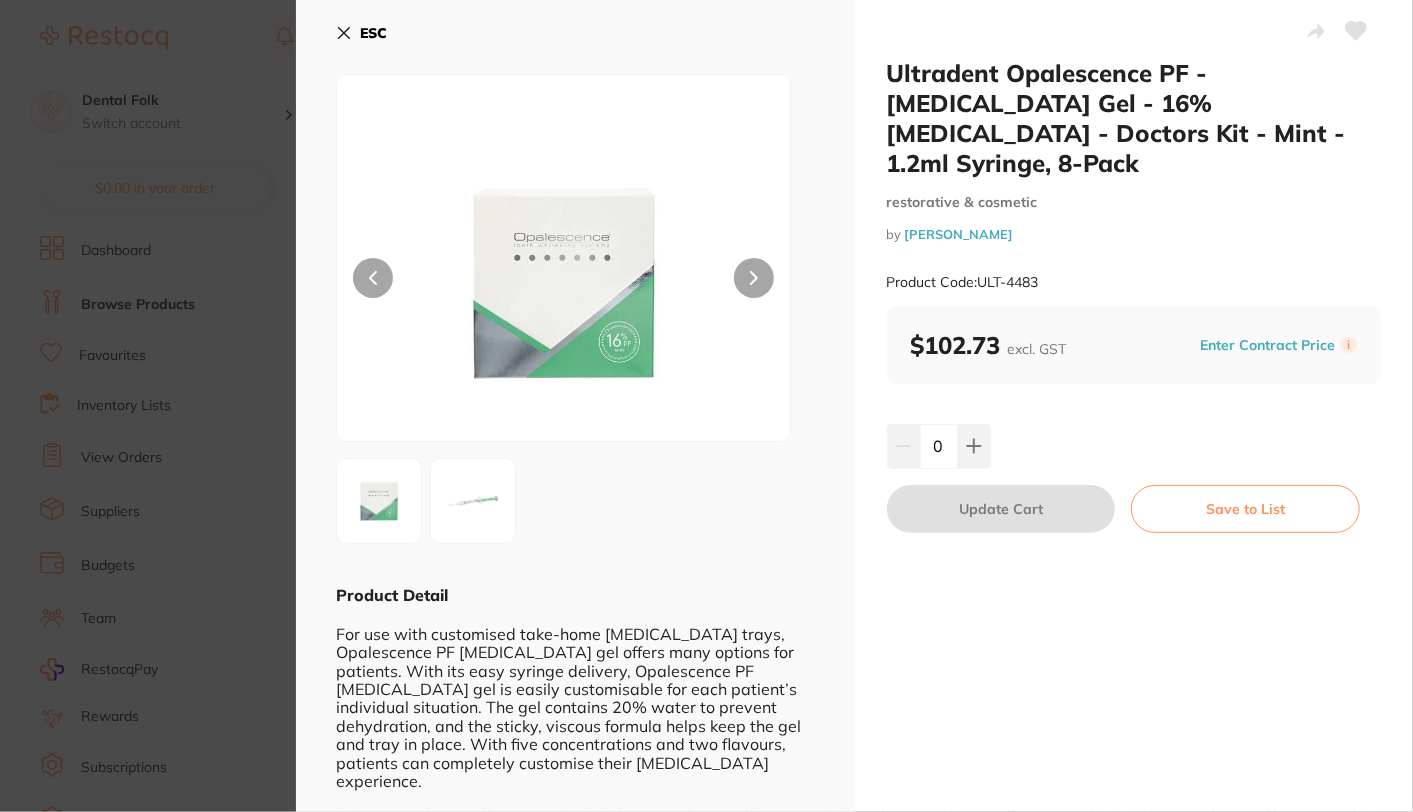 click on "ESC" at bounding box center (361, 33) 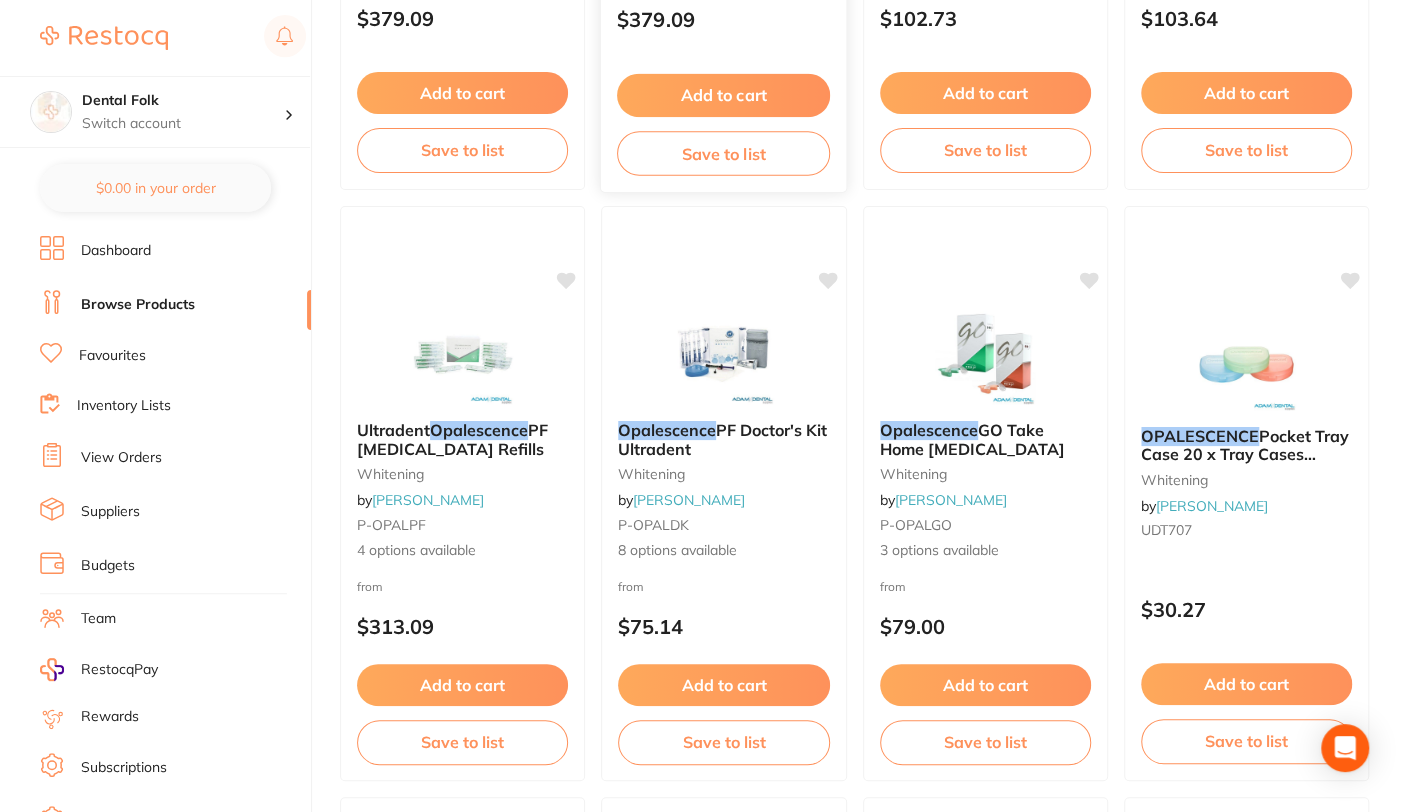 scroll, scrollTop: 1259, scrollLeft: 0, axis: vertical 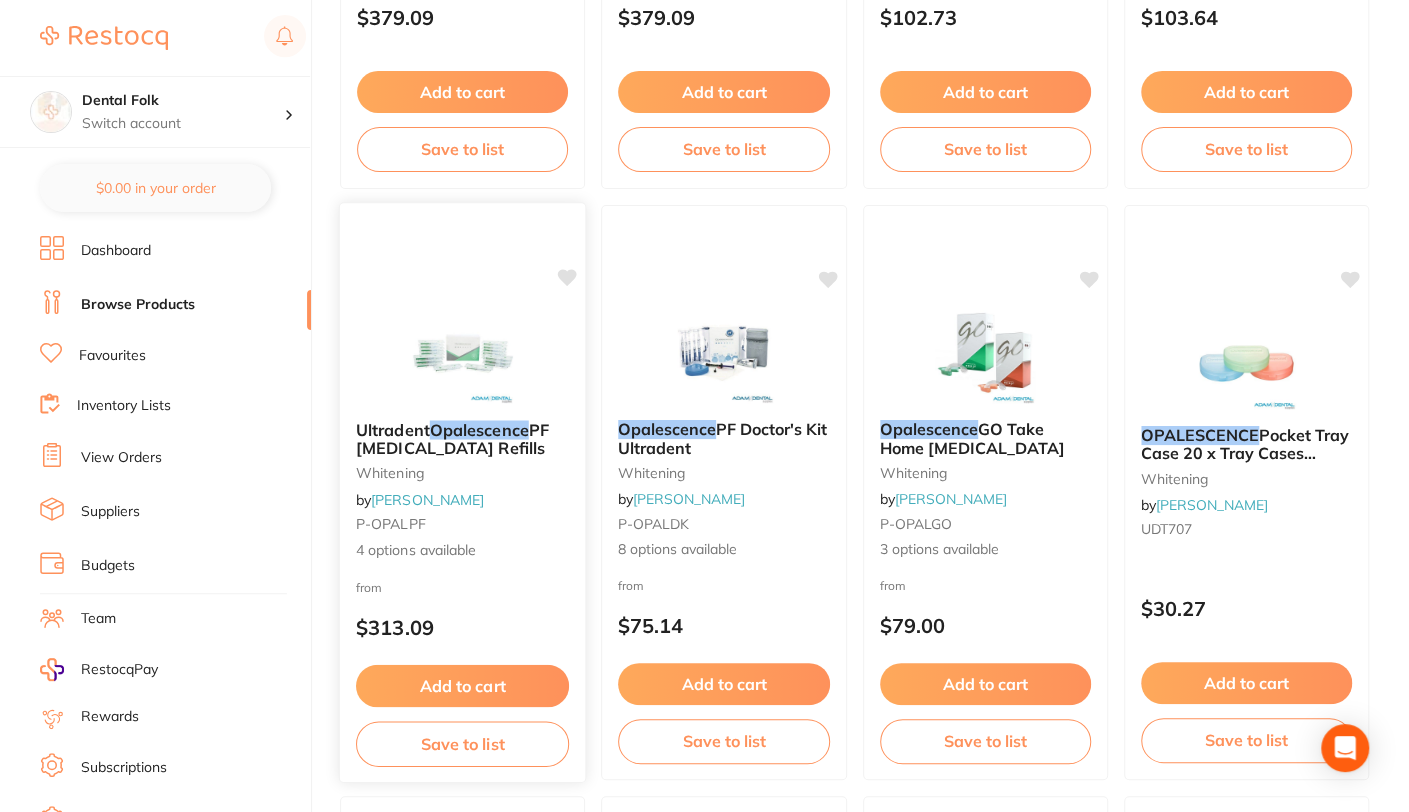 click on "Opalescence" at bounding box center (479, 429) 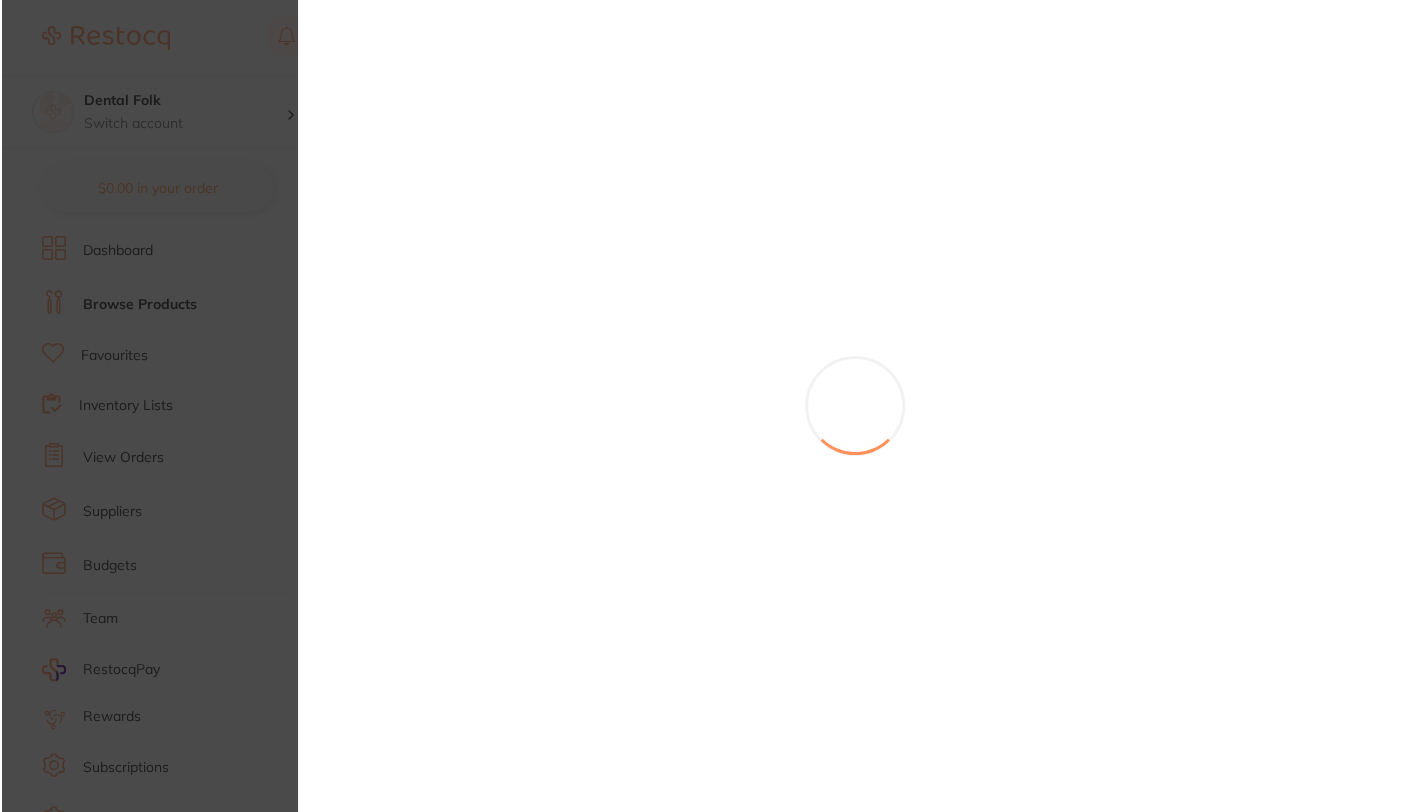 scroll, scrollTop: 0, scrollLeft: 0, axis: both 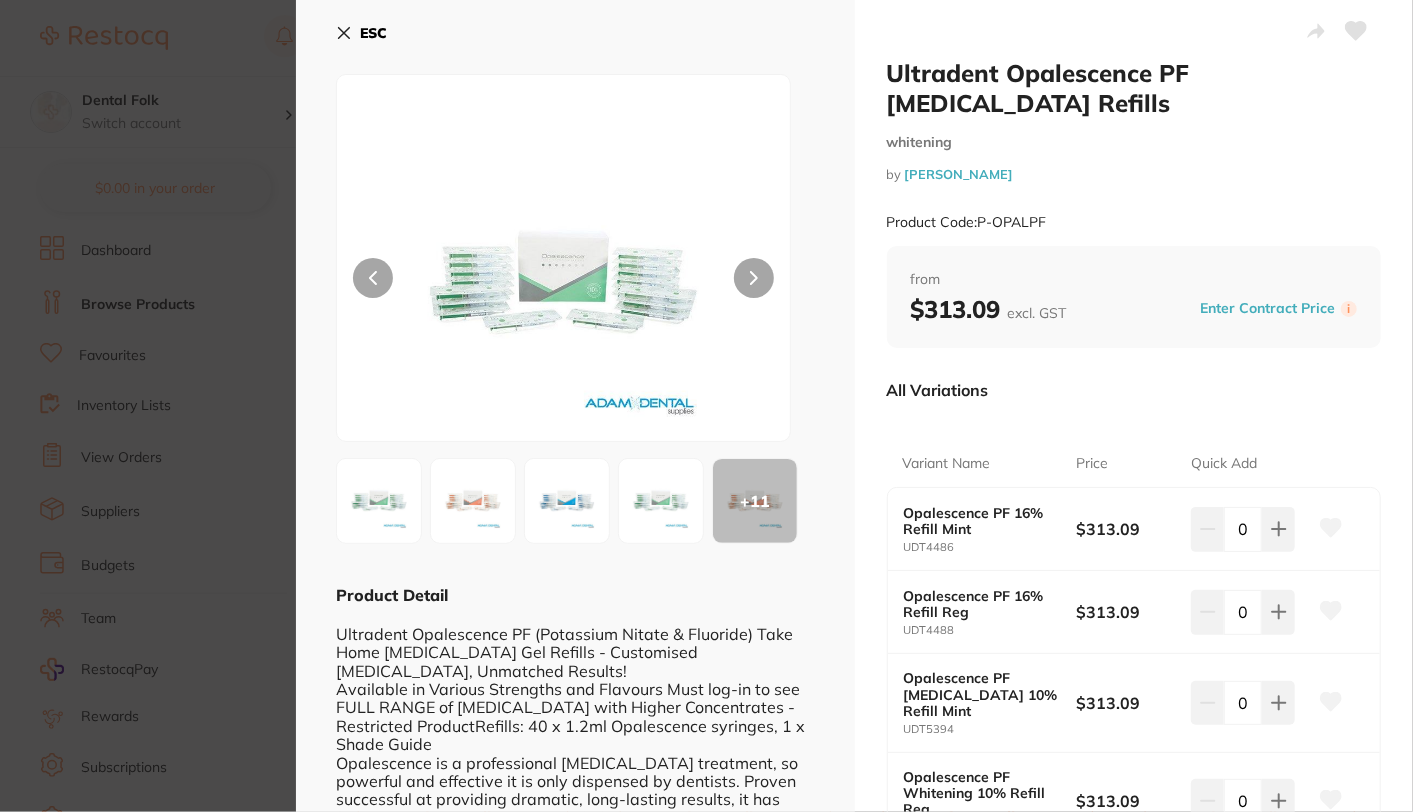 click on "ESC" at bounding box center [361, 33] 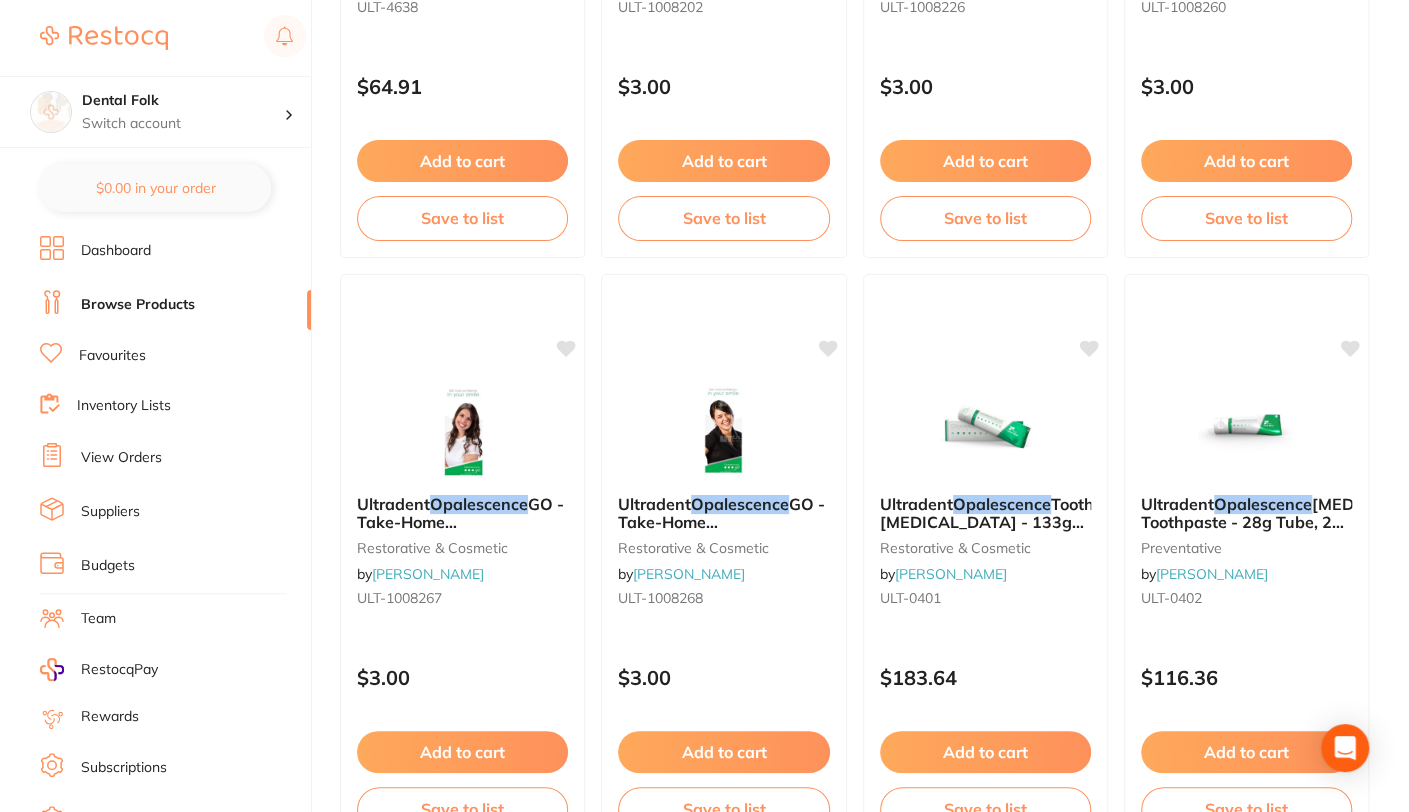 scroll, scrollTop: 2970, scrollLeft: 0, axis: vertical 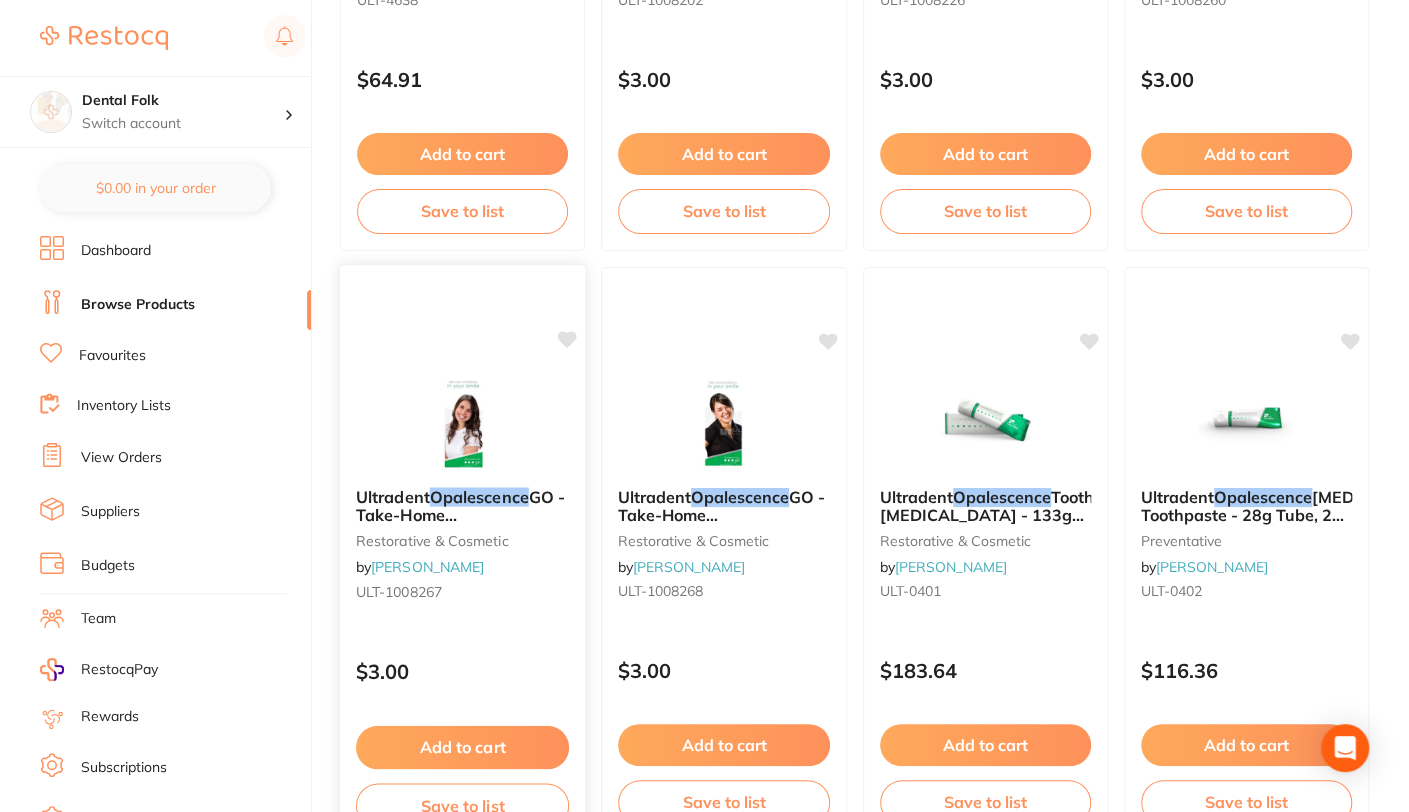 click on "Opalescence" at bounding box center [479, 496] 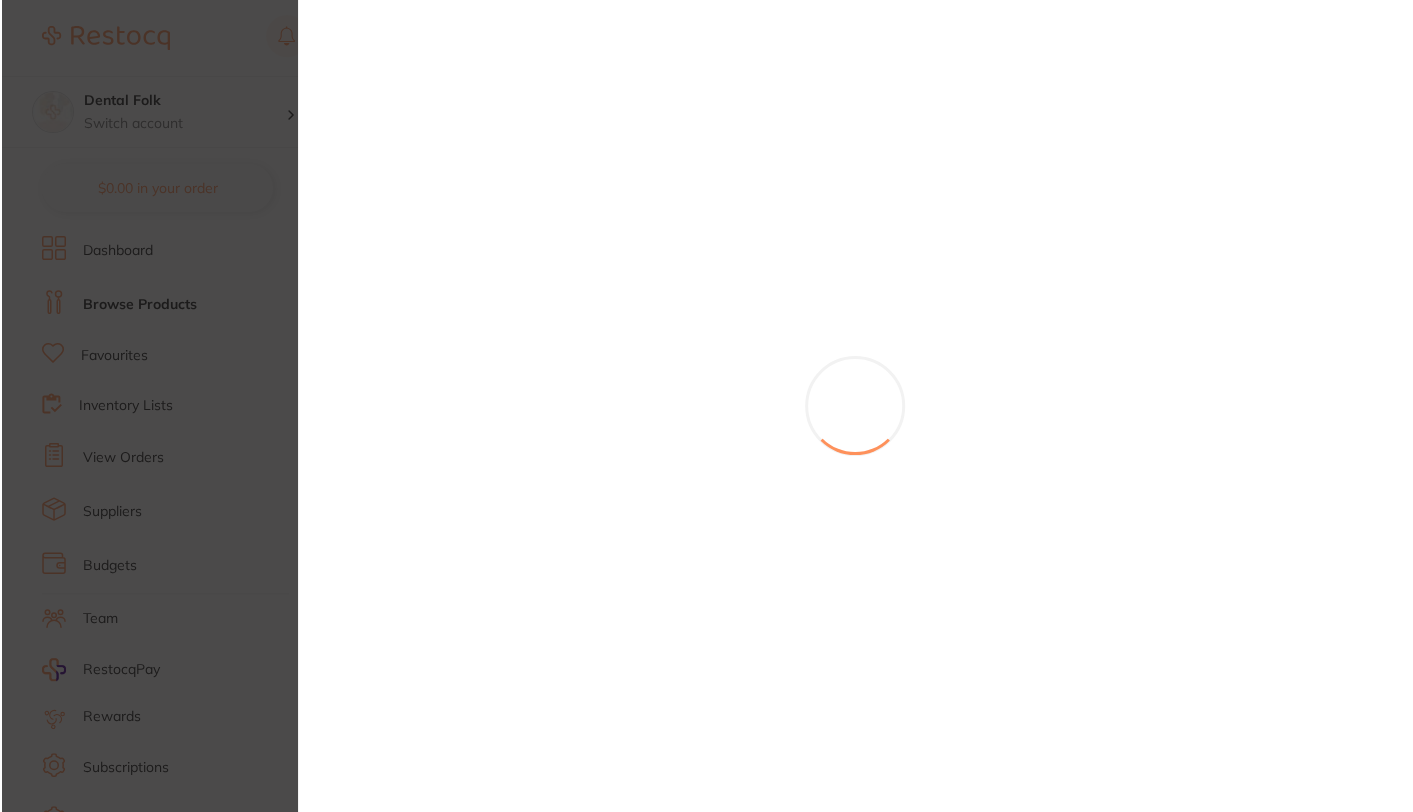 scroll, scrollTop: 0, scrollLeft: 0, axis: both 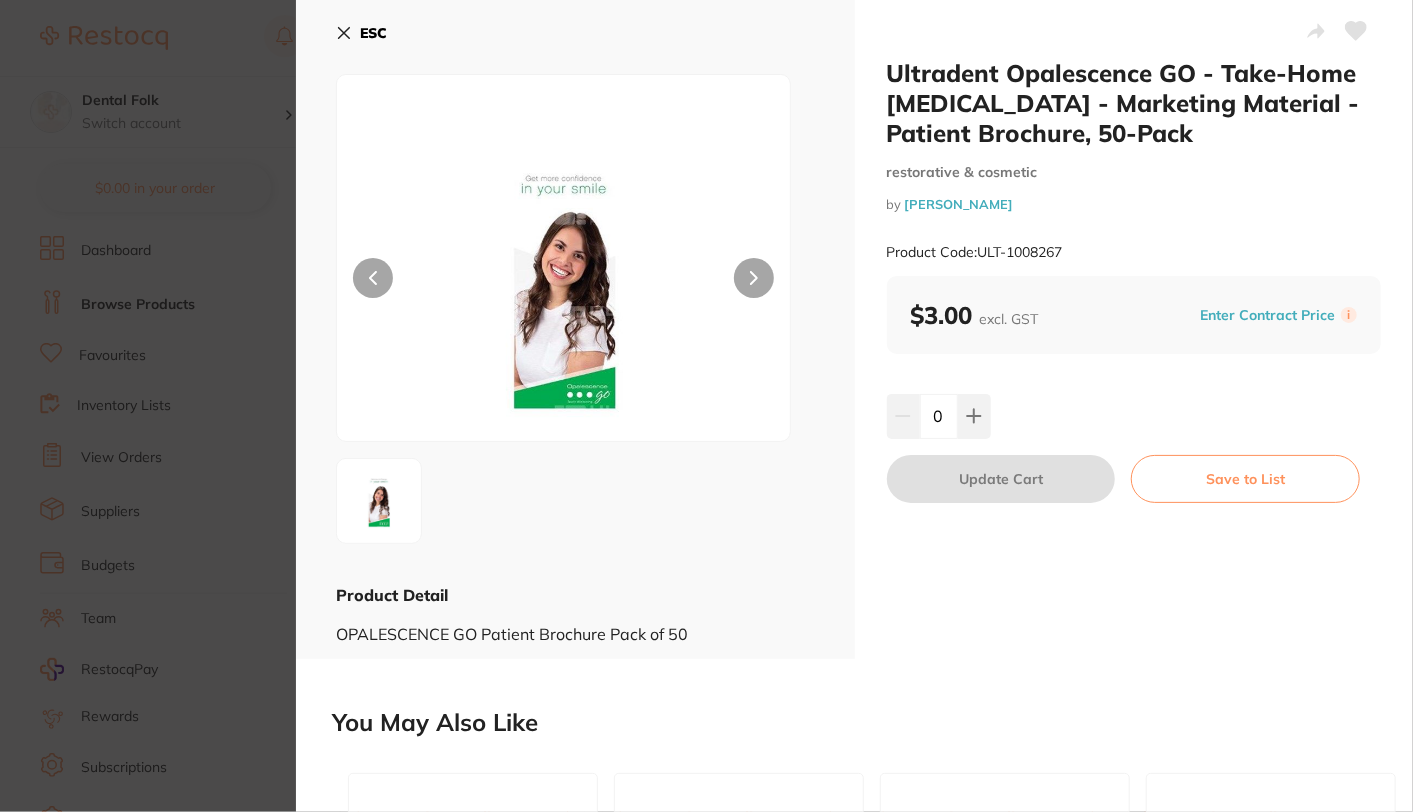click on "ESC" at bounding box center [373, 33] 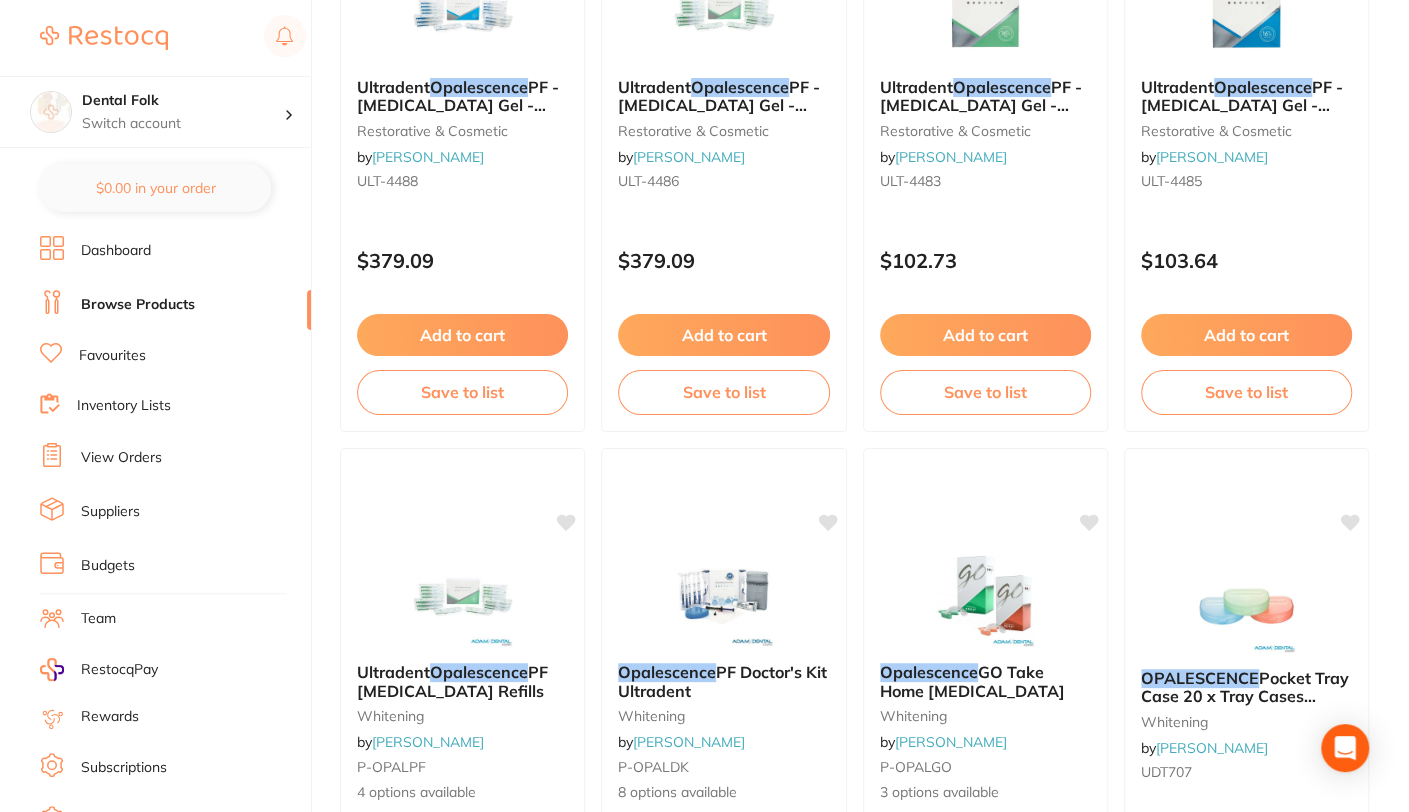 scroll, scrollTop: 0, scrollLeft: 0, axis: both 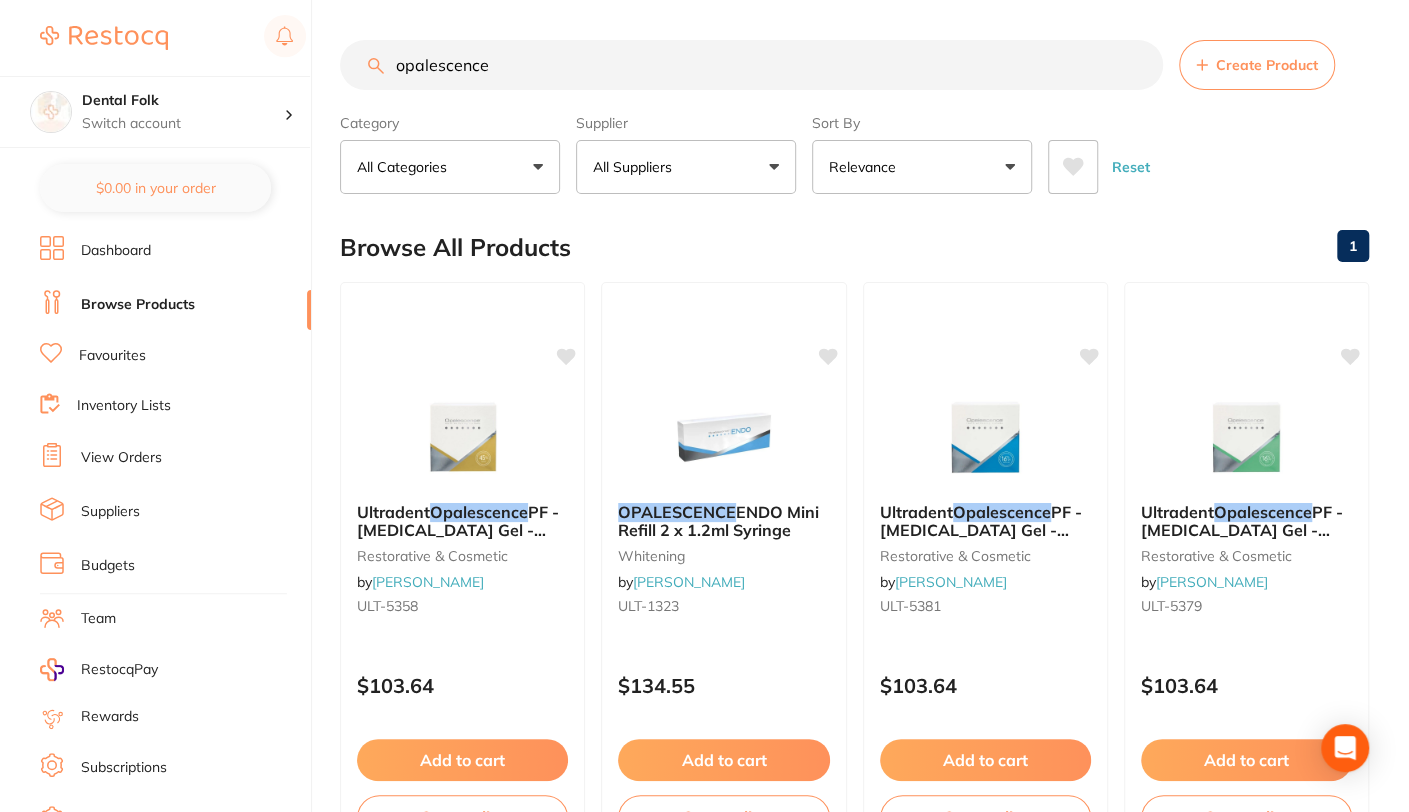 click on "opalescence" at bounding box center [751, 65] 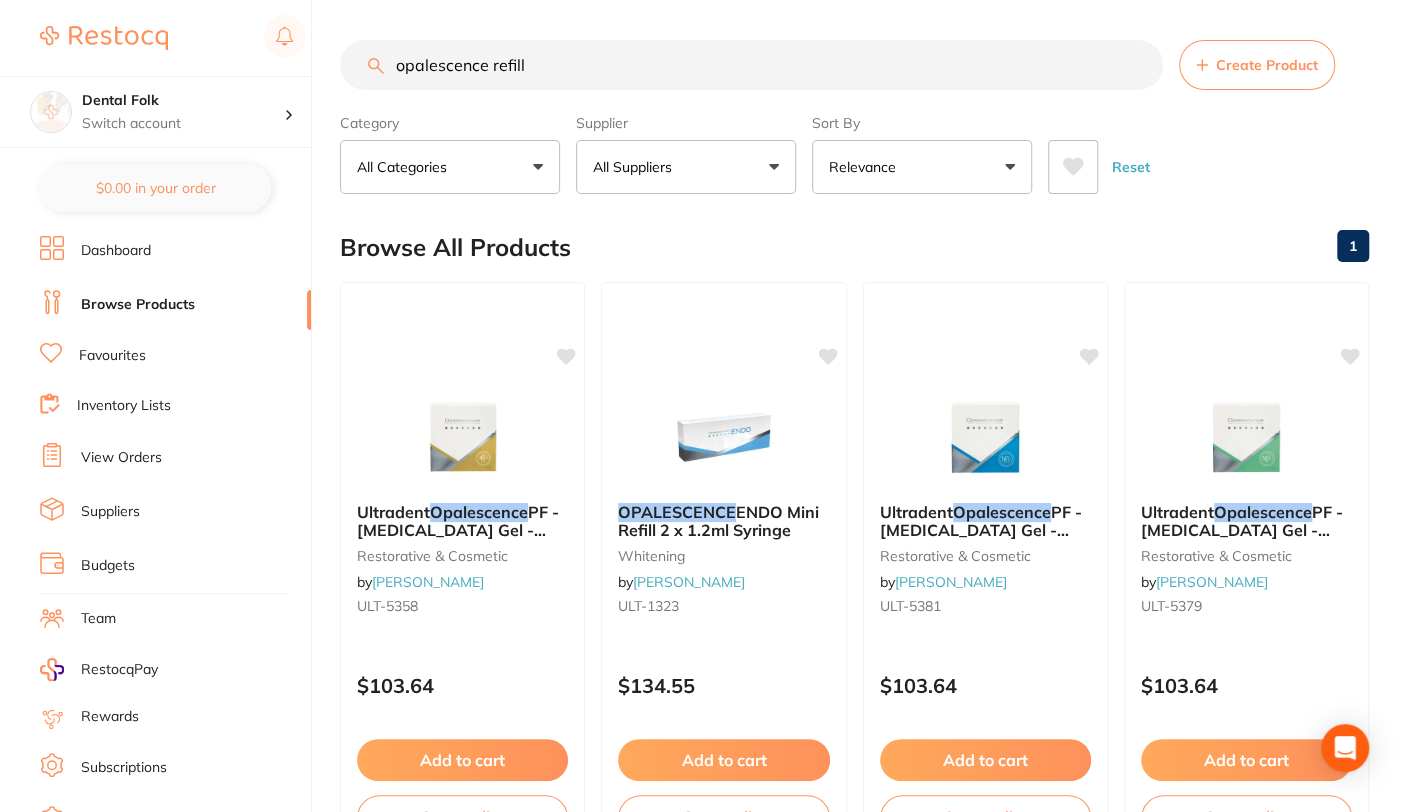 type on "opalescence refill" 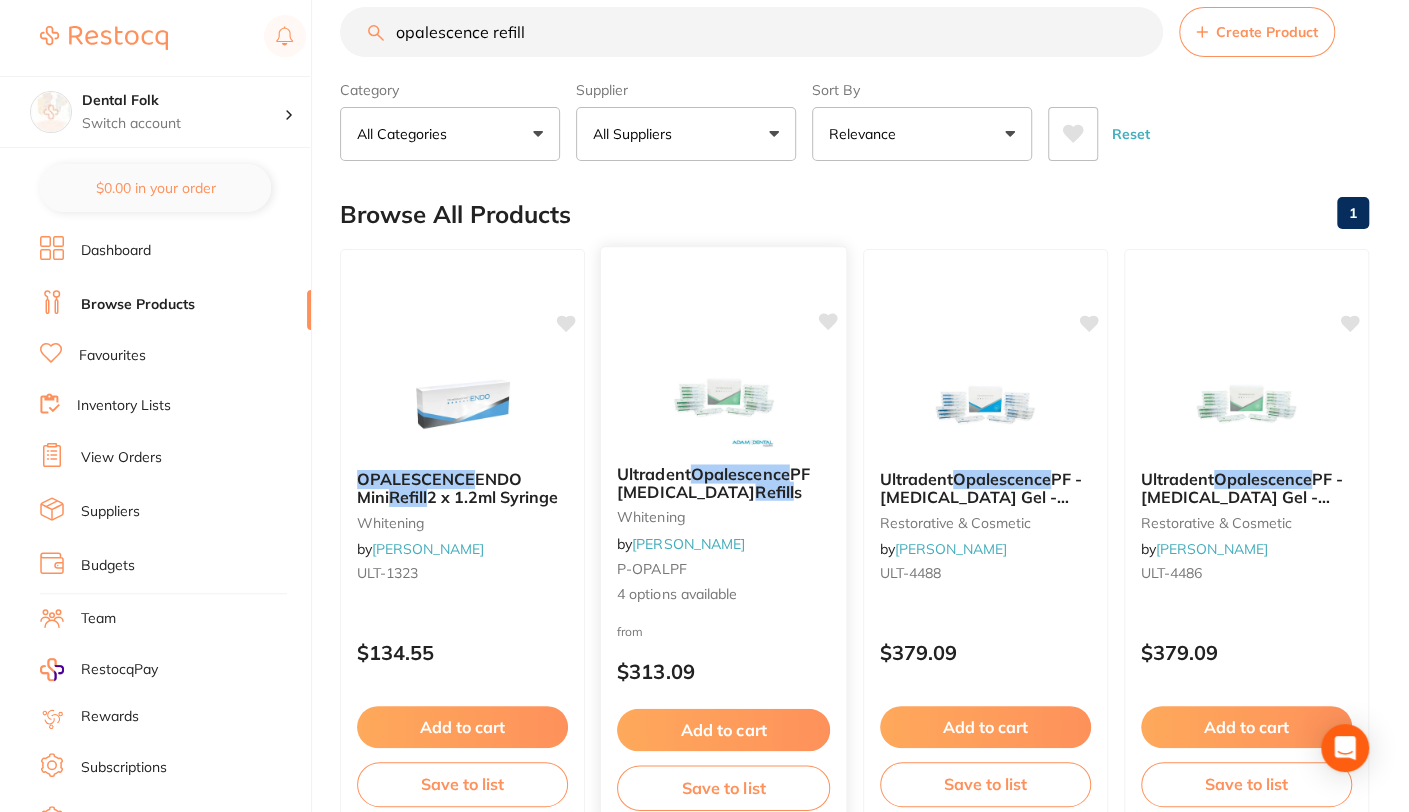 scroll, scrollTop: 32, scrollLeft: 0, axis: vertical 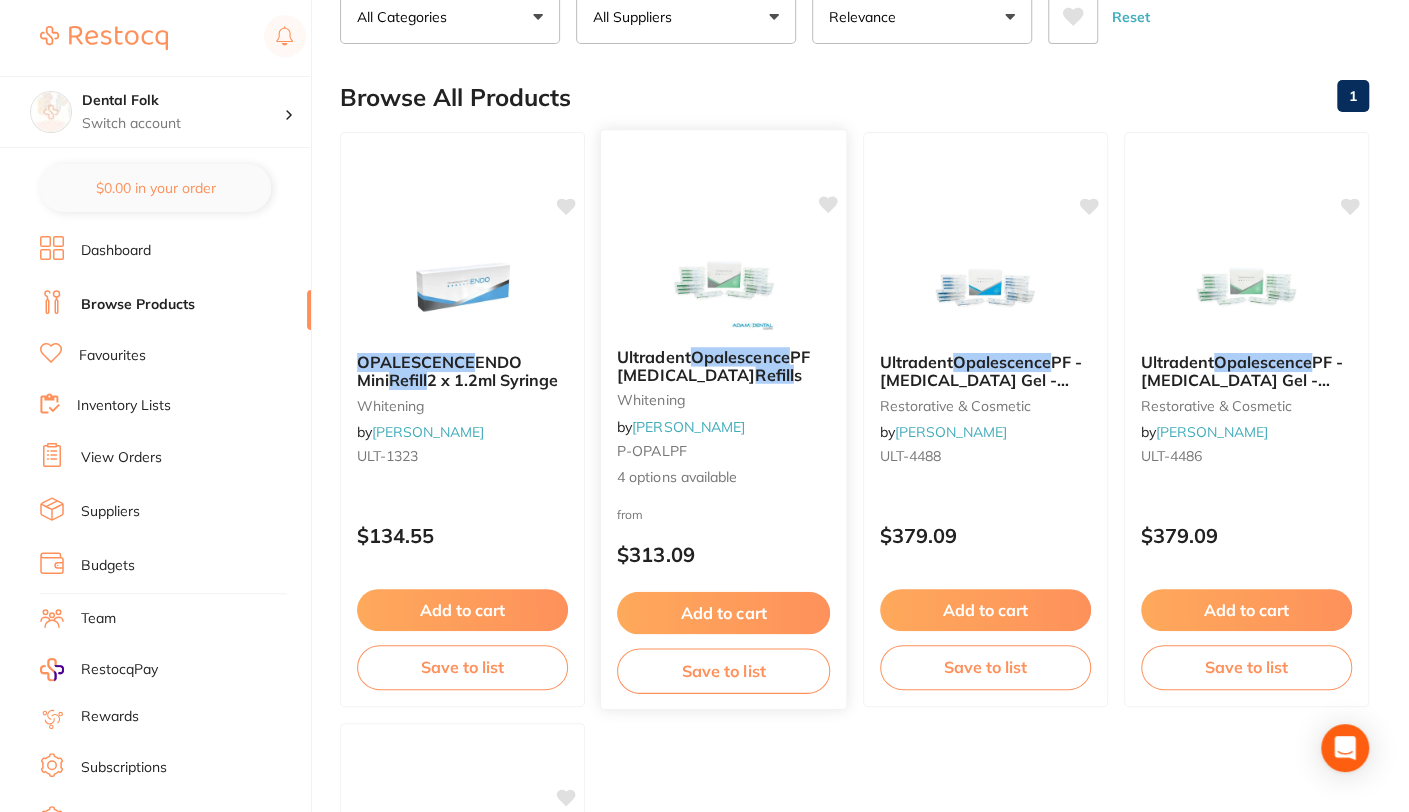 click on "Add to cart" at bounding box center (723, 613) 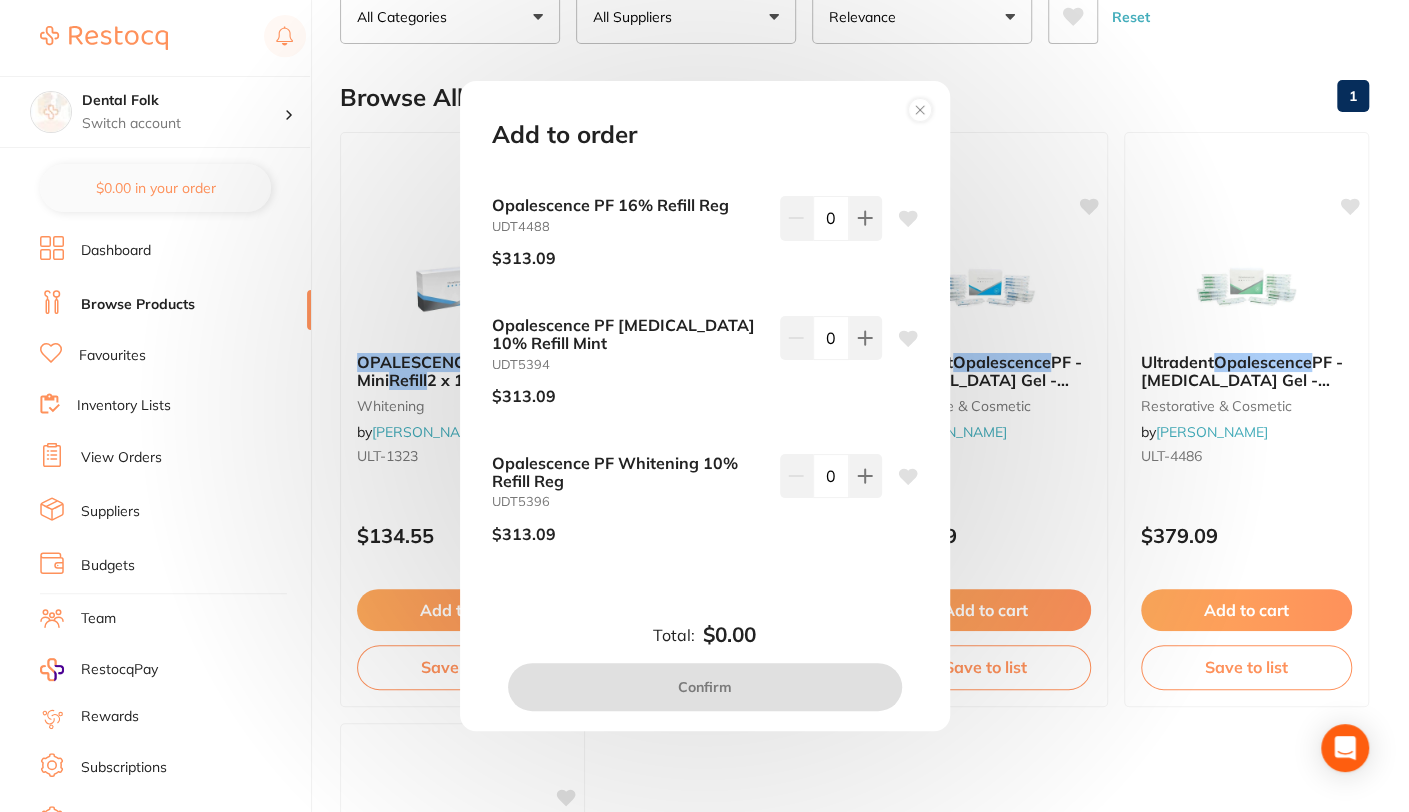 scroll, scrollTop: 0, scrollLeft: 0, axis: both 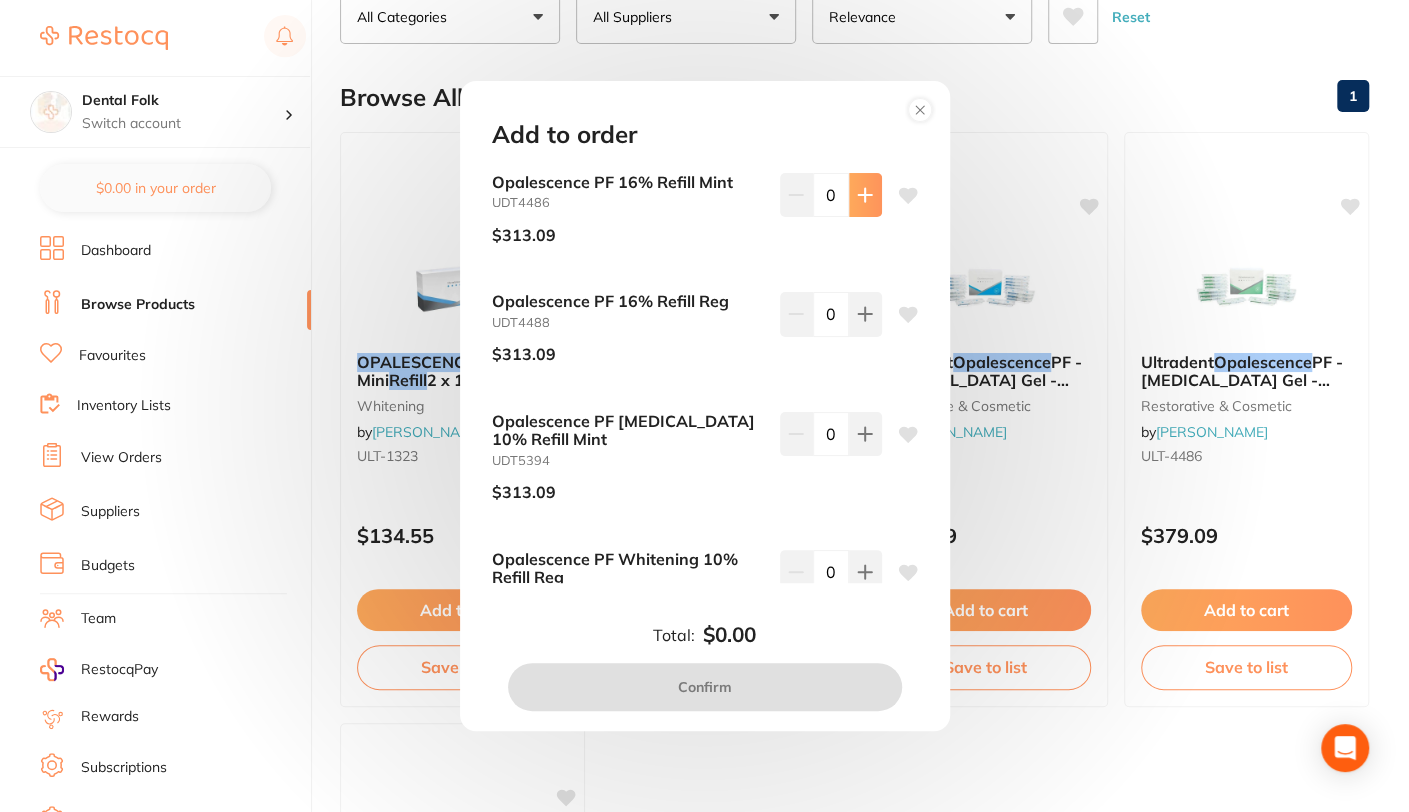 click 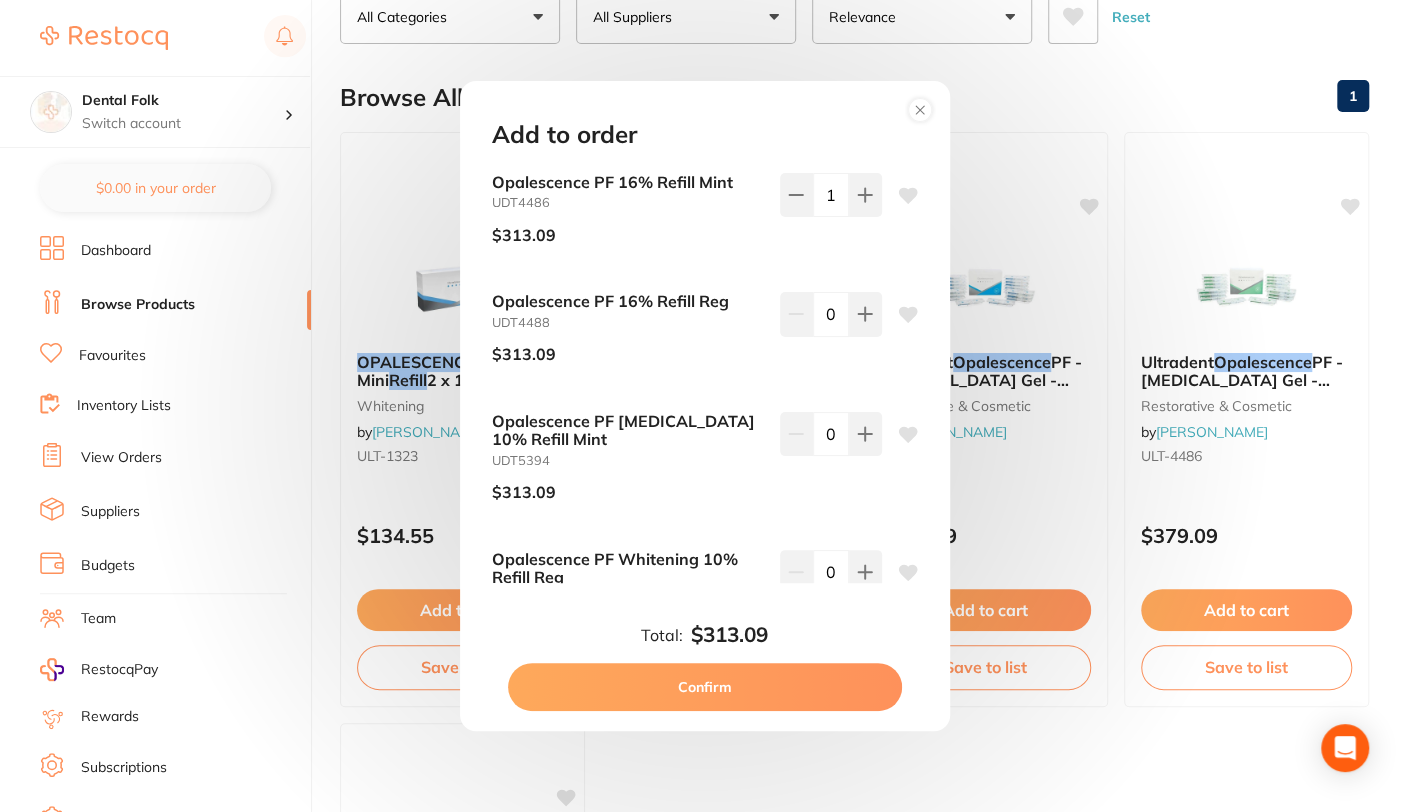 click 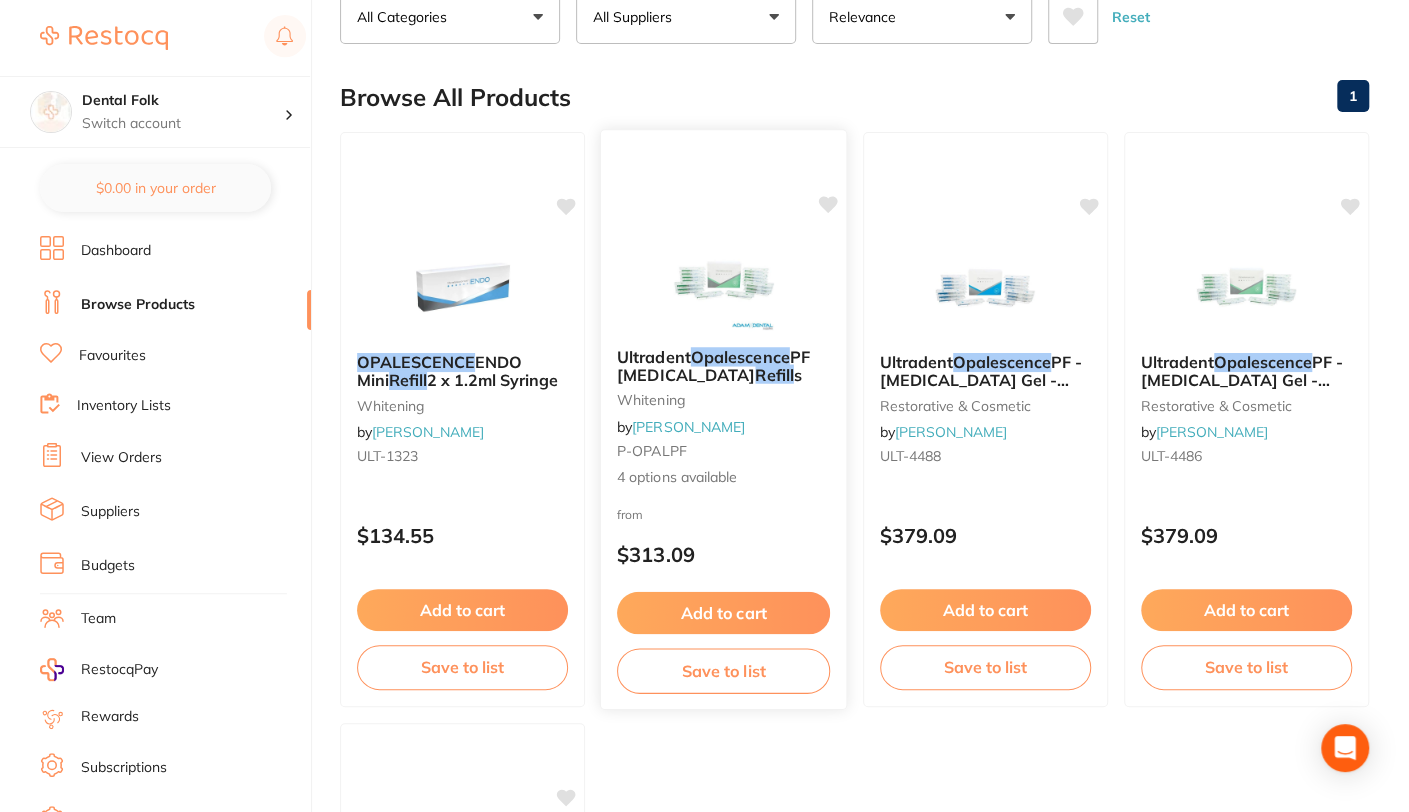 click on "Ultradent  Opalescence  PF [MEDICAL_DATA]  Refill s   [MEDICAL_DATA] by  [PERSON_NAME] P-OPALPF   4 options available" at bounding box center [724, 417] 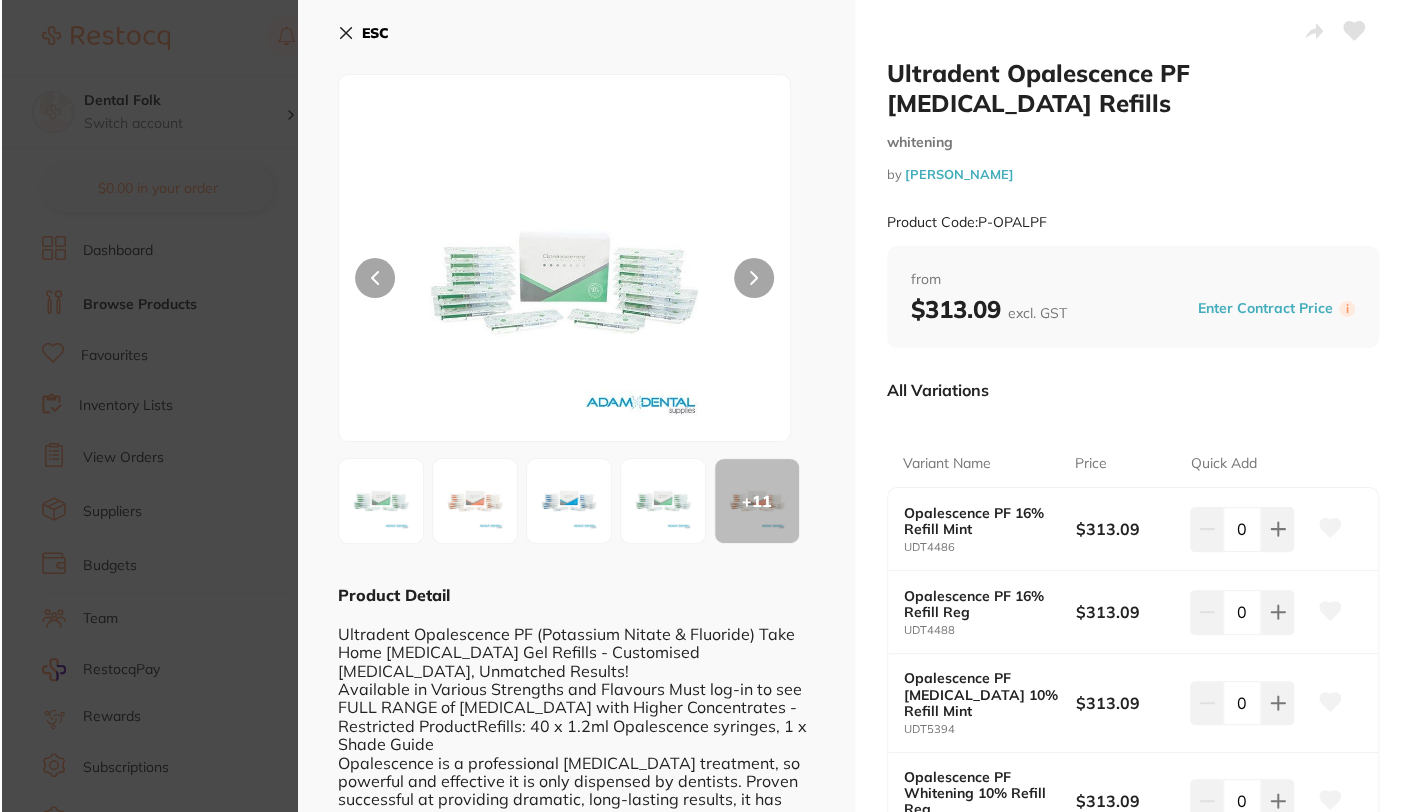scroll, scrollTop: 0, scrollLeft: 0, axis: both 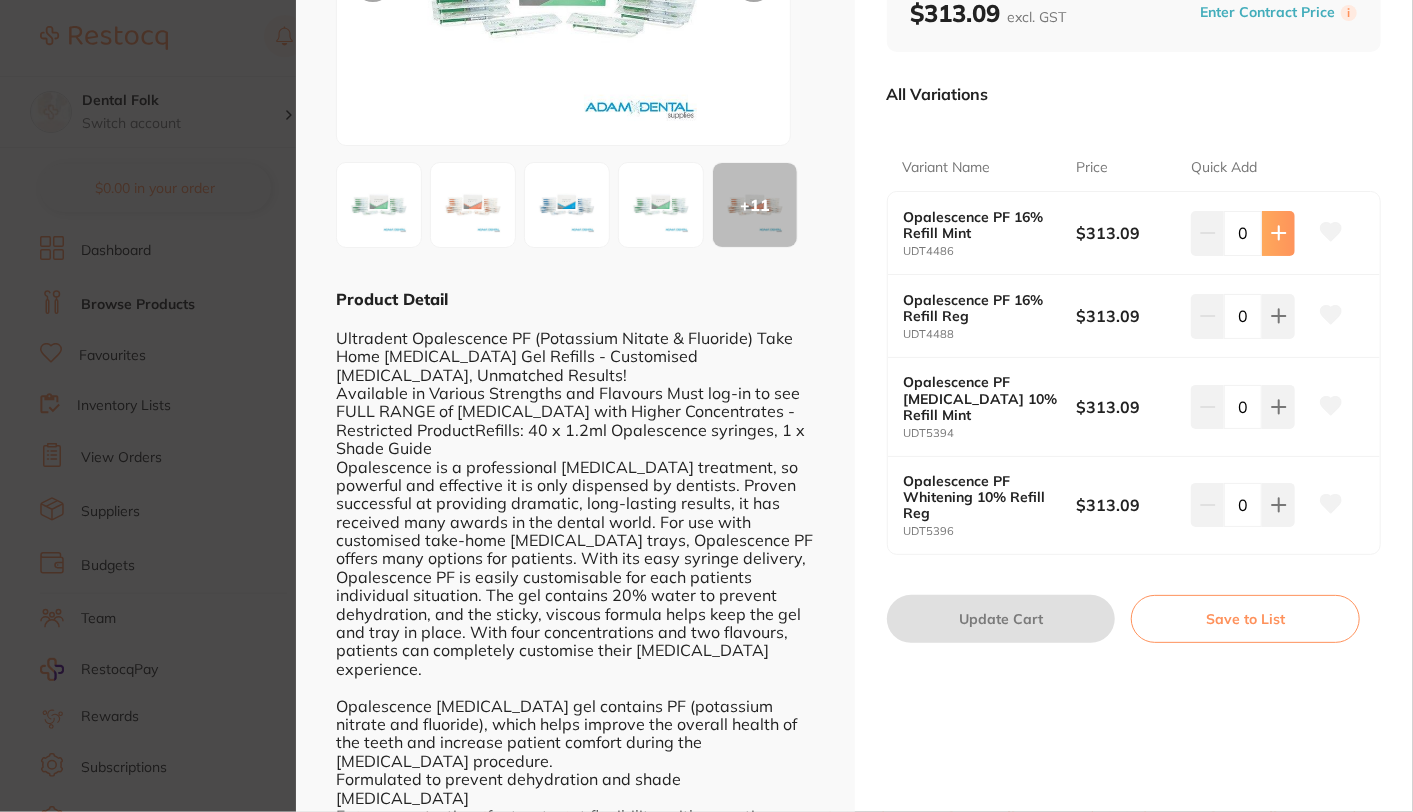 click 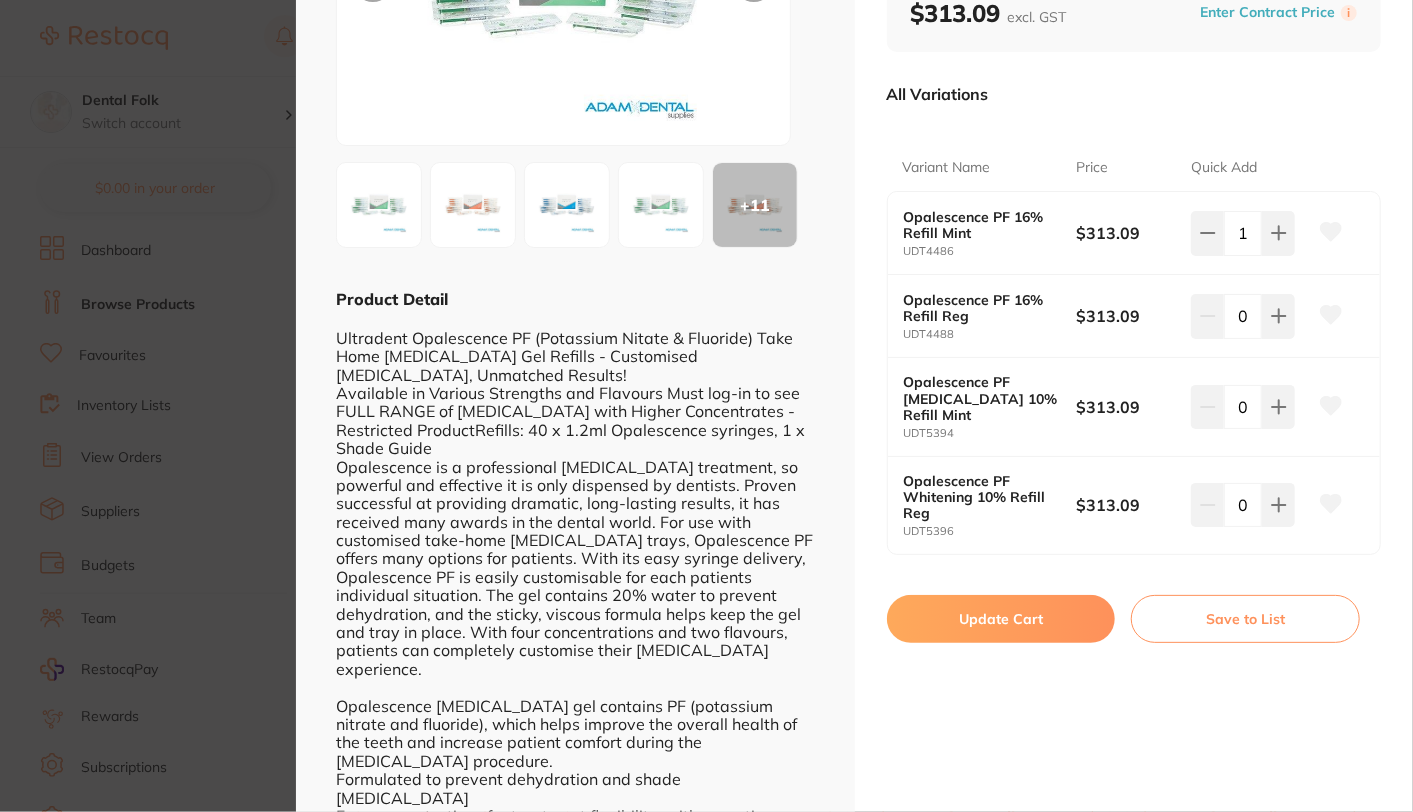 click on "Update Cart" at bounding box center (1001, 619) 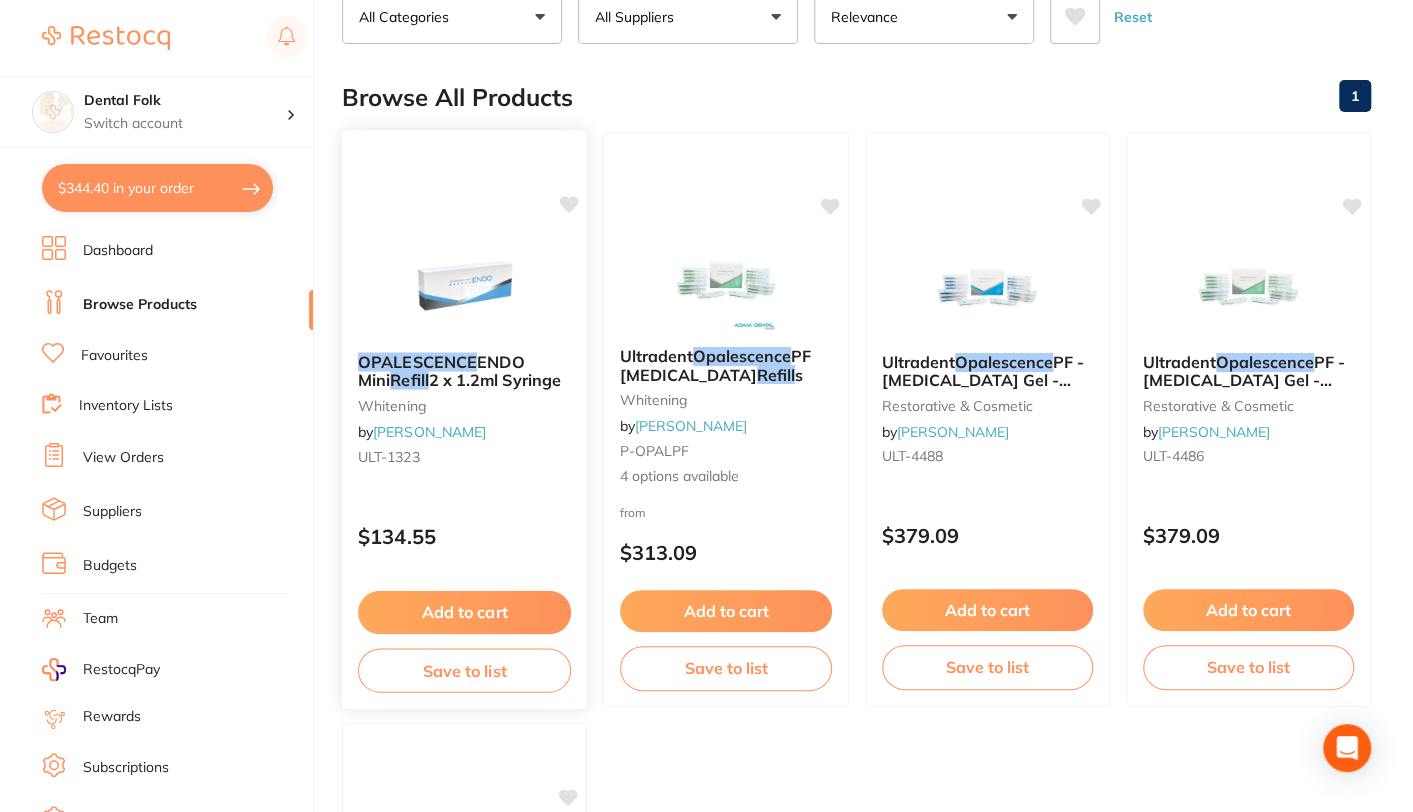 scroll, scrollTop: 0, scrollLeft: 0, axis: both 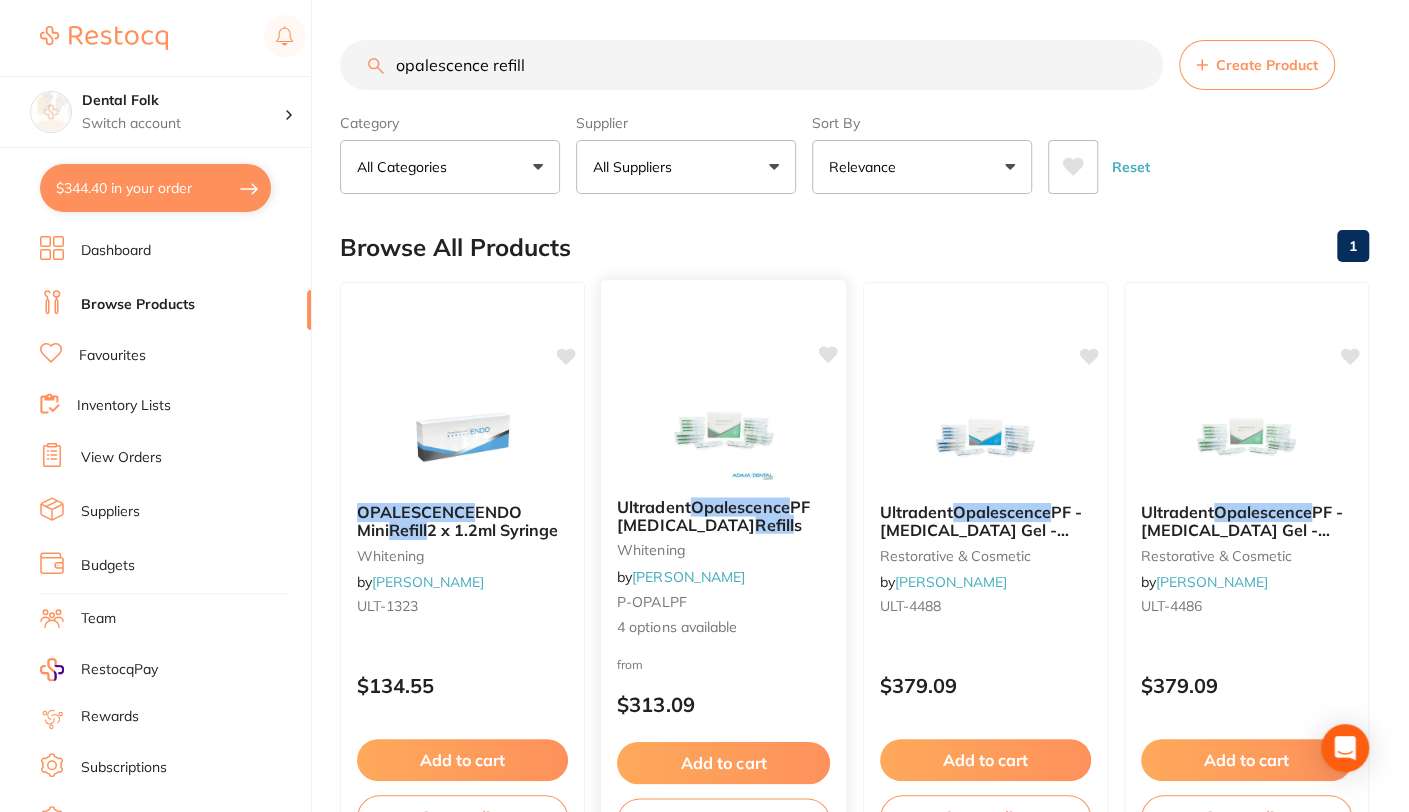 click on "PF [MEDICAL_DATA]" at bounding box center [713, 515] 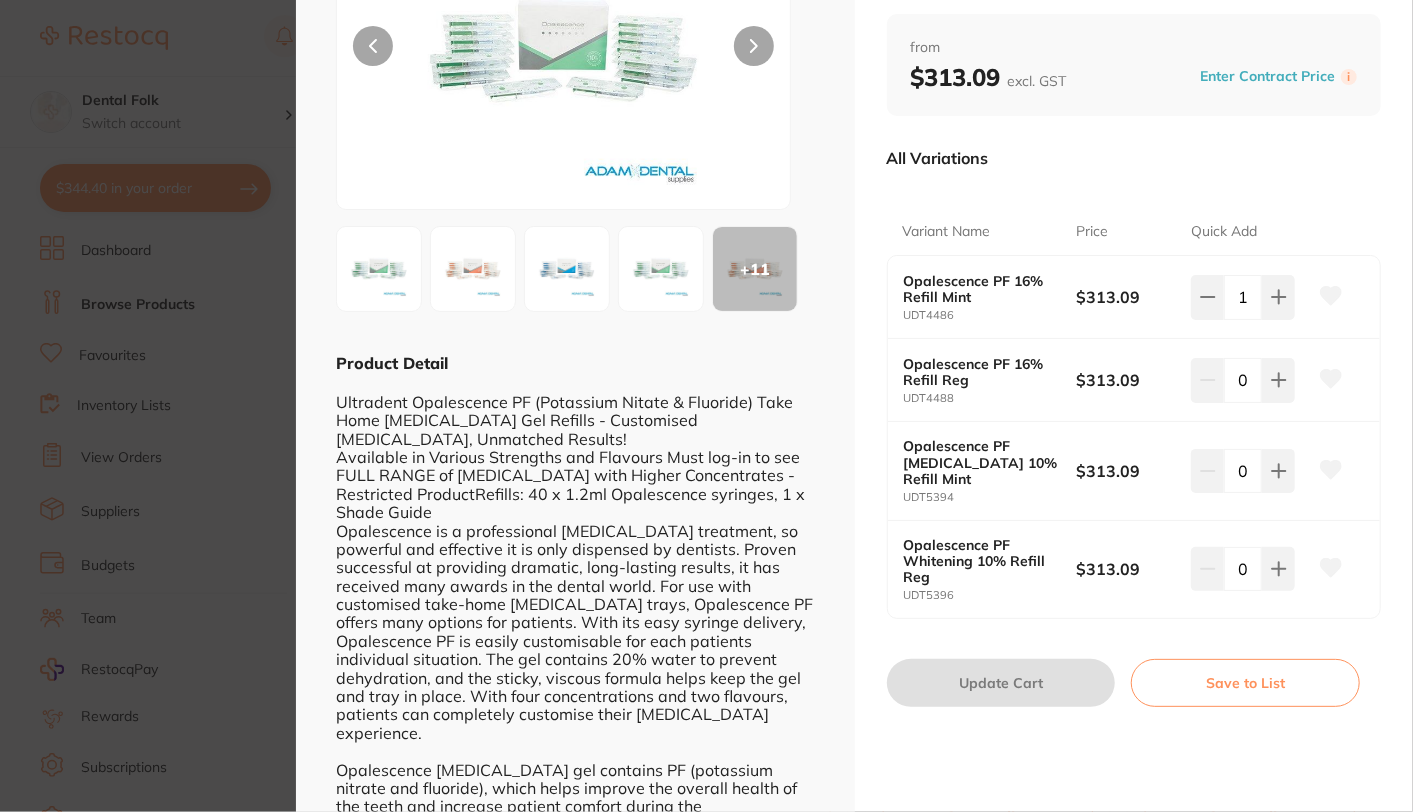 scroll, scrollTop: 0, scrollLeft: 0, axis: both 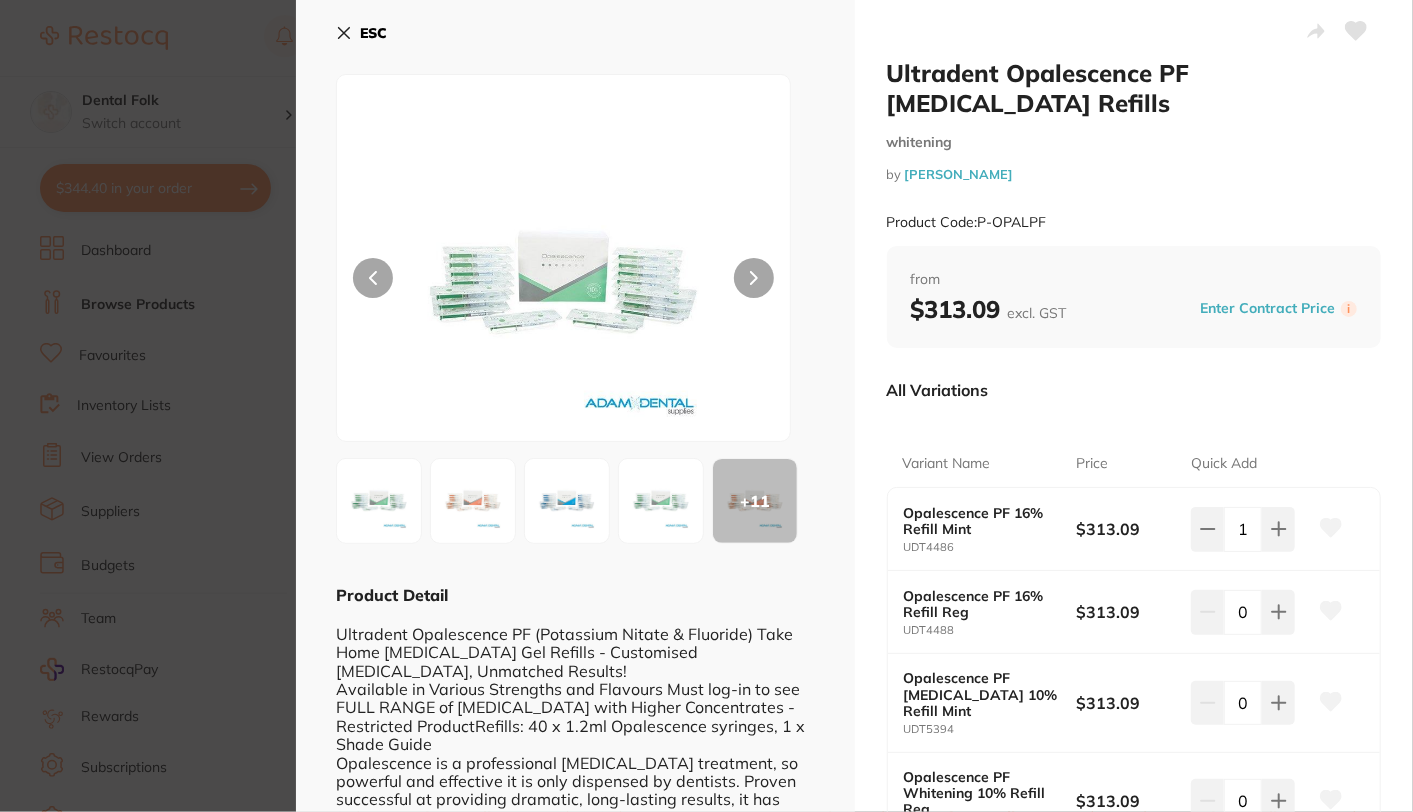 click 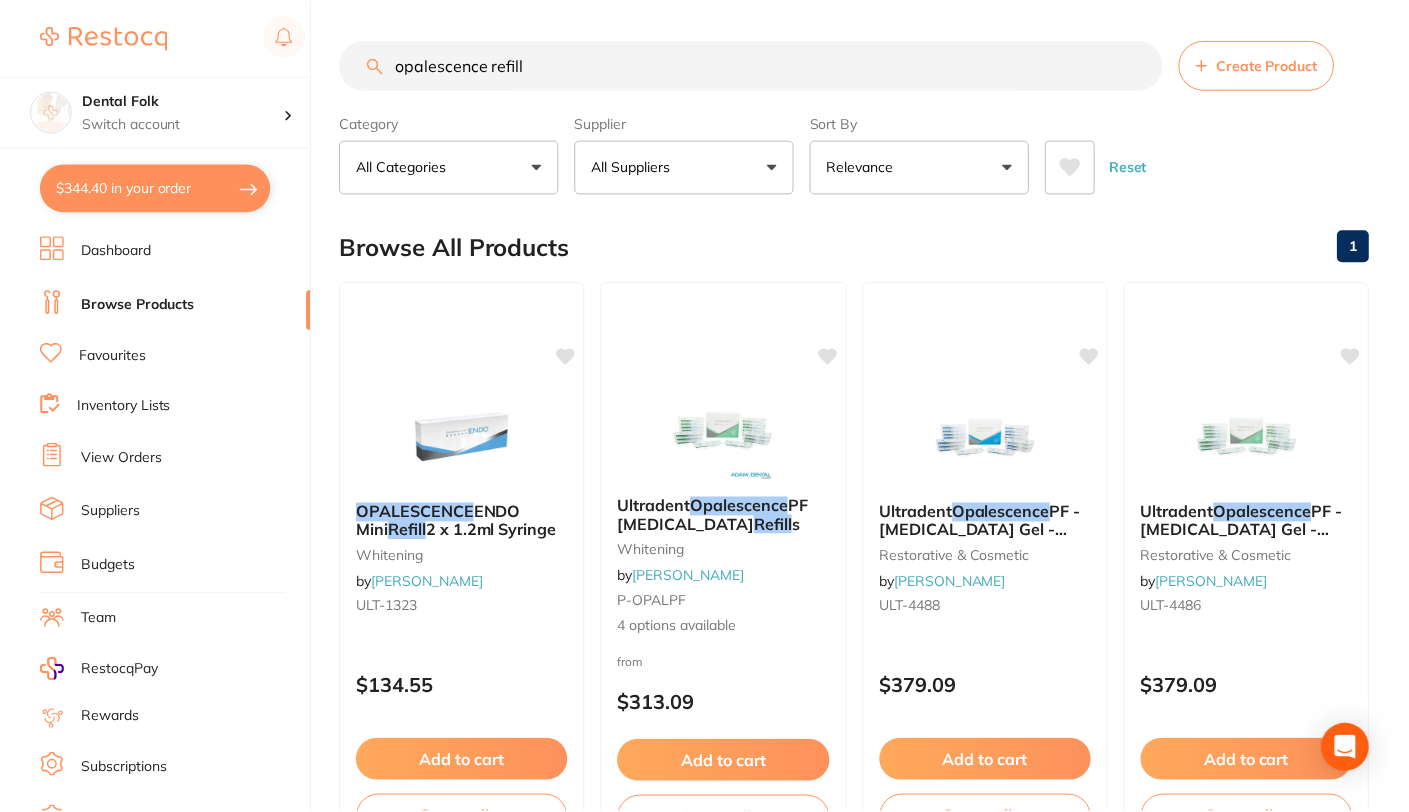 scroll, scrollTop: 40, scrollLeft: 0, axis: vertical 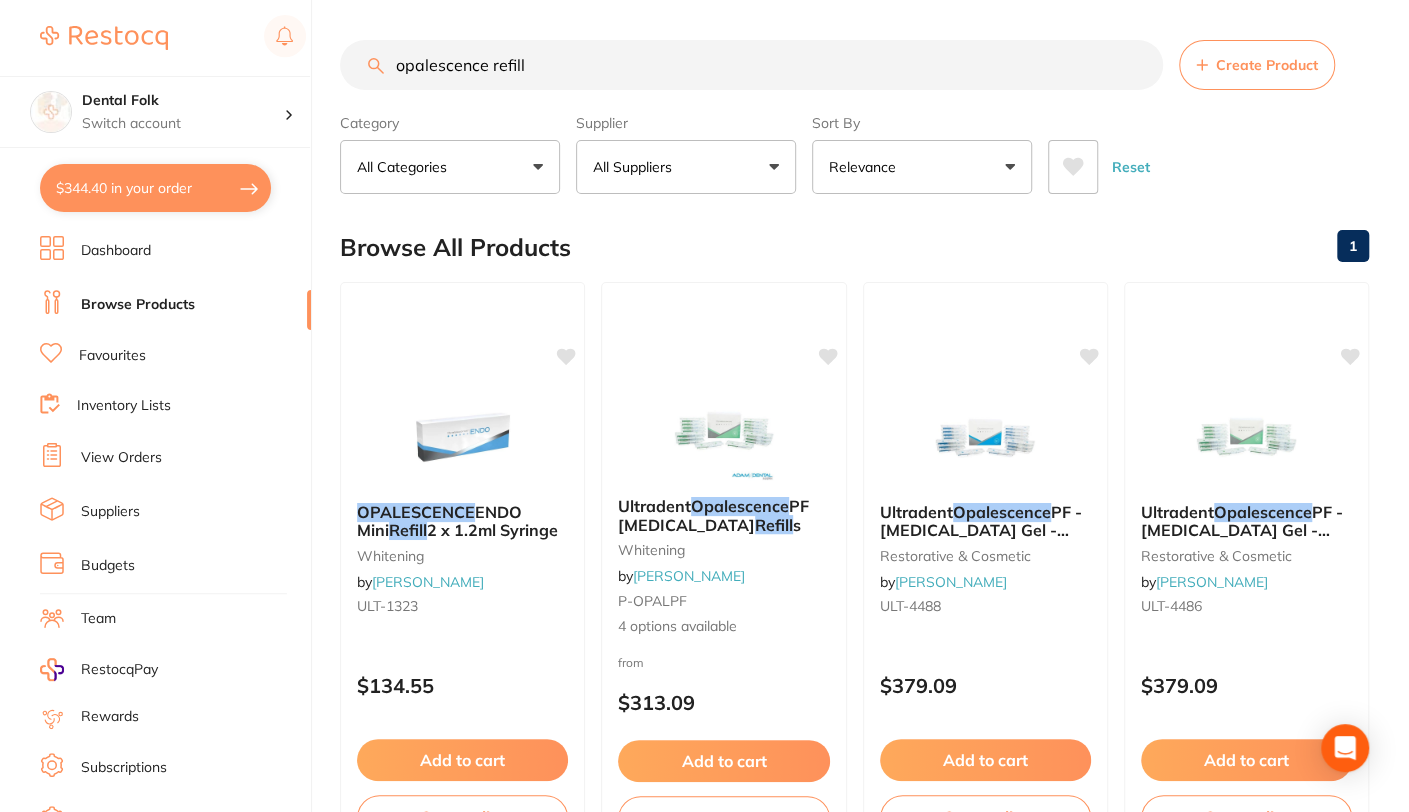 drag, startPoint x: 578, startPoint y: 27, endPoint x: 265, endPoint y: -10, distance: 315.17932 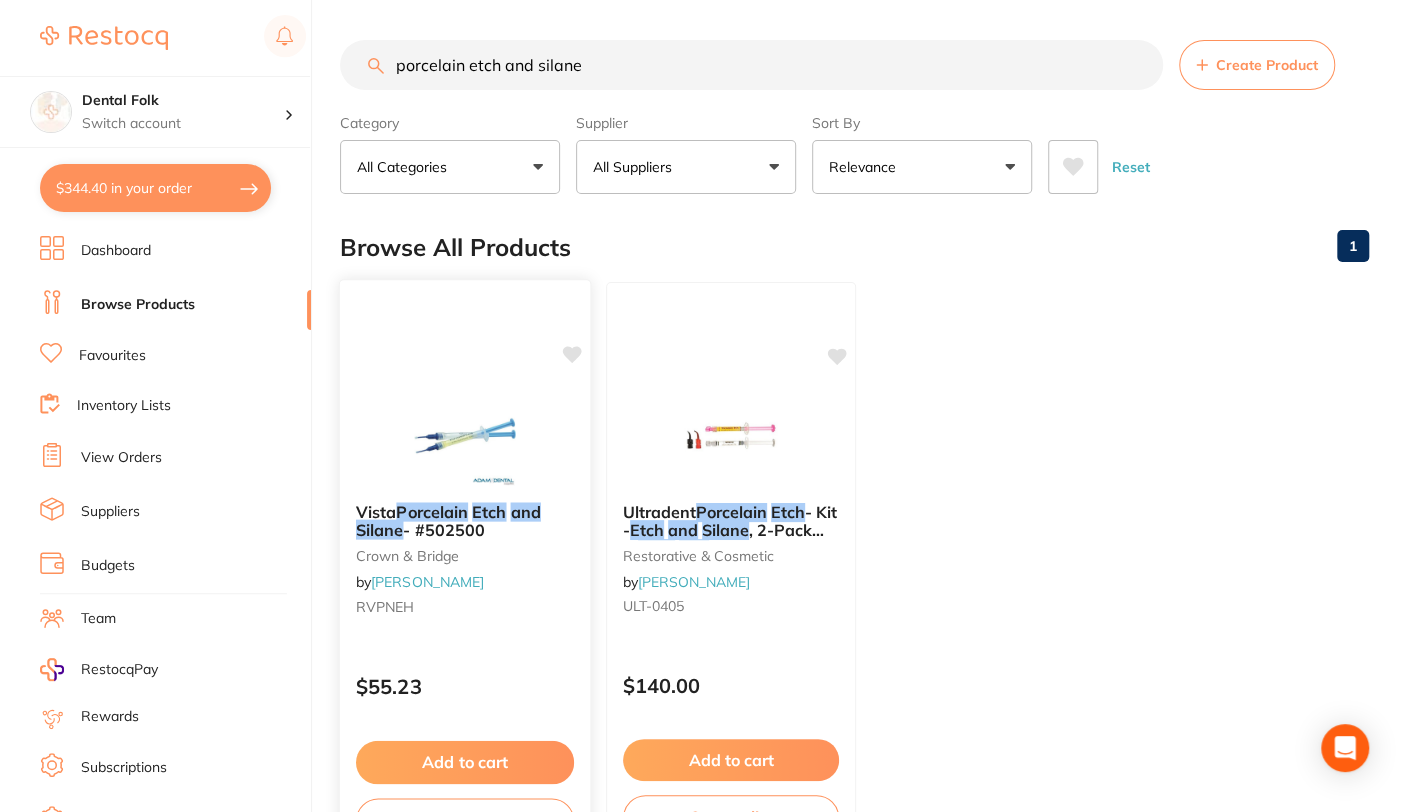 type on "porcelain etch and silane" 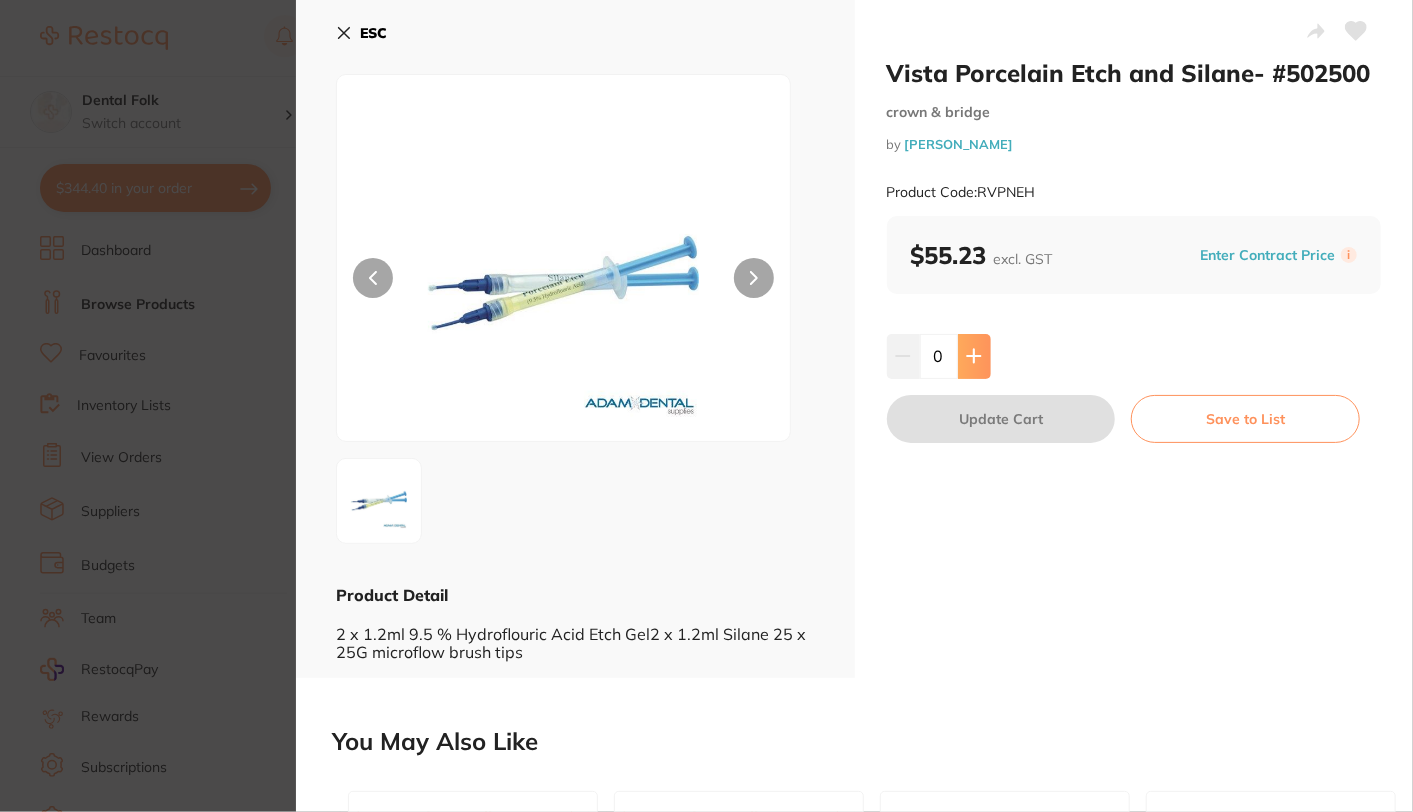 click at bounding box center [974, 356] 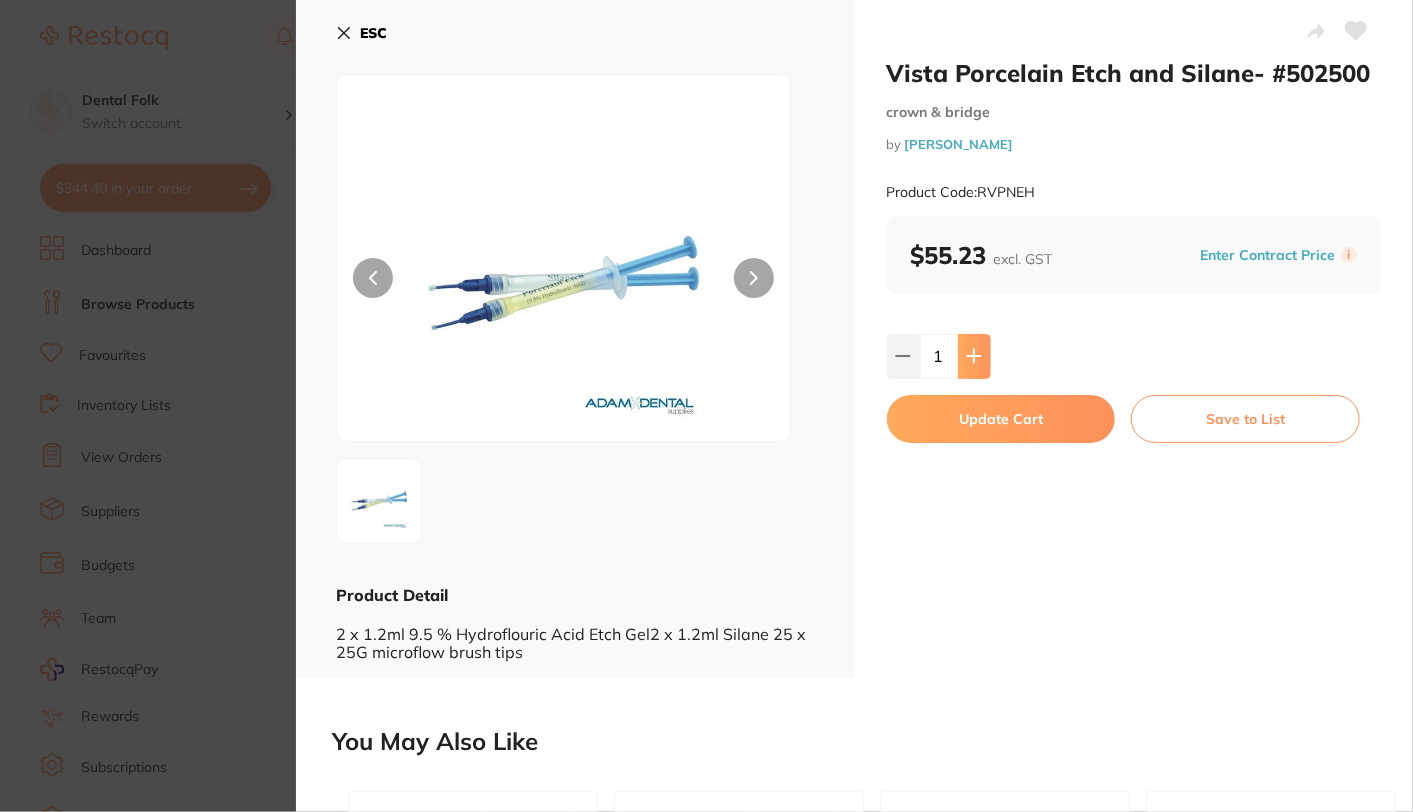 click at bounding box center [974, 356] 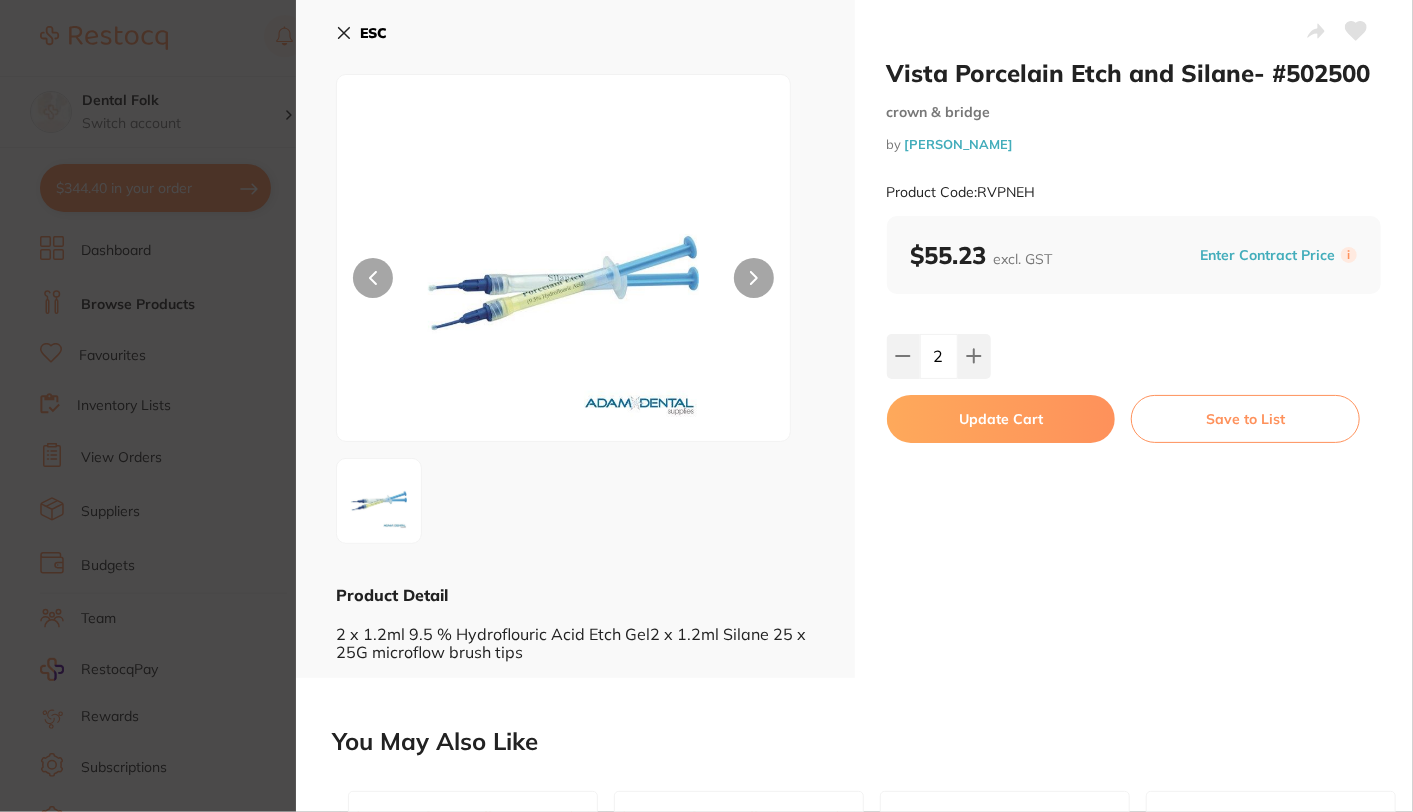 click on "Update Cart" at bounding box center (1001, 419) 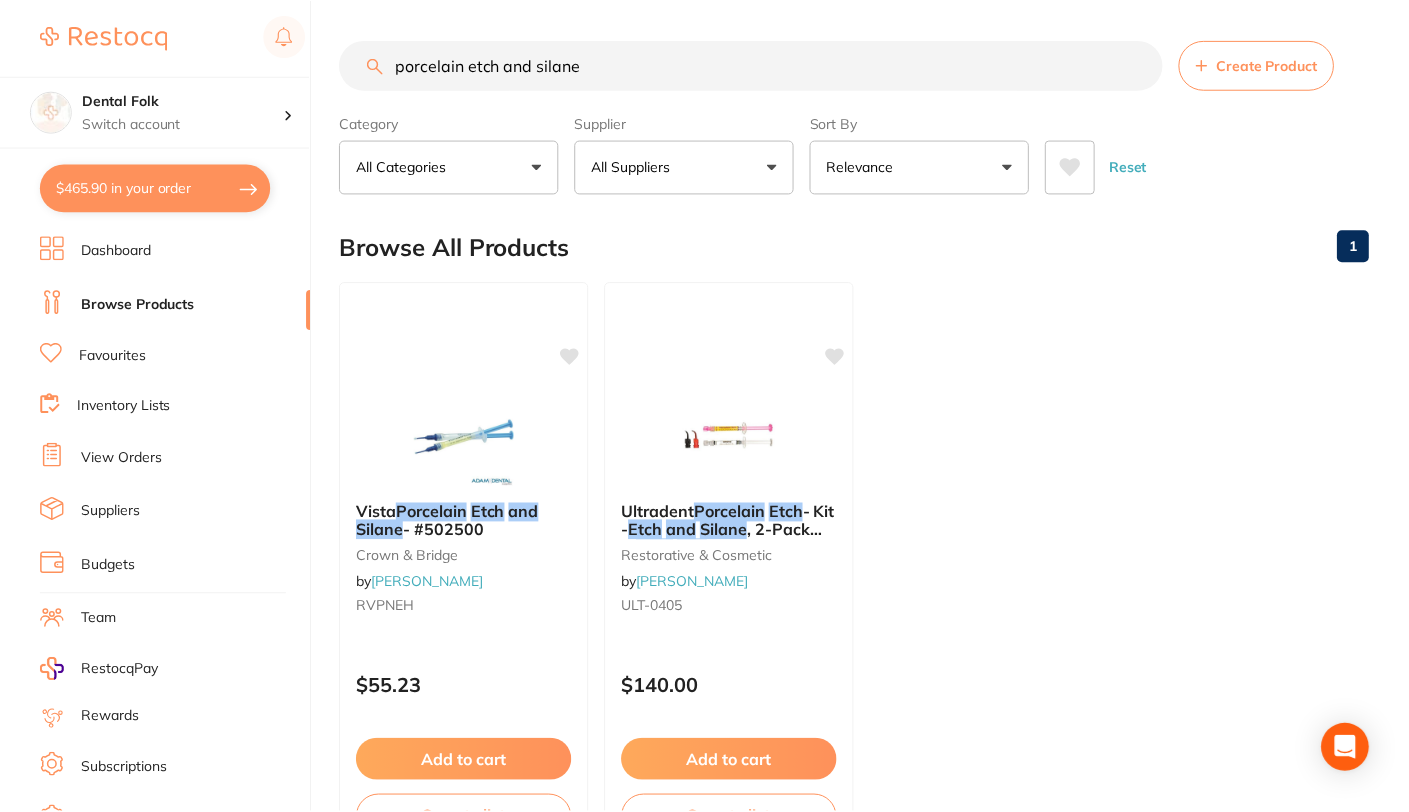 scroll, scrollTop: 16, scrollLeft: 0, axis: vertical 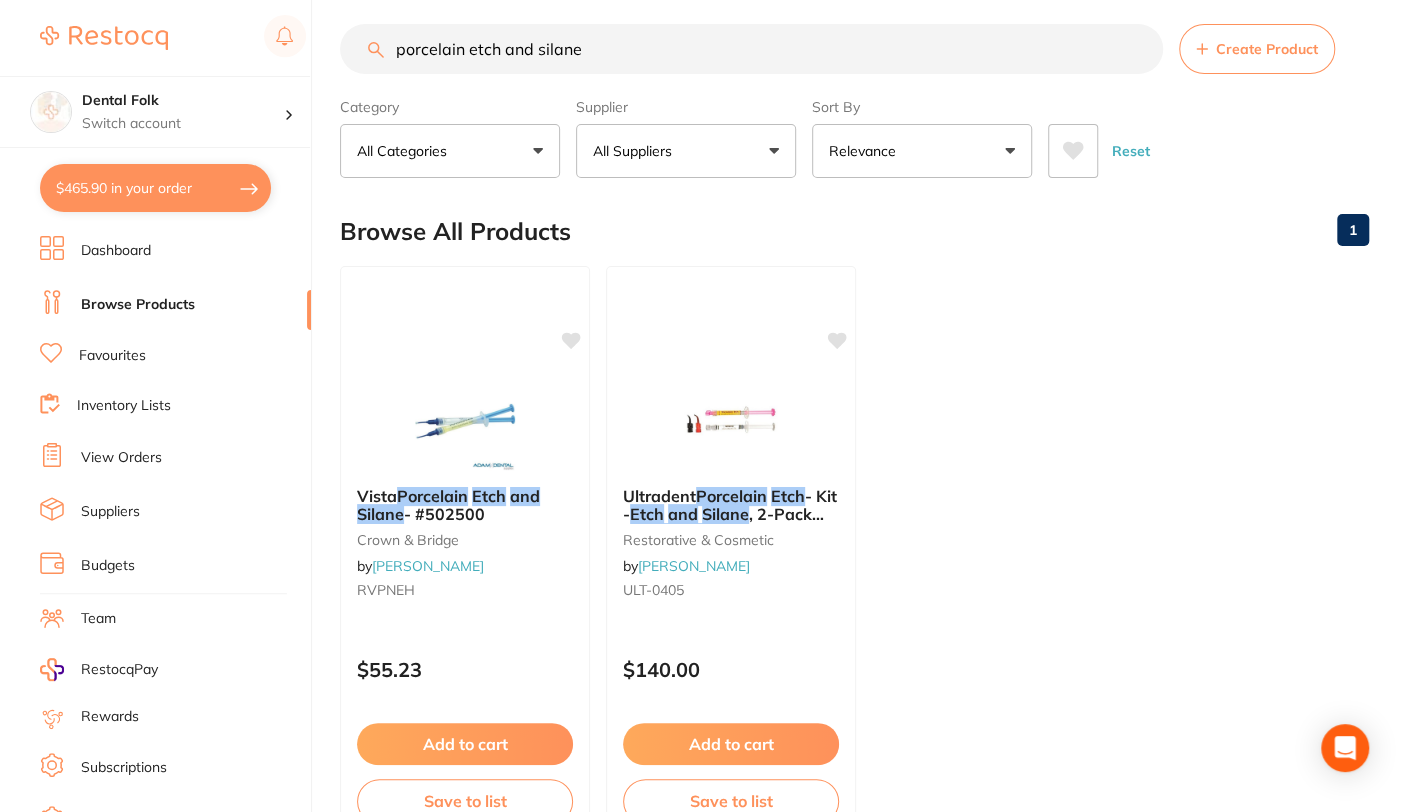 click on "$465.90   in your order" at bounding box center [155, 188] 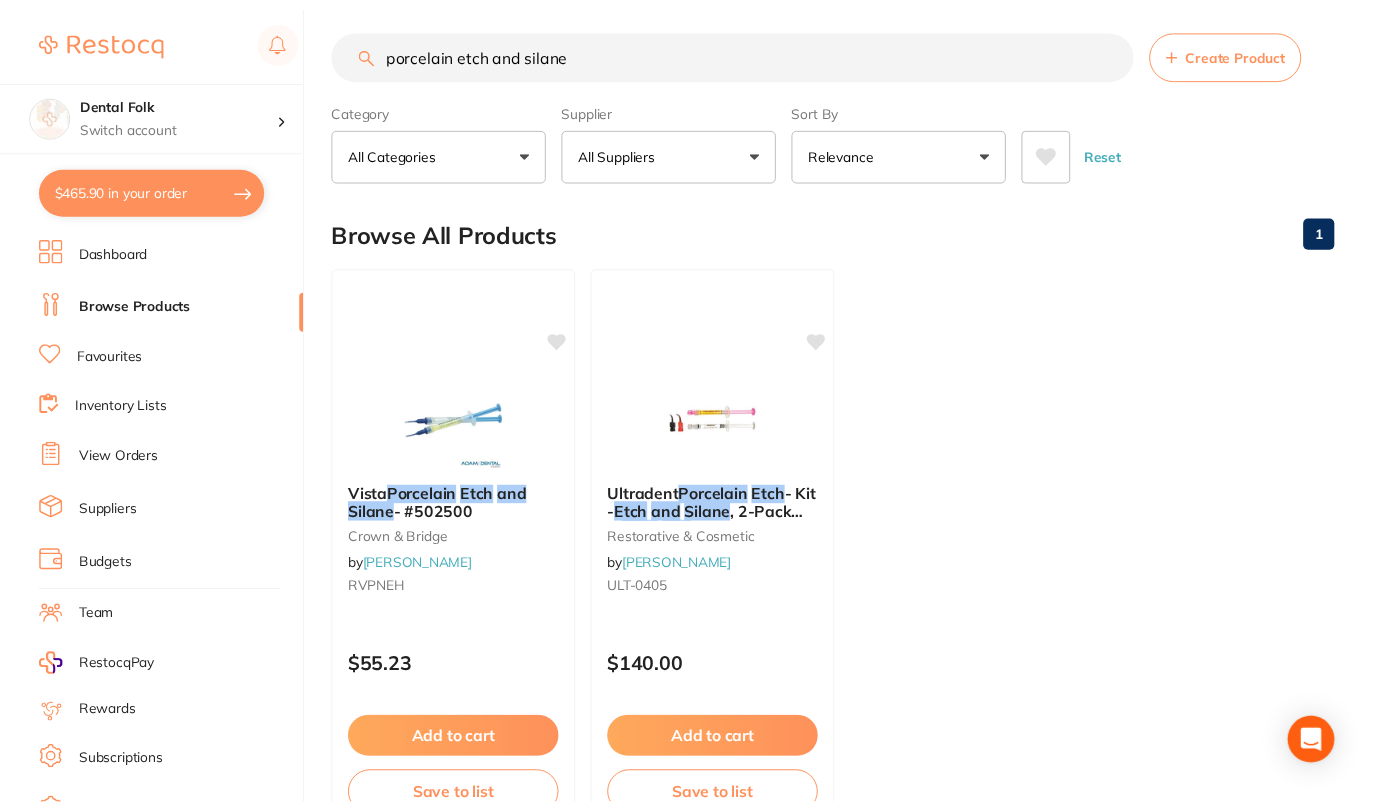scroll, scrollTop: 0, scrollLeft: 0, axis: both 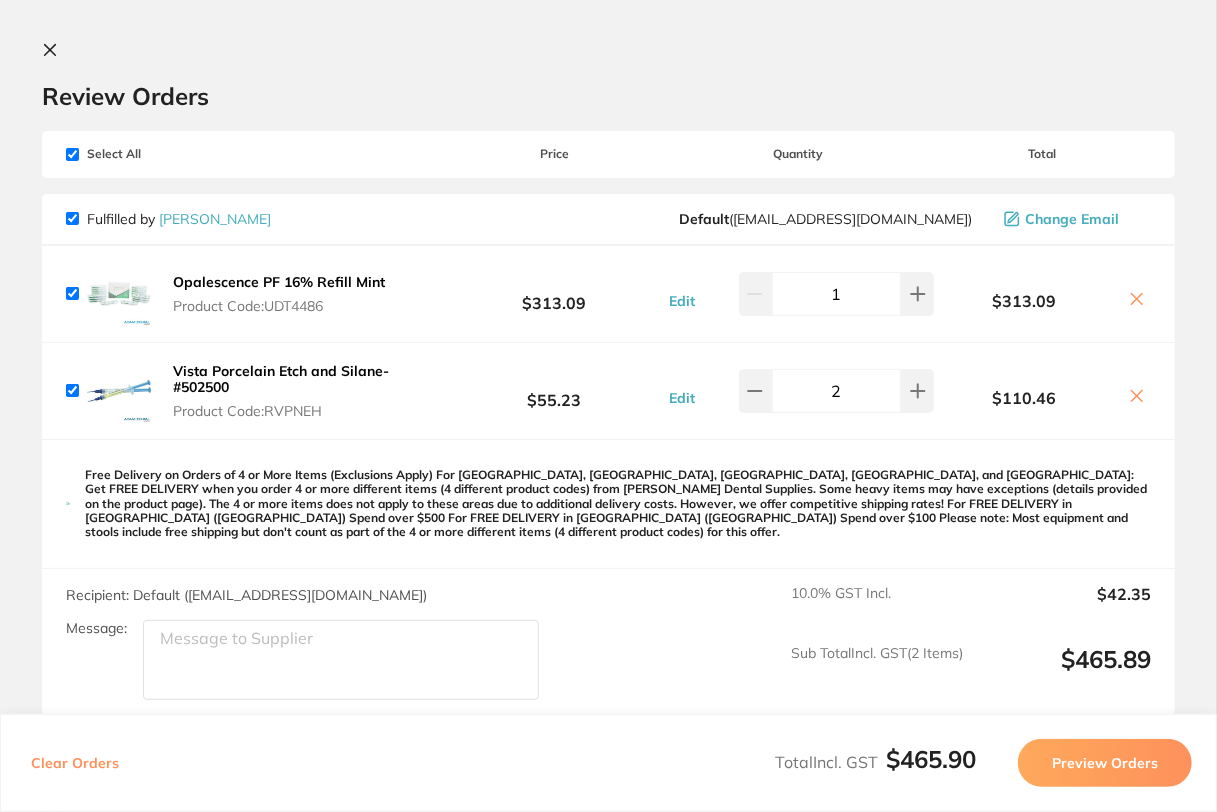 click on "[PERSON_NAME]" at bounding box center (215, 219) 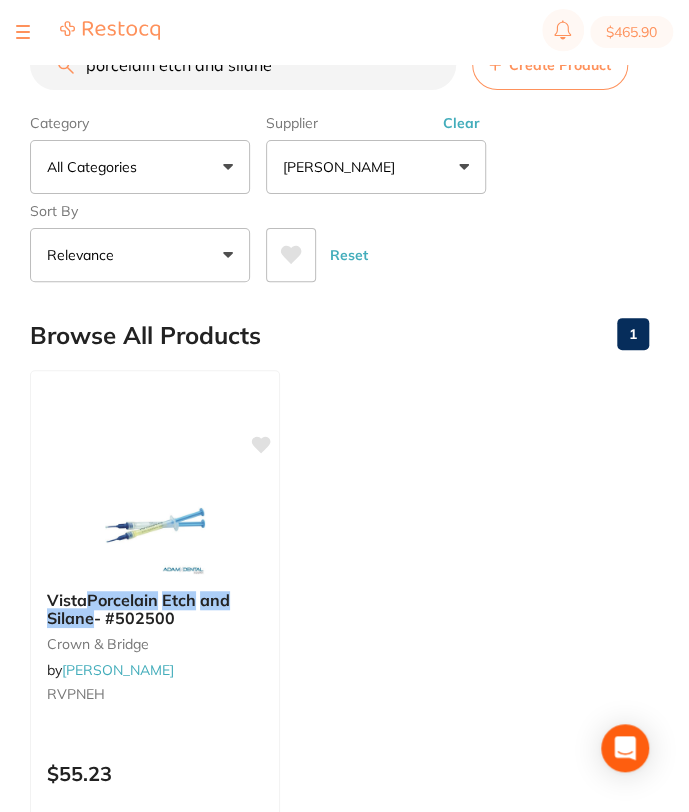 click on "Vista  Porcelain   Etch   and   Silane - #502500   crown & bridge by  [PERSON_NAME] RVPNEH $55.23 Add to cart Save to list" at bounding box center [339, 657] 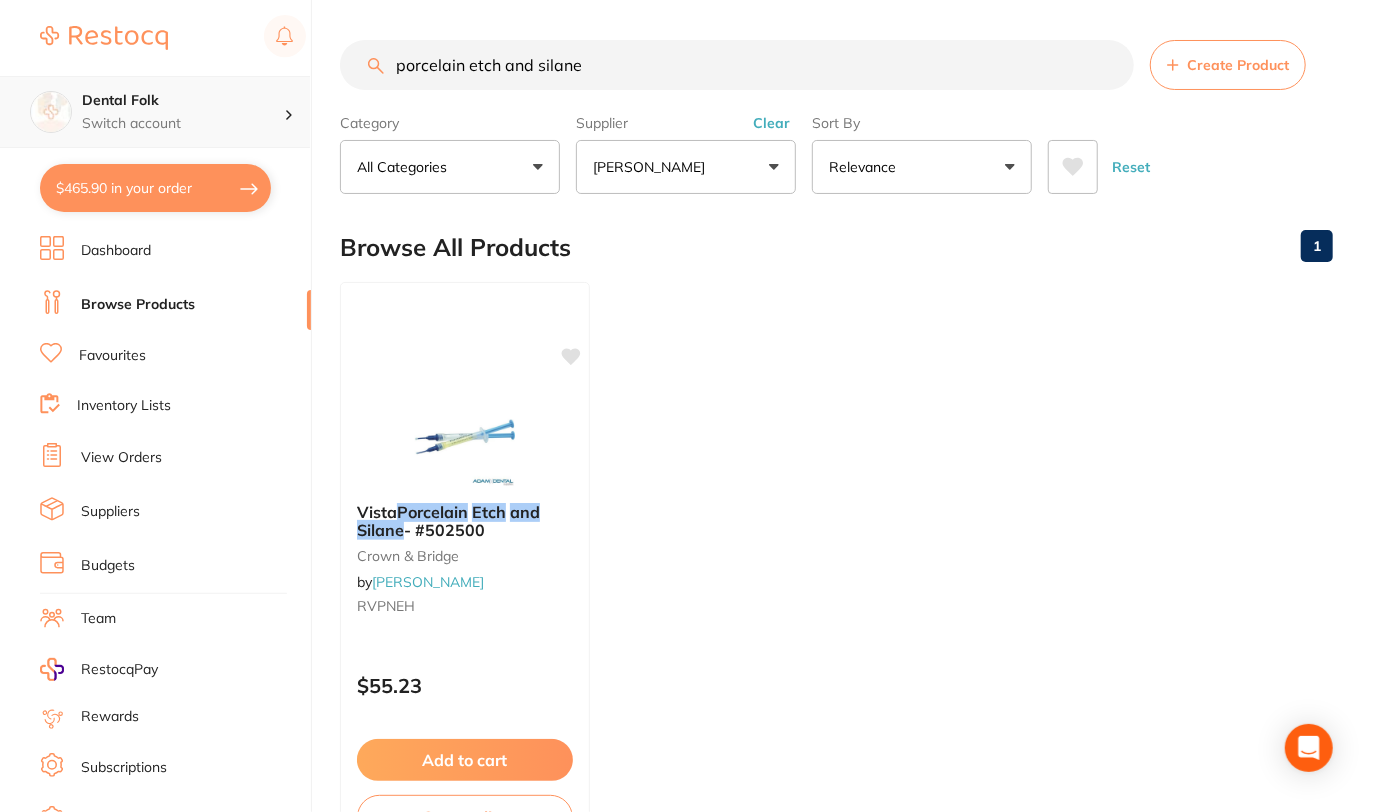 drag, startPoint x: 449, startPoint y: 89, endPoint x: 226, endPoint y: 99, distance: 223.2241 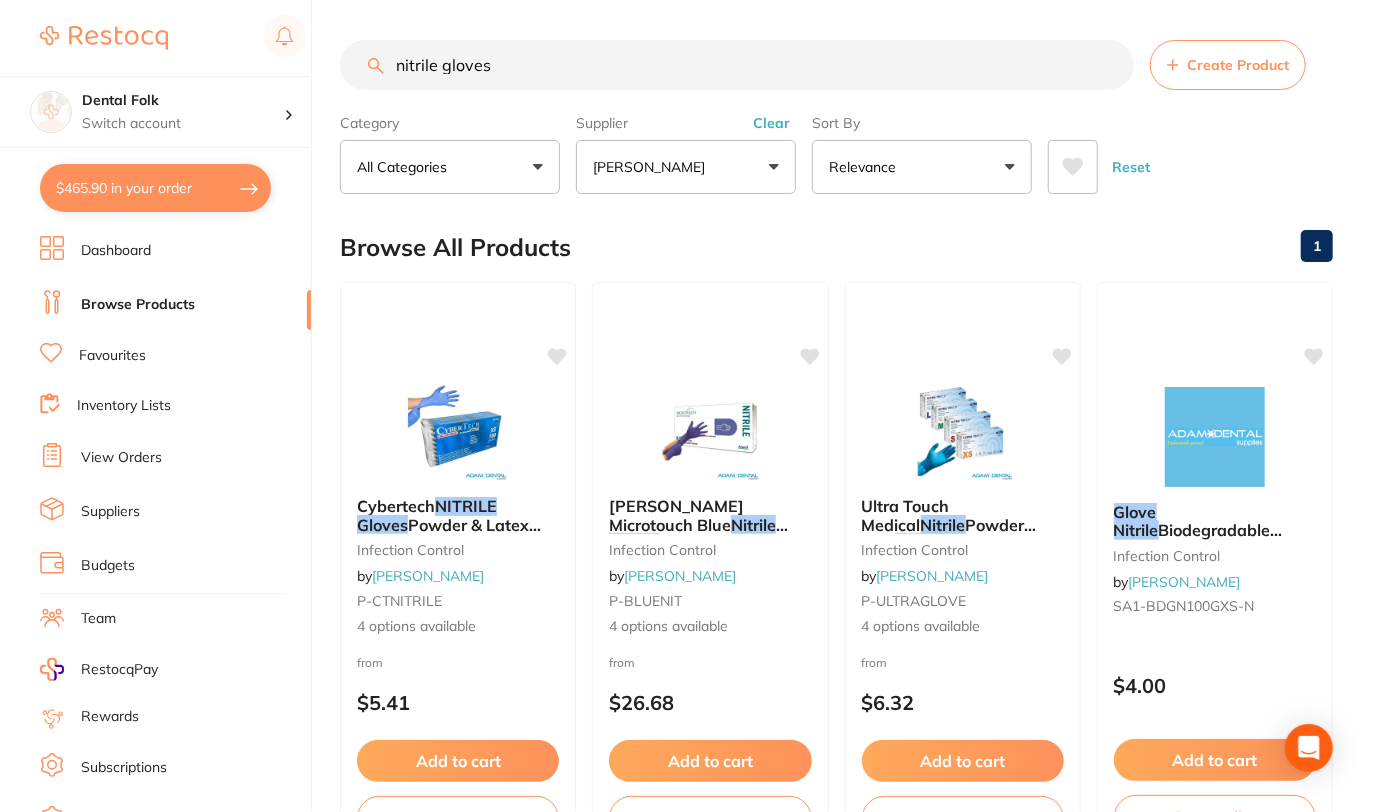 type on "nitrile gloves" 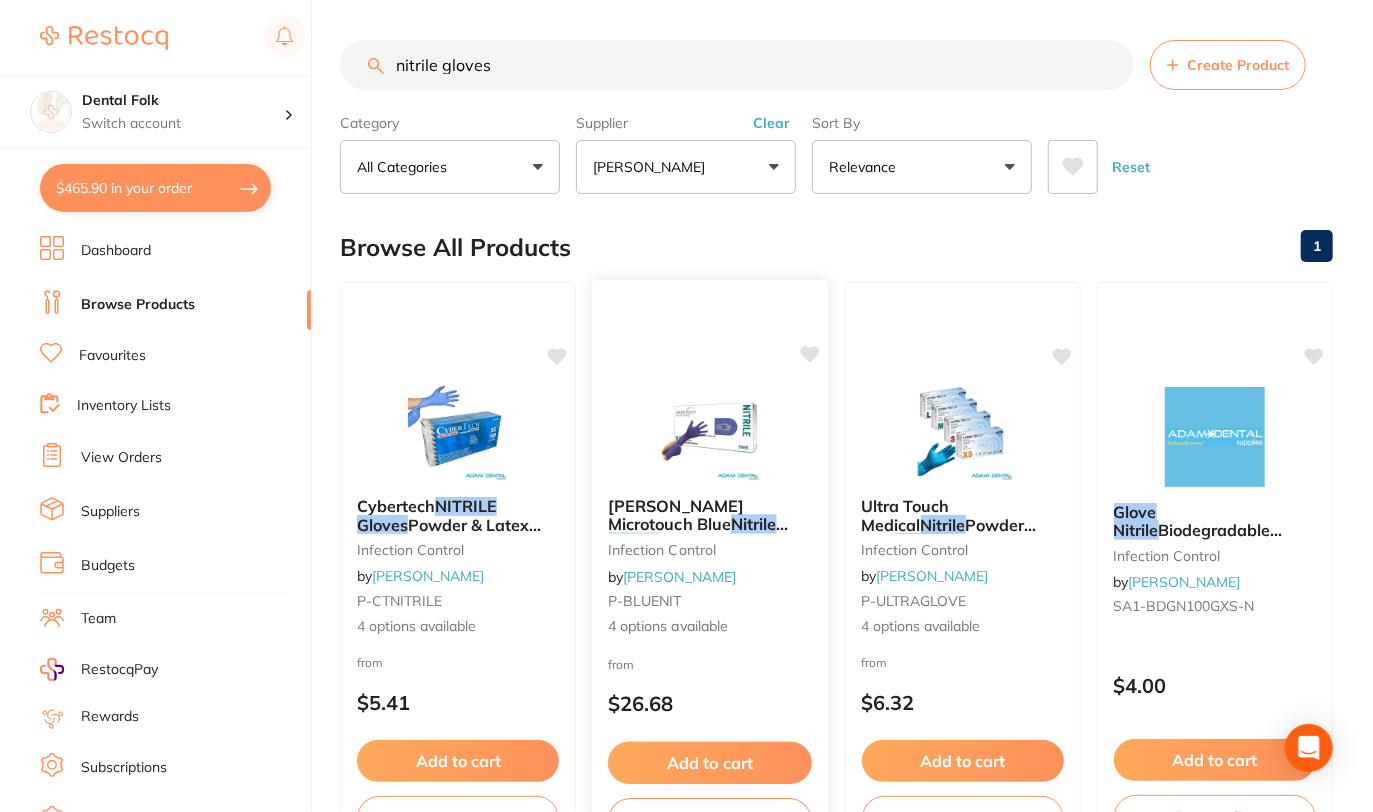 scroll, scrollTop: 148, scrollLeft: 0, axis: vertical 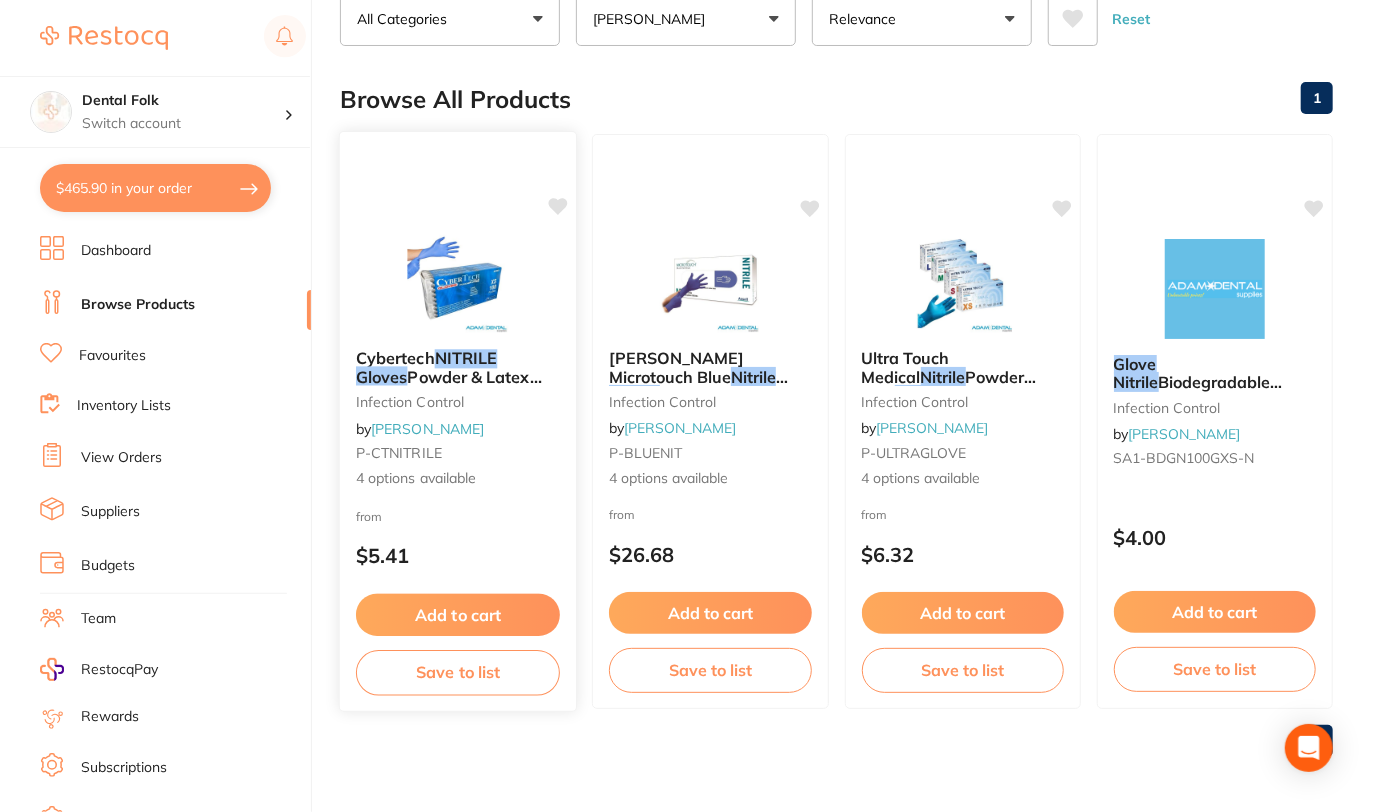 click on "Powder & Latex Free 100/pk" at bounding box center (449, 385) 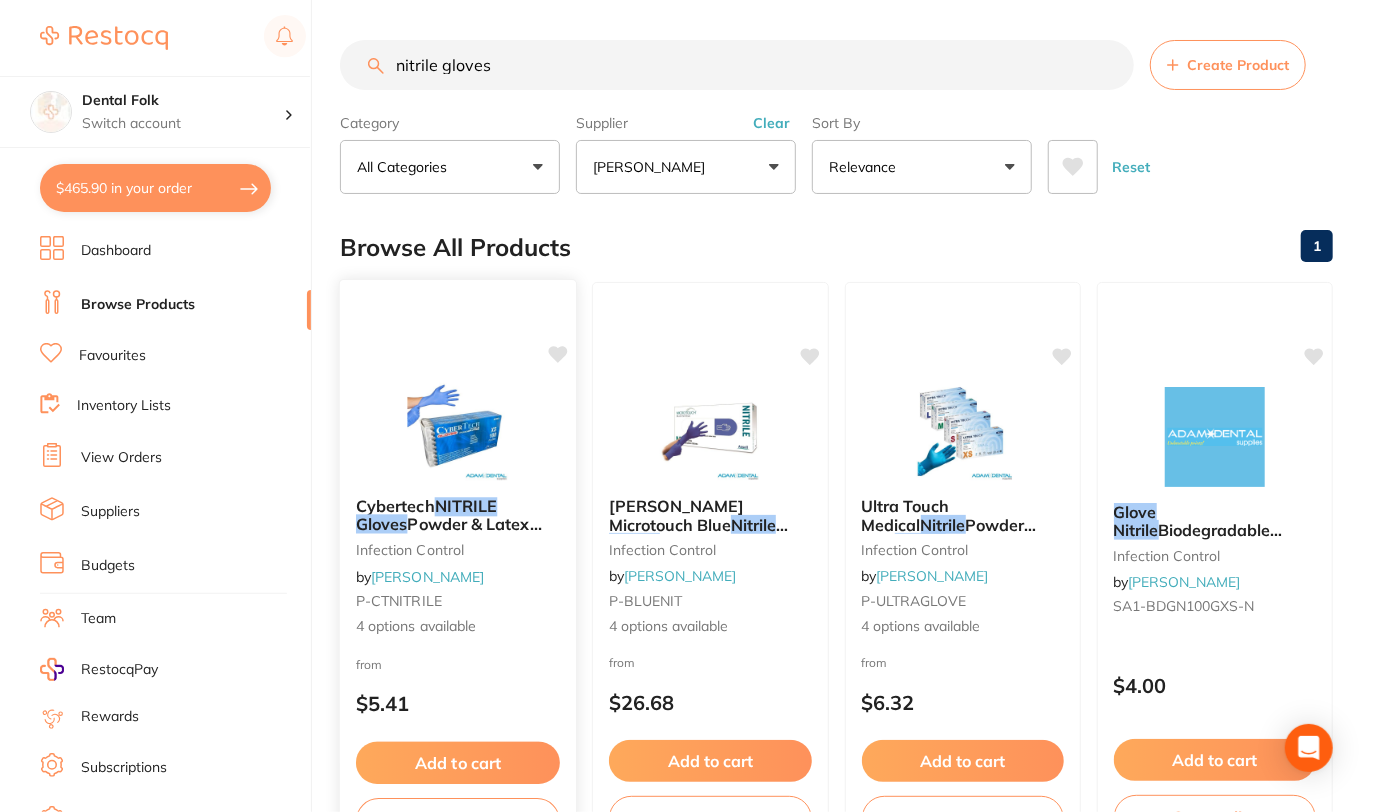 click on "NITRILE" at bounding box center (466, 506) 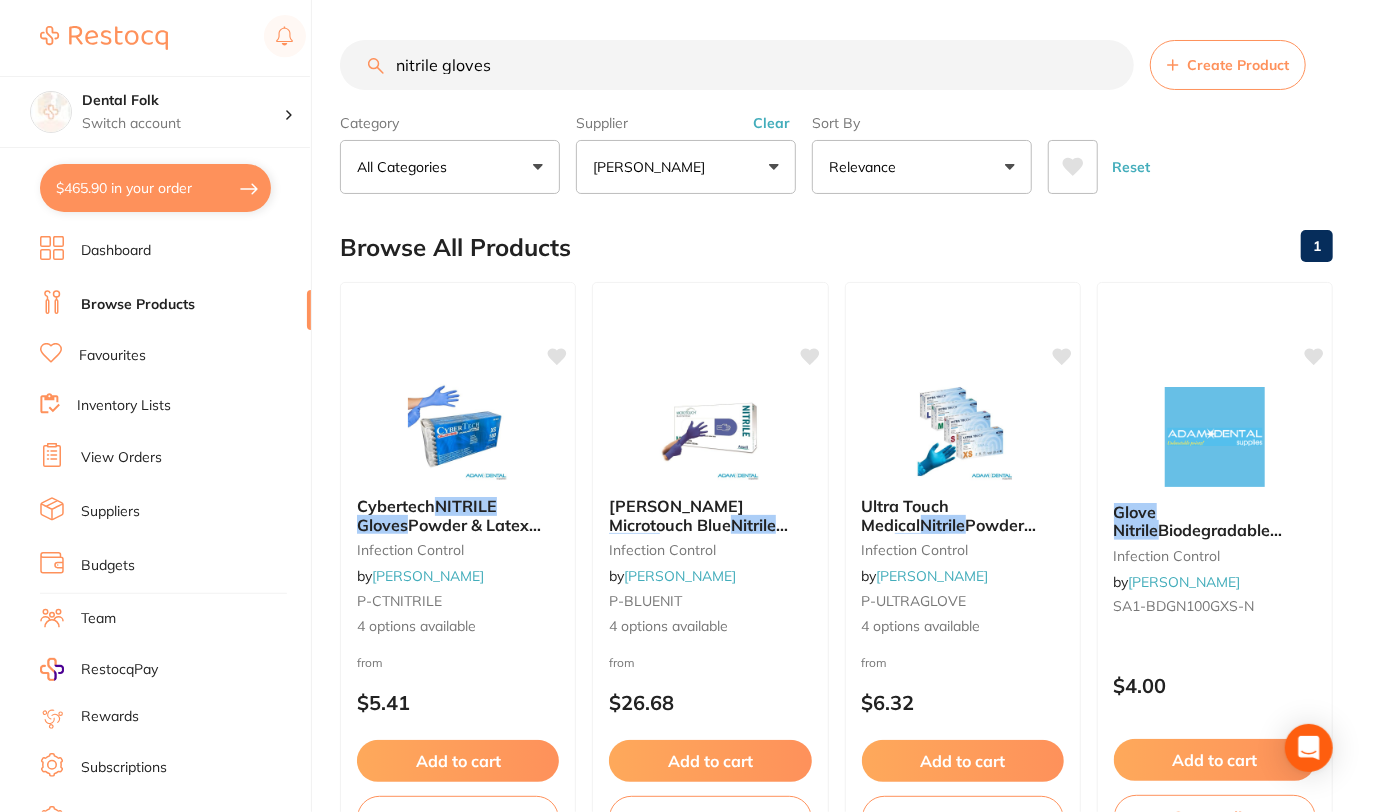 scroll, scrollTop: 148, scrollLeft: 0, axis: vertical 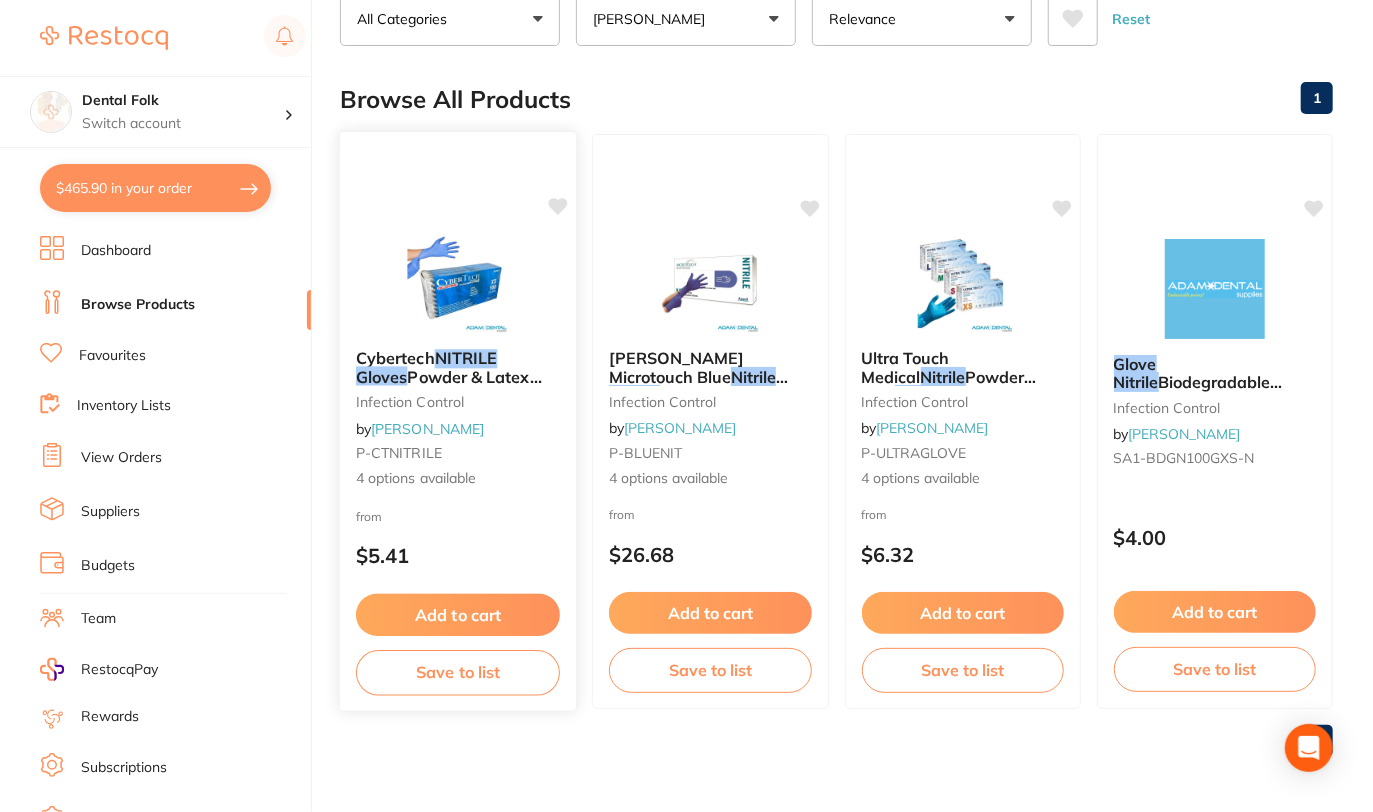 click on "infection control" at bounding box center (458, 402) 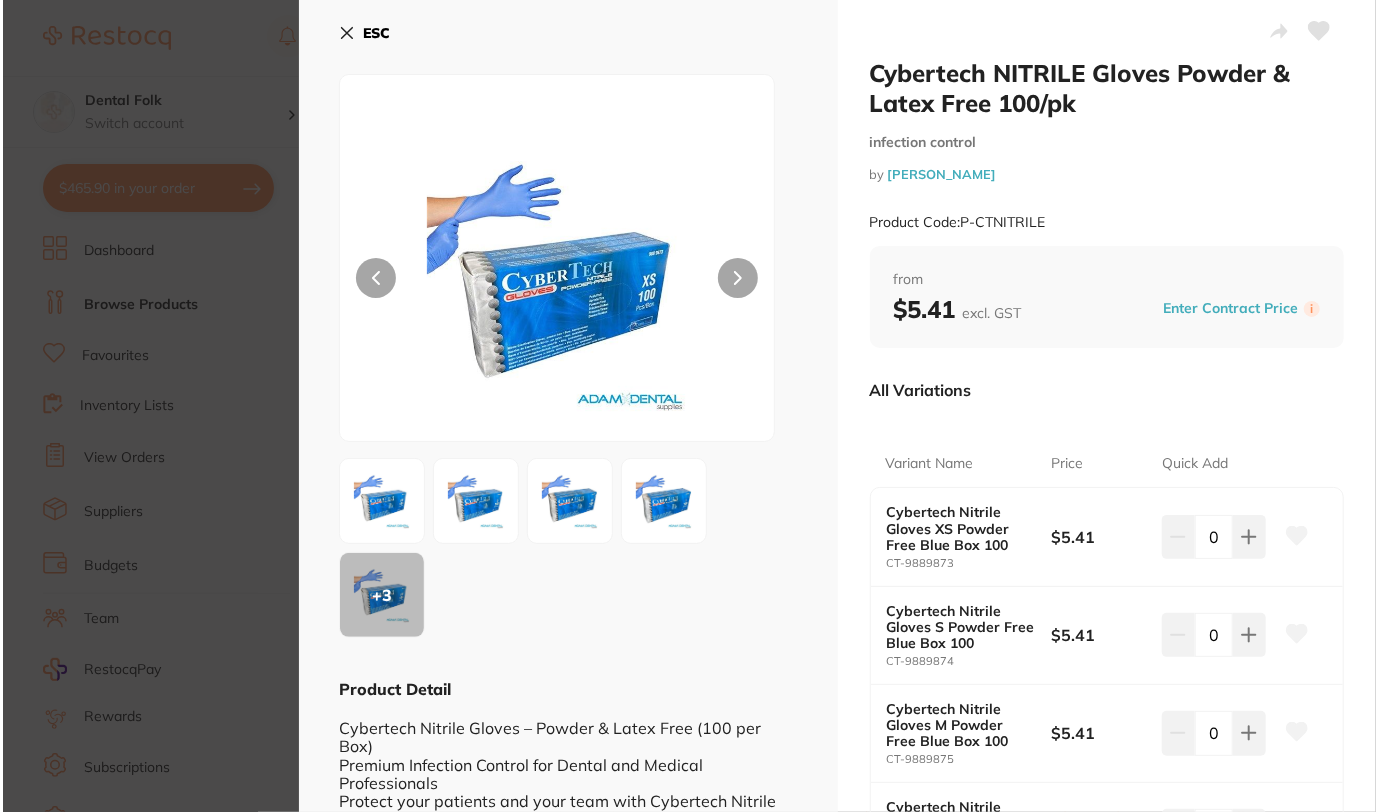 scroll, scrollTop: 0, scrollLeft: 0, axis: both 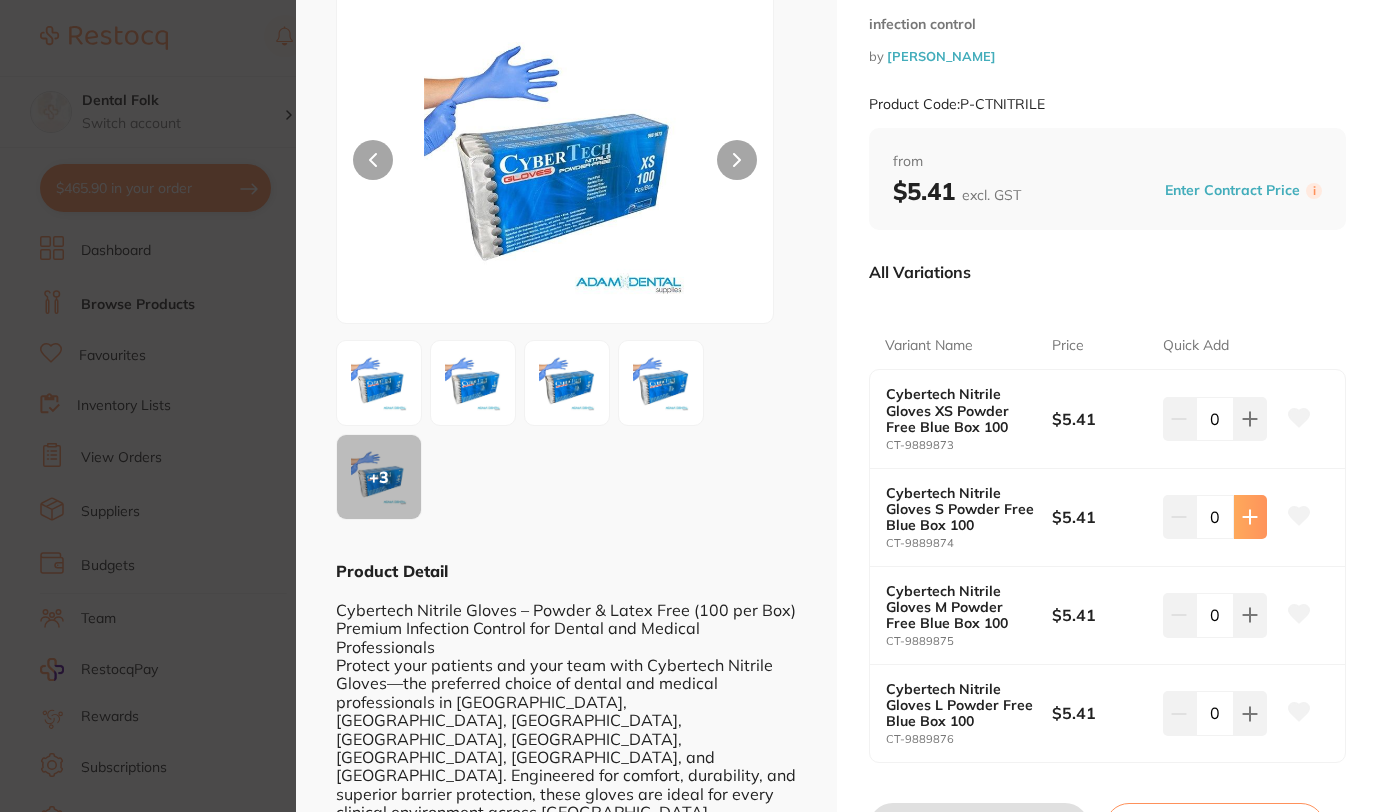 click at bounding box center (1250, 419) 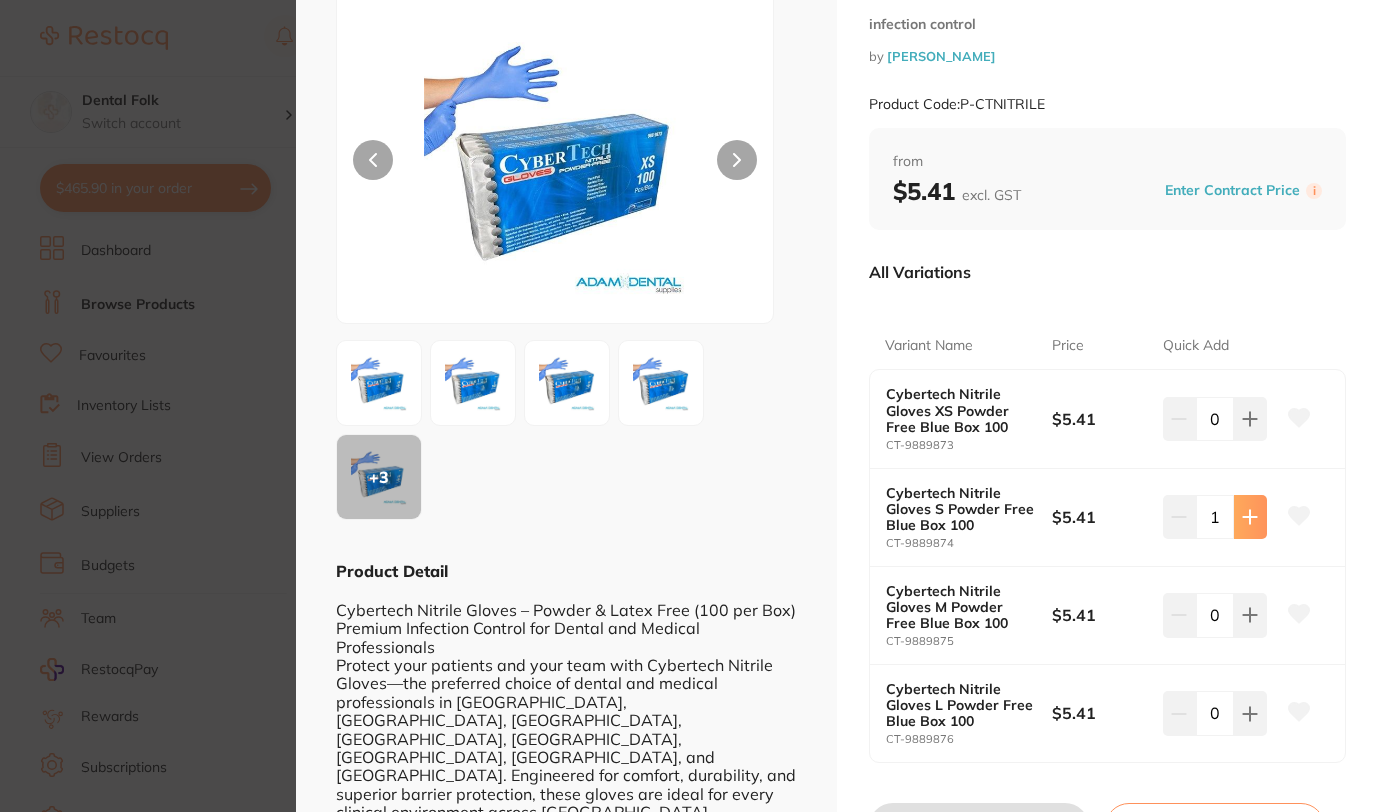 click at bounding box center [1250, 419] 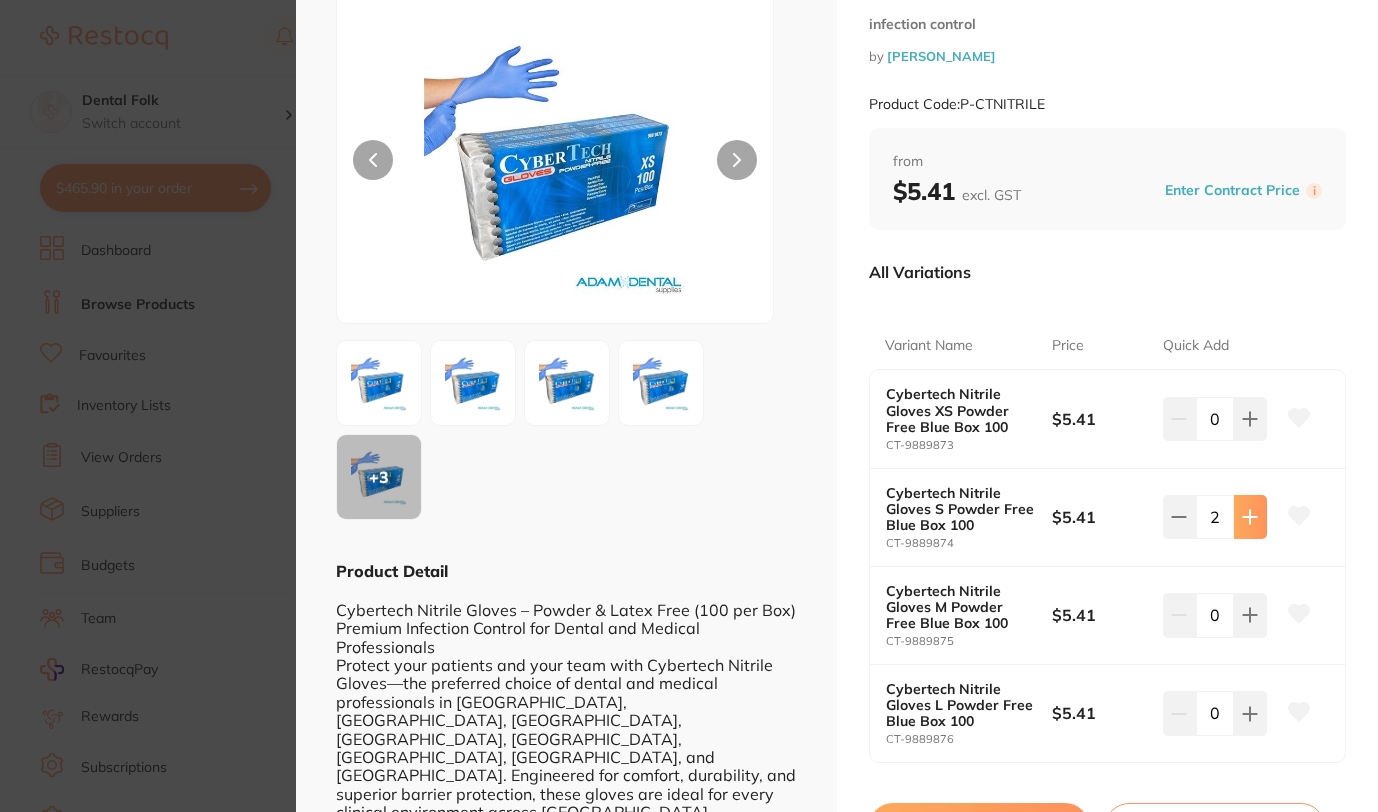 click at bounding box center [1250, 419] 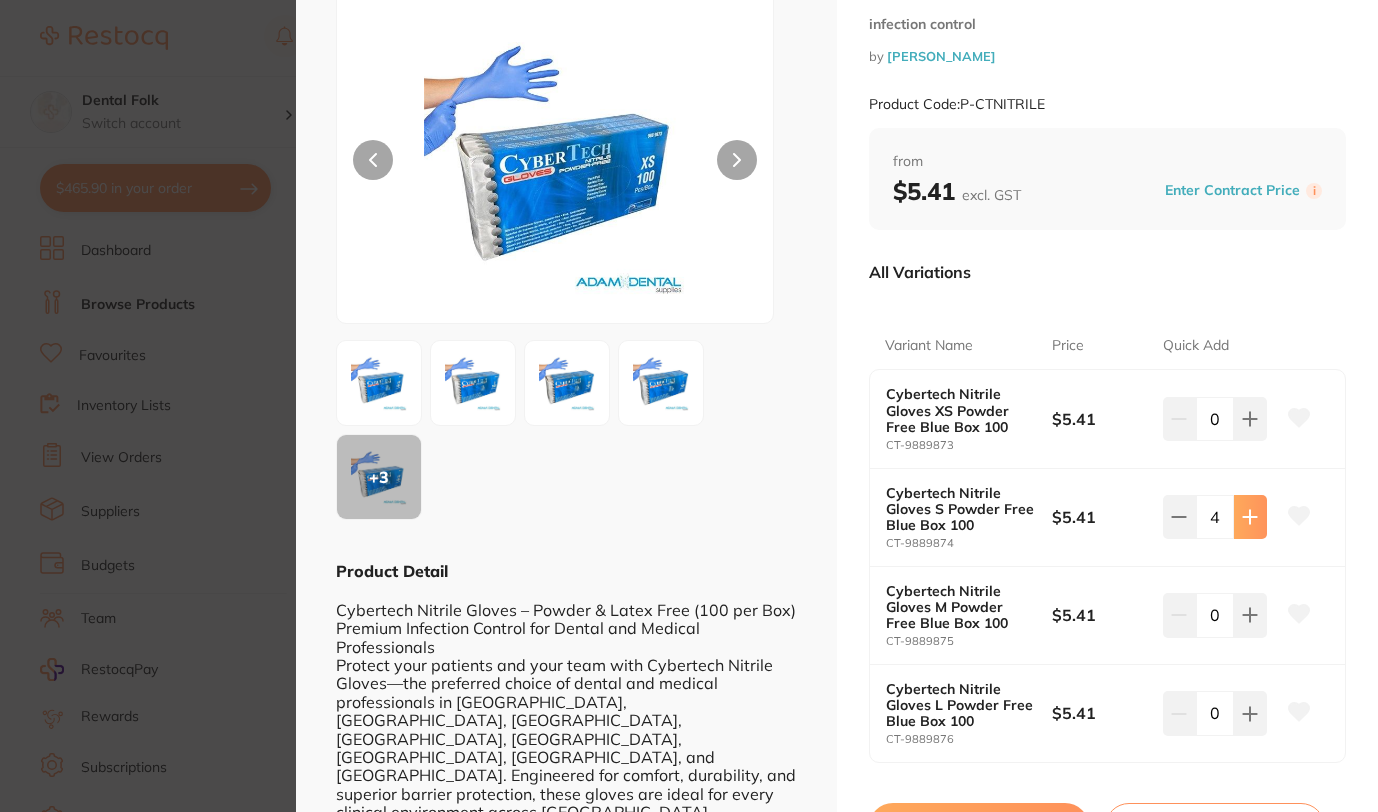 click at bounding box center [1250, 419] 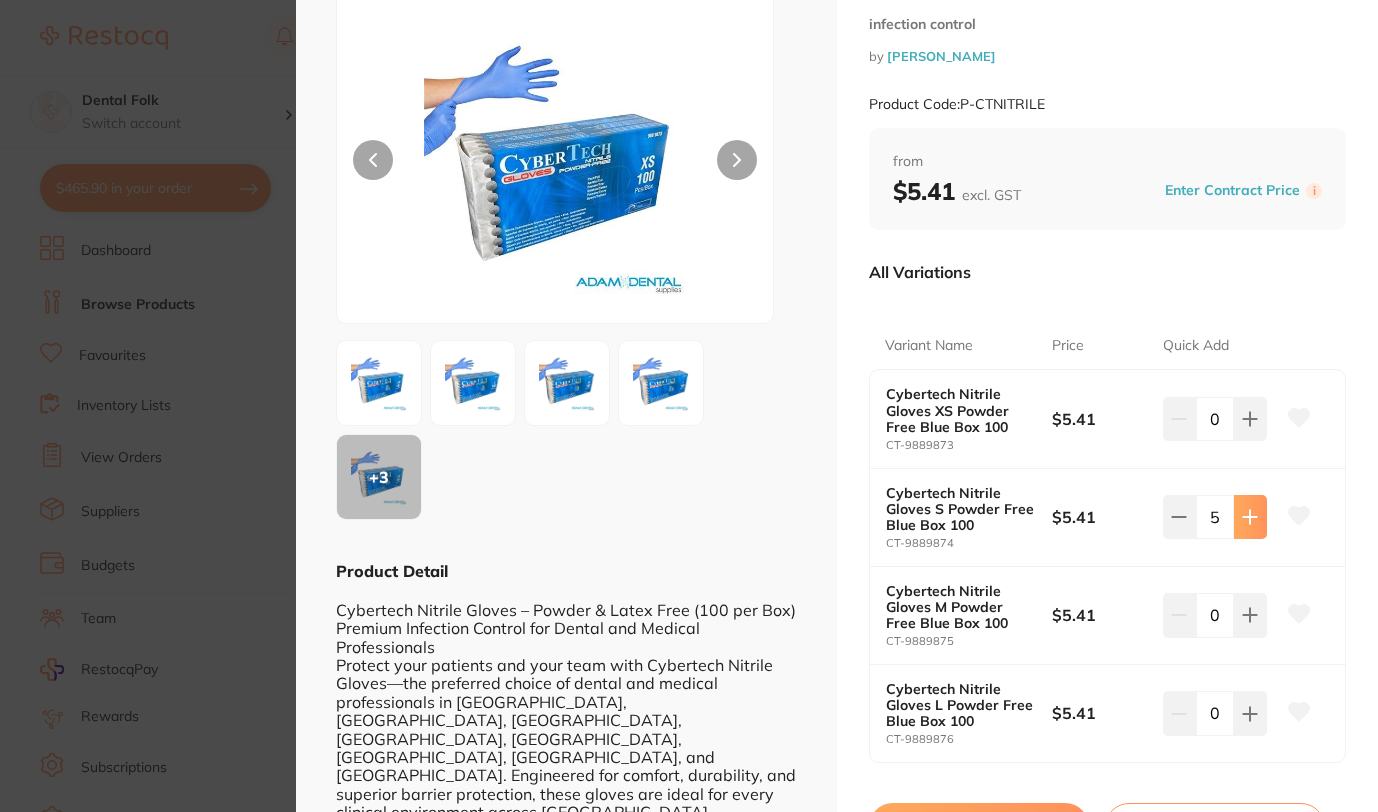 click at bounding box center [1250, 419] 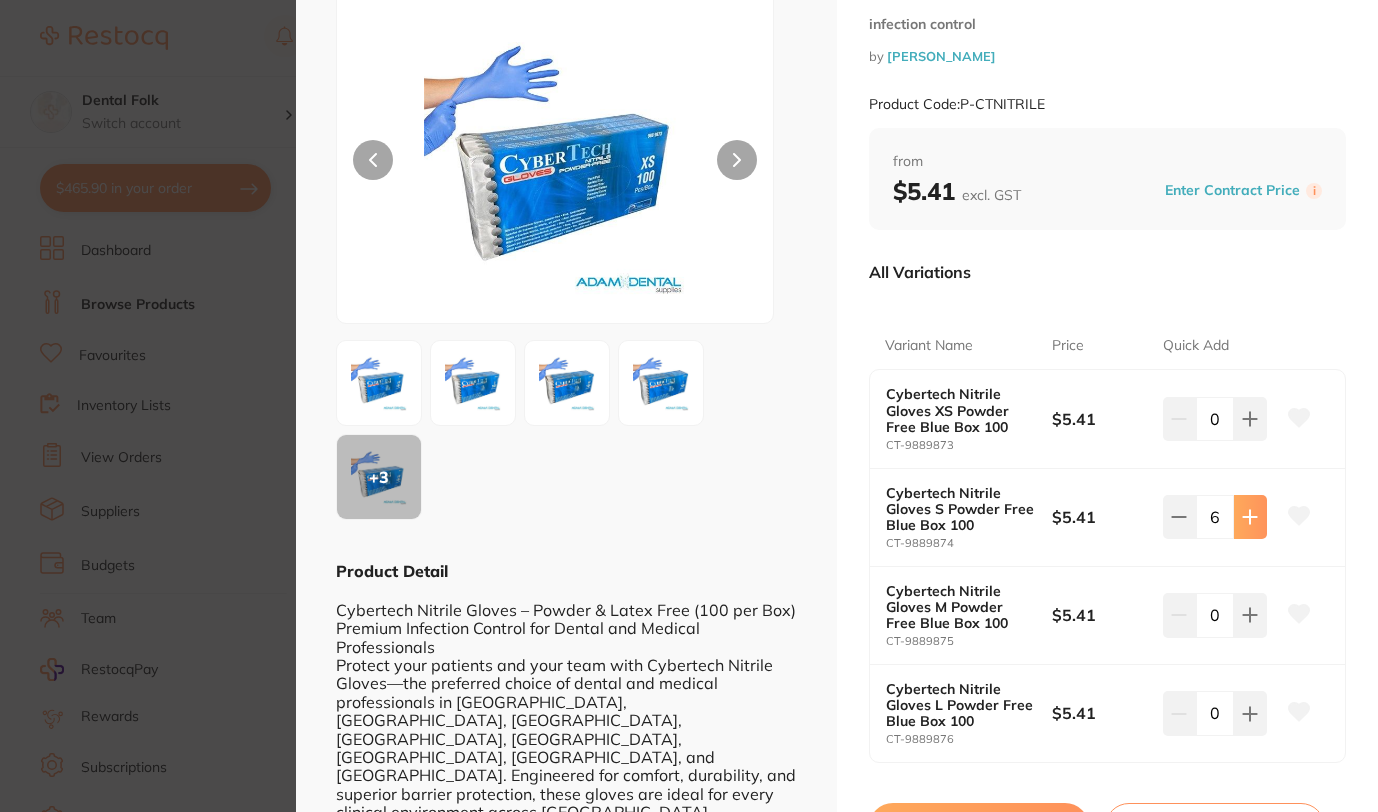 click at bounding box center [1250, 419] 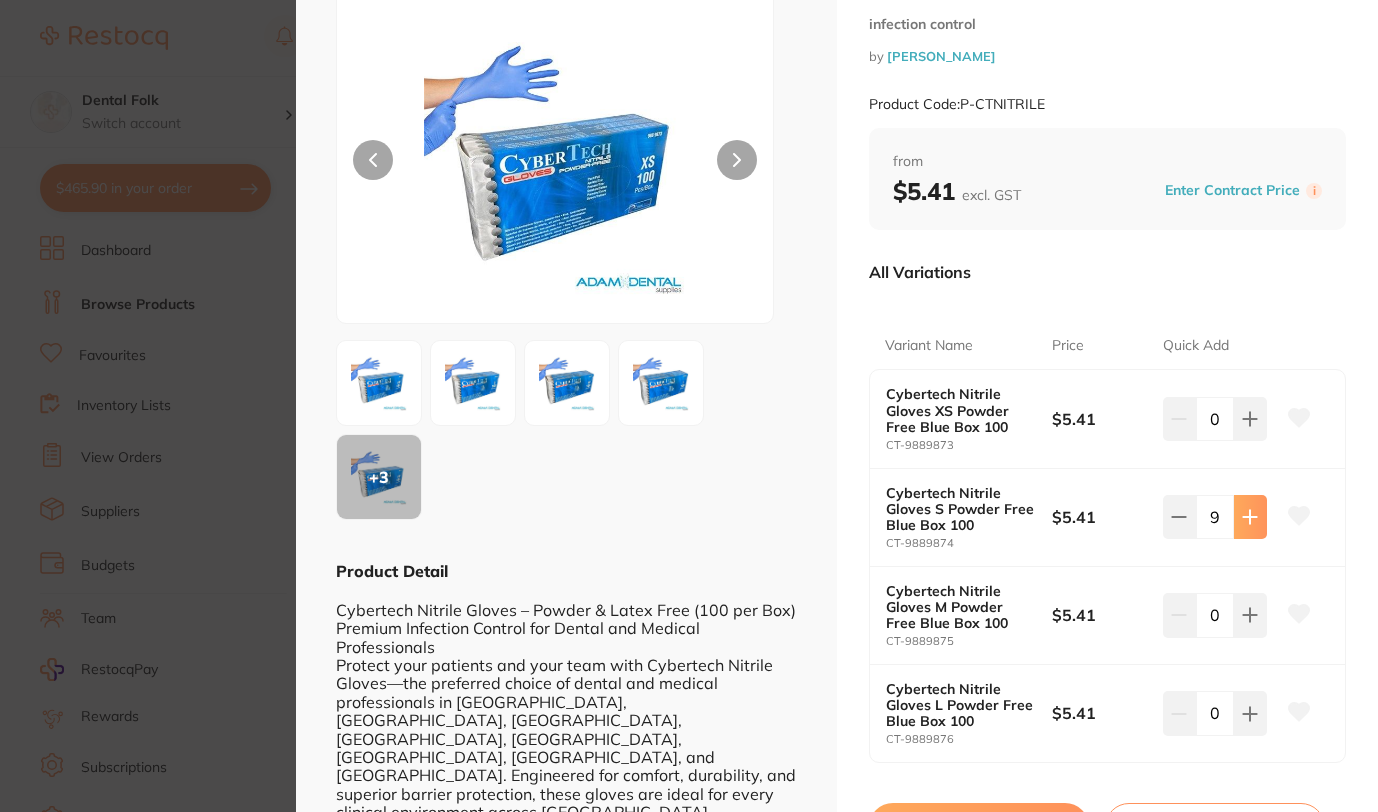 click at bounding box center (1250, 419) 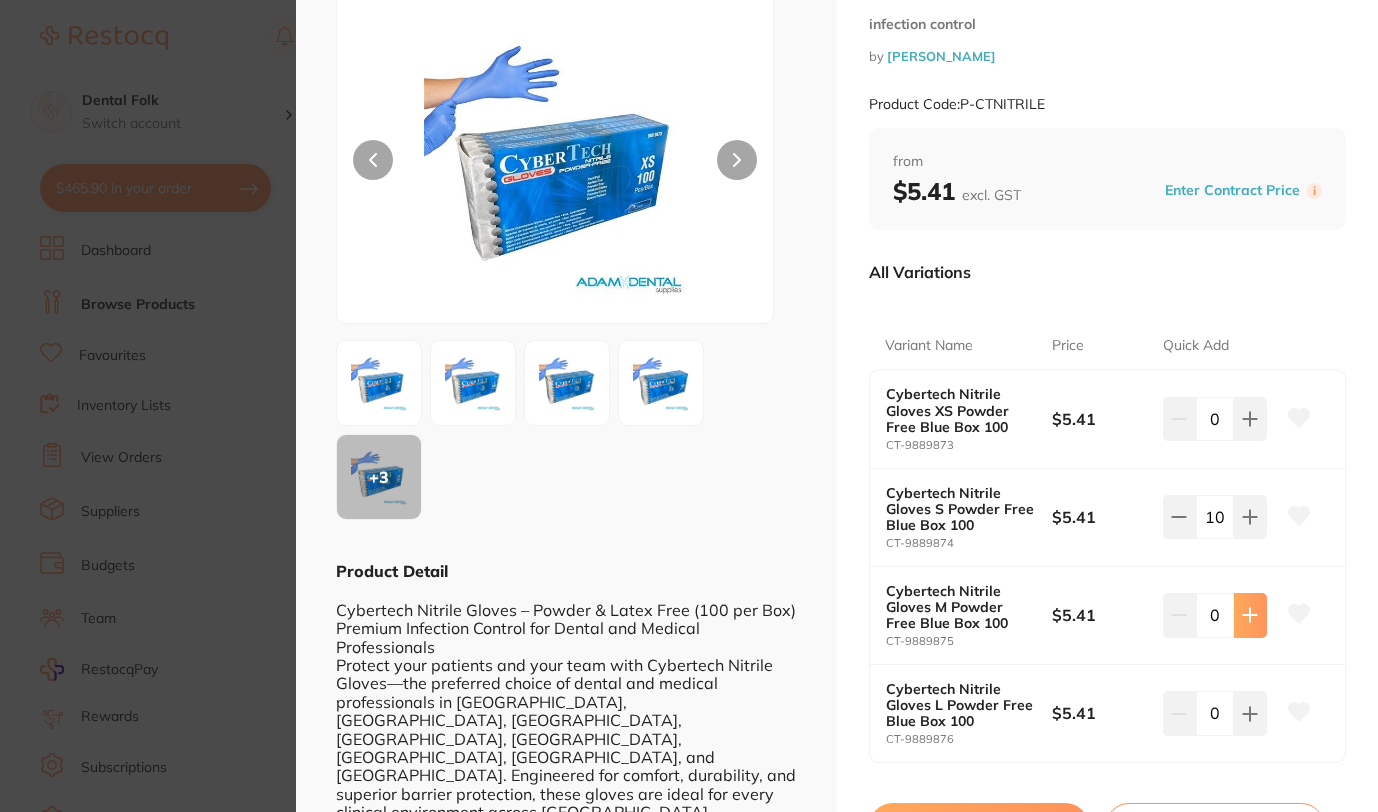 click 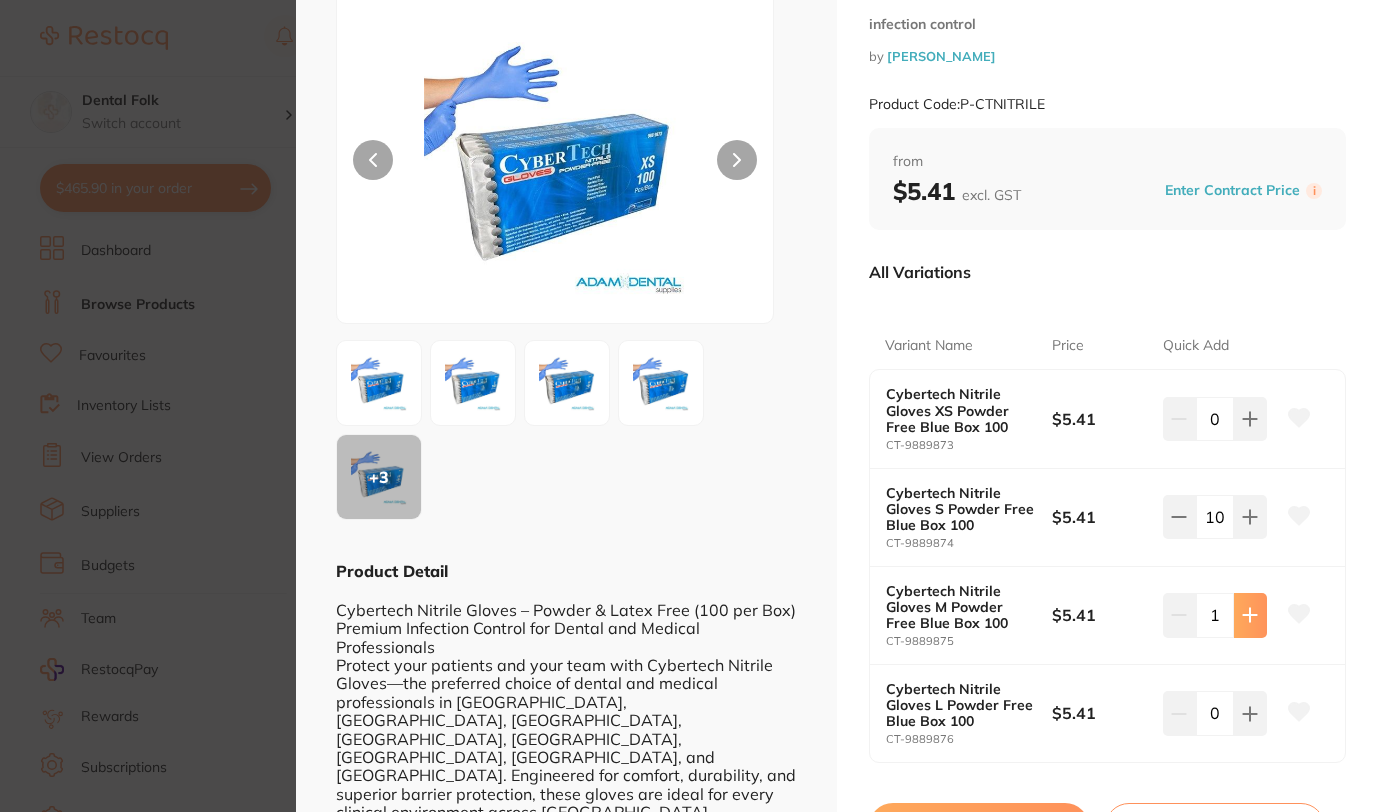 click 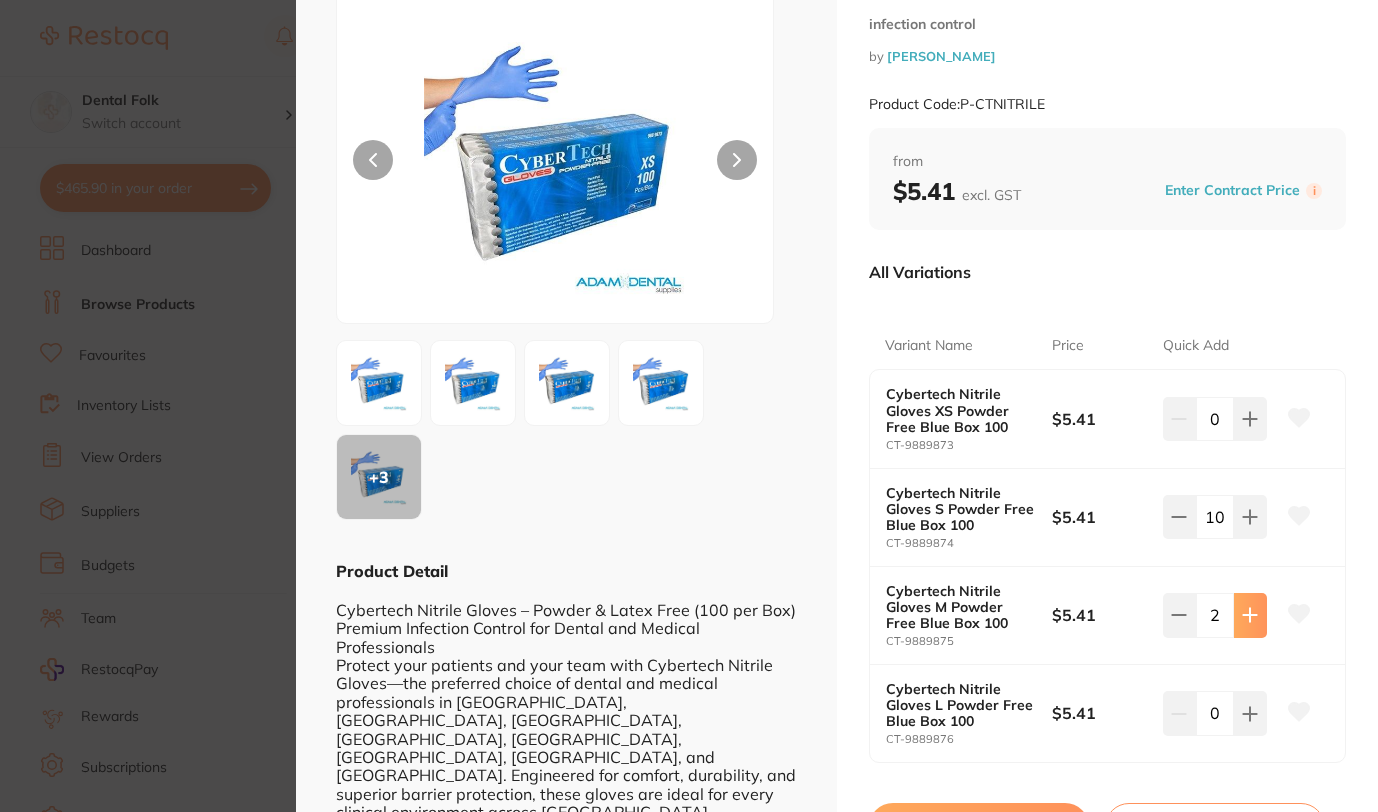 click 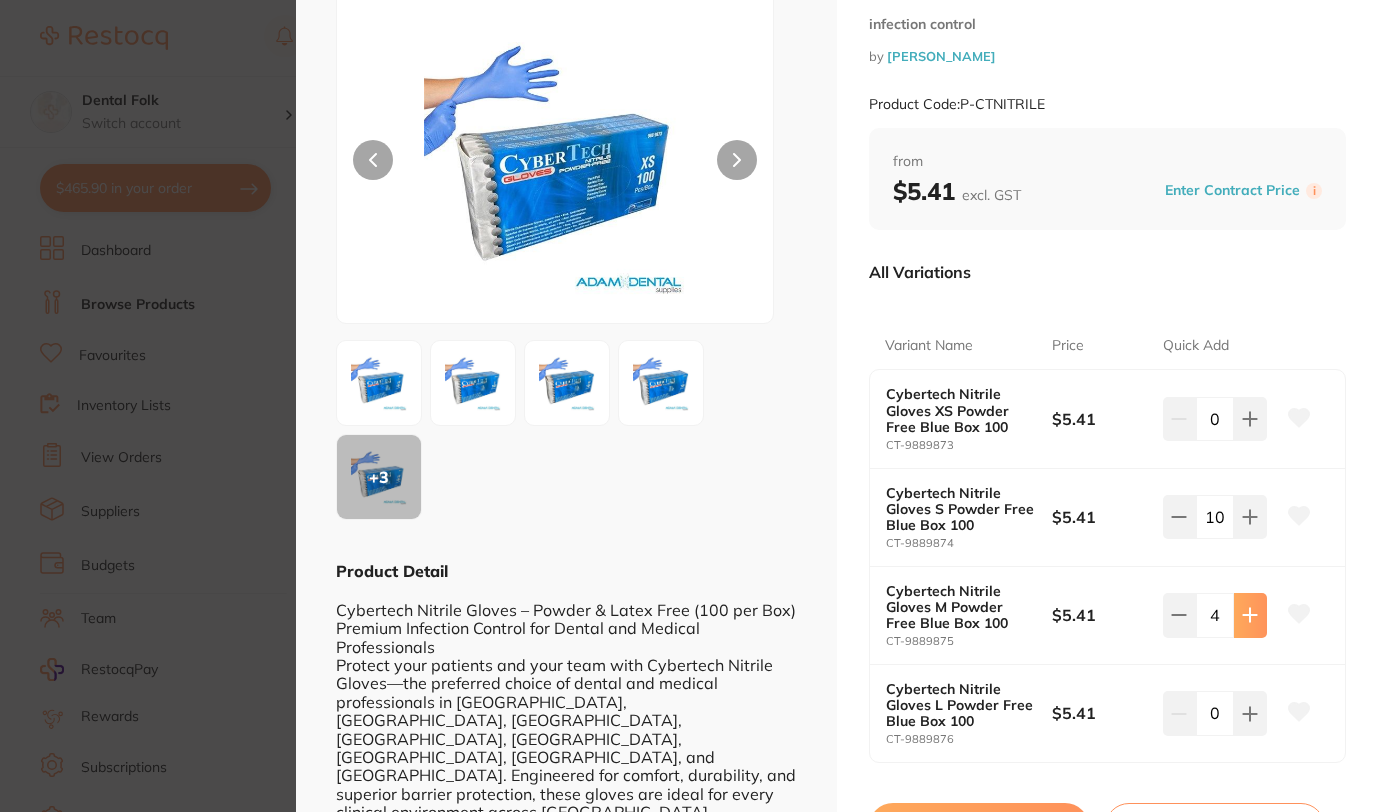 click 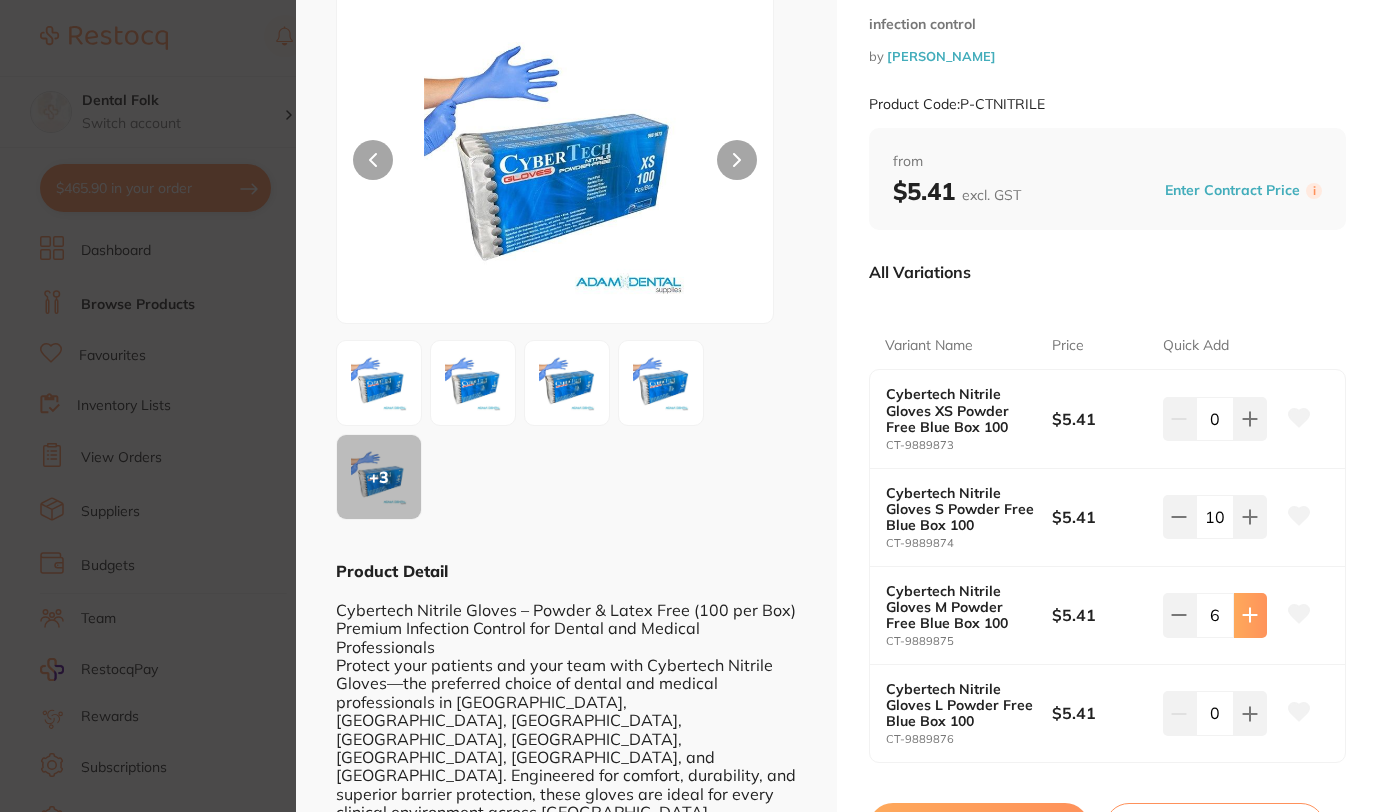 click 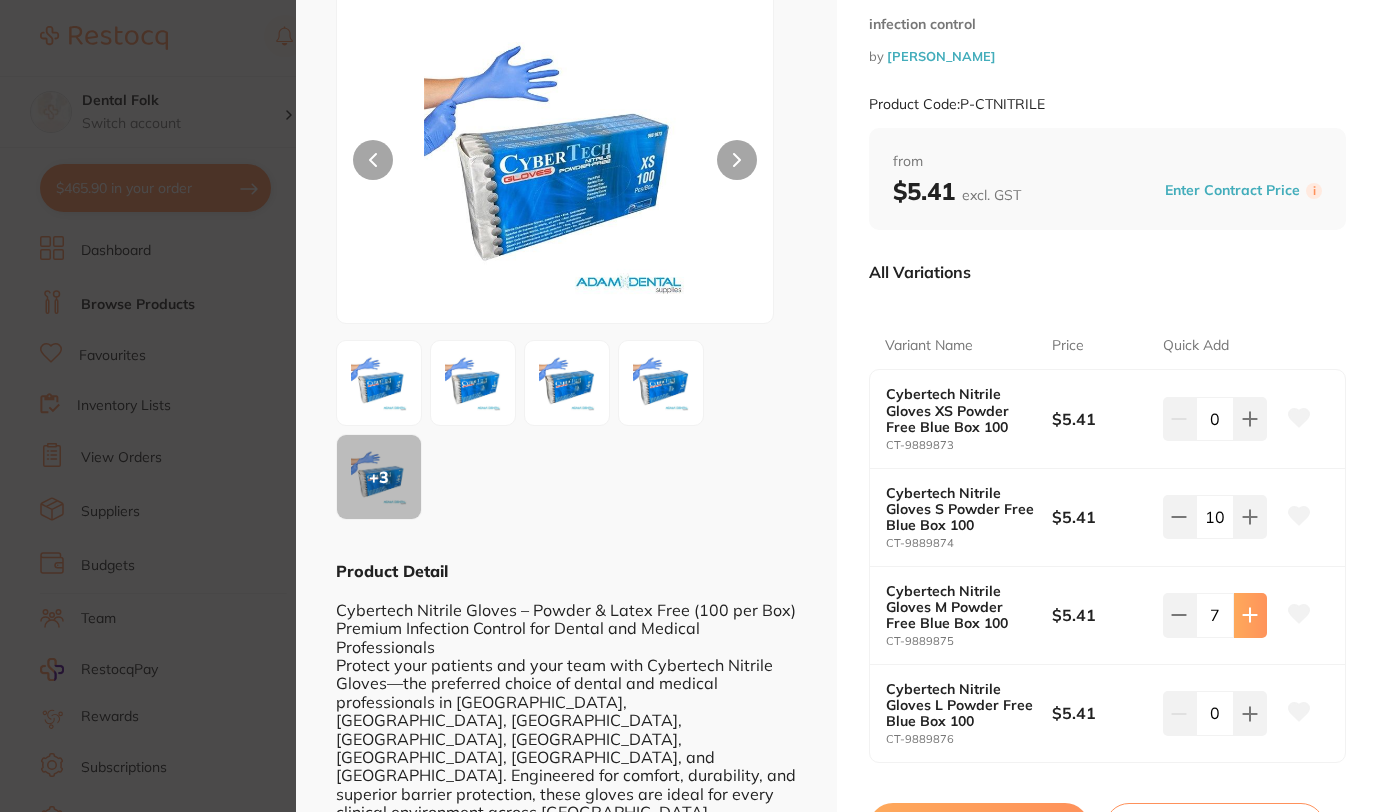 click 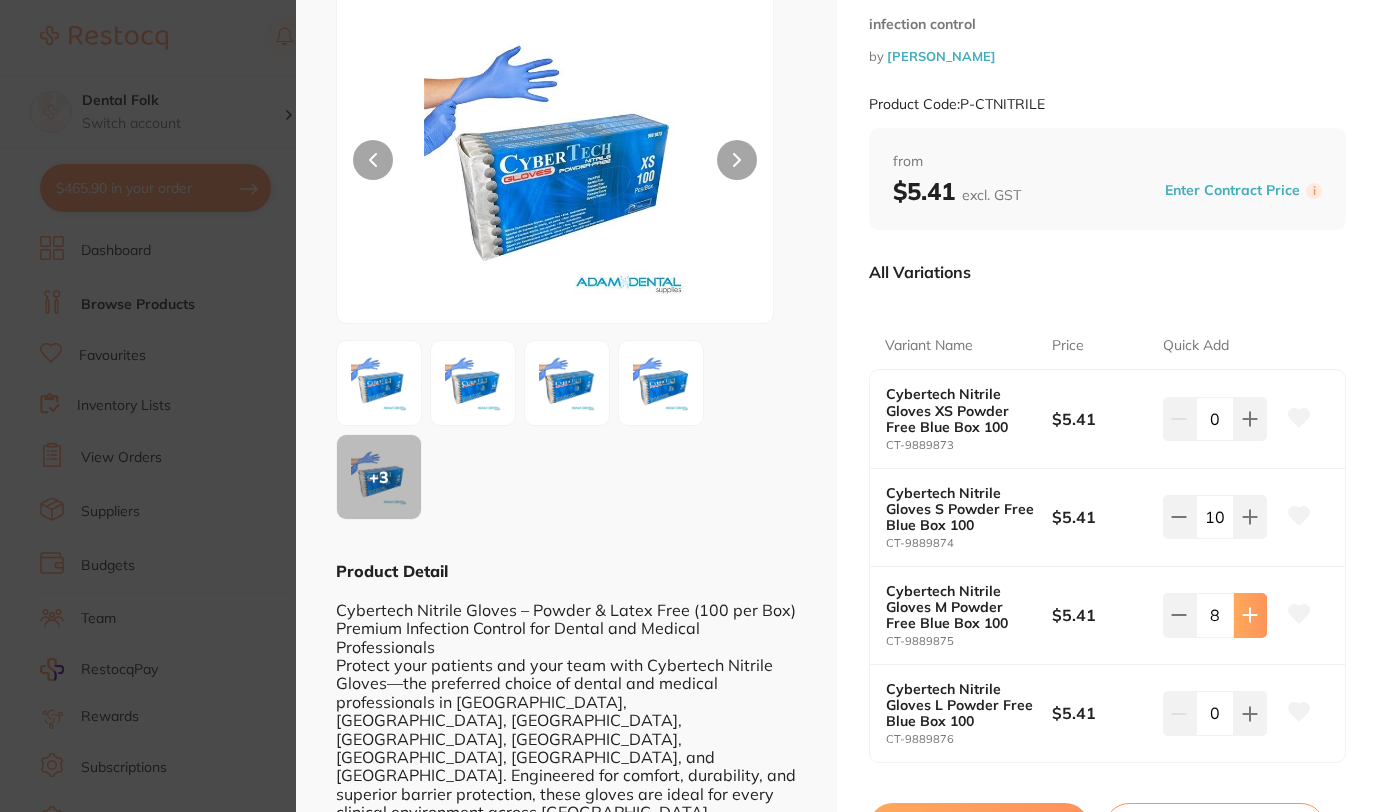 click 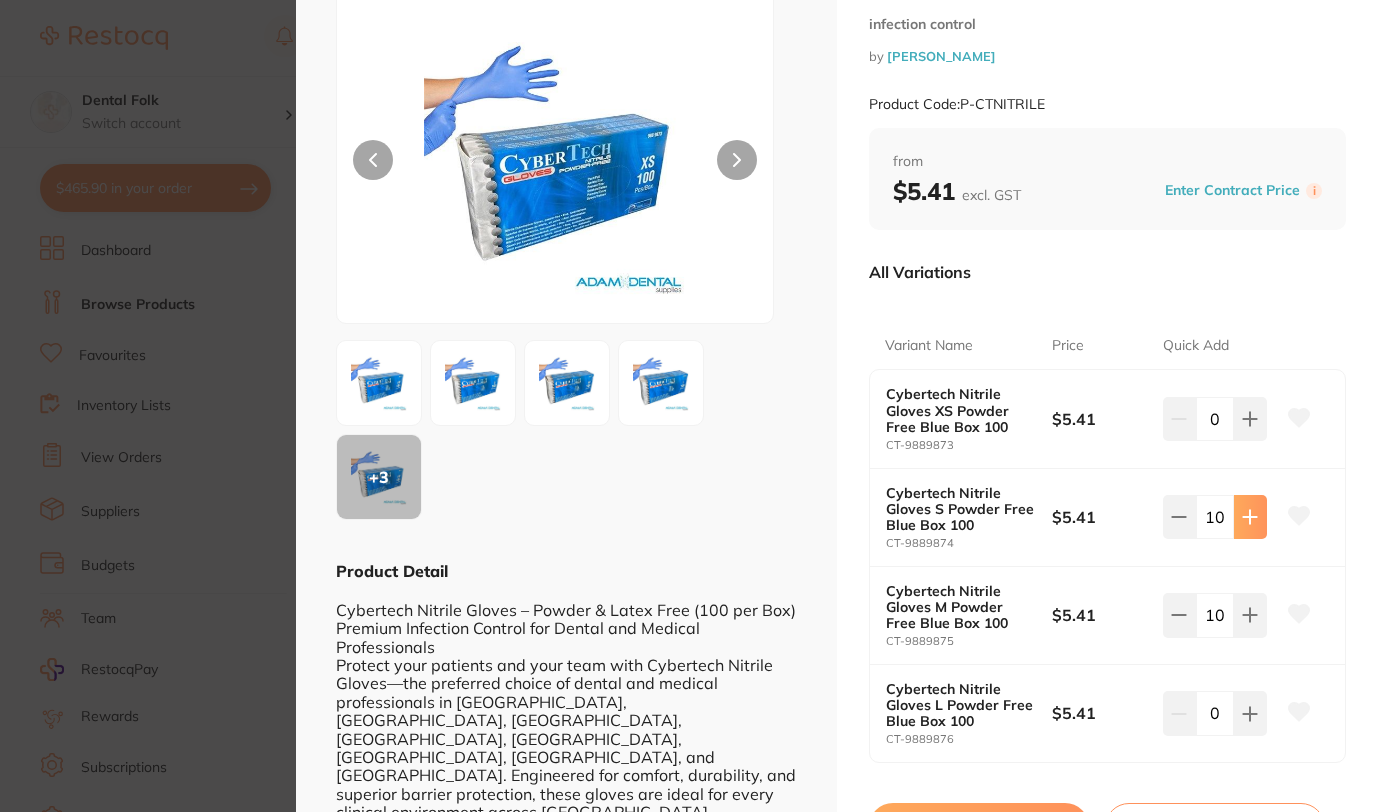 click at bounding box center [1250, 419] 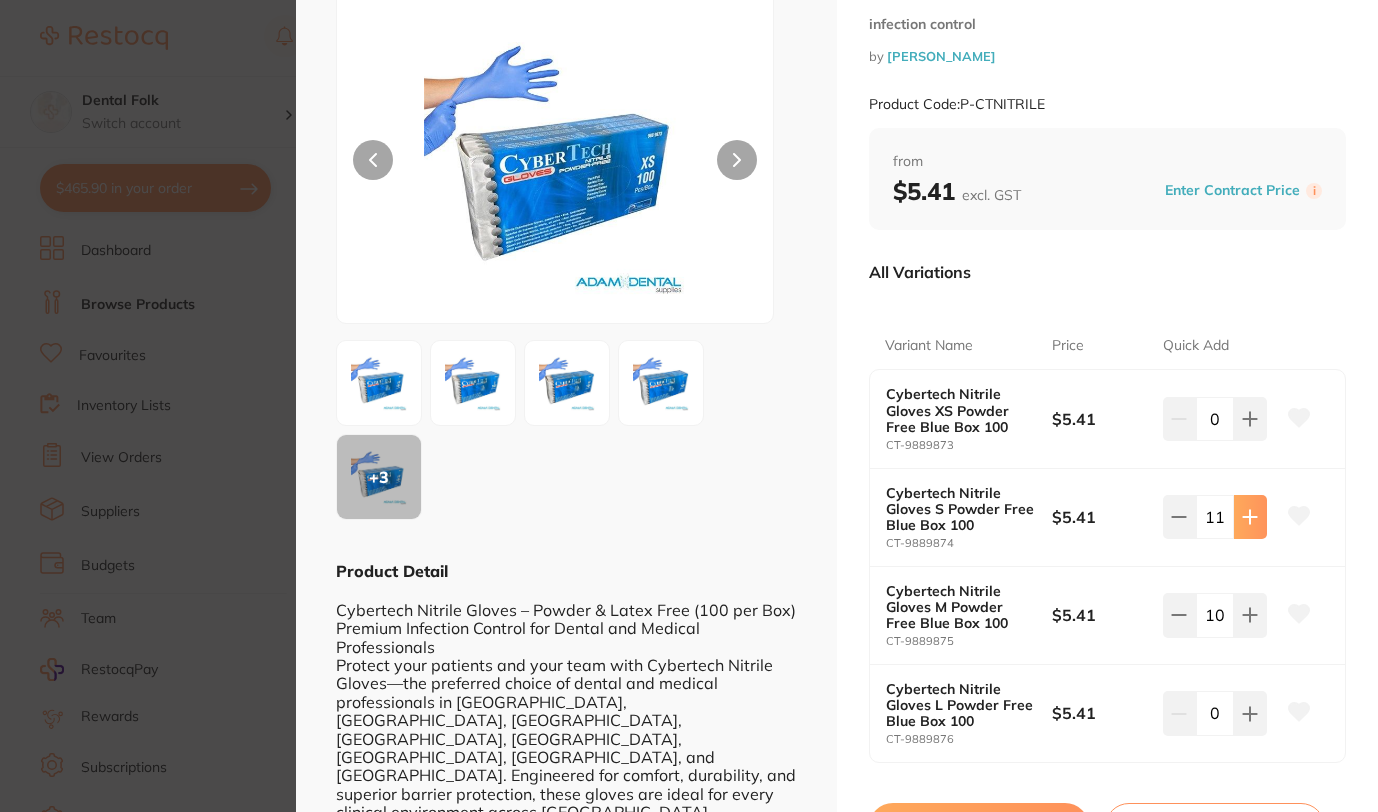 click at bounding box center [1250, 419] 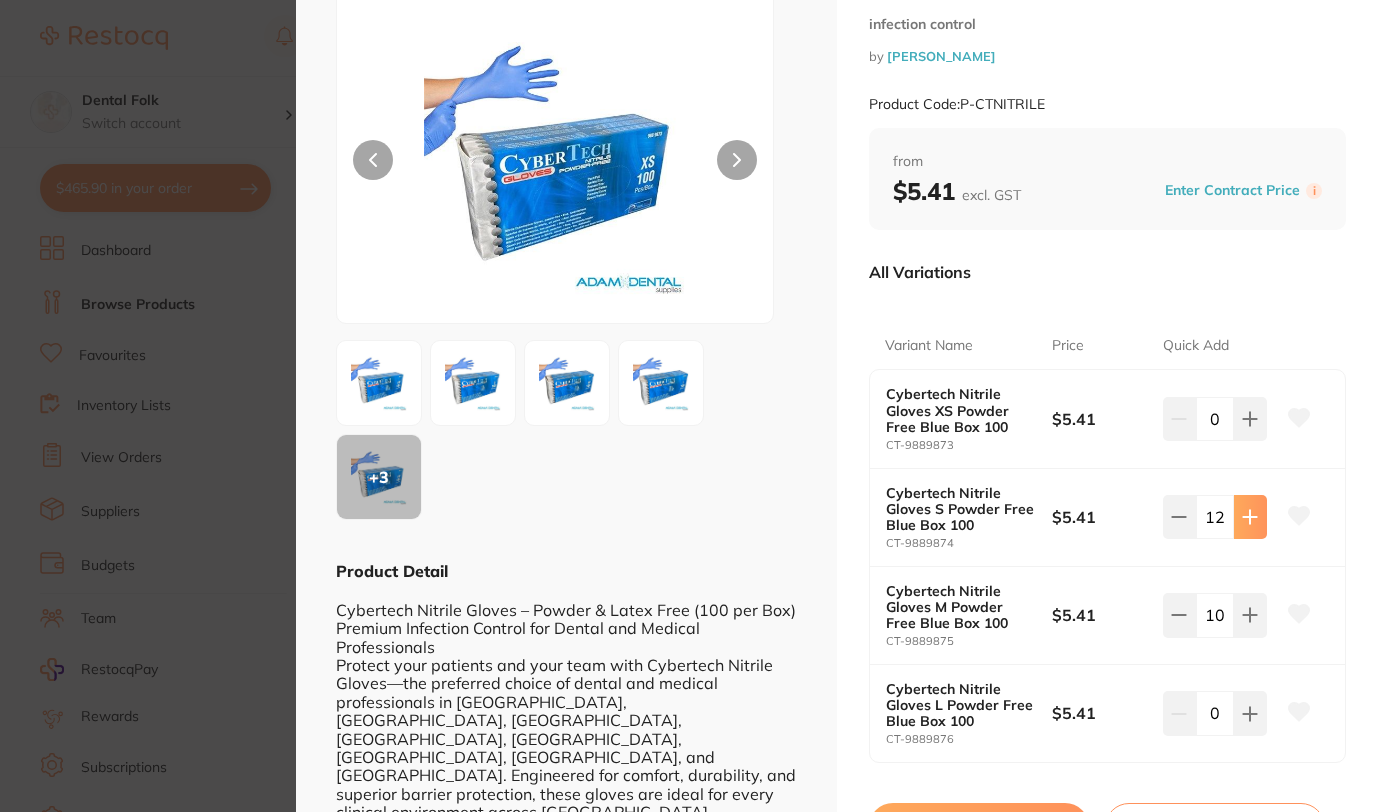 click at bounding box center (1250, 419) 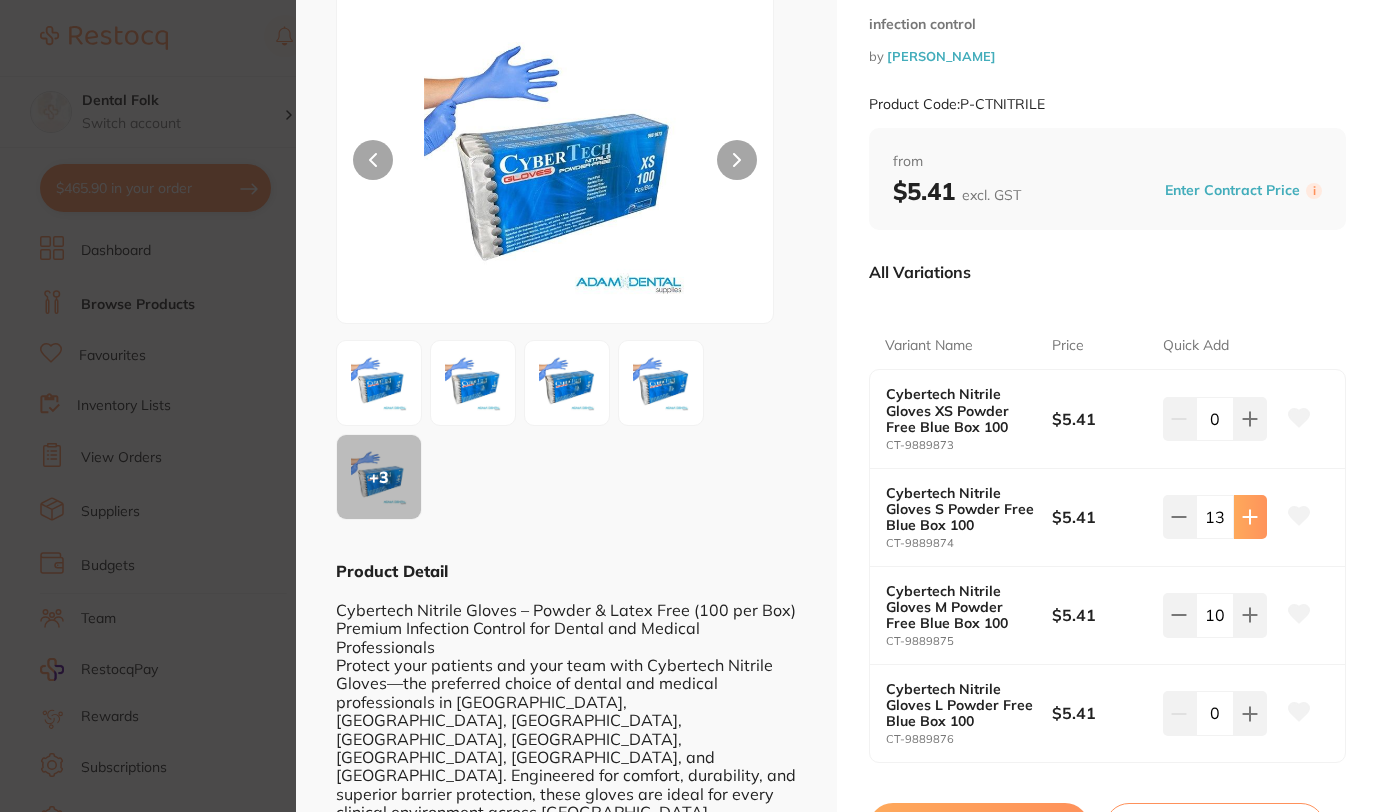 click at bounding box center (1250, 419) 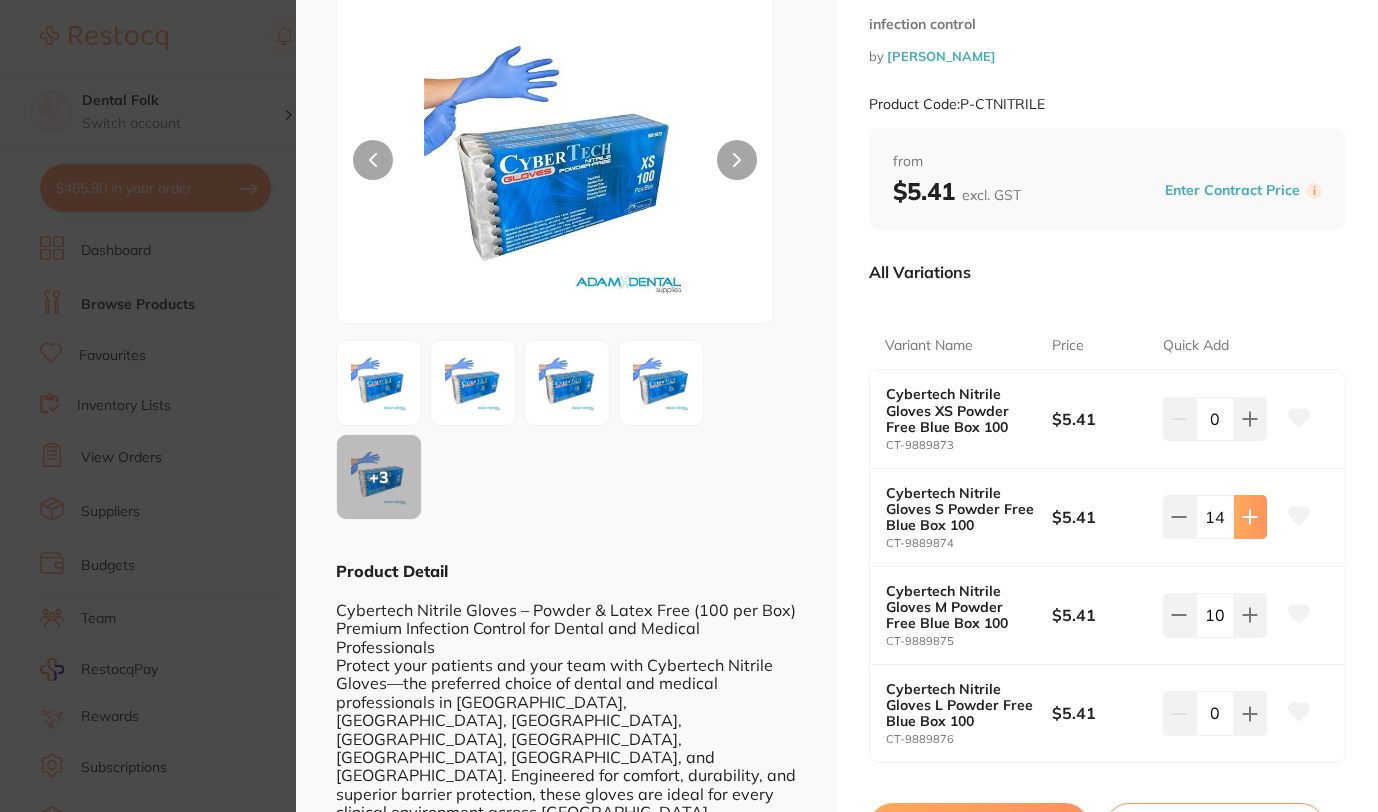 click at bounding box center [1250, 419] 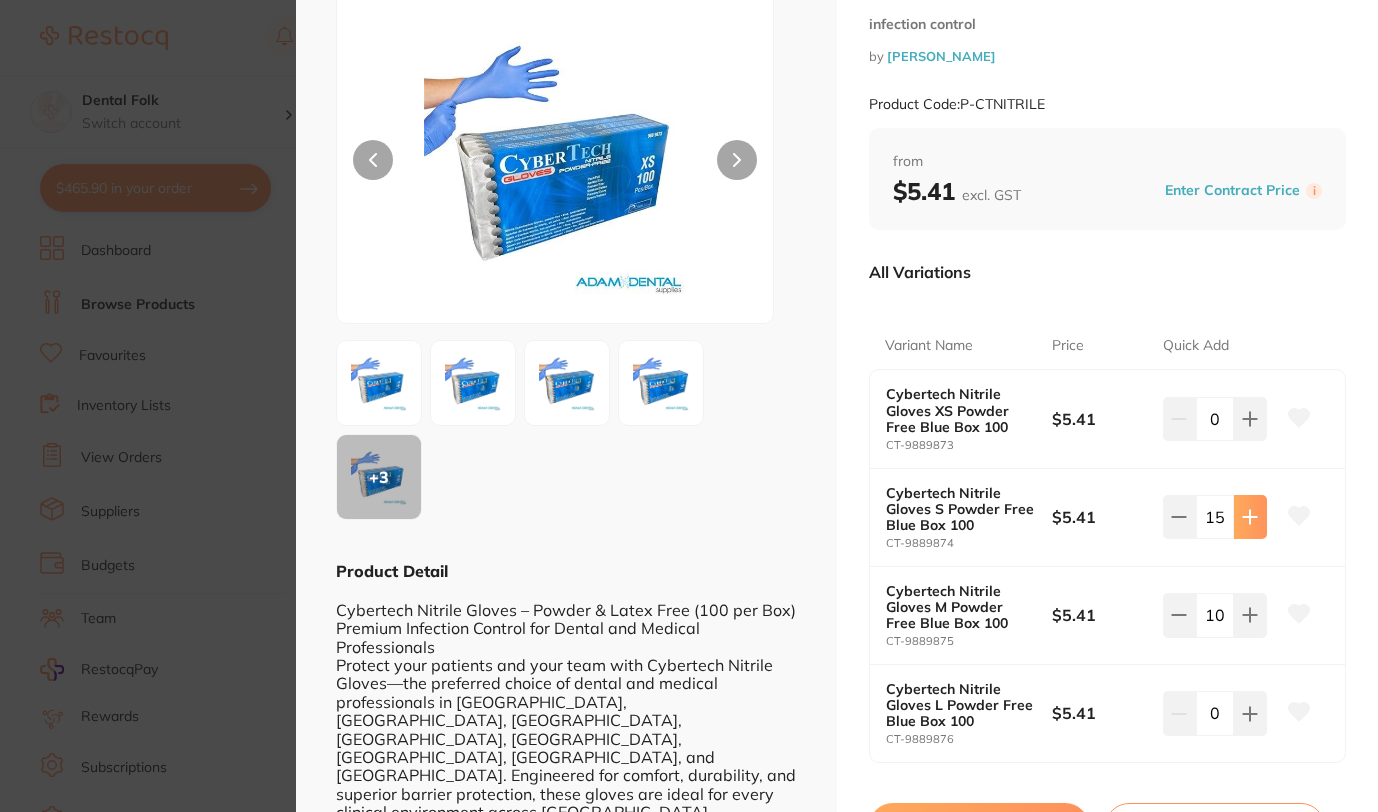 click at bounding box center (1250, 419) 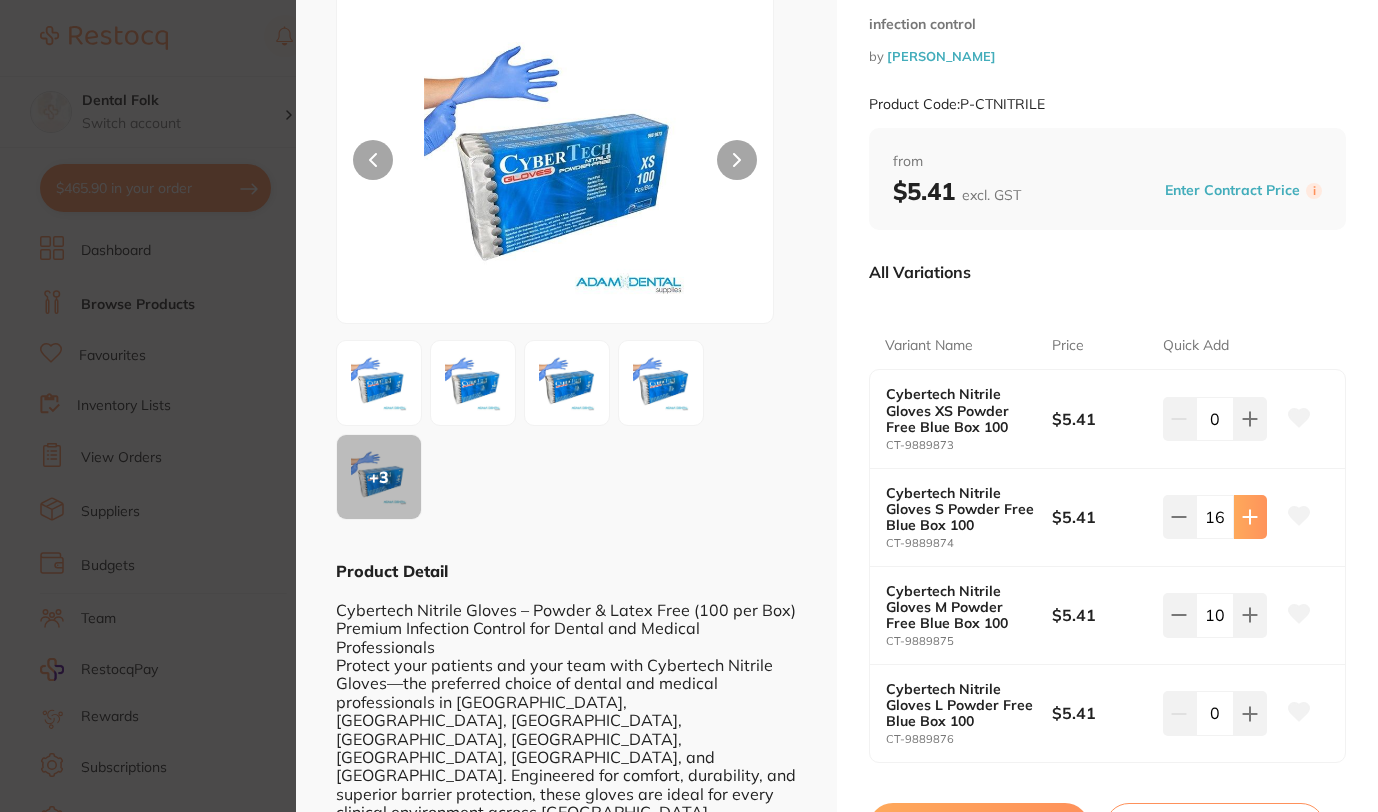 click at bounding box center (1250, 419) 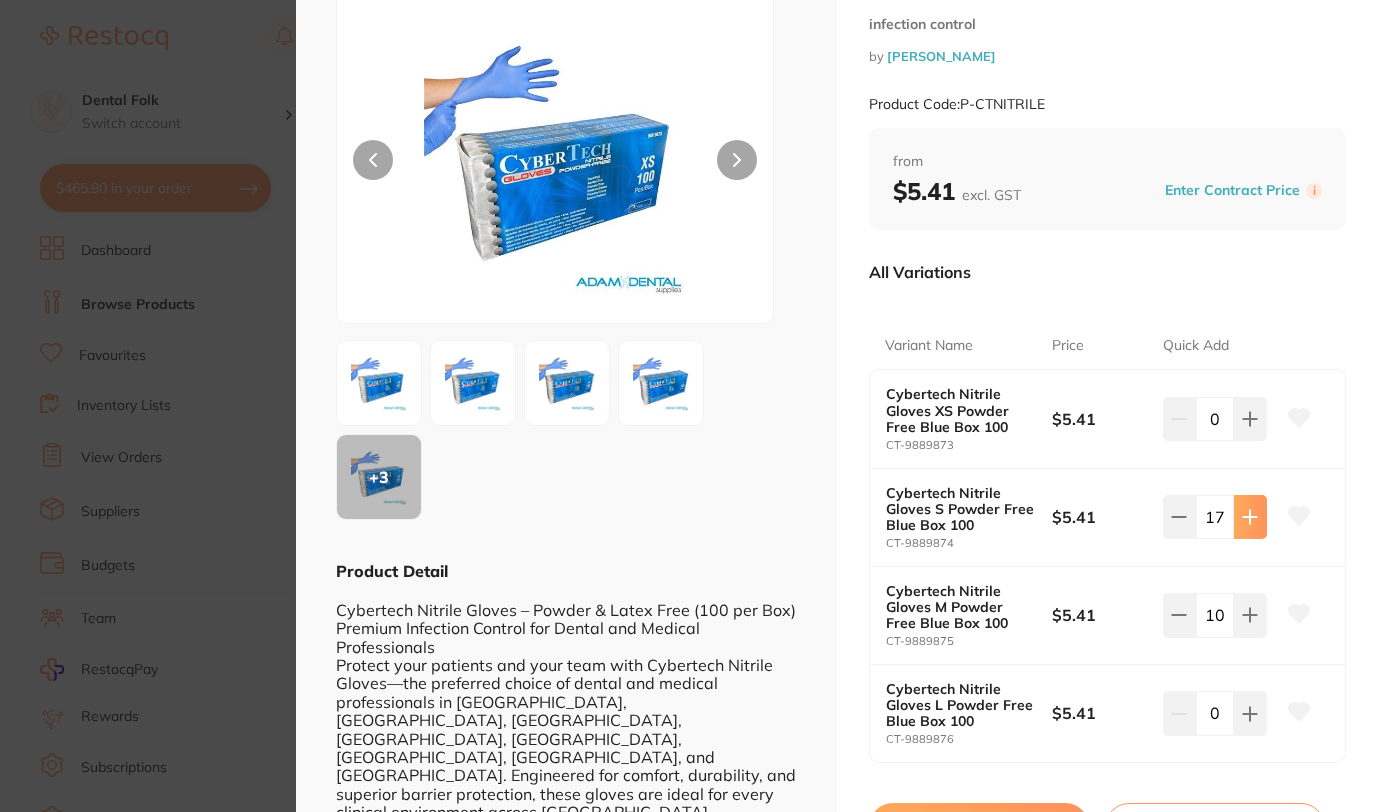 click at bounding box center (1250, 419) 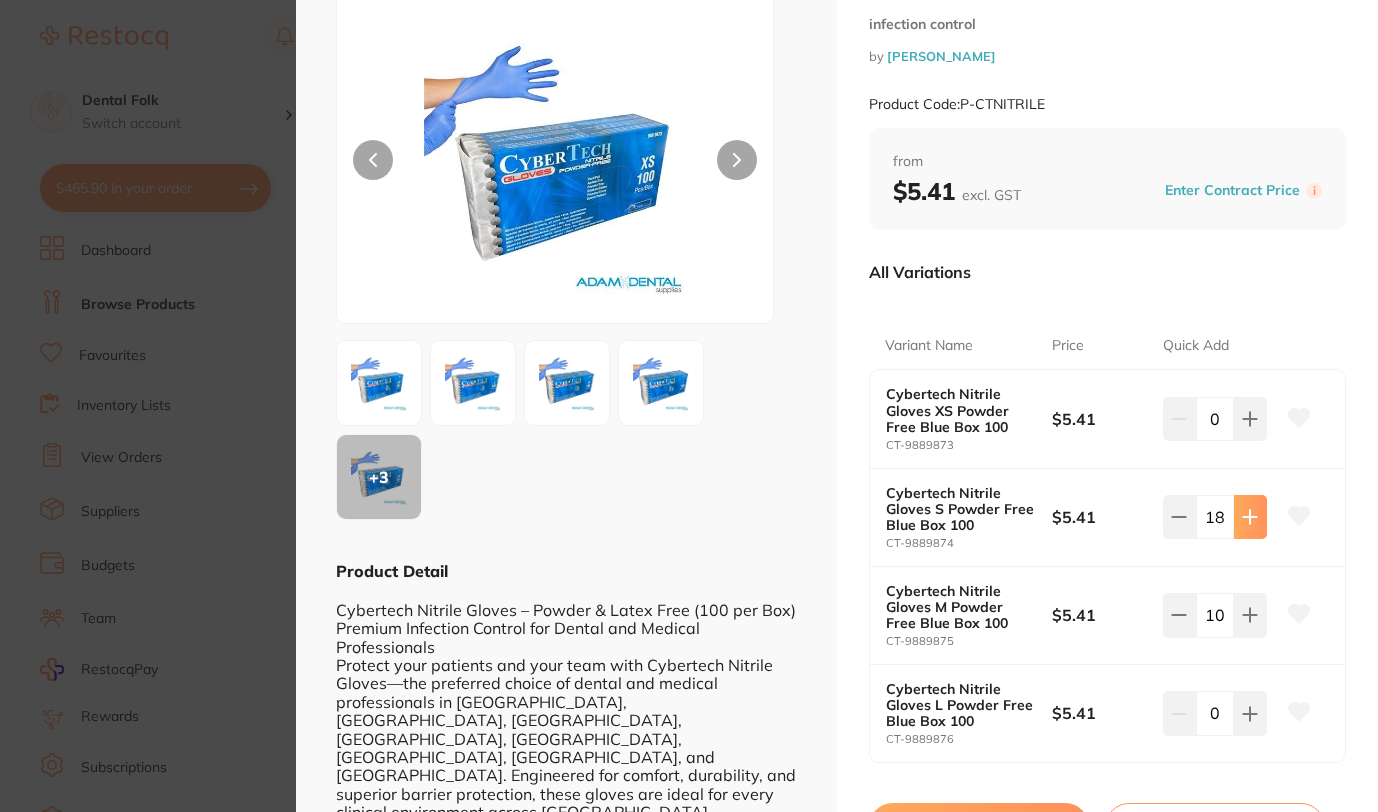 click at bounding box center (1250, 419) 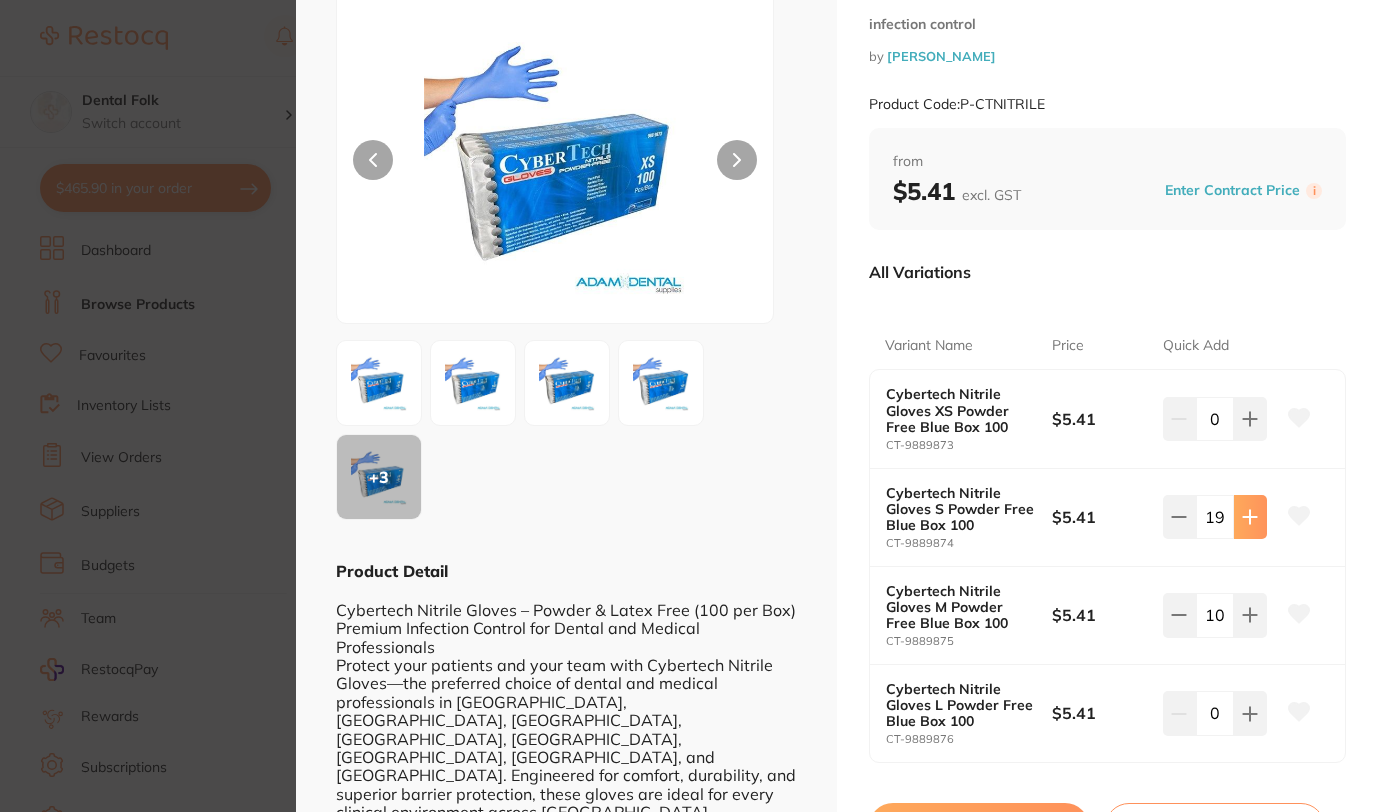 click at bounding box center (1250, 419) 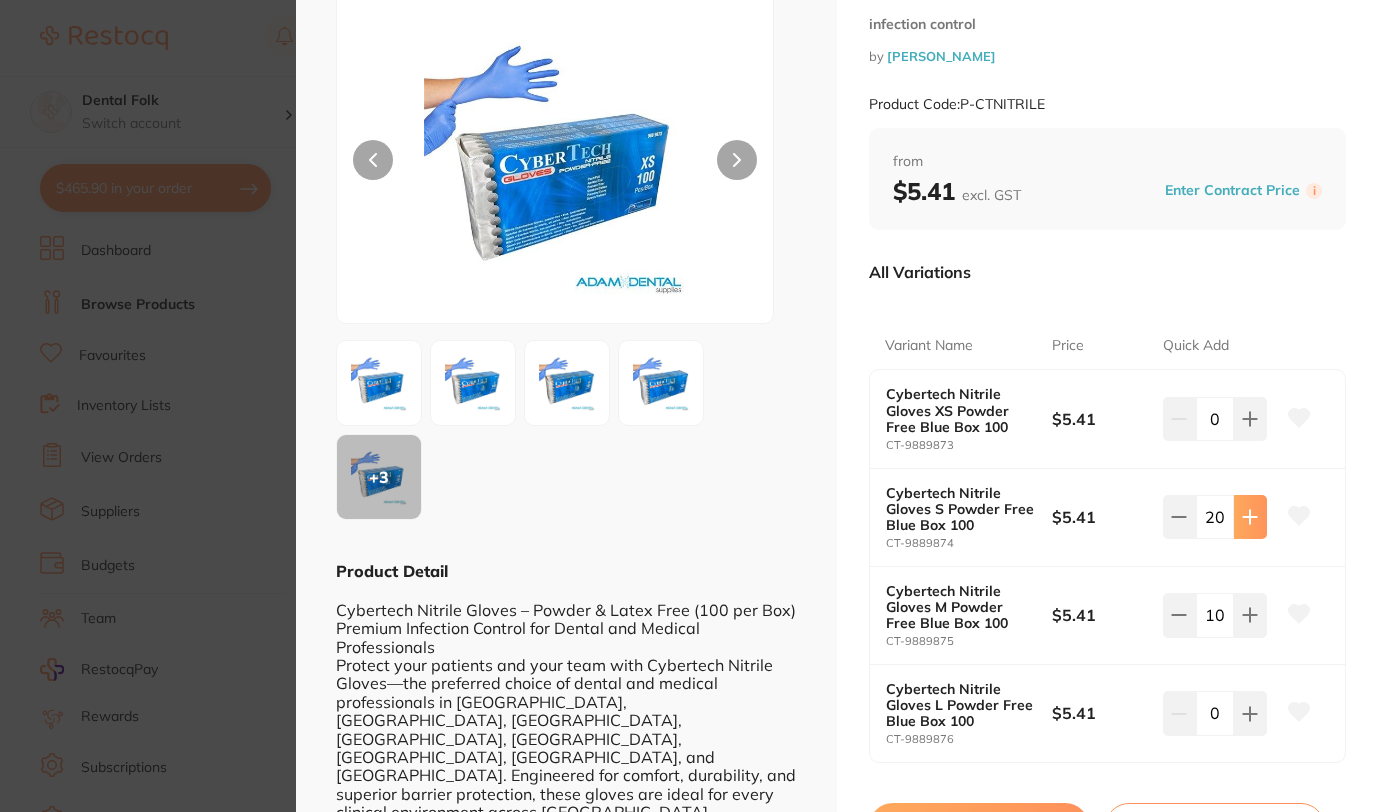click at bounding box center [1250, 419] 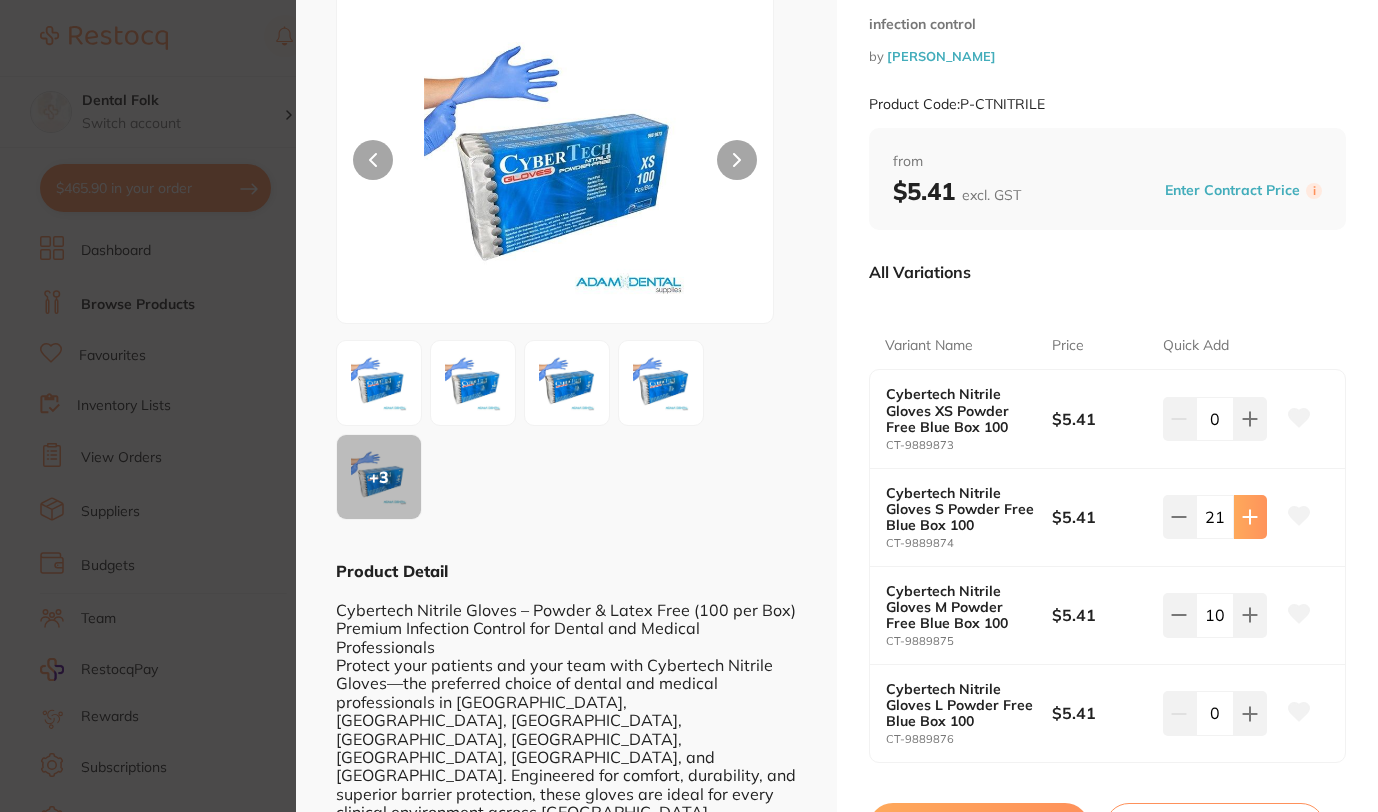 click at bounding box center [1250, 419] 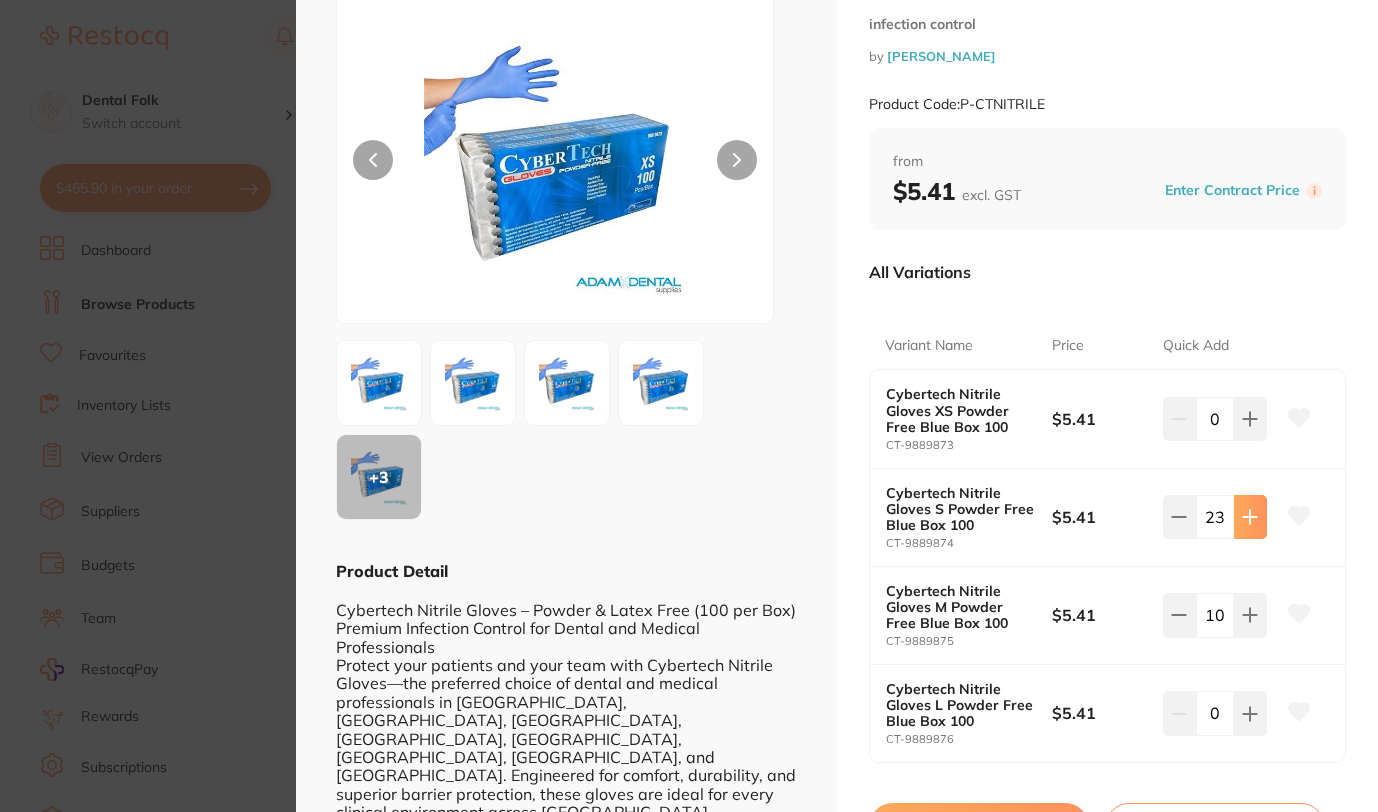 click at bounding box center (1250, 419) 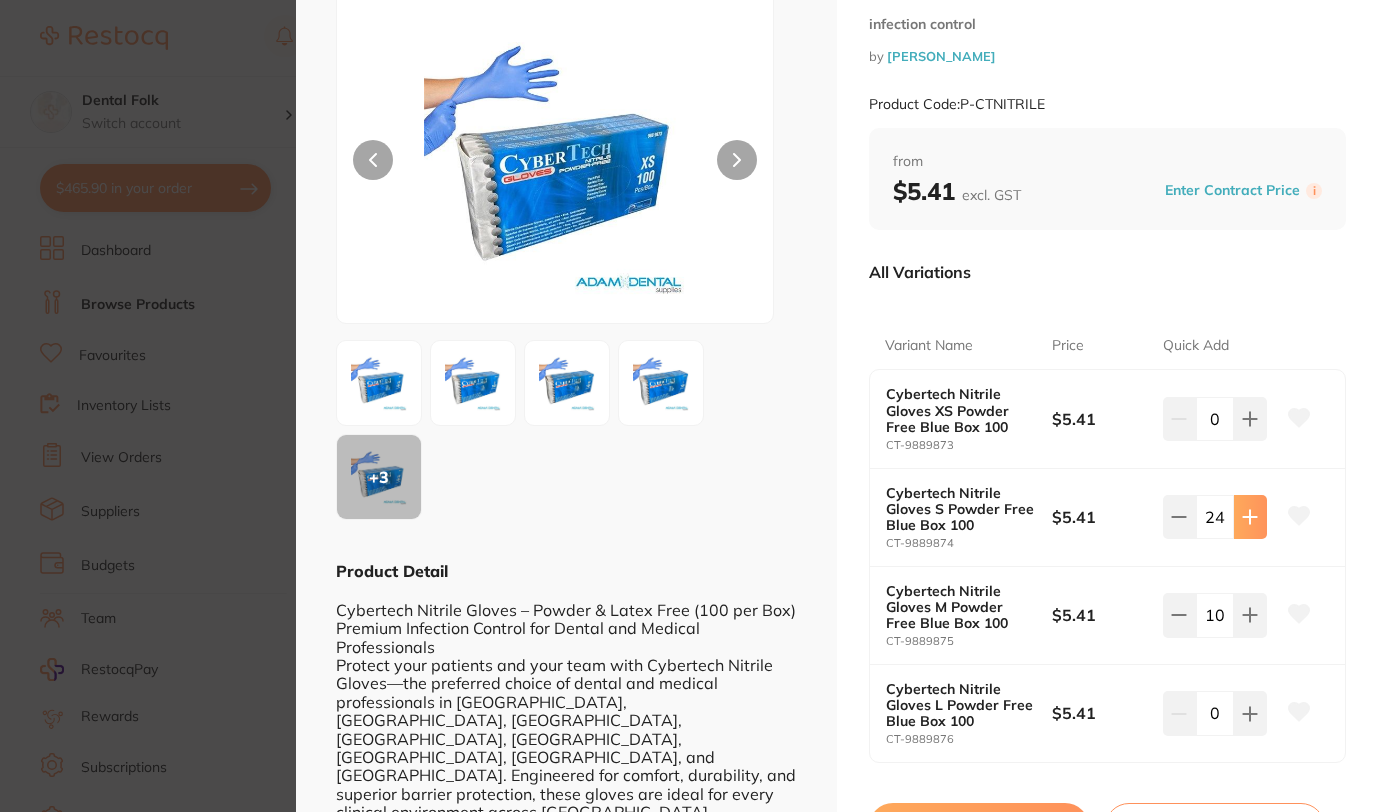 click at bounding box center (1250, 419) 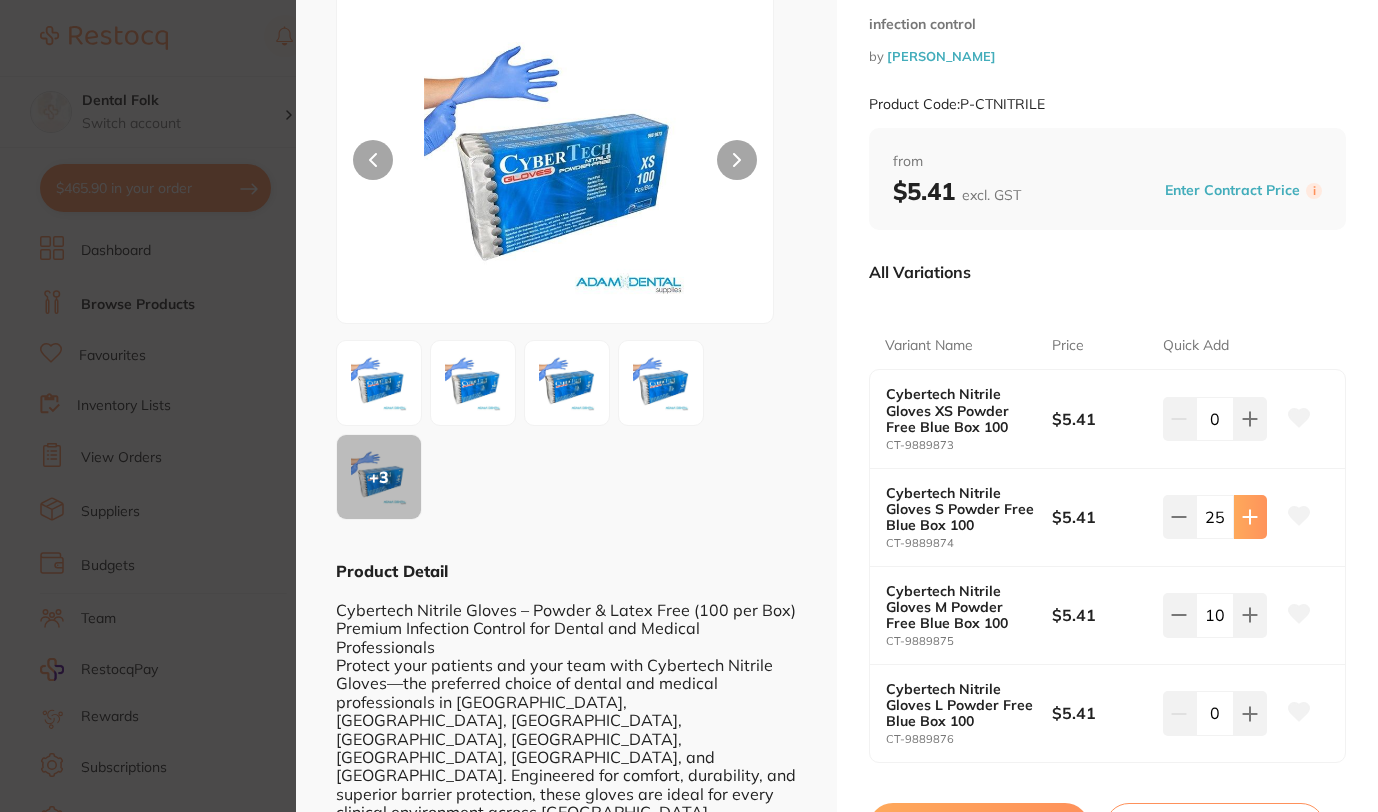 click at bounding box center [1250, 419] 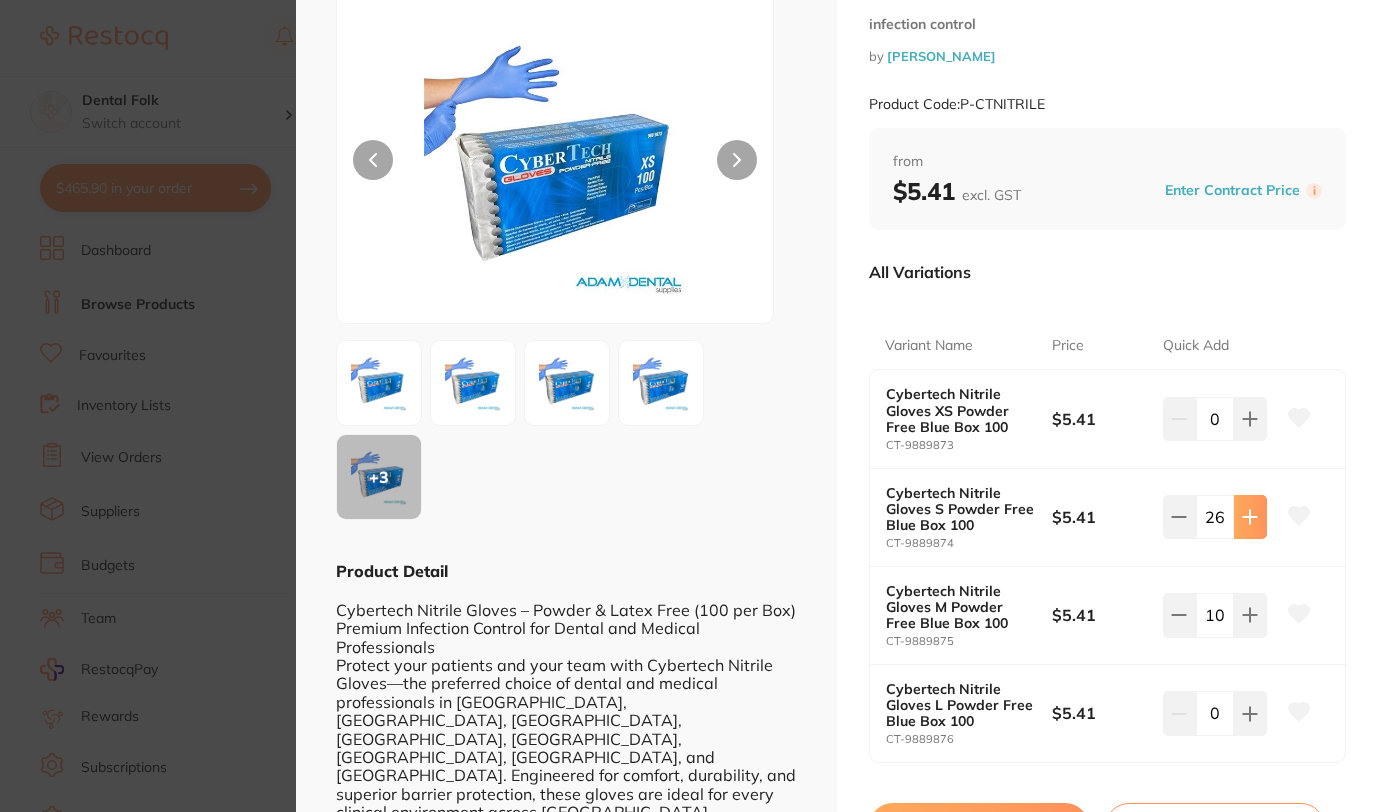 click at bounding box center (1250, 419) 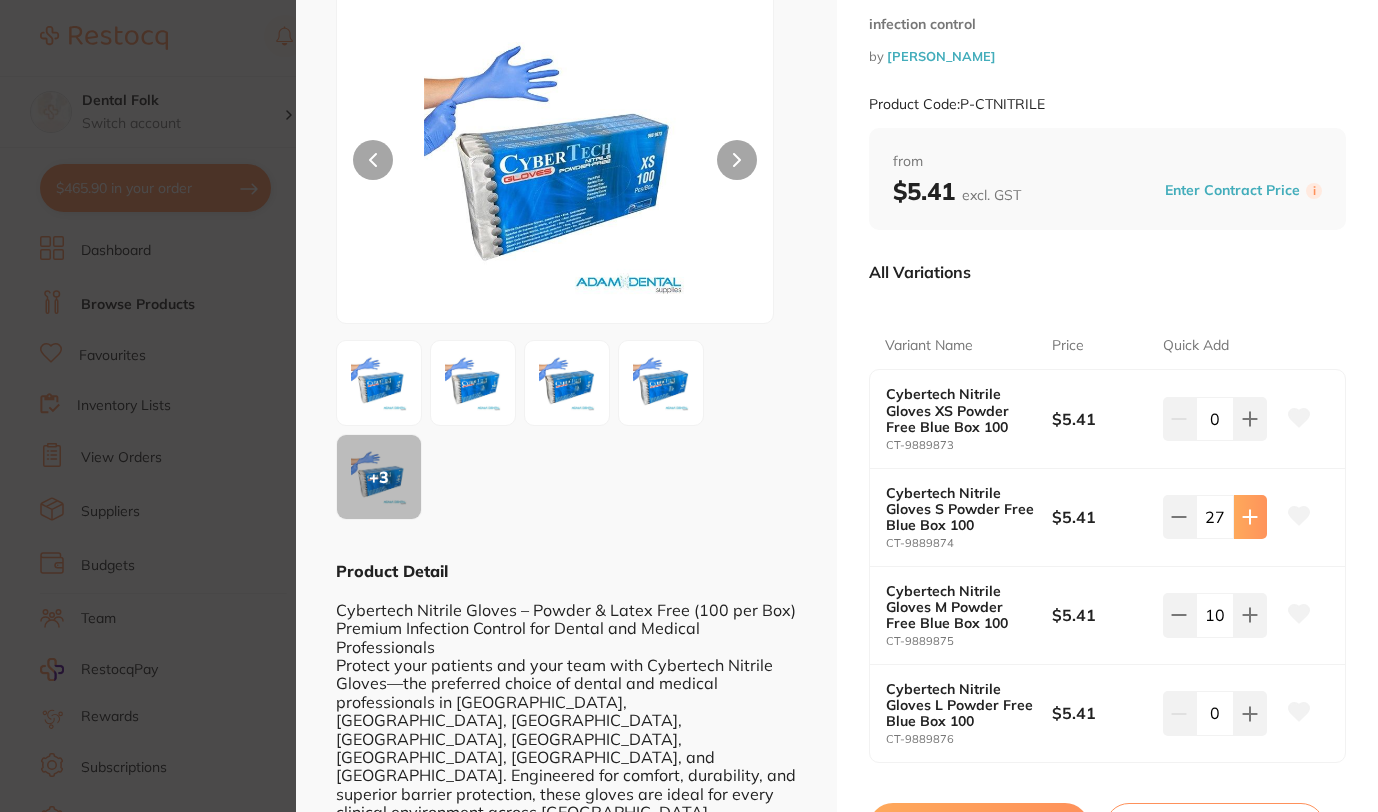 click at bounding box center [1250, 419] 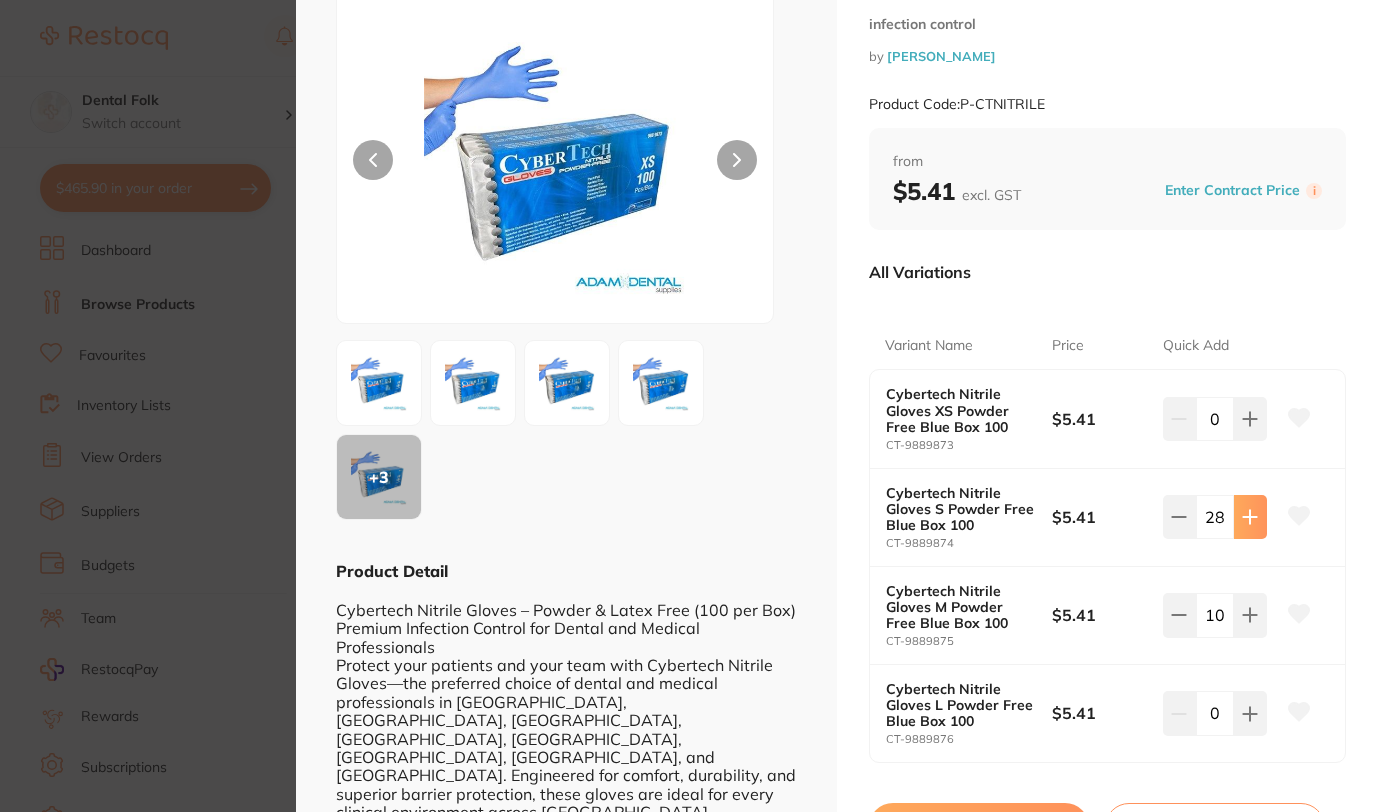 click at bounding box center [1250, 419] 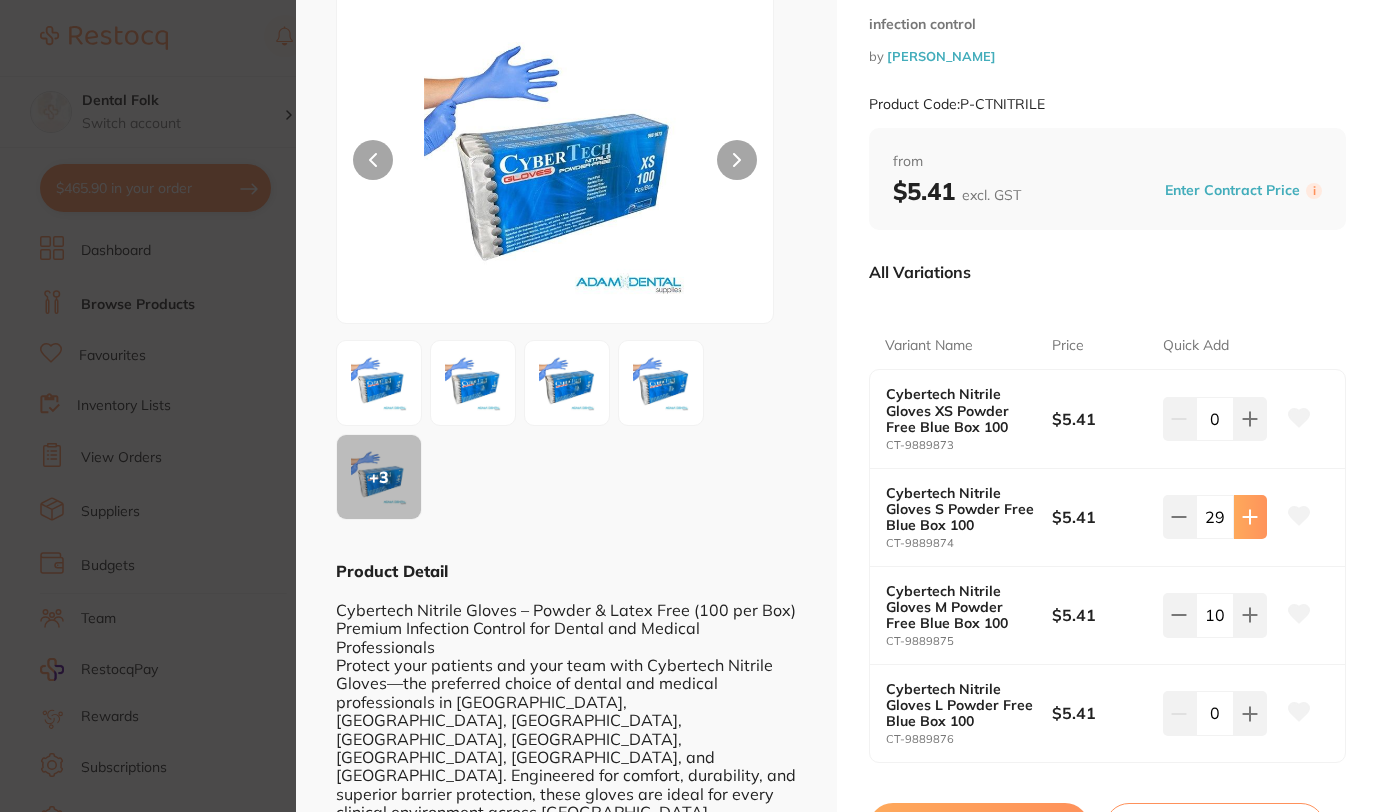 click at bounding box center (1250, 419) 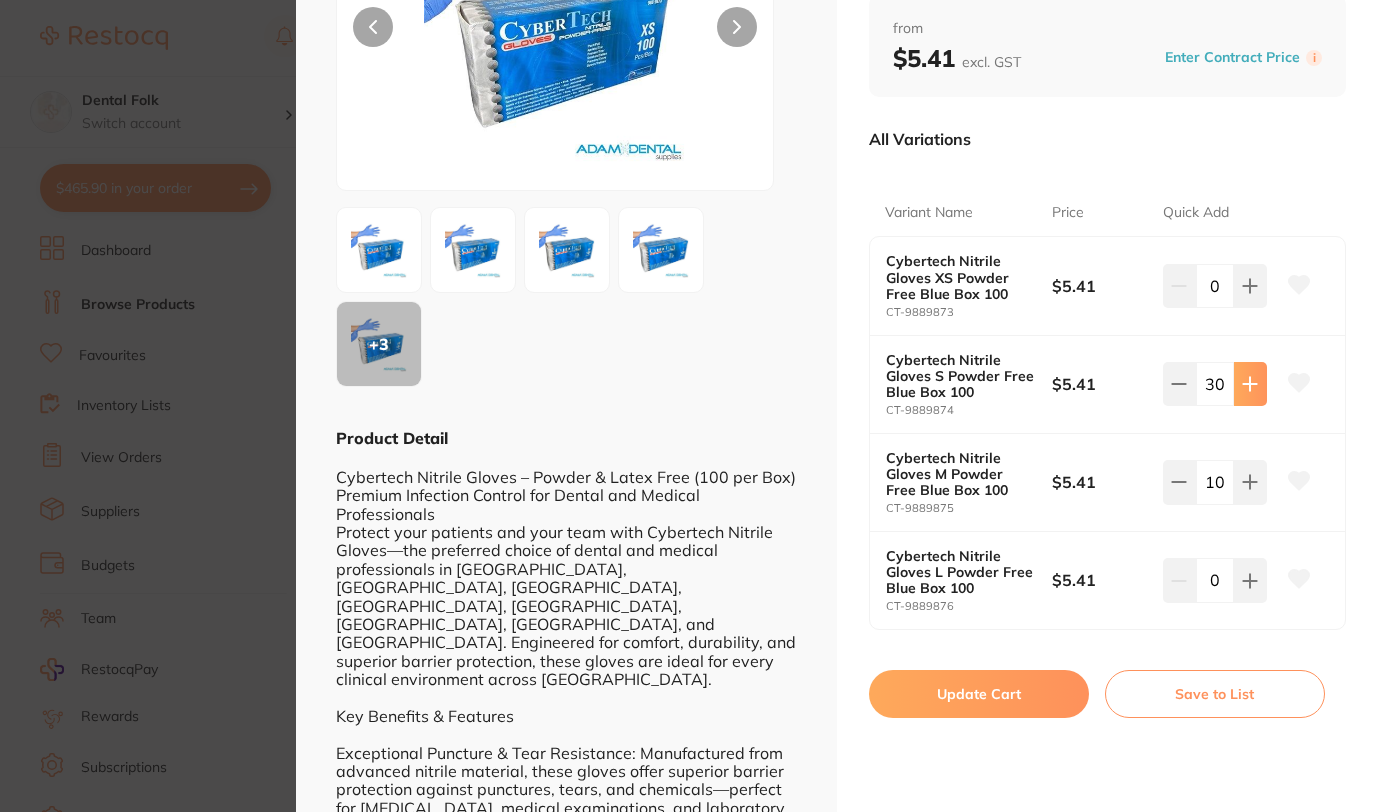scroll, scrollTop: 252, scrollLeft: 0, axis: vertical 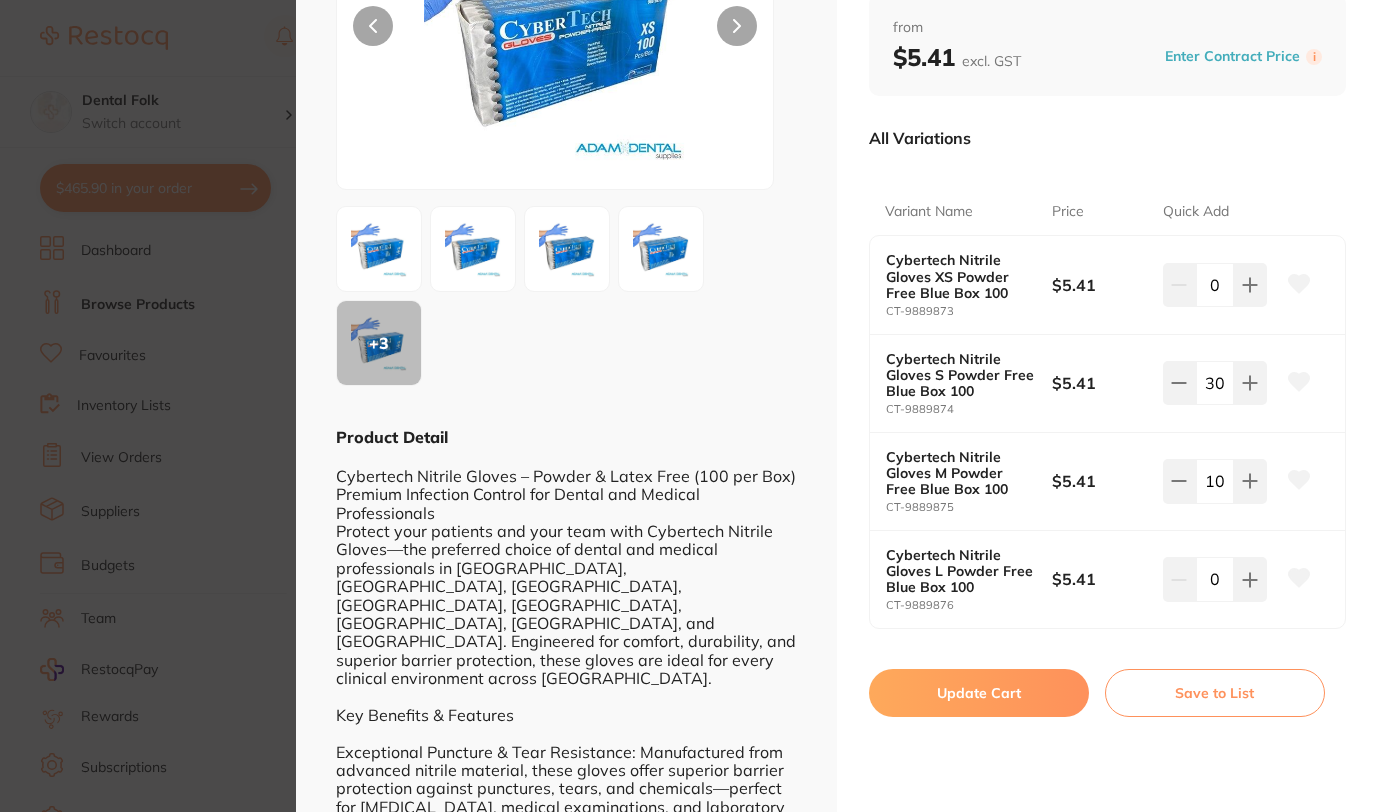 click on "Update Cart" at bounding box center [979, 693] 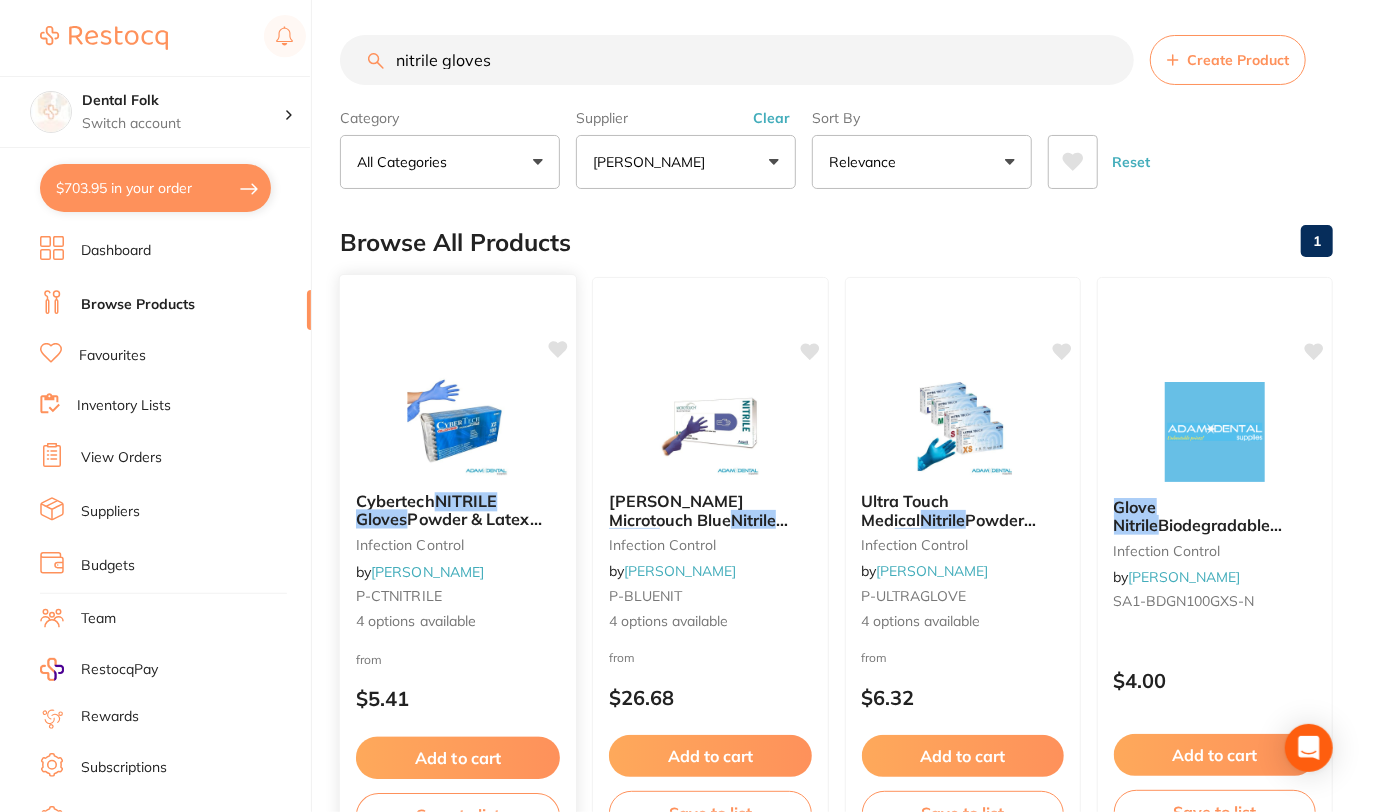 scroll, scrollTop: 4, scrollLeft: 0, axis: vertical 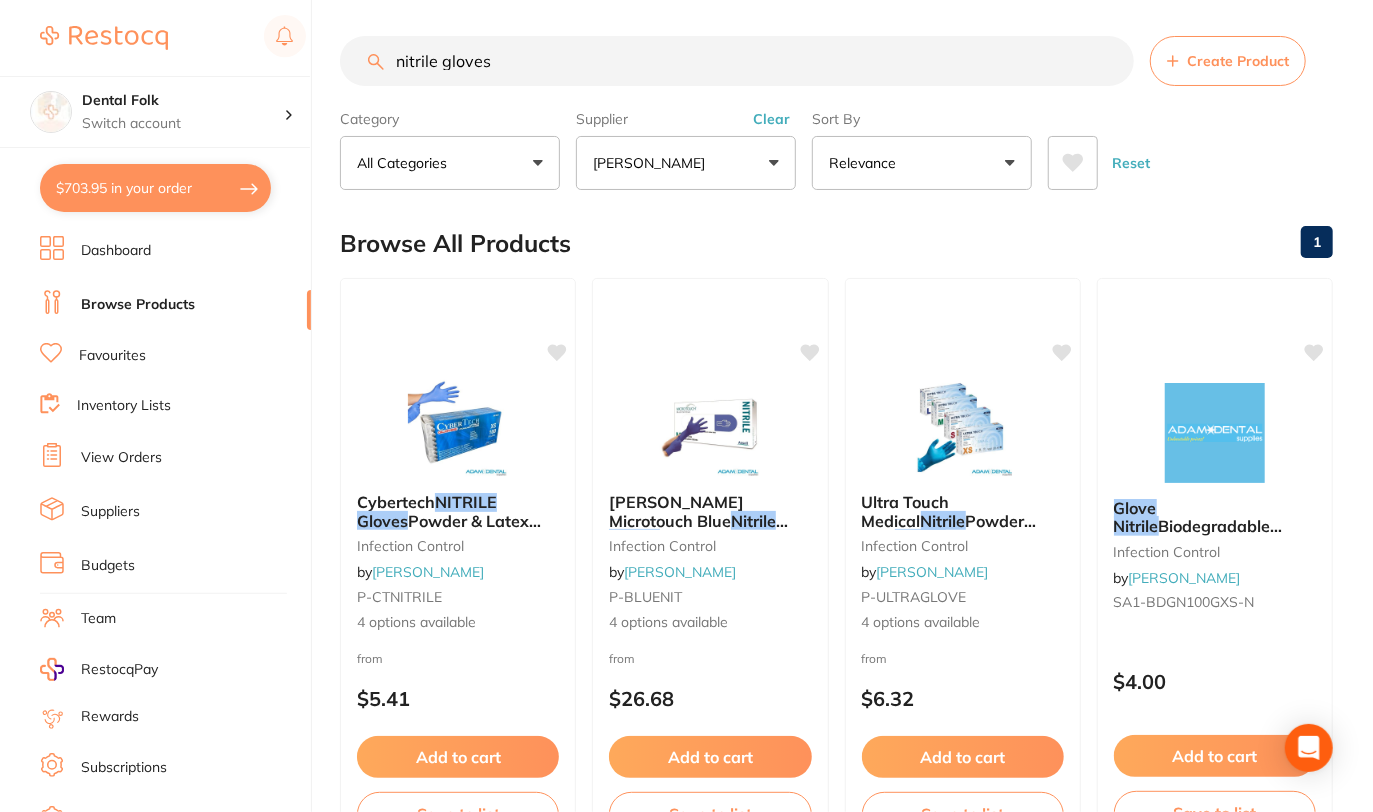 click on "$703.95   in your order" at bounding box center [155, 188] 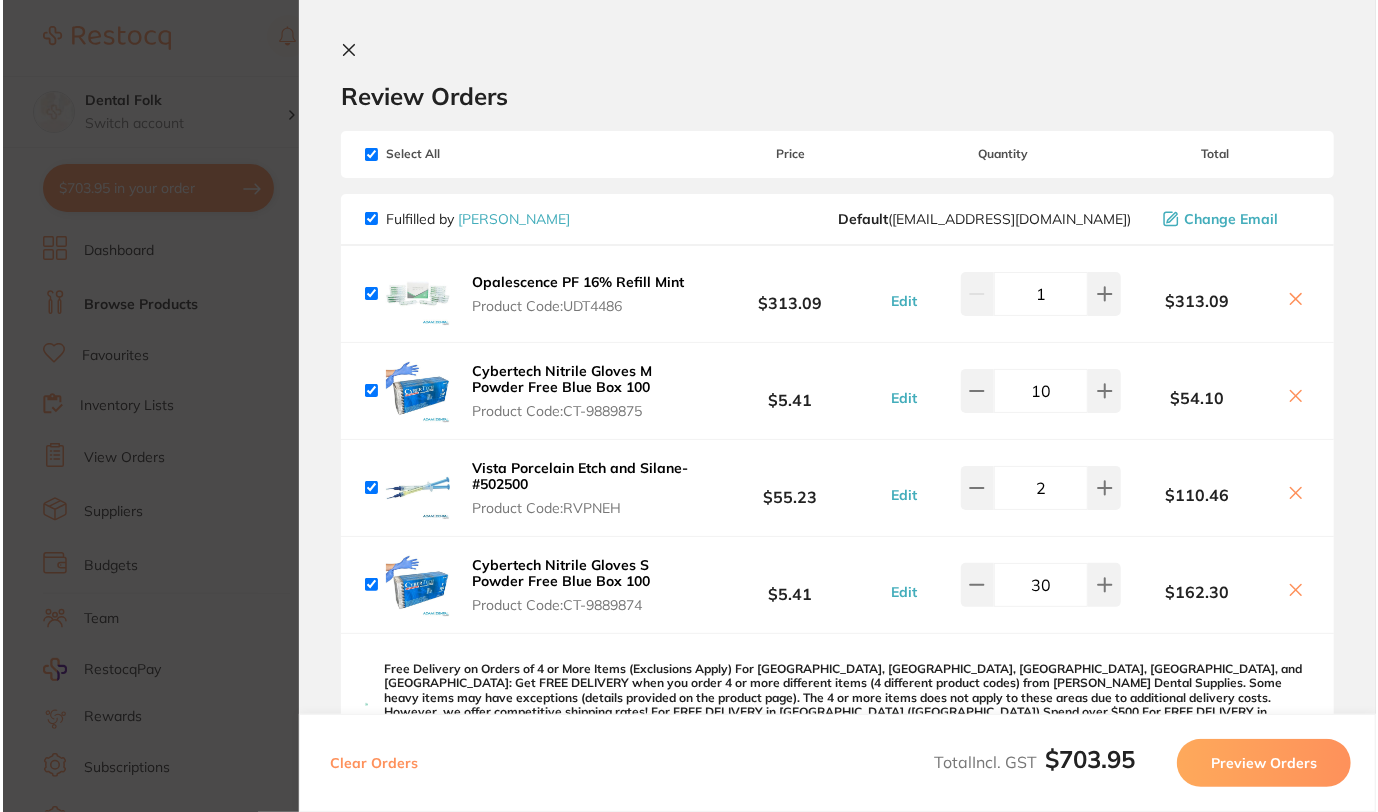 scroll, scrollTop: 0, scrollLeft: 0, axis: both 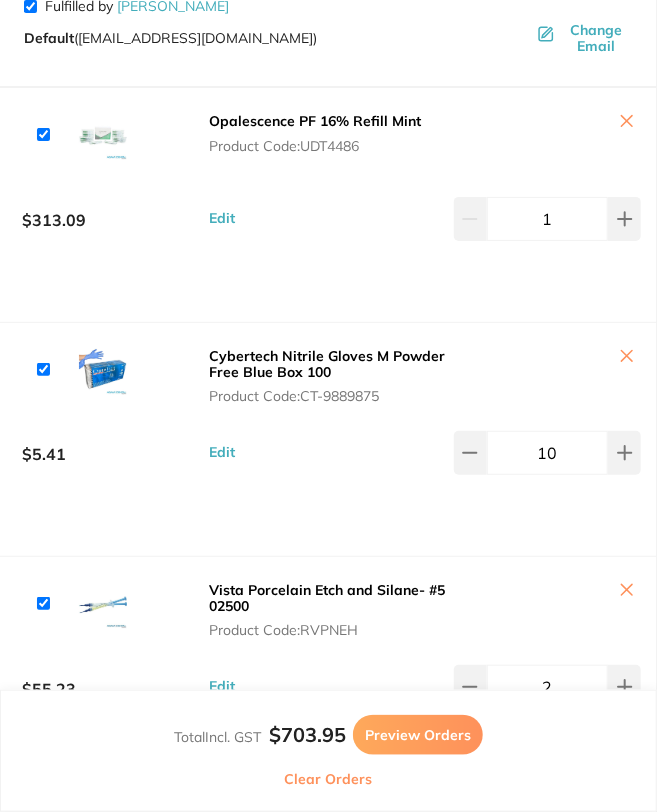 click on "Opalescence PF 16% Refill Mint   Product Code:  UDT4486     $313.09 Edit     1" at bounding box center (328, 205) 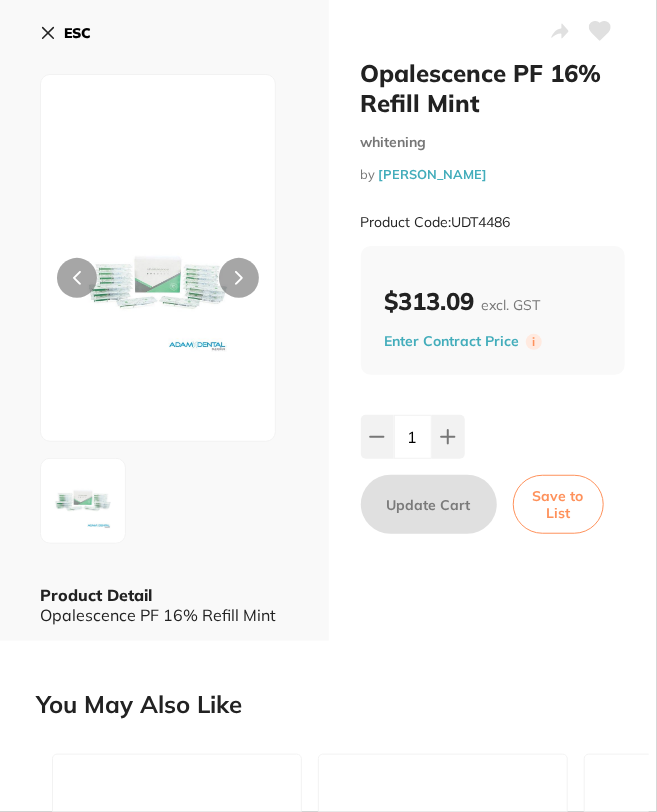 click 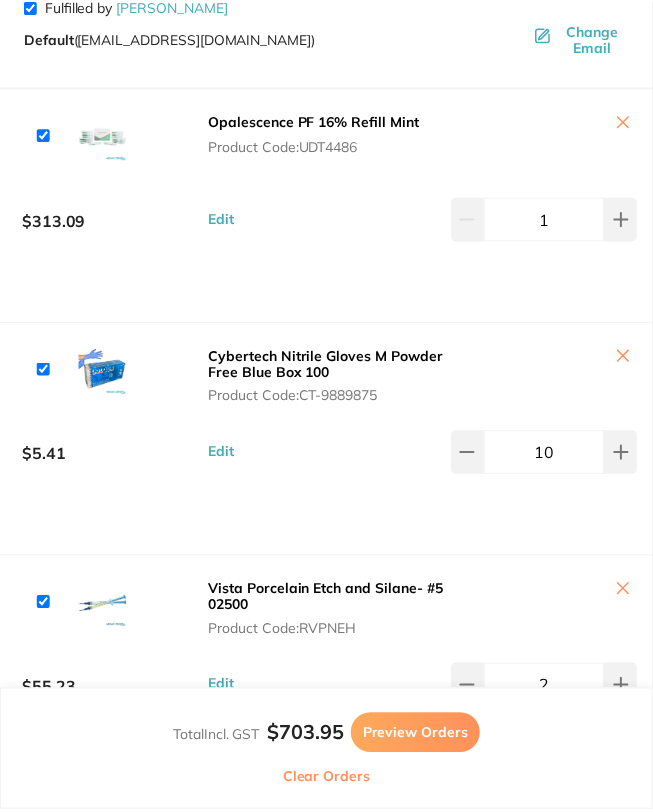 scroll, scrollTop: 4, scrollLeft: 0, axis: vertical 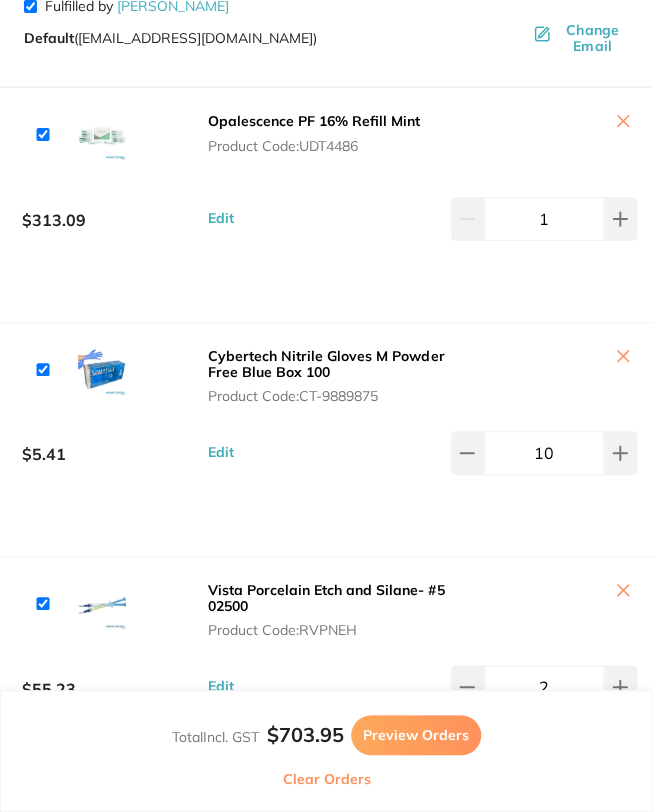click on "Cybertech Nitrile Gloves M Powder Free Blue Box 100   Product Code:  CT-9889875     $5.41 Edit     10" at bounding box center [326, 440] 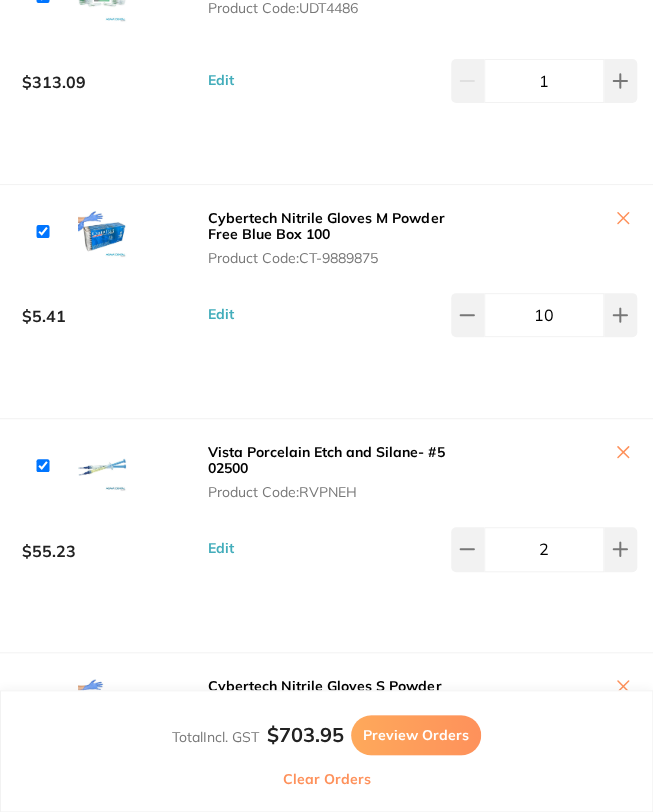 scroll, scrollTop: 234, scrollLeft: 0, axis: vertical 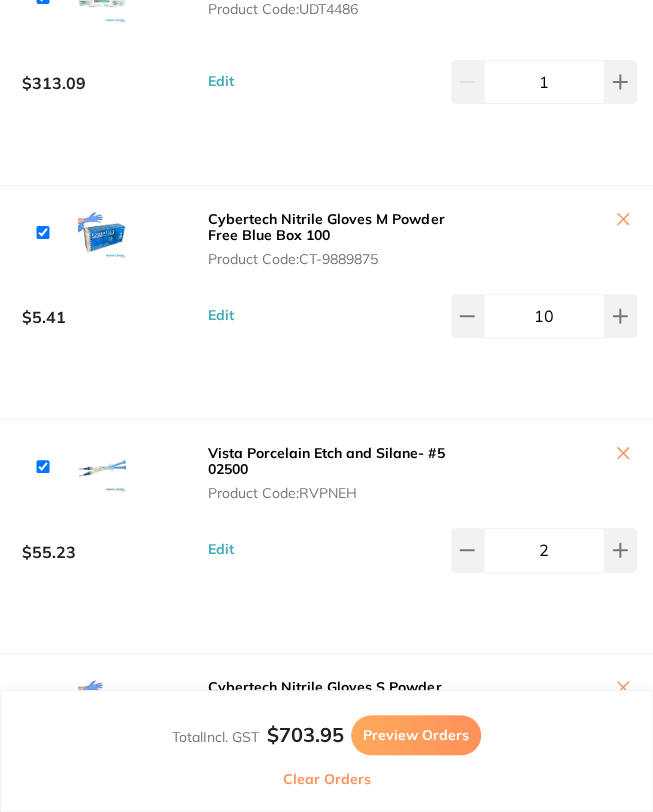 click on "Cybertech Nitrile Gloves M Powder Free Blue Box 100   Product Code:  CT-9889875     $5.41 Edit     10" at bounding box center [326, 303] 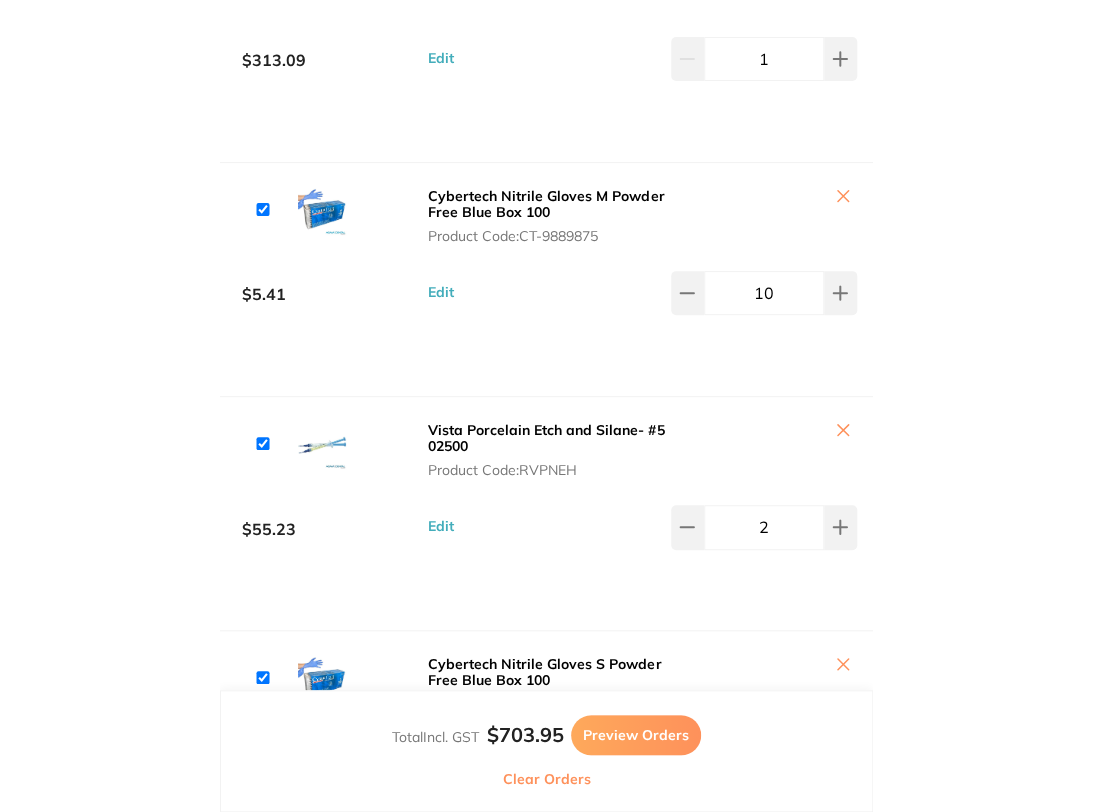 scroll, scrollTop: 255, scrollLeft: 0, axis: vertical 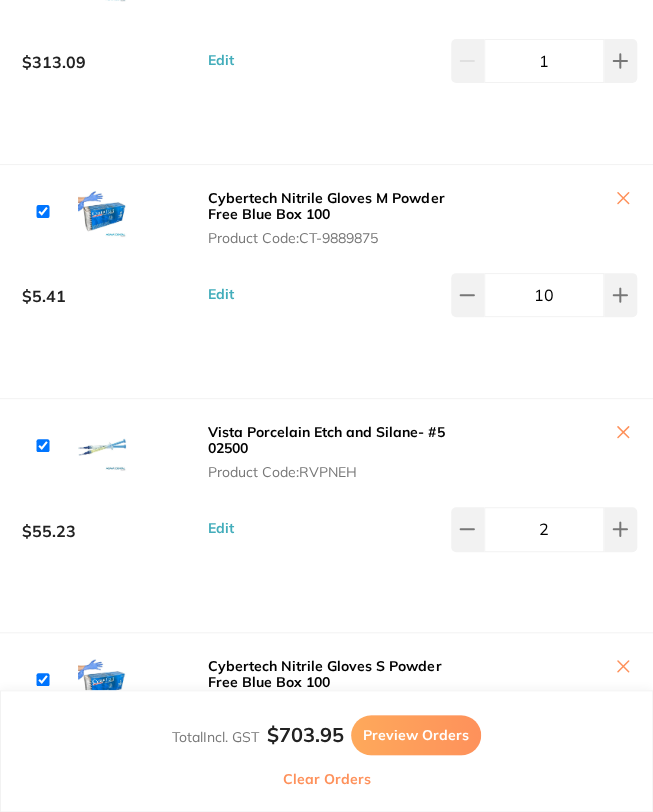 click on "Opalescence PF 16% Refill Mint   Product Code:  UDT4486     $313.09 Edit     1" at bounding box center [326, 47] 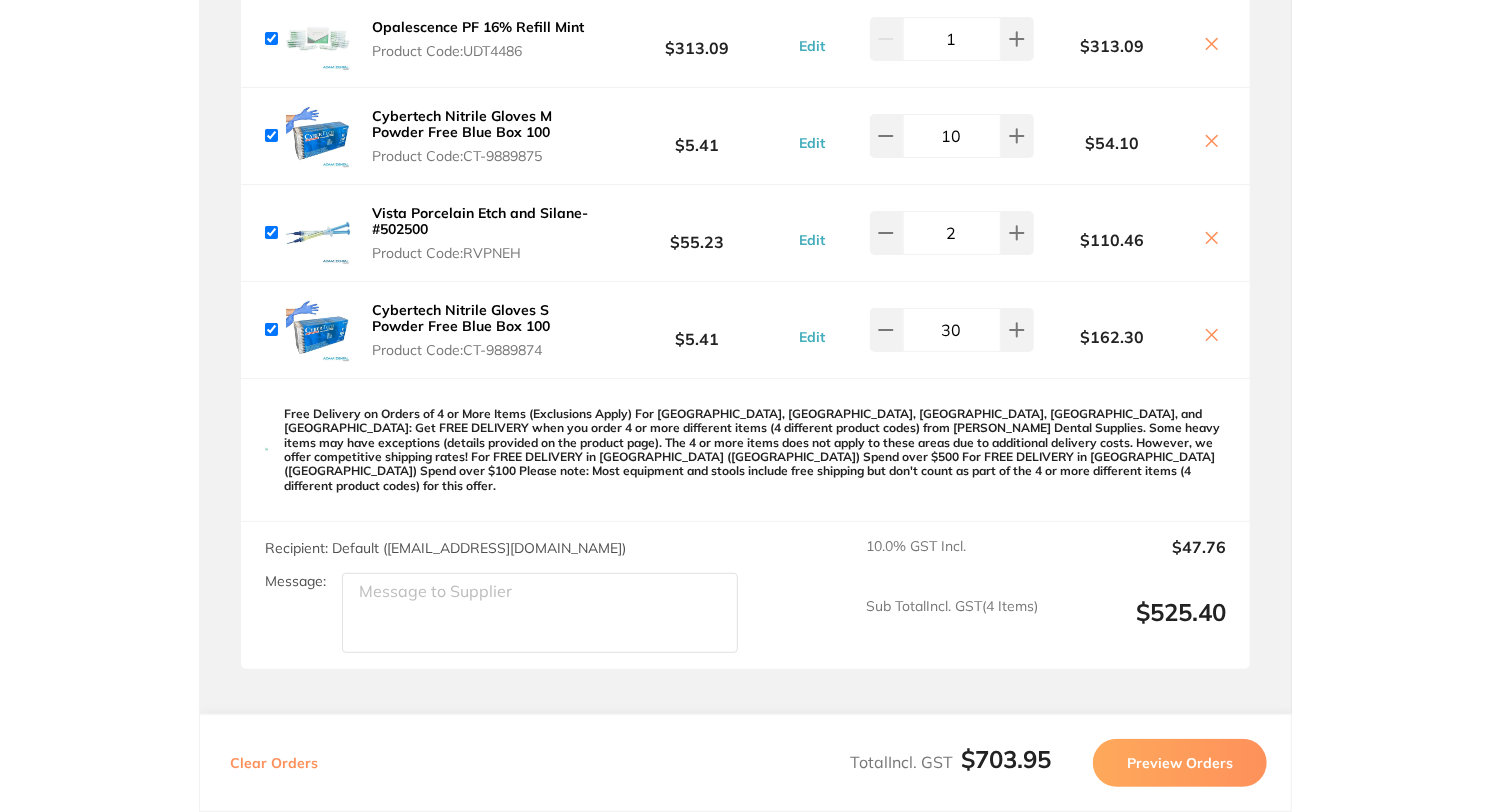 scroll, scrollTop: 0, scrollLeft: 0, axis: both 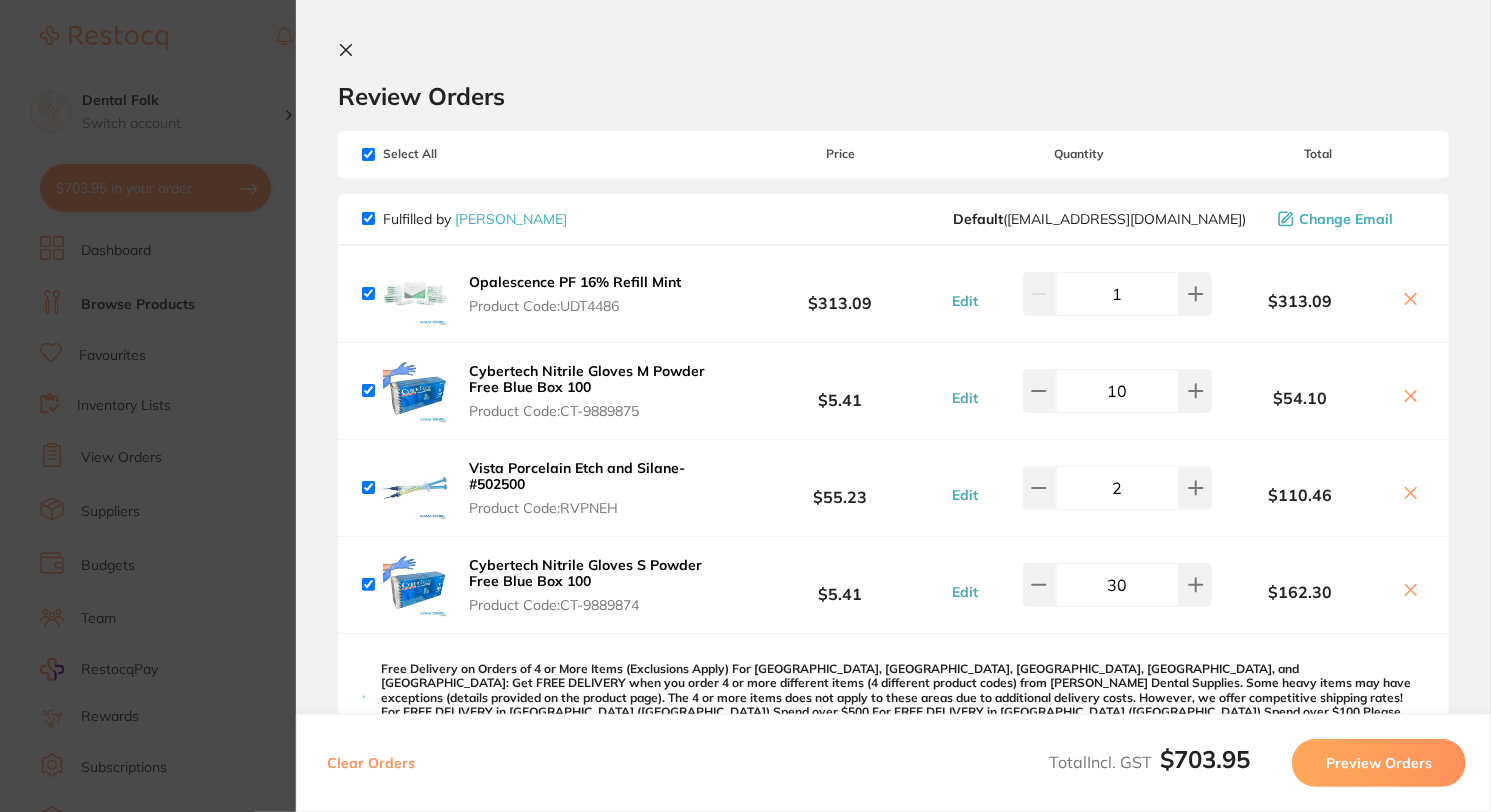 click on "Update RRP Set your pre negotiated price for this item. Item Agreed RRP (excl. GST) --   Update as new default RRP Update RRP Review Orders Your orders are being processed and we will notify you once we have placed the orders. You may close this window Your orders are confirmed and have been emailed to the suppliers Back to Preview Orders [DATE] 21:14 [PERSON_NAME] # 87655 Deliver To [PERSON_NAME] ( Dental Folk ) [STREET_ADDRESS] 0249593067 [EMAIL_ADDRESS][DOMAIN_NAME] Select All Price Quantity Total Fulfilled by   [PERSON_NAME] Default ( [EMAIL_ADDRESS][DOMAIN_NAME] ) Change Email   Opalescence PF 16% Refill Mint   Product Code:  UDT4486     $313.09 Edit     1         $313.09   Cybertech Nitrile Gloves M Powder Free Blue Box 100   Product Code:  CT-9889875     $5.41 Edit     10         $54.10   Vista Porcelain Etch and Silane- #502500   Product Code:  RVPNEH     $55.23 Edit     2         $110.46   Cybertech Nitrile Gloves S Powder Free Blue Box 100   Product Code:  CT-9889874     $5.41 Edit" at bounding box center (745, 406) 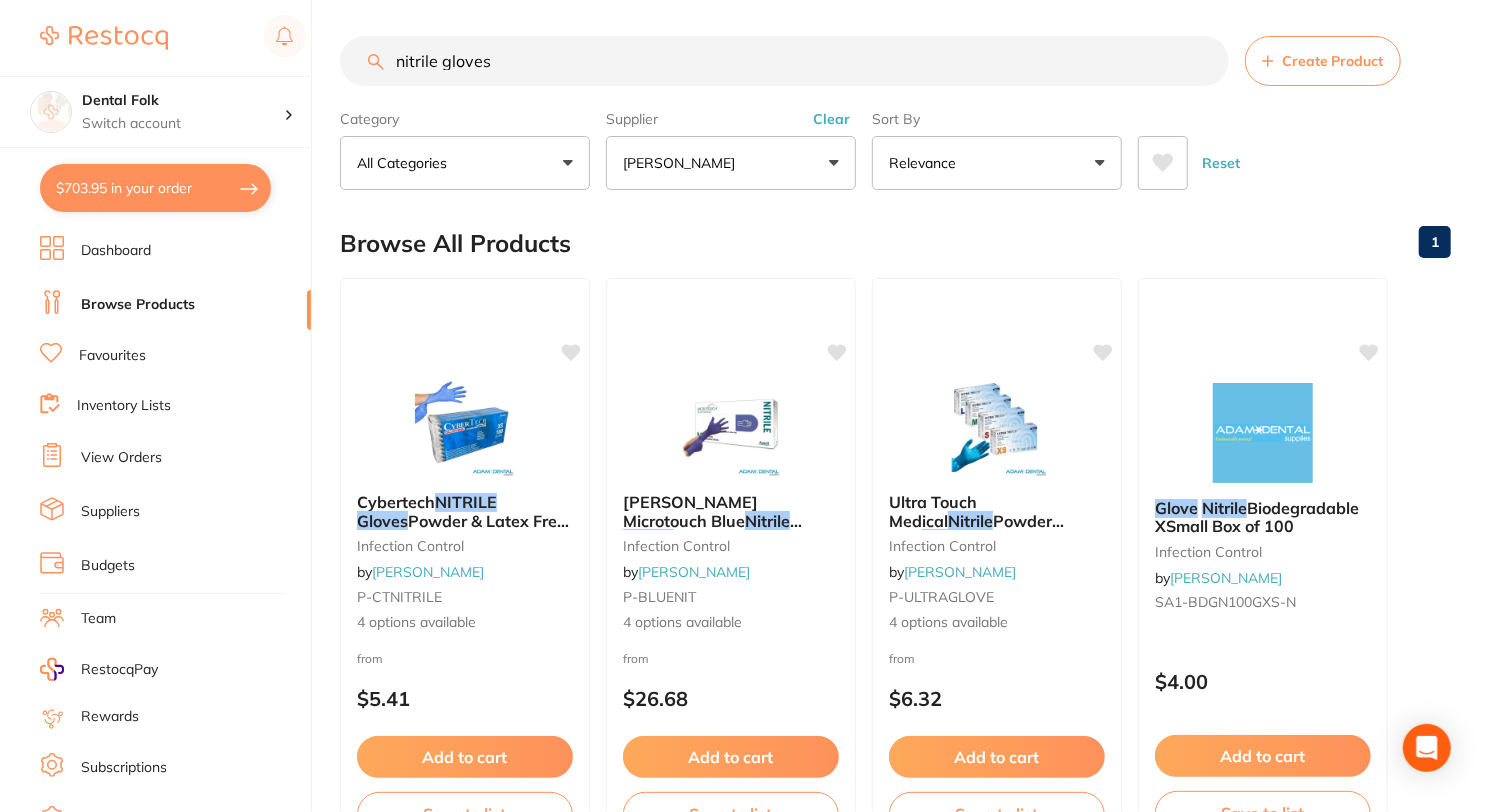 drag, startPoint x: 544, startPoint y: 53, endPoint x: 243, endPoint y: 70, distance: 301.47968 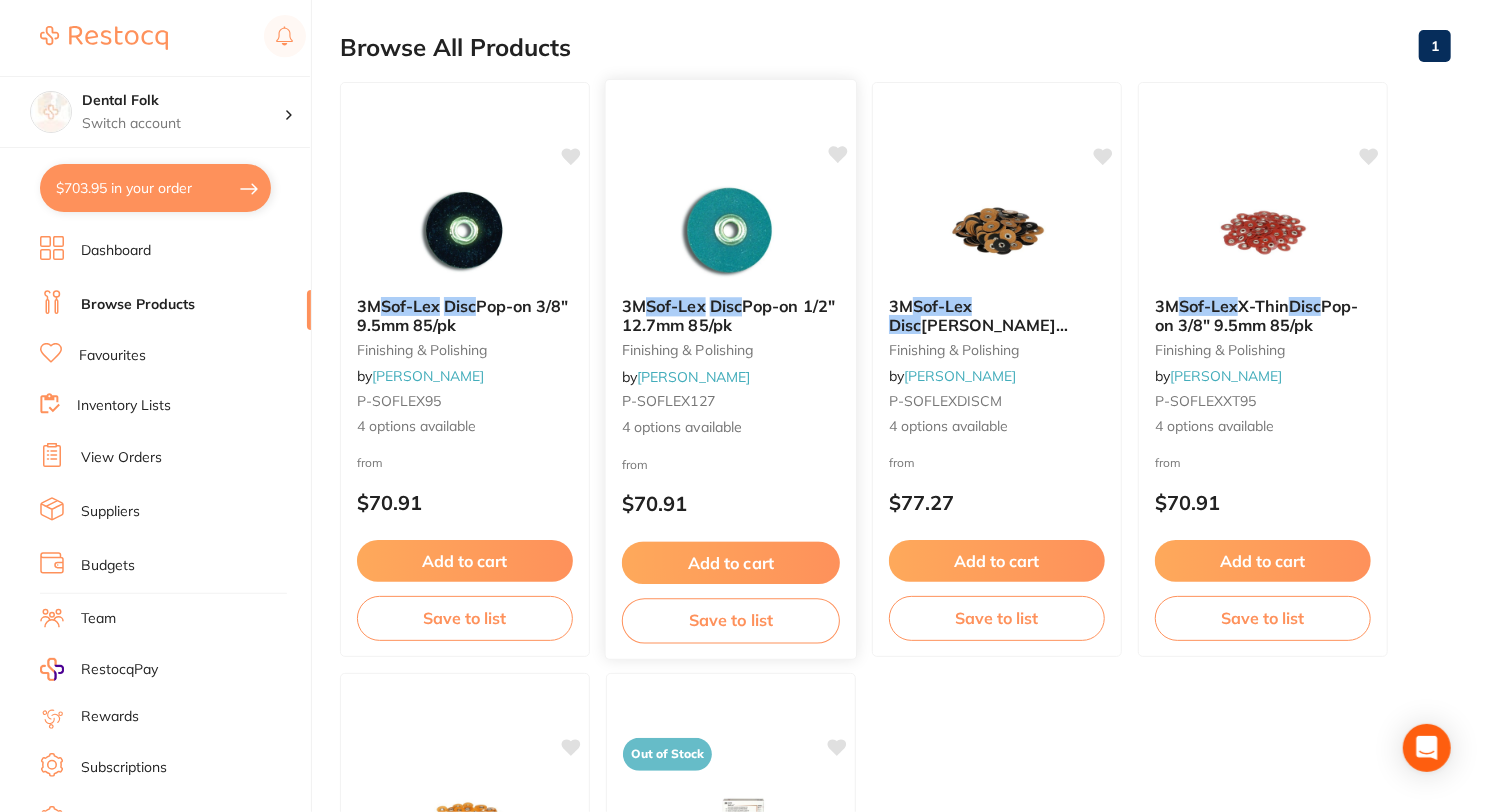 scroll, scrollTop: 739, scrollLeft: 0, axis: vertical 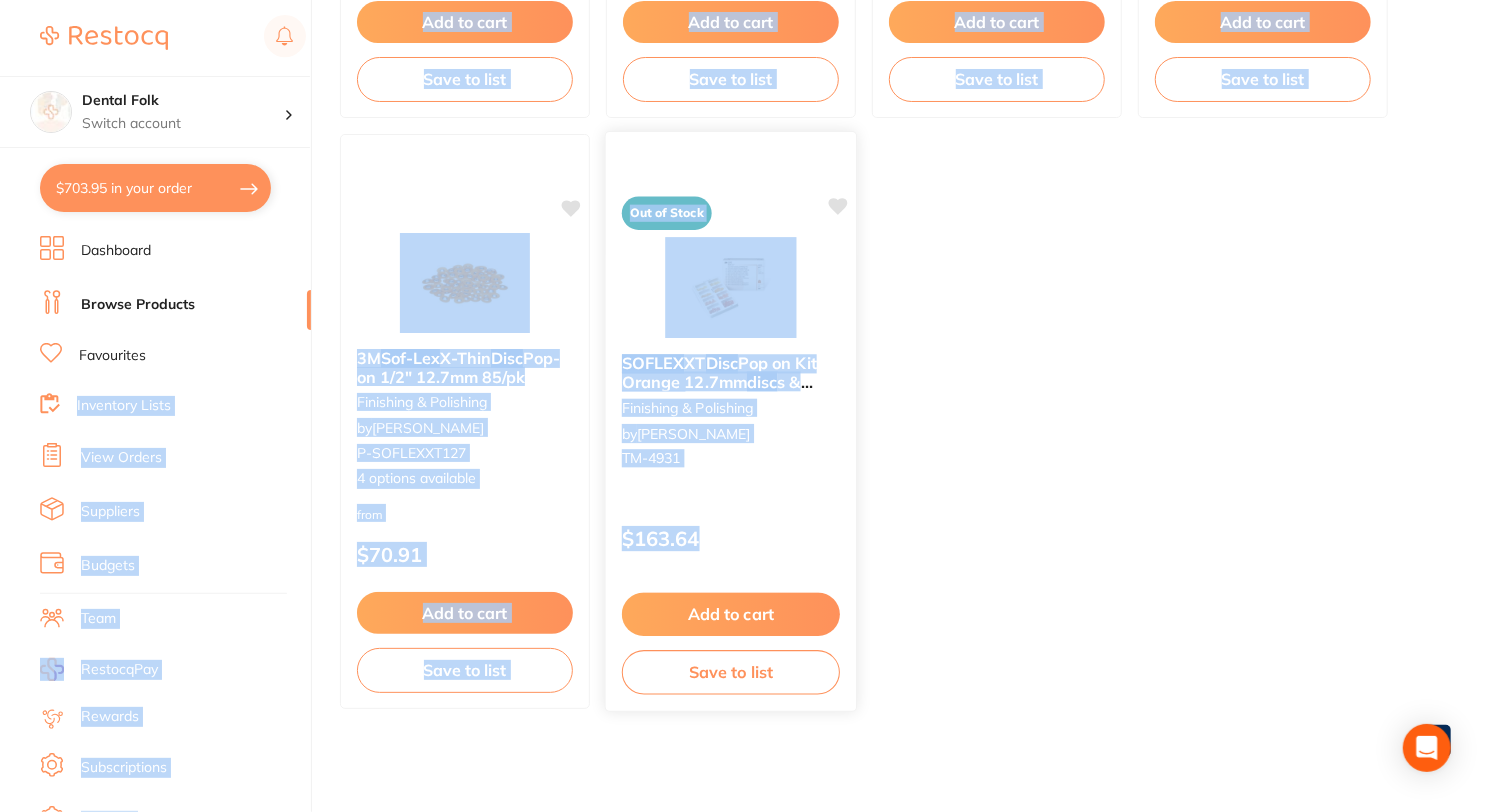 drag, startPoint x: 0, startPoint y: 419, endPoint x: 833, endPoint y: 525, distance: 839.7172 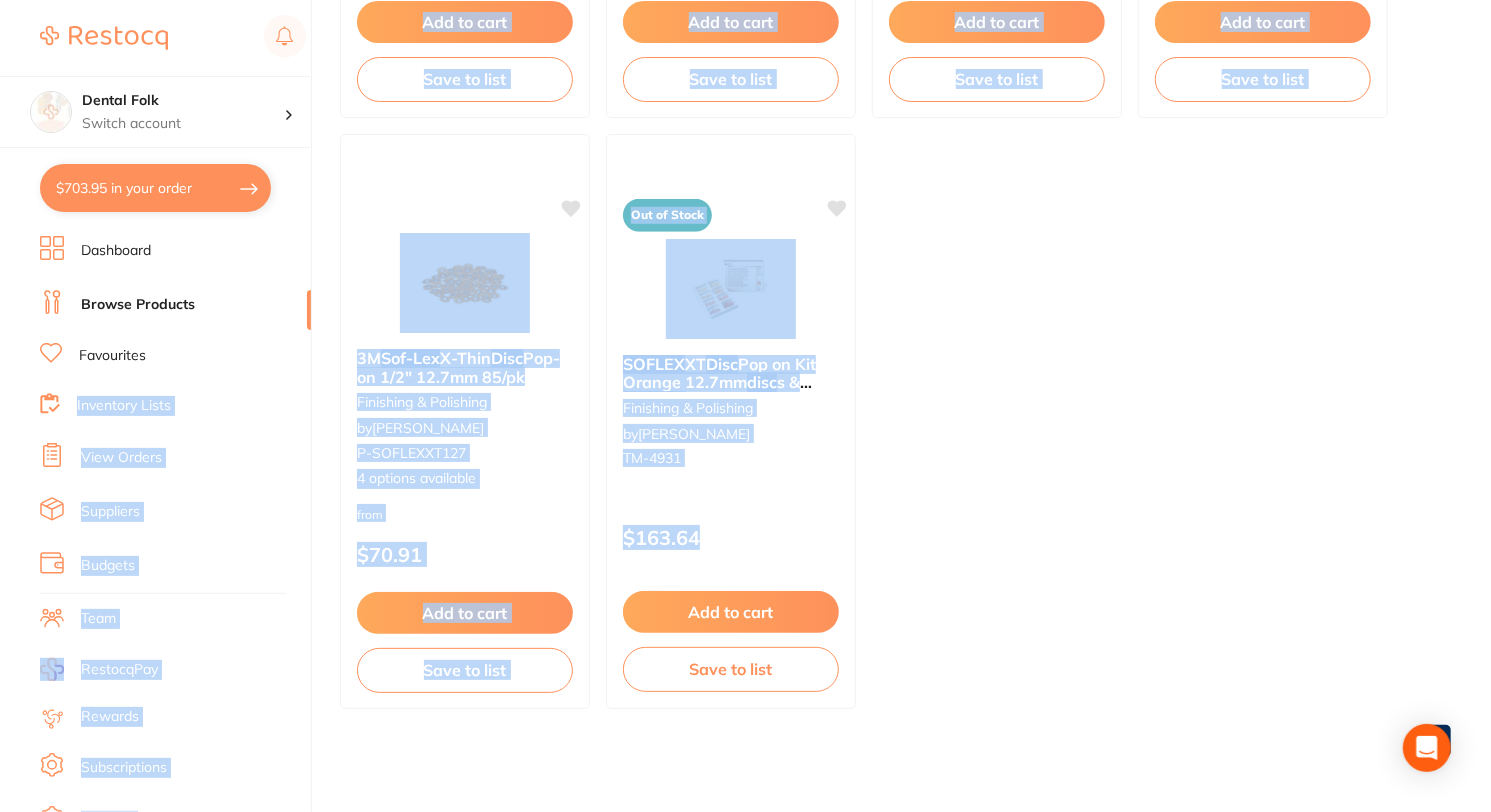 click on "3M  Sof-Lex   Disc  Pop-on 3/8" 9.5mm 85/pk   finishing & polishing by  [PERSON_NAME] P-SOFLEX95   4 options available   from $70.91 Add to cart Save to list 3M  Sof-Lex   Disc  Pop-on 1/2" 12.7mm 85/pk   finishing & polishing by  [PERSON_NAME] P-SOFLEX127   4 options available   from $70.91 Add to cart Save to list 3M  Sof-Lex   Disc  [PERSON_NAME] 16mm 100/pk   finishing & polishing by  [PERSON_NAME] P-SOFLEXDISCM   4 options available   from $77.27 Add to cart Save to list 3M  Sof-Lex  X-Thin  Disc  Pop-on 3/8" 9.5mm 85/pk   finishing & polishing by  [PERSON_NAME] P-SOFLEXXT95   4 options available   from $70.91 Add to cart Save to list 3M  Sof-Lex  X-Thin  Disc  Pop-on 1/2" 12.7mm 85/pk   finishing & polishing by  [PERSON_NAME] P-SOFLEXXT127   4 options available   from $70.91 Add to cart Save to list Out of Stock SOFLEX  XT  Disc  Pop on Kit Orange 12.7mm  disc s & [PERSON_NAME]   finishing & polishing by  [PERSON_NAME] TM-4931 $163.64 Add to cart Save to list" at bounding box center [895, 126] 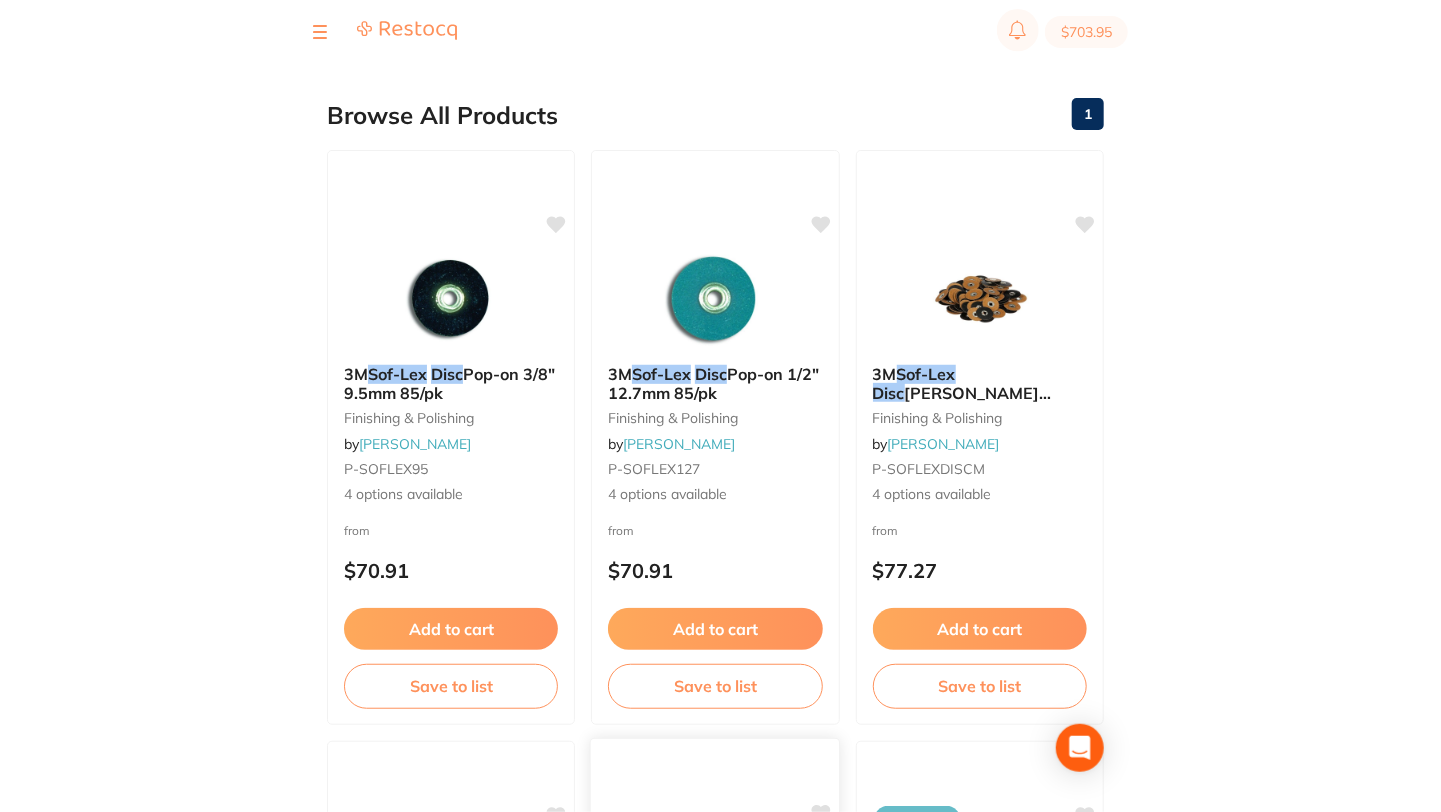 scroll, scrollTop: 0, scrollLeft: 0, axis: both 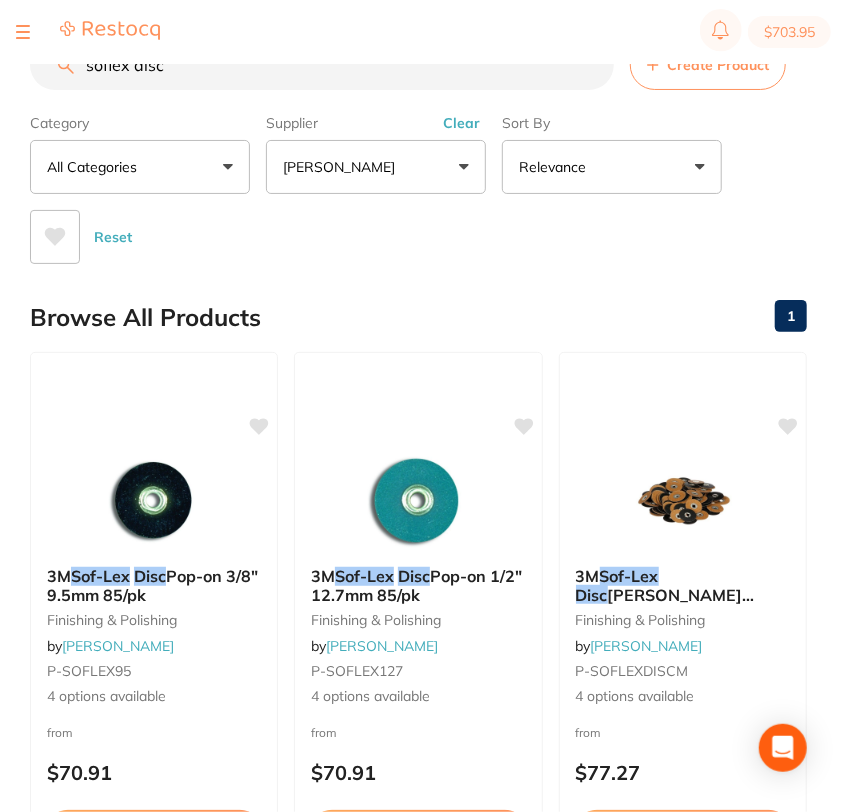 drag, startPoint x: 249, startPoint y: 81, endPoint x: -46, endPoint y: 45, distance: 297.1885 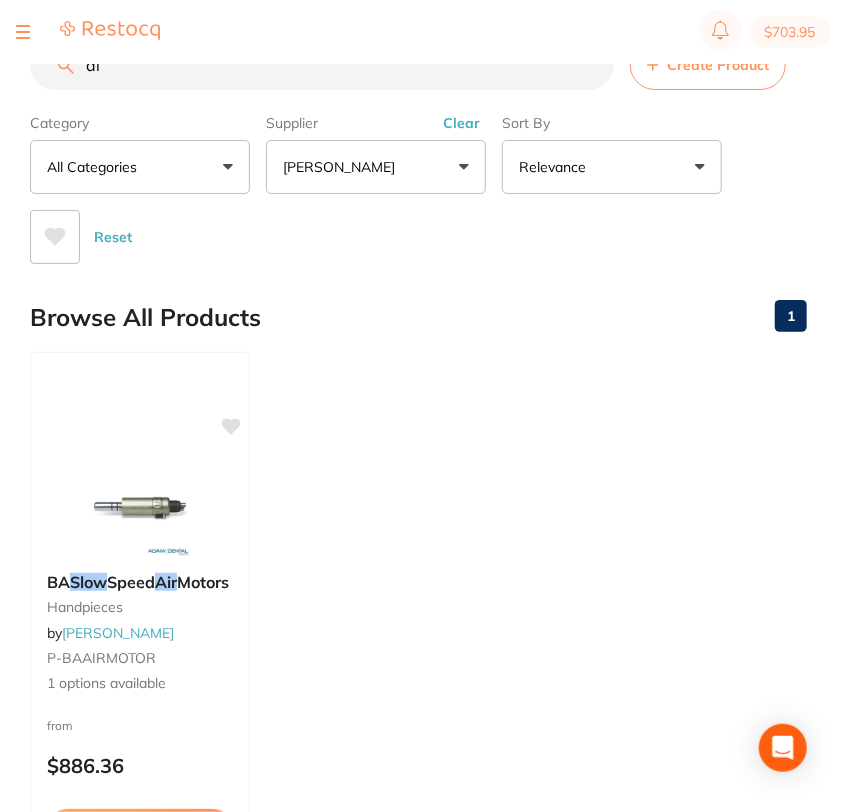 type on "a" 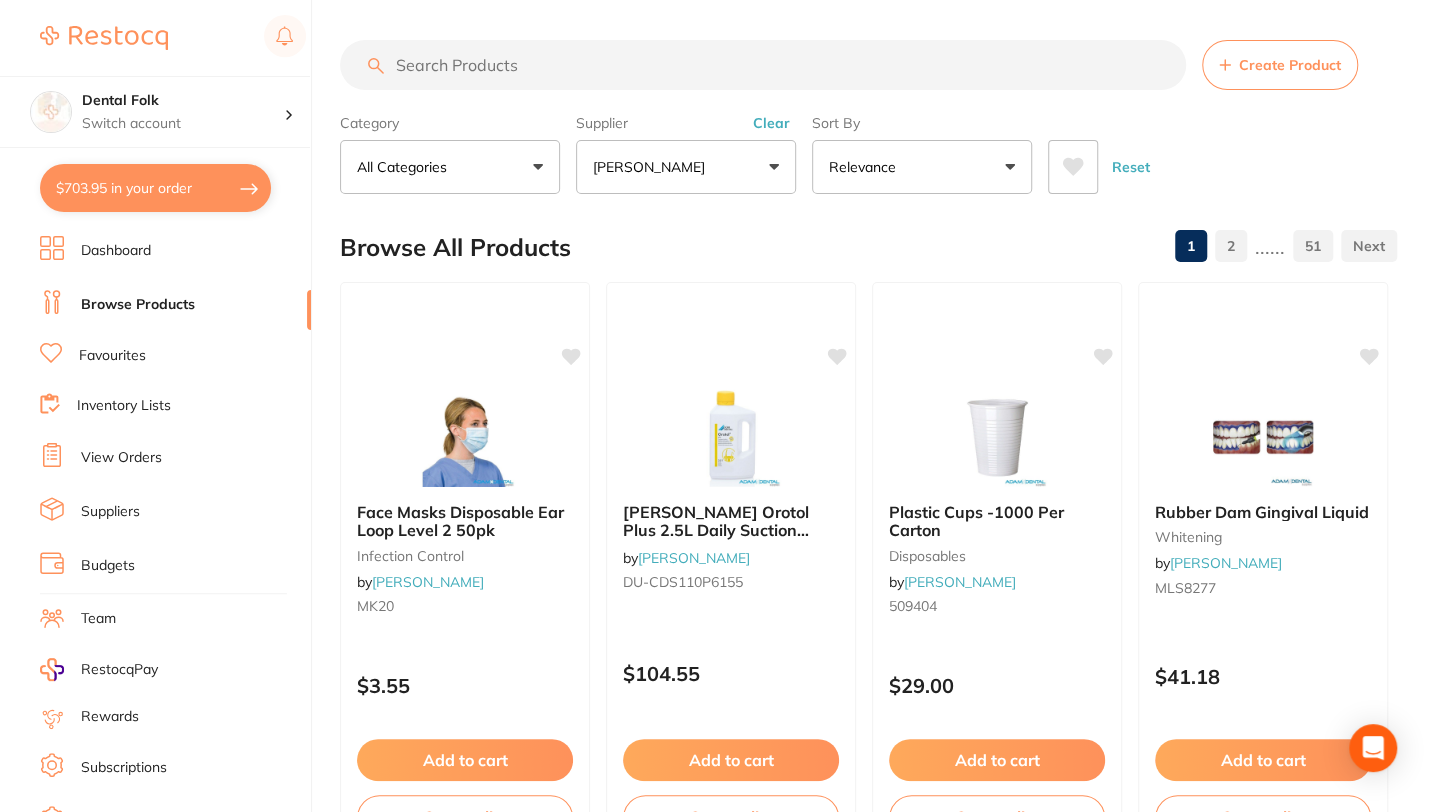 type 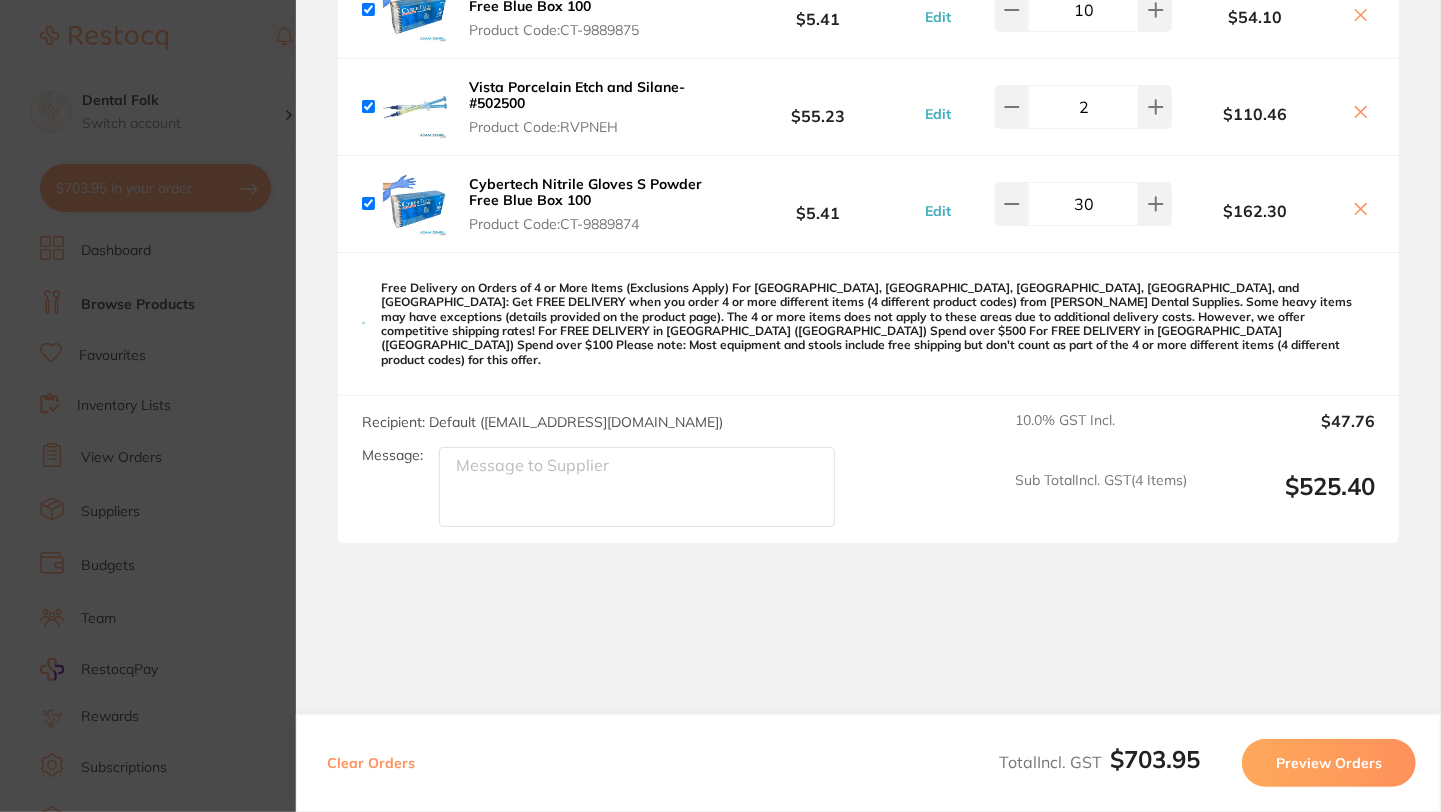 scroll, scrollTop: 0, scrollLeft: 0, axis: both 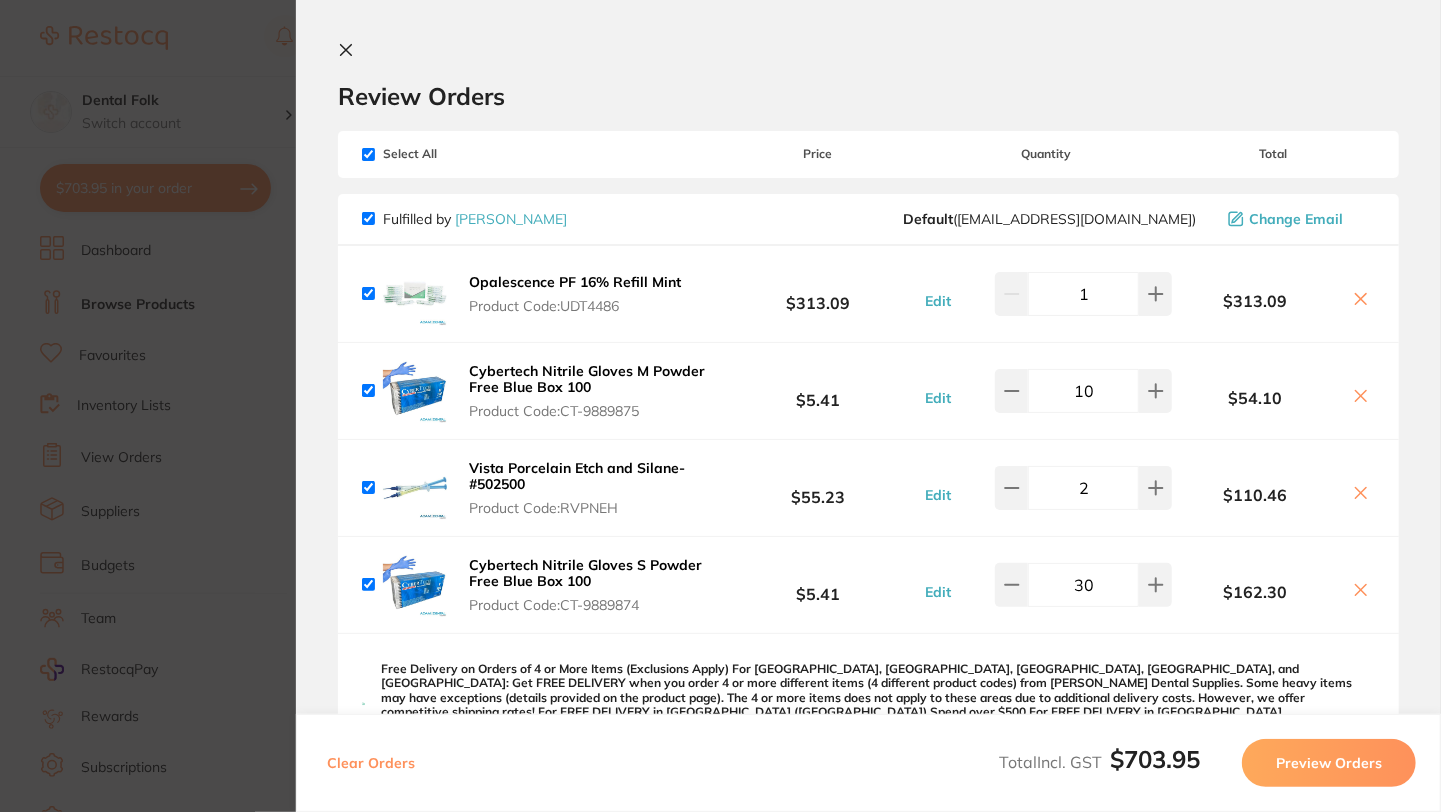 click on "Preview Orders" at bounding box center [1329, 763] 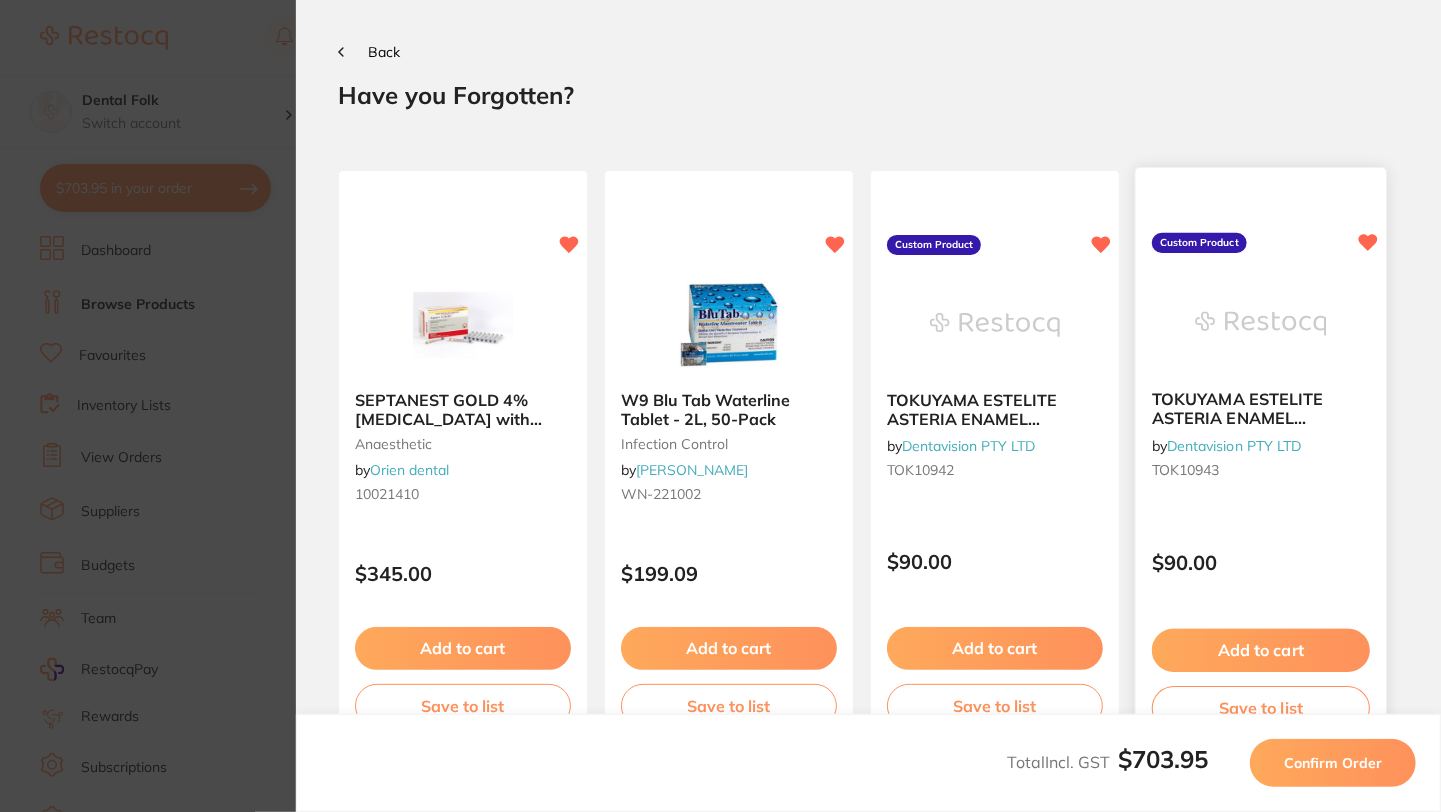 scroll, scrollTop: 1257, scrollLeft: 0, axis: vertical 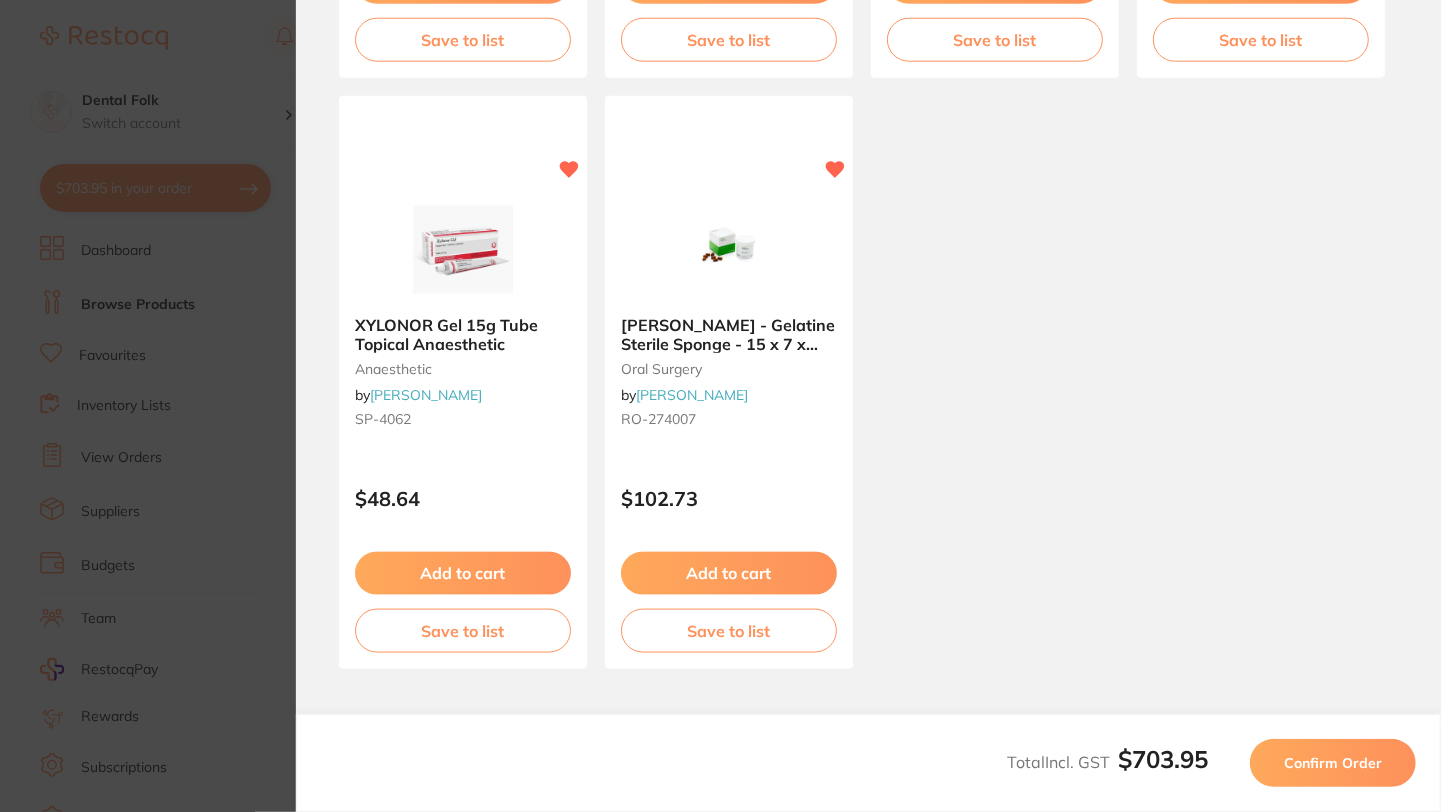 click on "Confirm Order" at bounding box center (1333, 763) 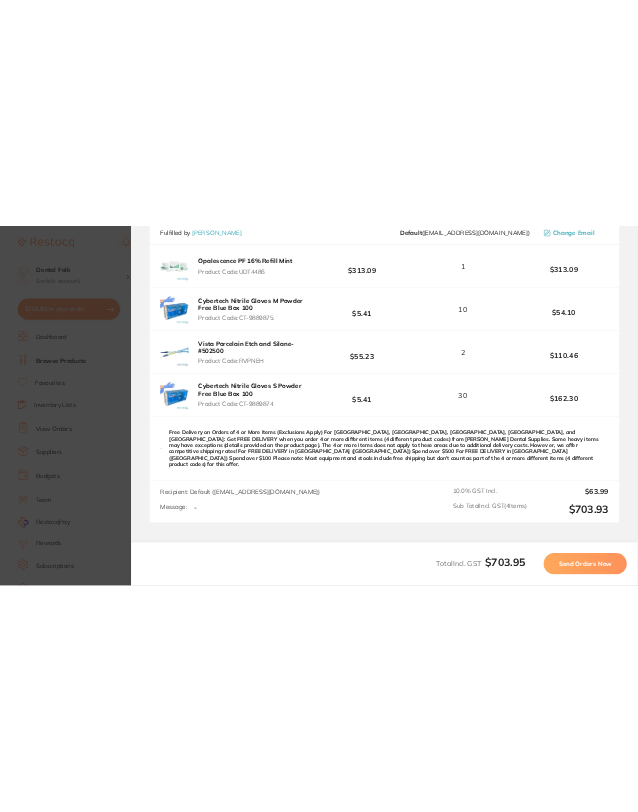 scroll, scrollTop: 365, scrollLeft: 0, axis: vertical 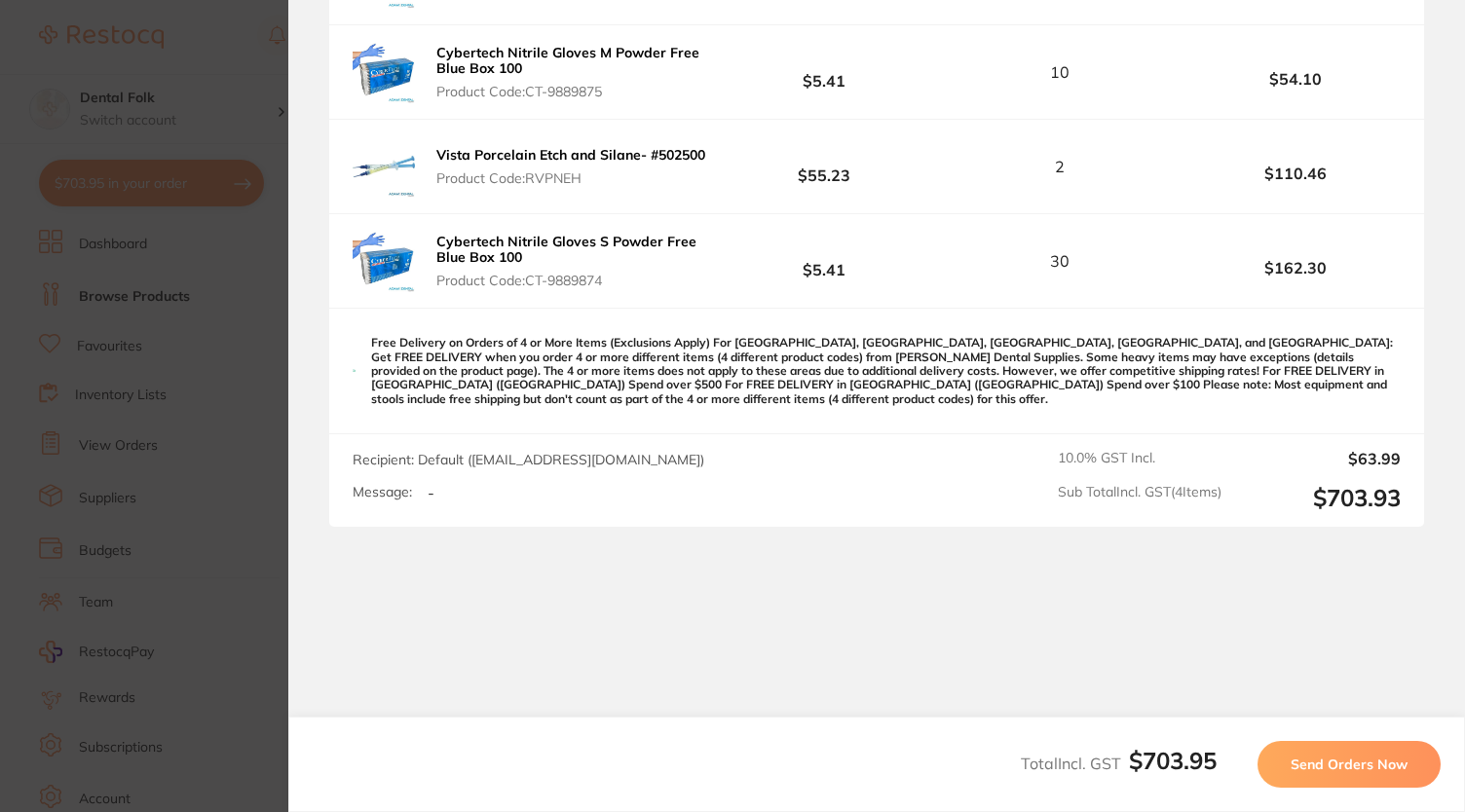 click on "Send Orders Now" at bounding box center (1349, 764) 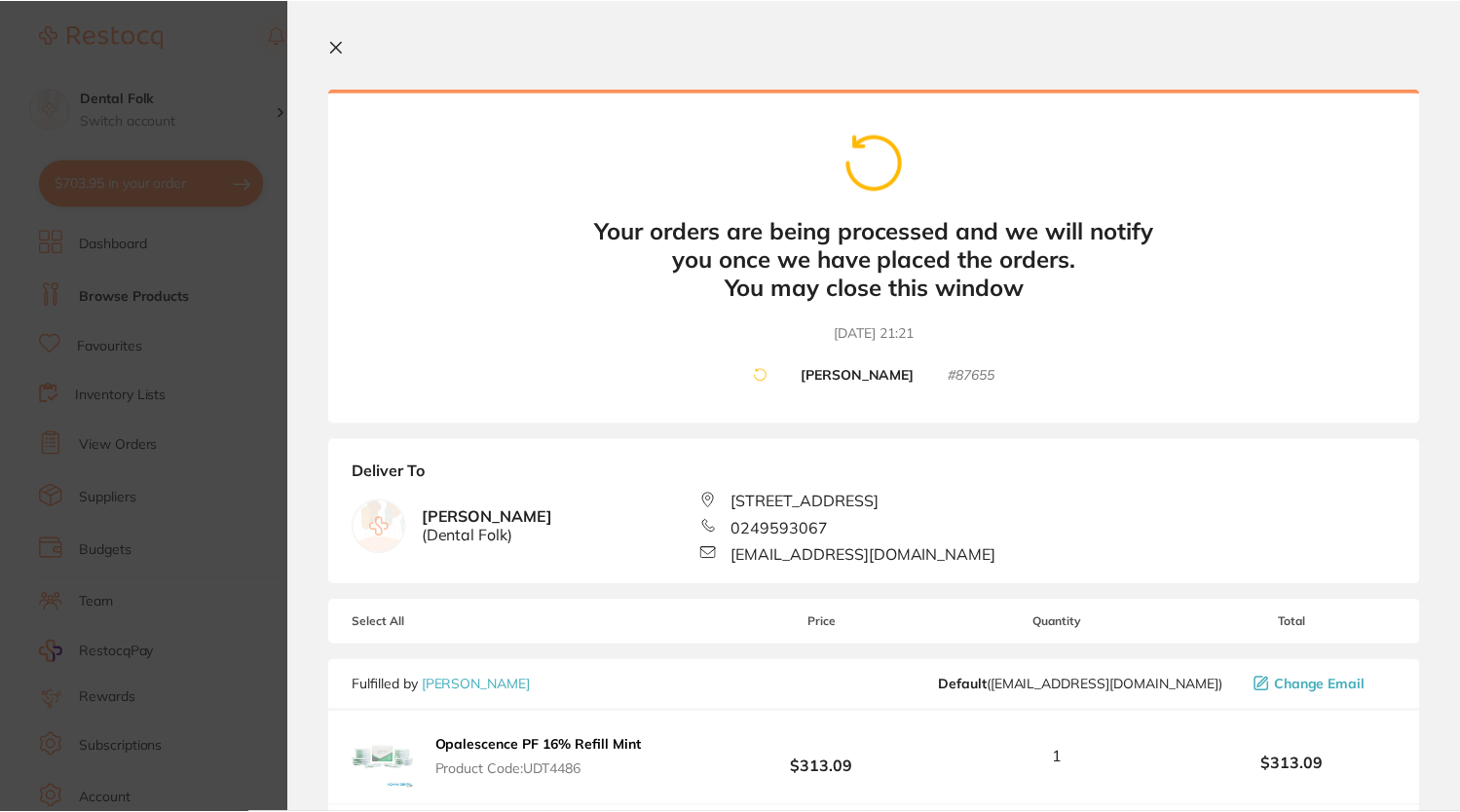 scroll, scrollTop: 0, scrollLeft: 0, axis: both 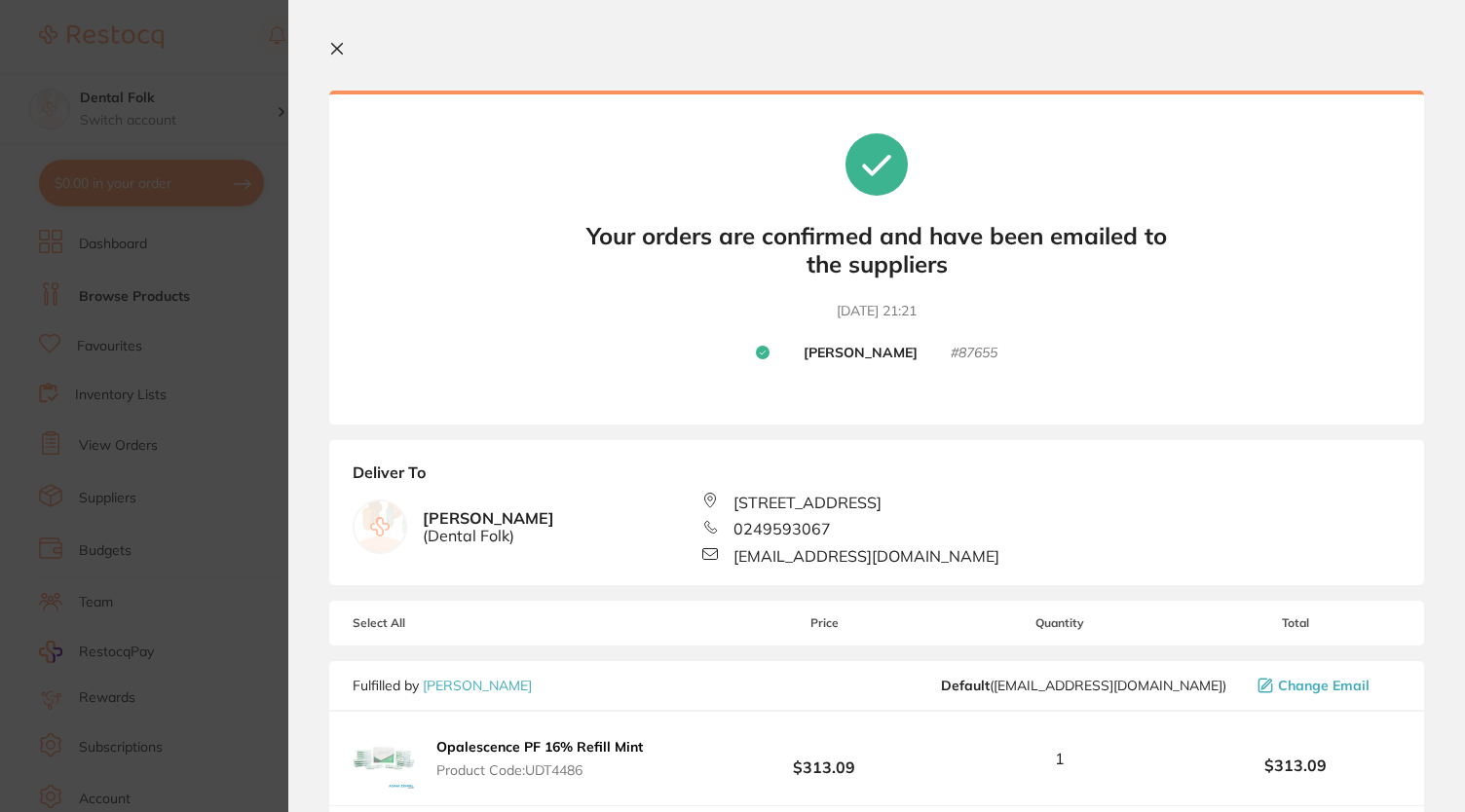 click 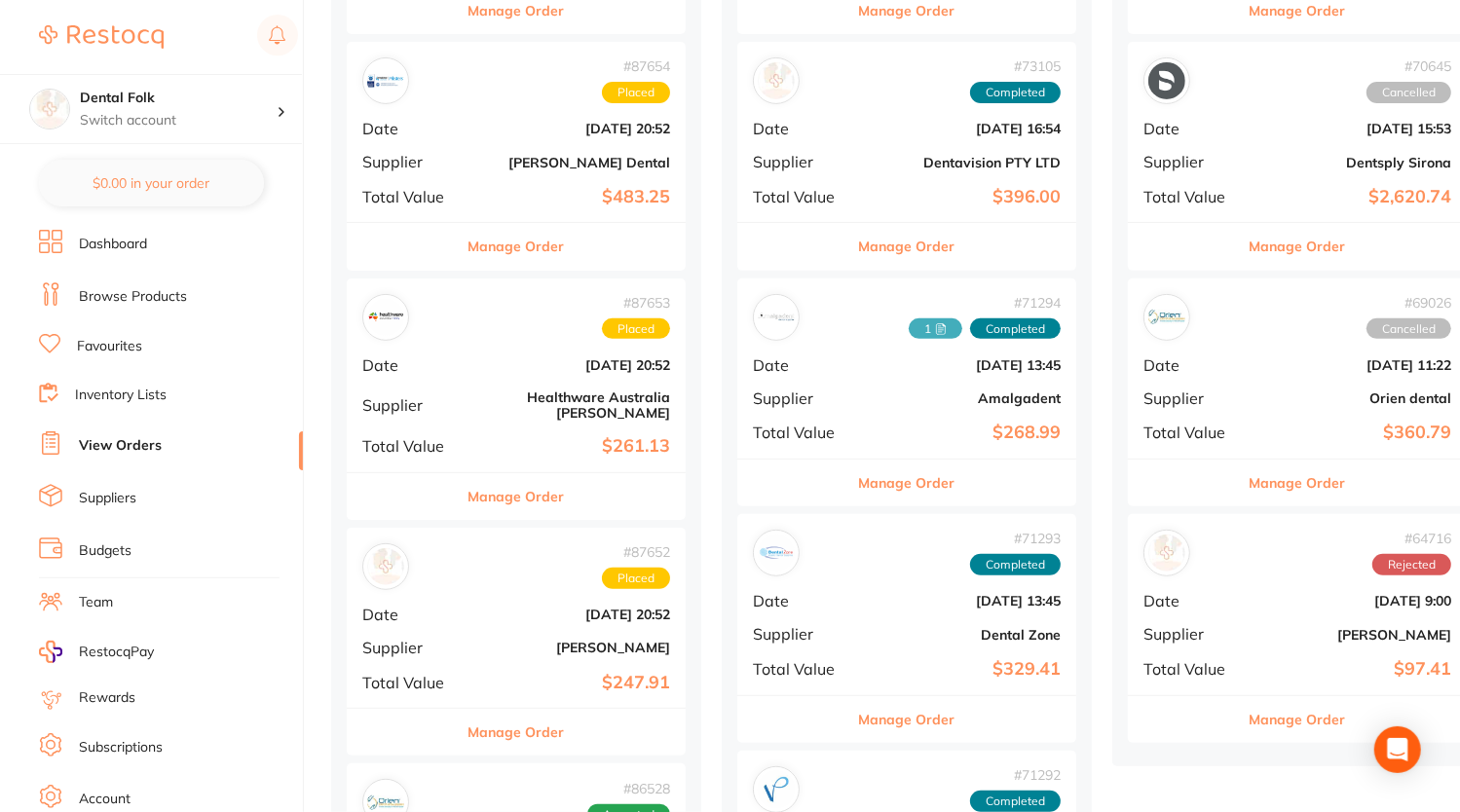 scroll, scrollTop: 467, scrollLeft: 0, axis: vertical 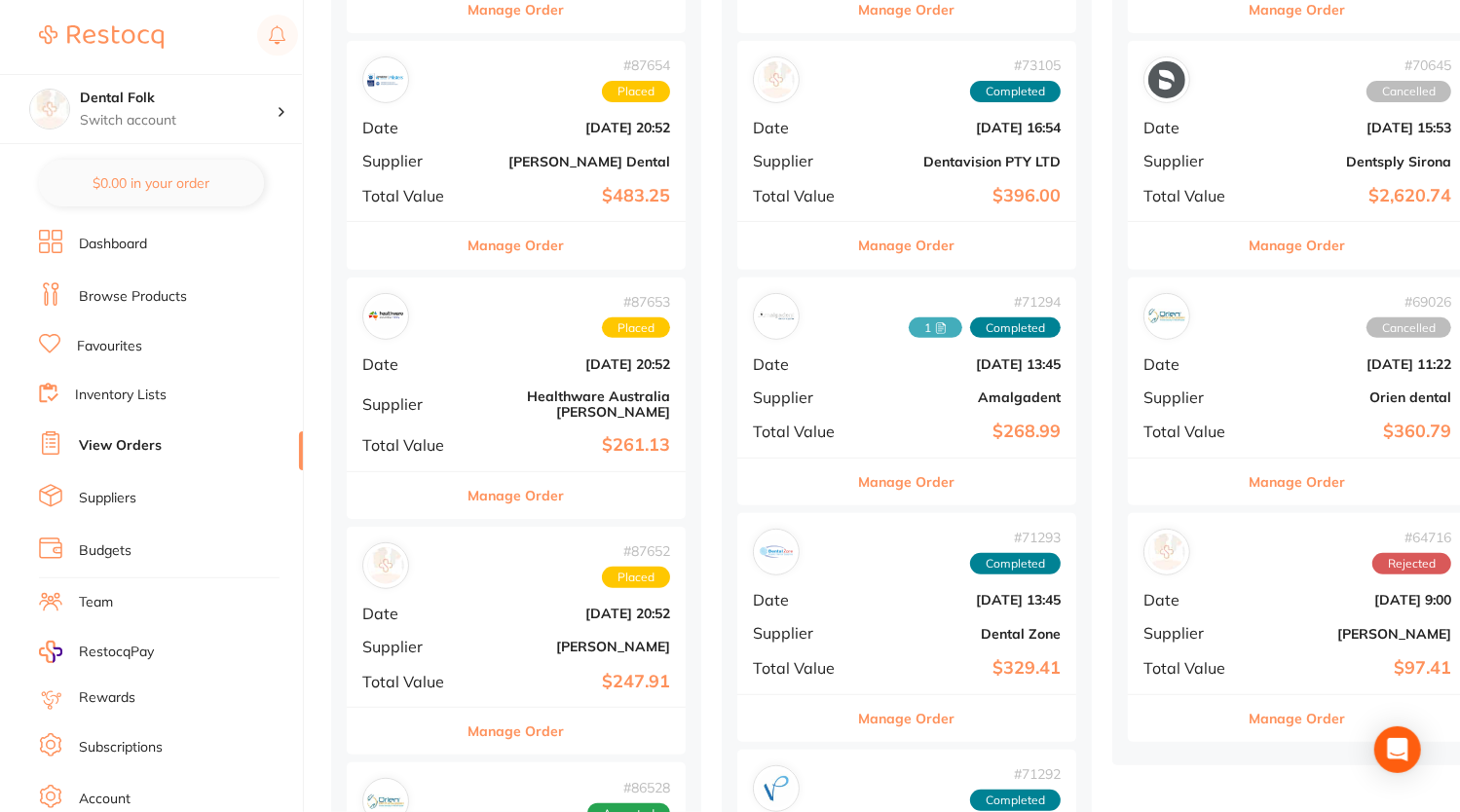 click on "# 87653 Placed Date [DATE] 20:52 Supplier Healthware [GEOGRAPHIC_DATA] [PERSON_NAME] Total Value $261.13" at bounding box center (516, 374) 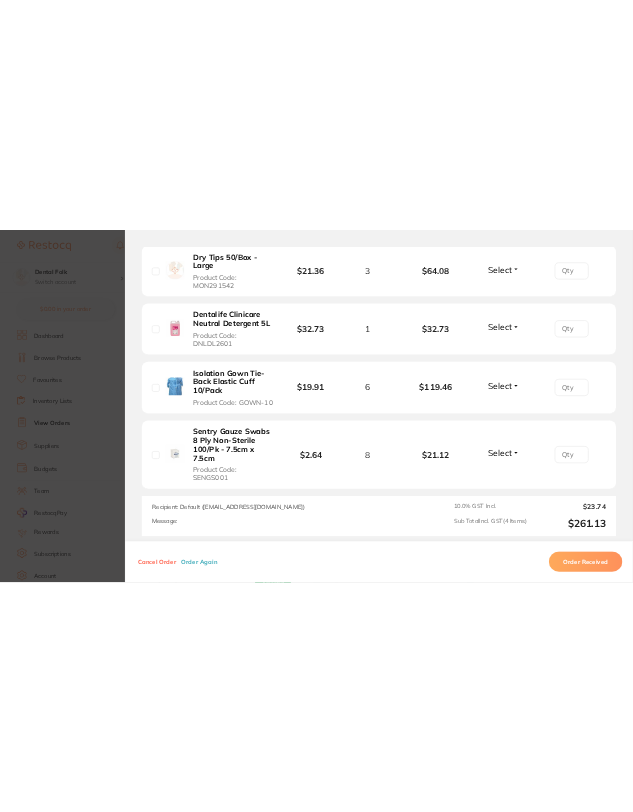 scroll, scrollTop: 666, scrollLeft: 0, axis: vertical 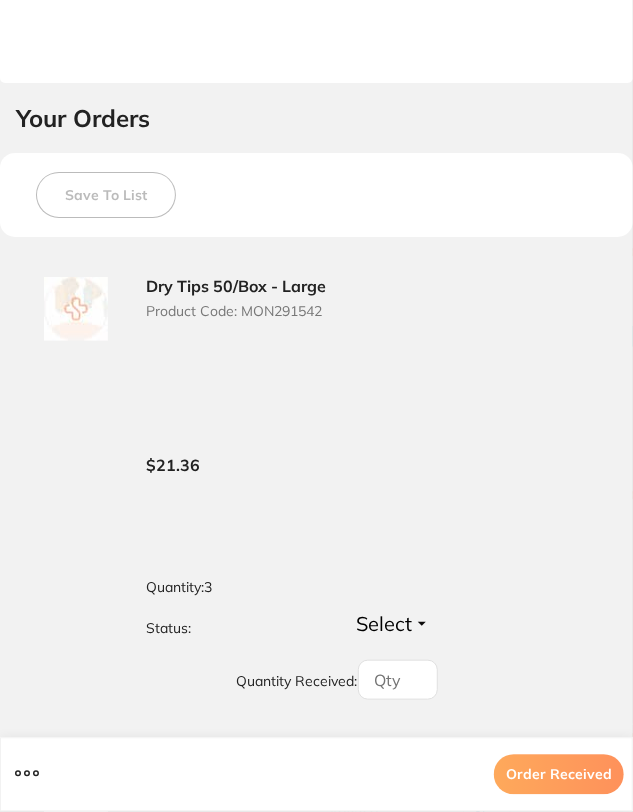 click on "Dry Tips 50/Box - Large Product    Code:  MON291542 $21.36 Quantity:  3 Status:   Select Received Back Order Quantity Received:" at bounding box center [316, 489] 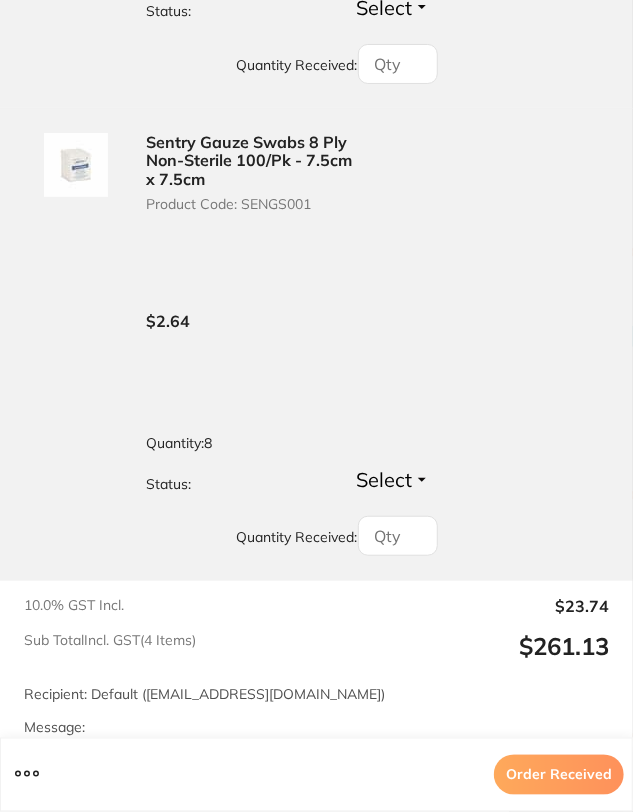 scroll, scrollTop: 2226, scrollLeft: 0, axis: vertical 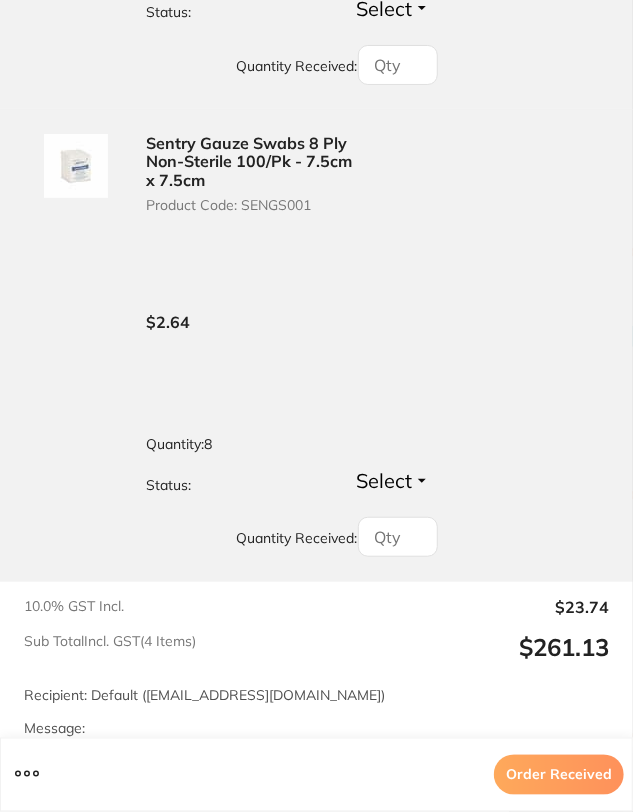 click on "Sentry Gauze Swabs 8 Ply Non-Sterile 100/Pk - 7.5cm x 7.5cm Product    Code:  SENGS001 $2.64 Quantity:  8 Status:   Select Received Back Order Quantity Received:" at bounding box center [316, 346] 